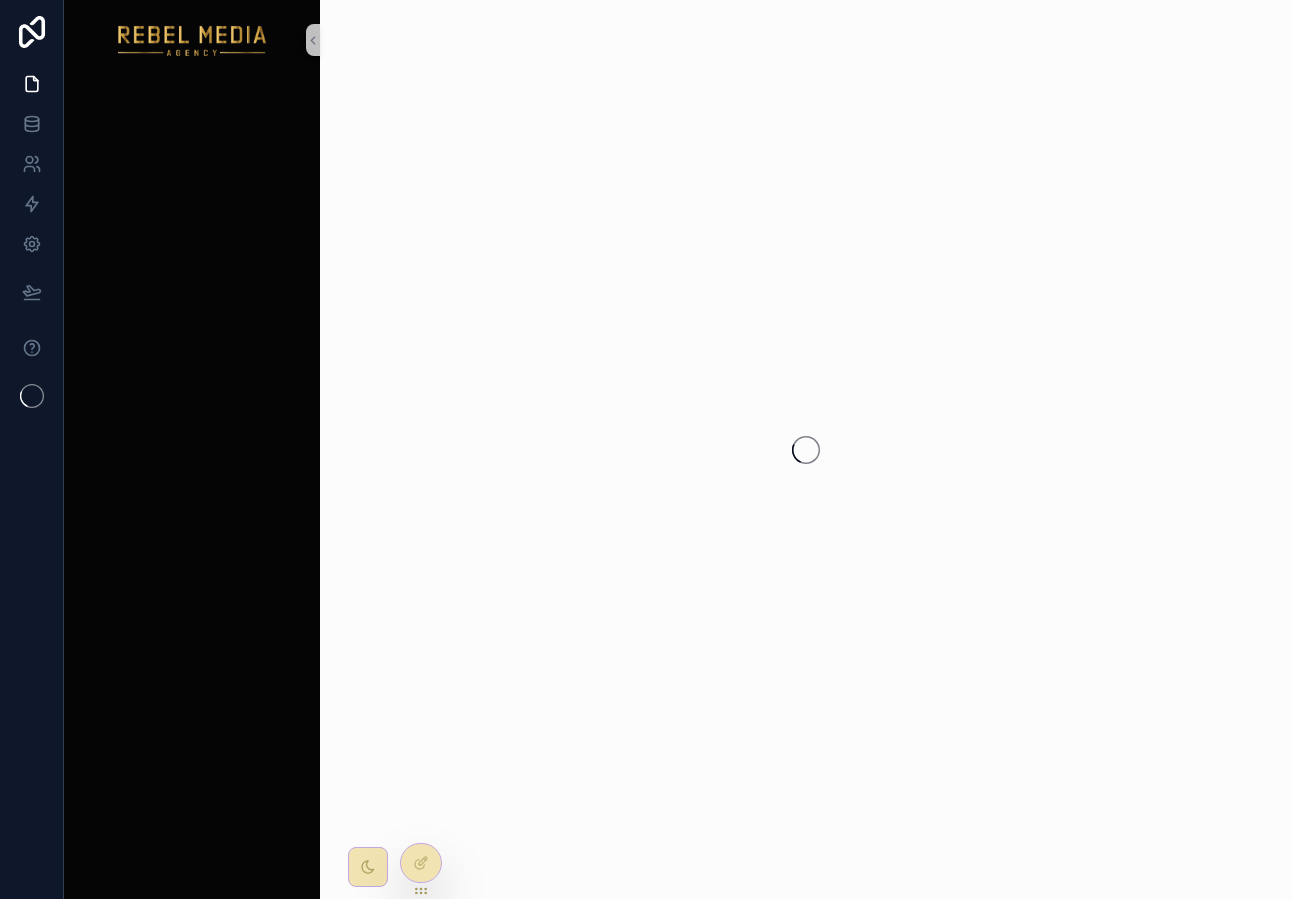 scroll, scrollTop: 0, scrollLeft: 0, axis: both 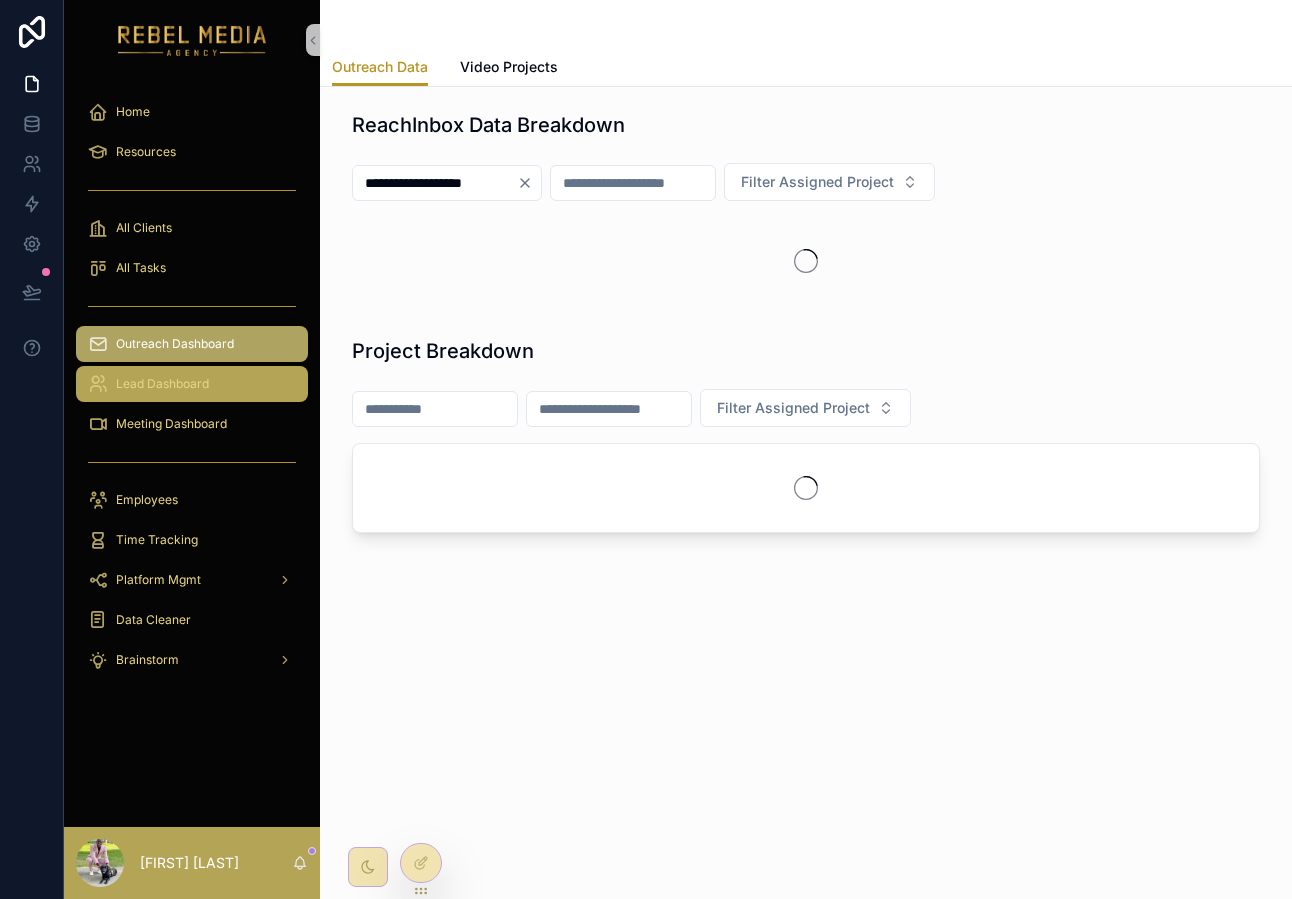 click on "Lead Dashboard" at bounding box center [192, 384] 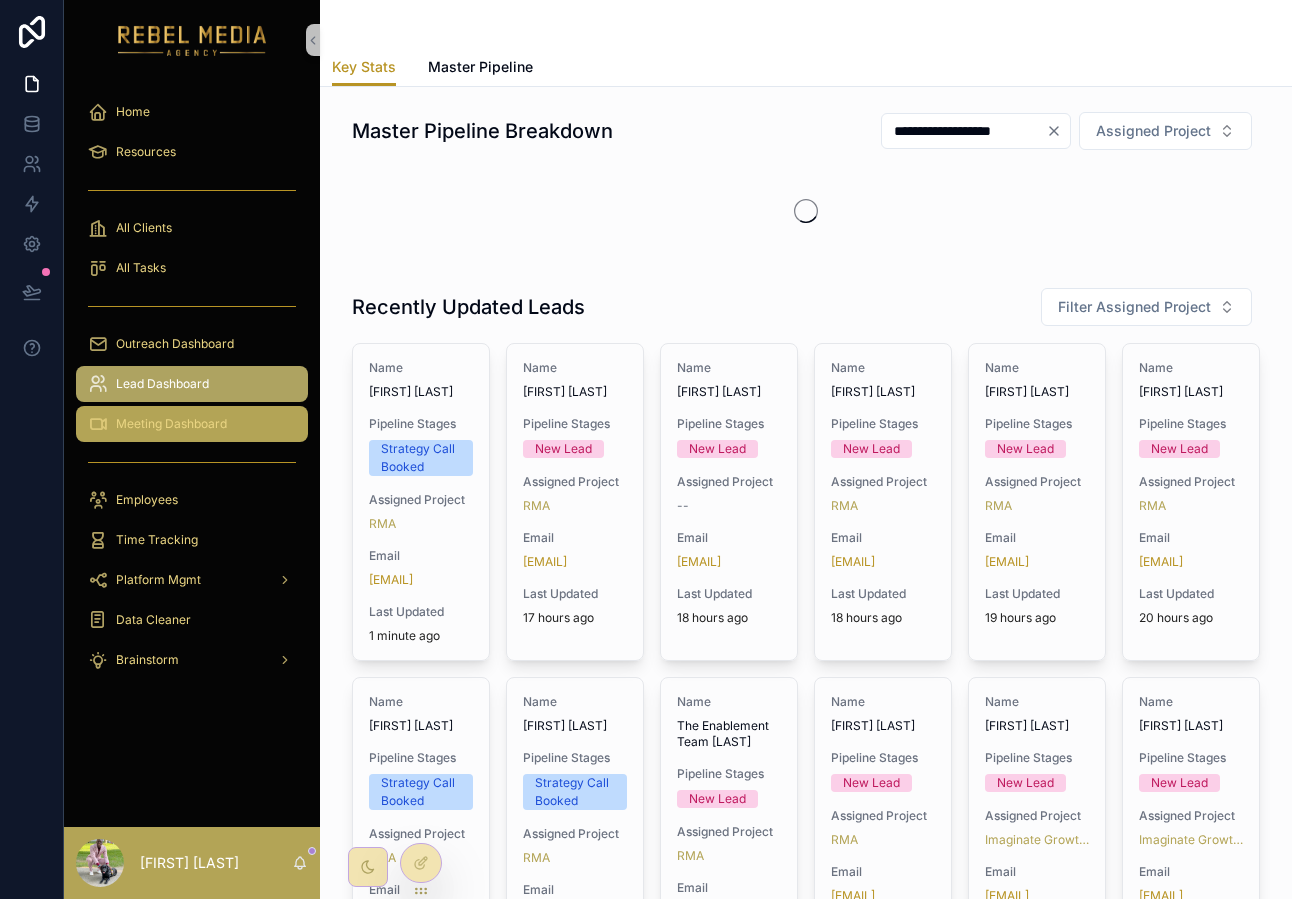 click on "Meeting Dashboard" at bounding box center (171, 424) 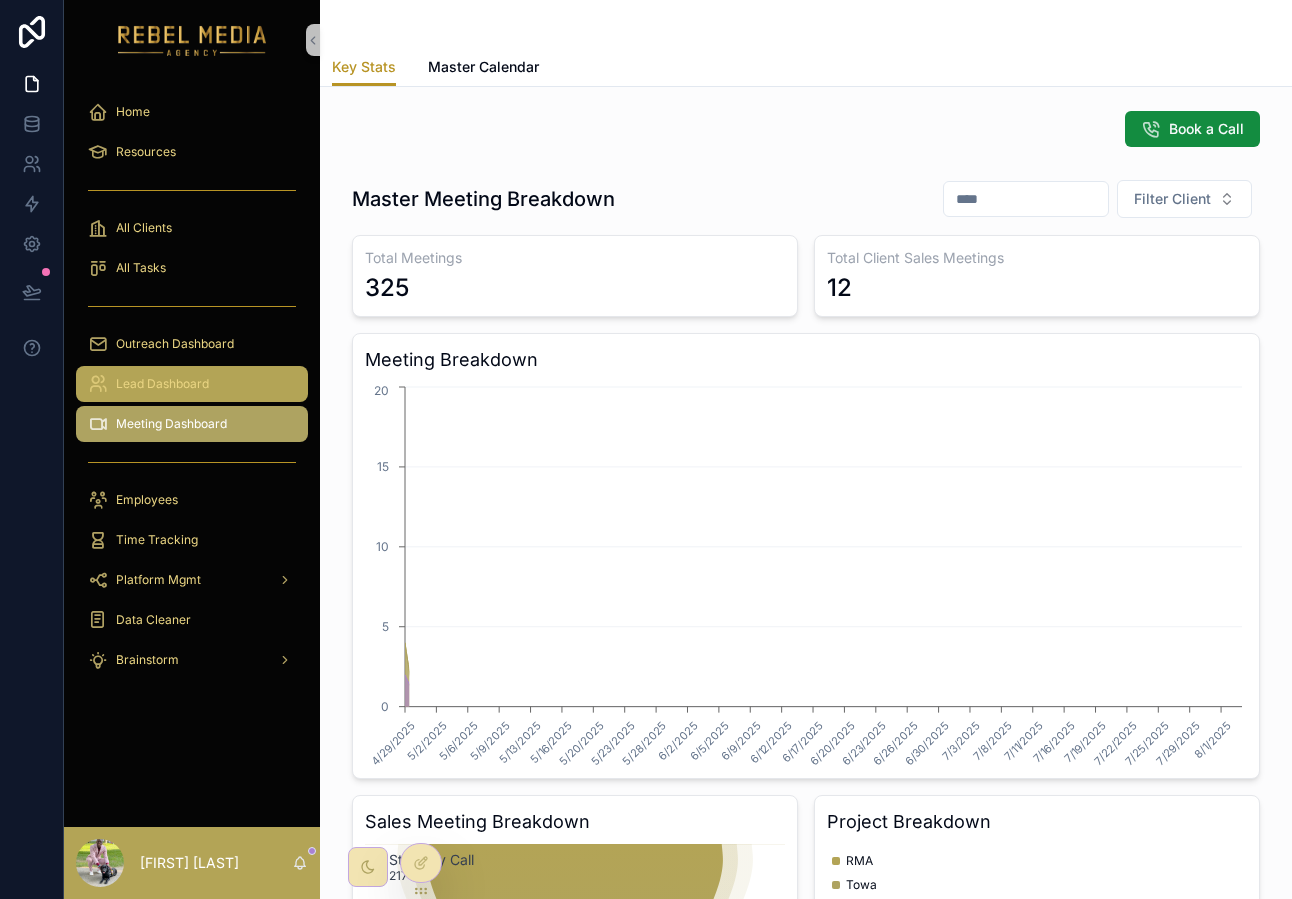 click on "Lead Dashboard" at bounding box center (192, 384) 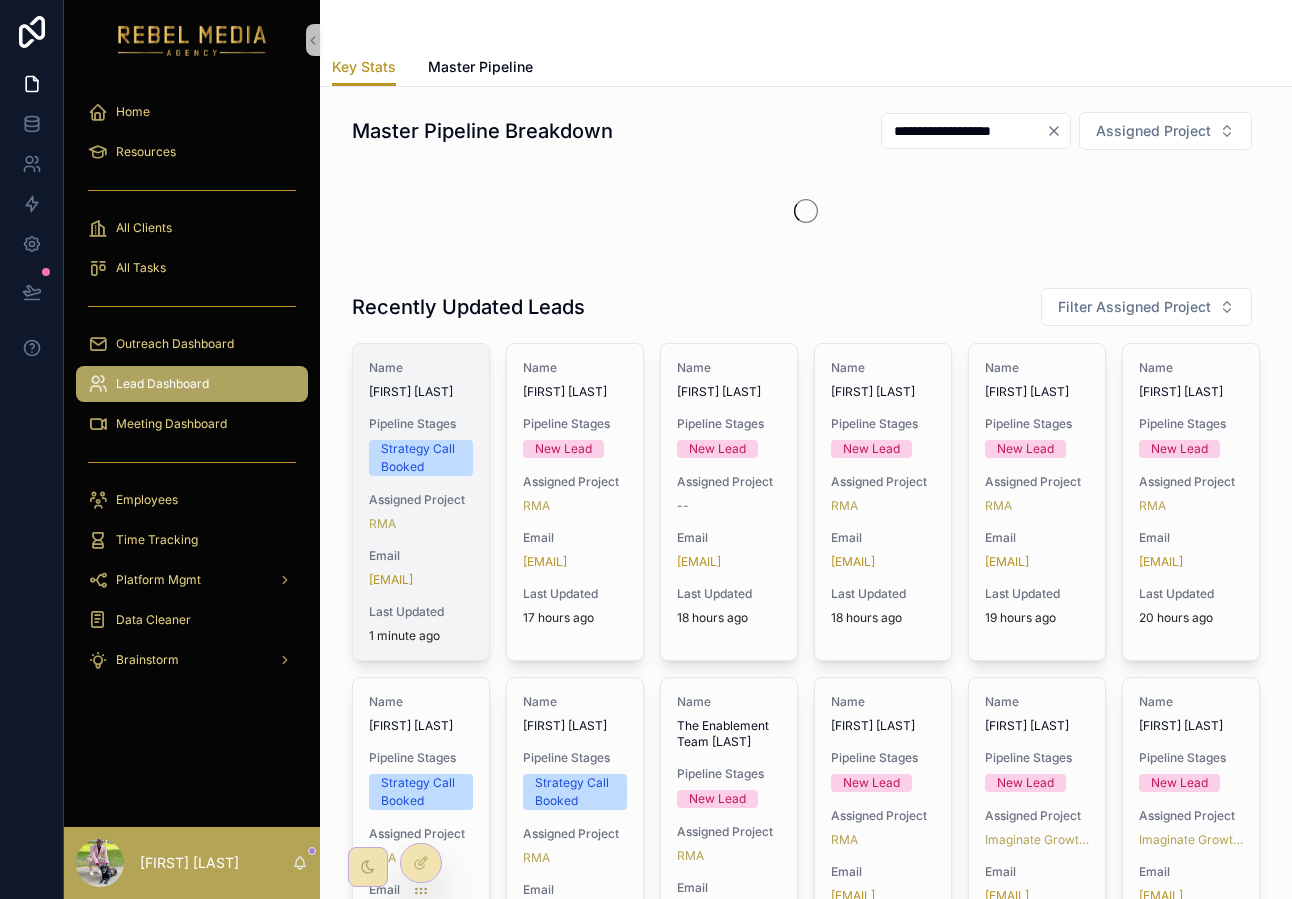 click on "Name" at bounding box center (421, 368) 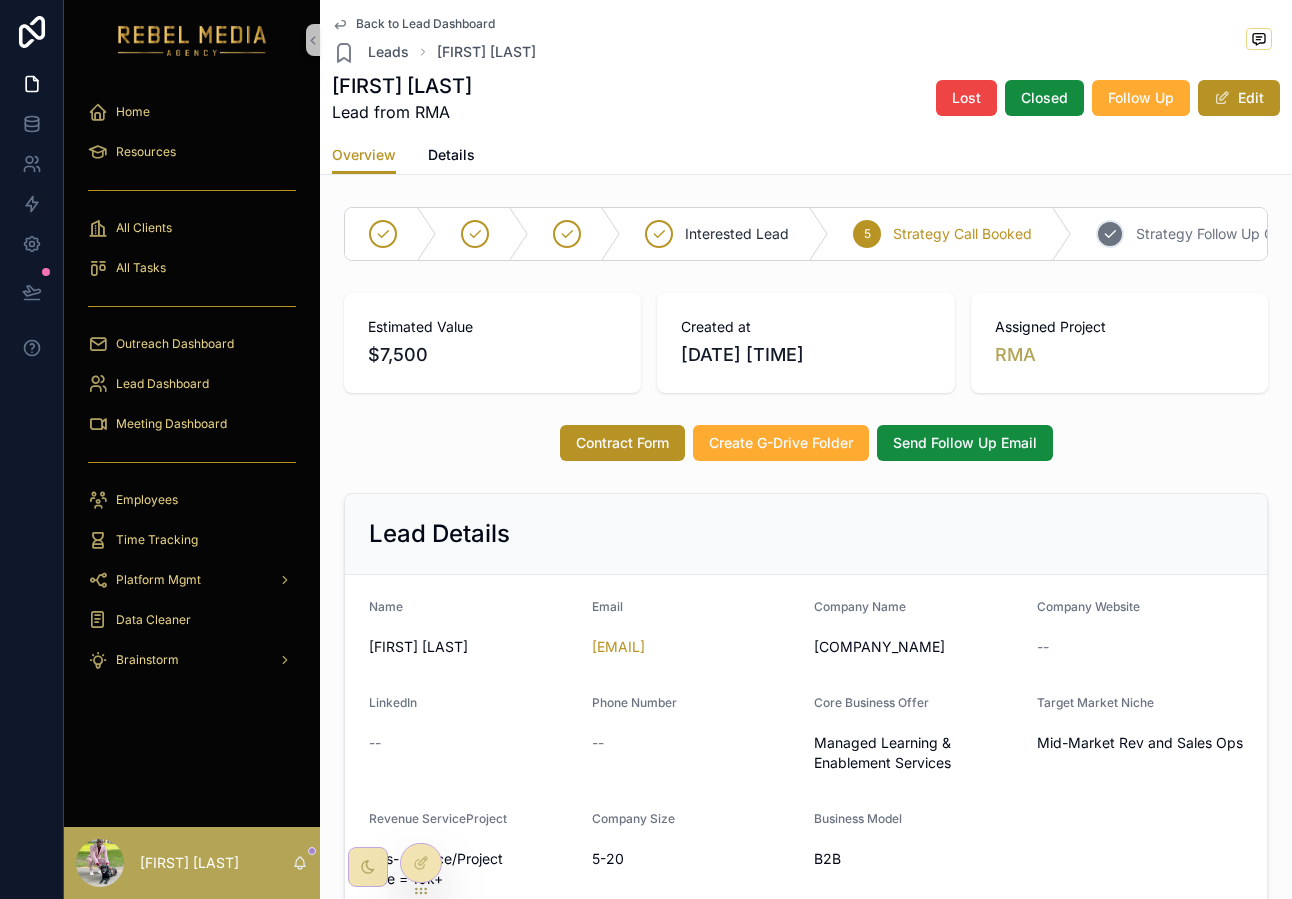 click on "Strategy Follow Up Call Booked" at bounding box center (1239, 234) 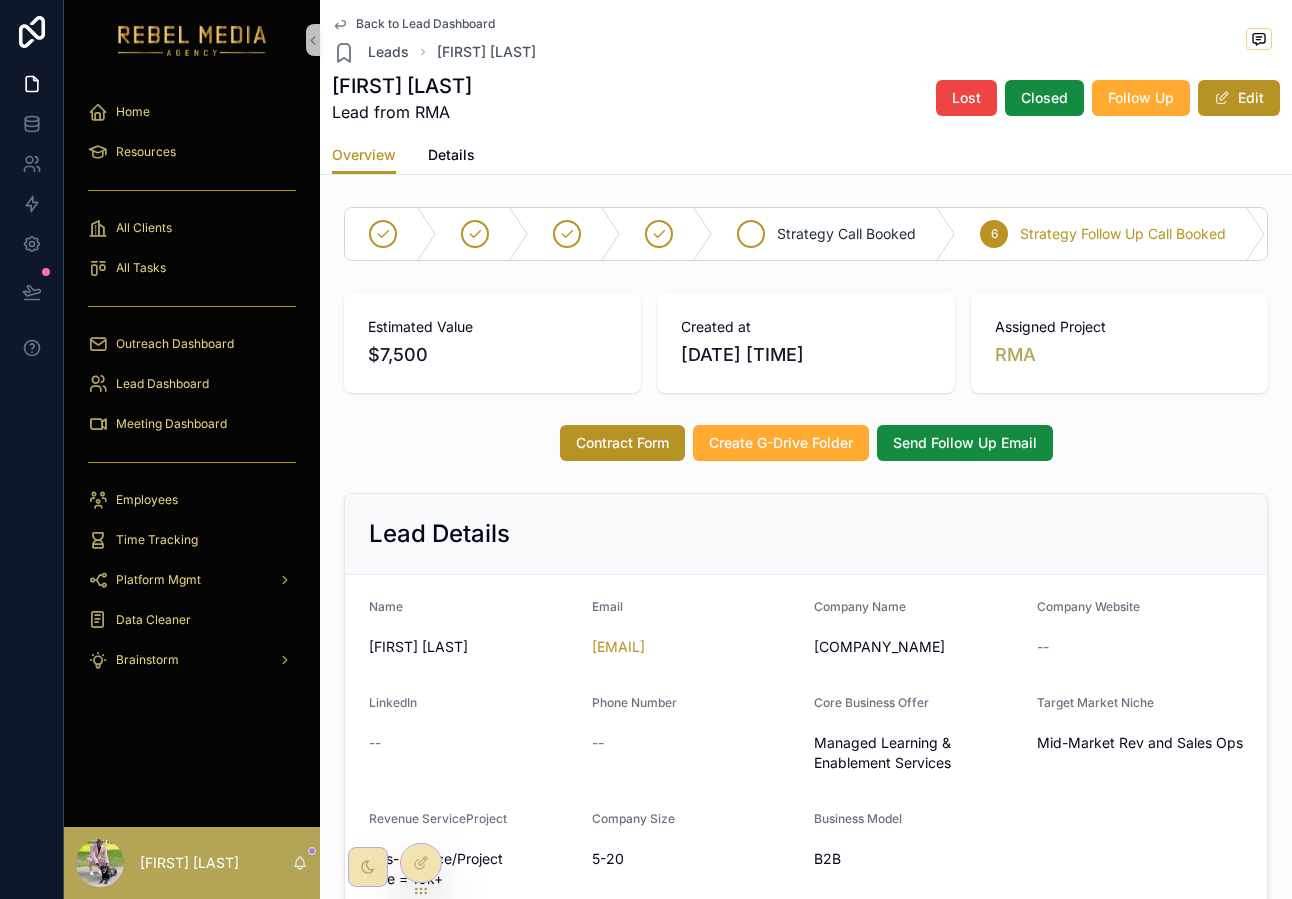 click on "Strategy Call Booked" at bounding box center [846, 234] 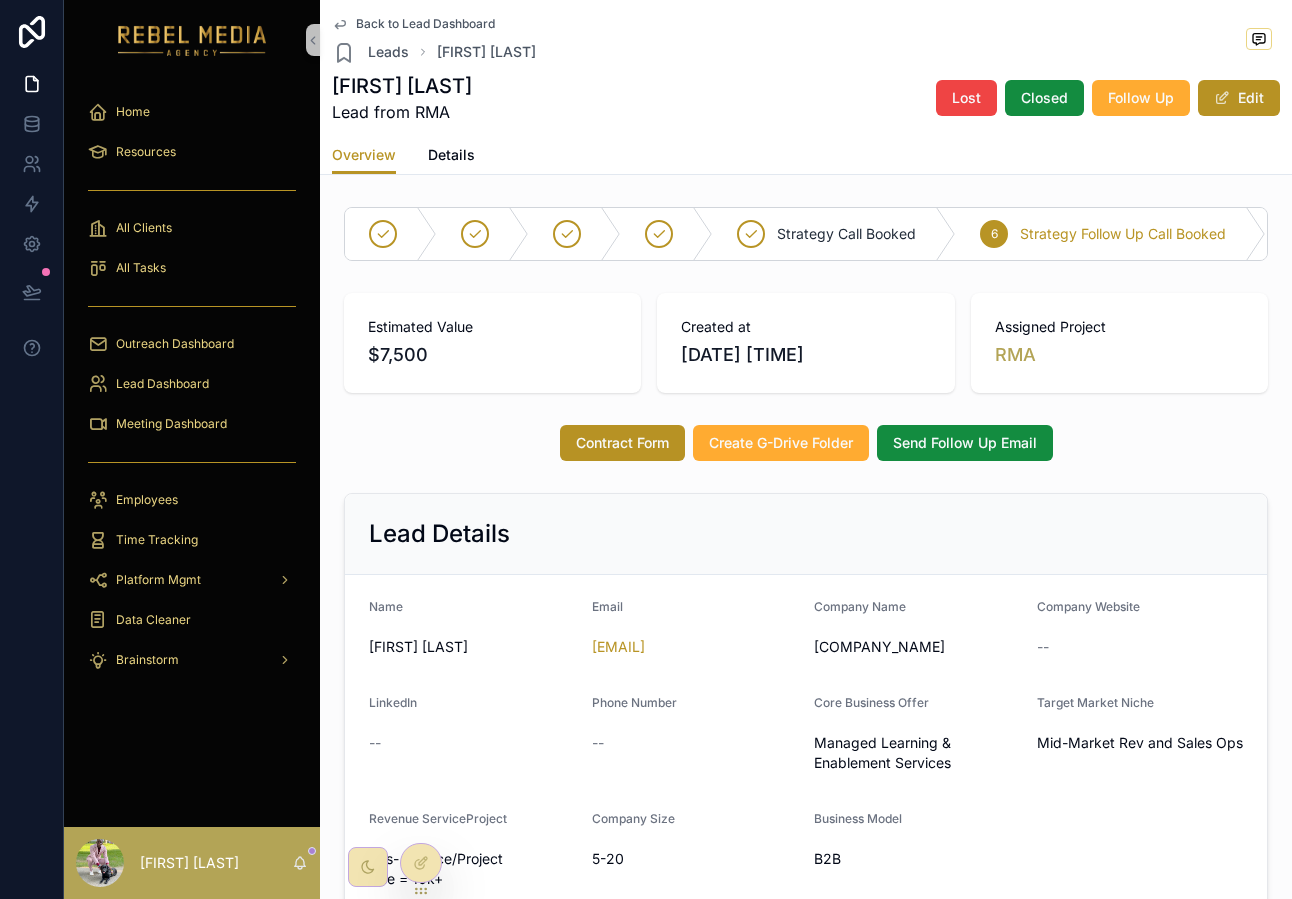 click 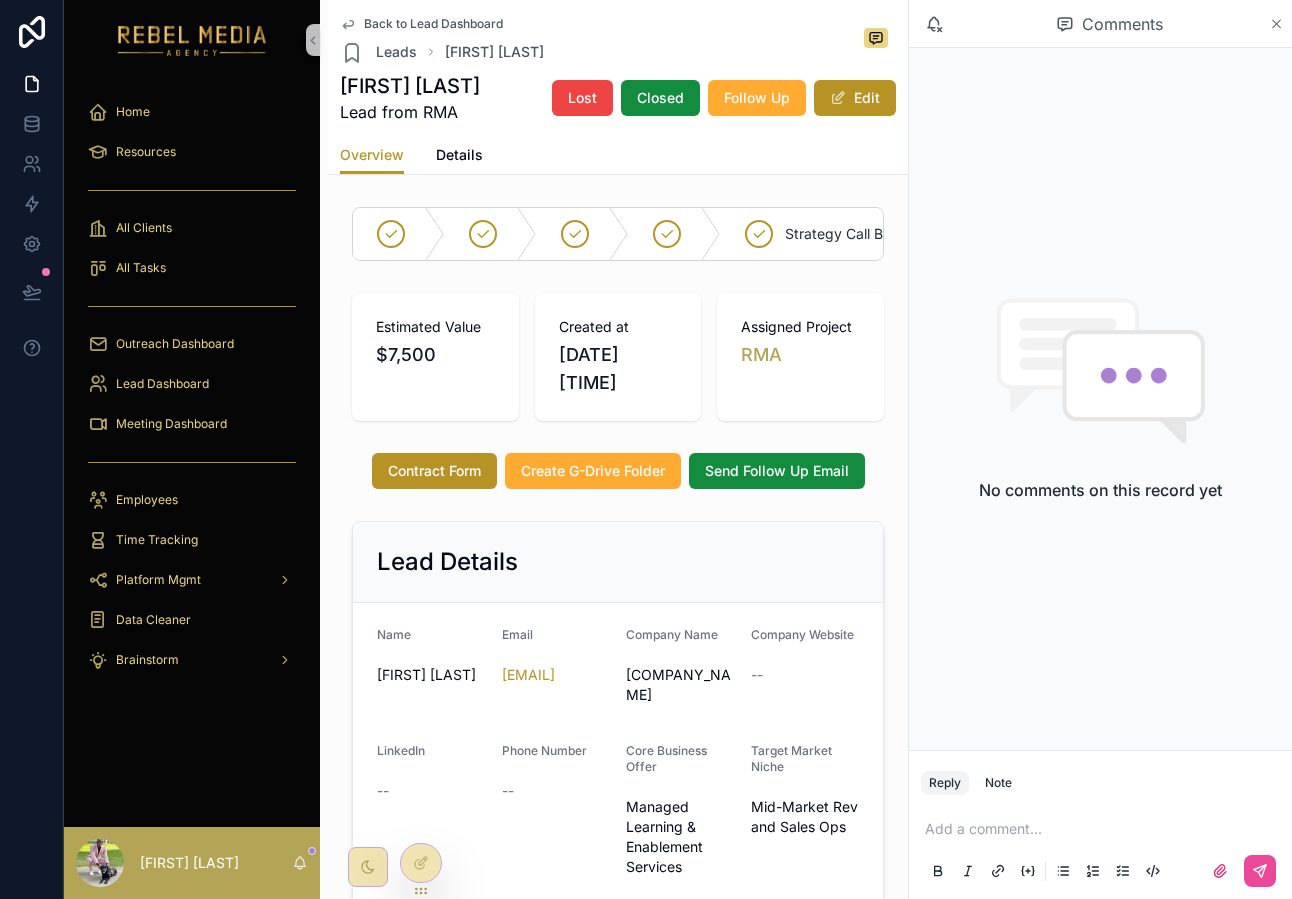 click 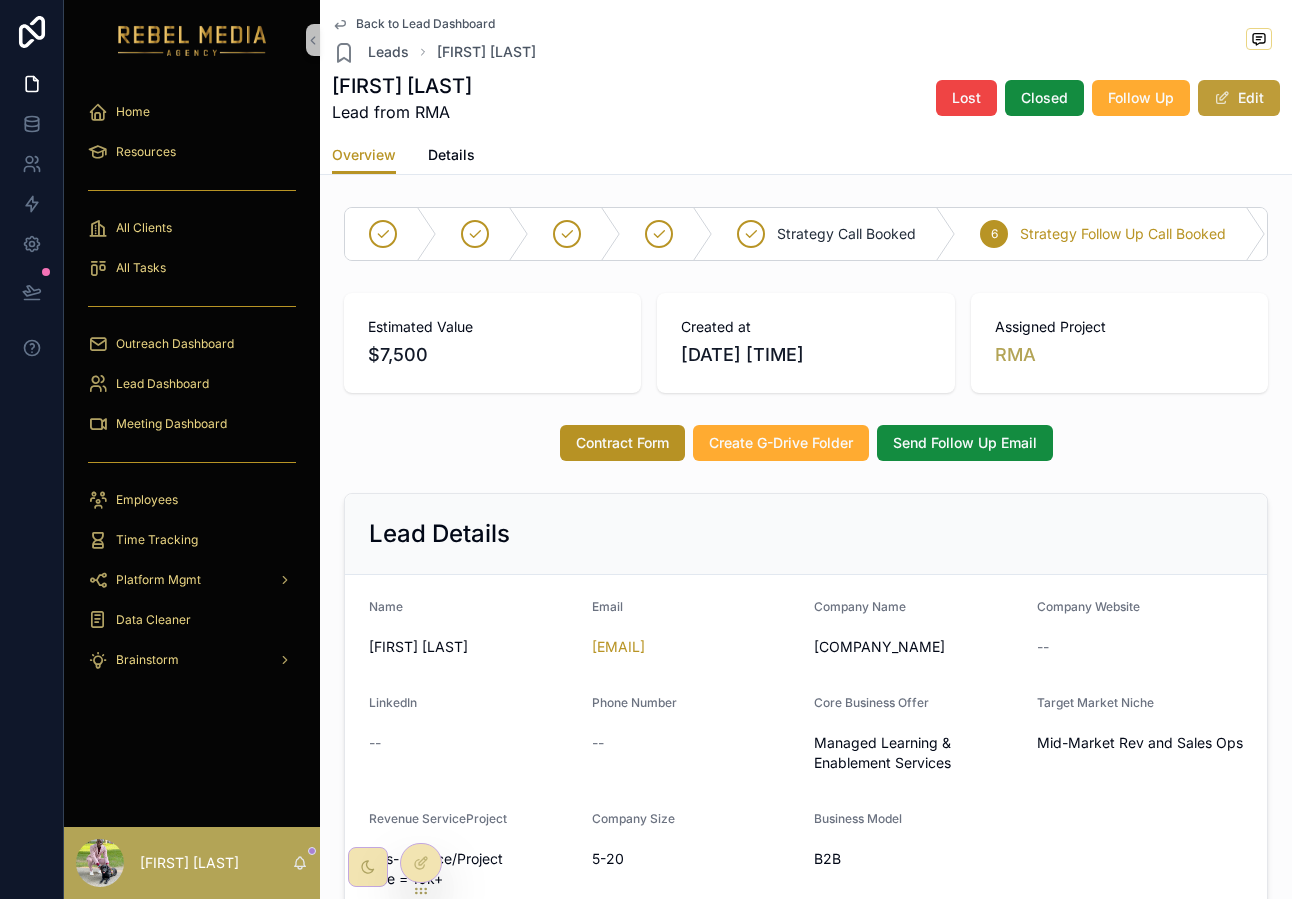 click on "Edit" at bounding box center [1239, 98] 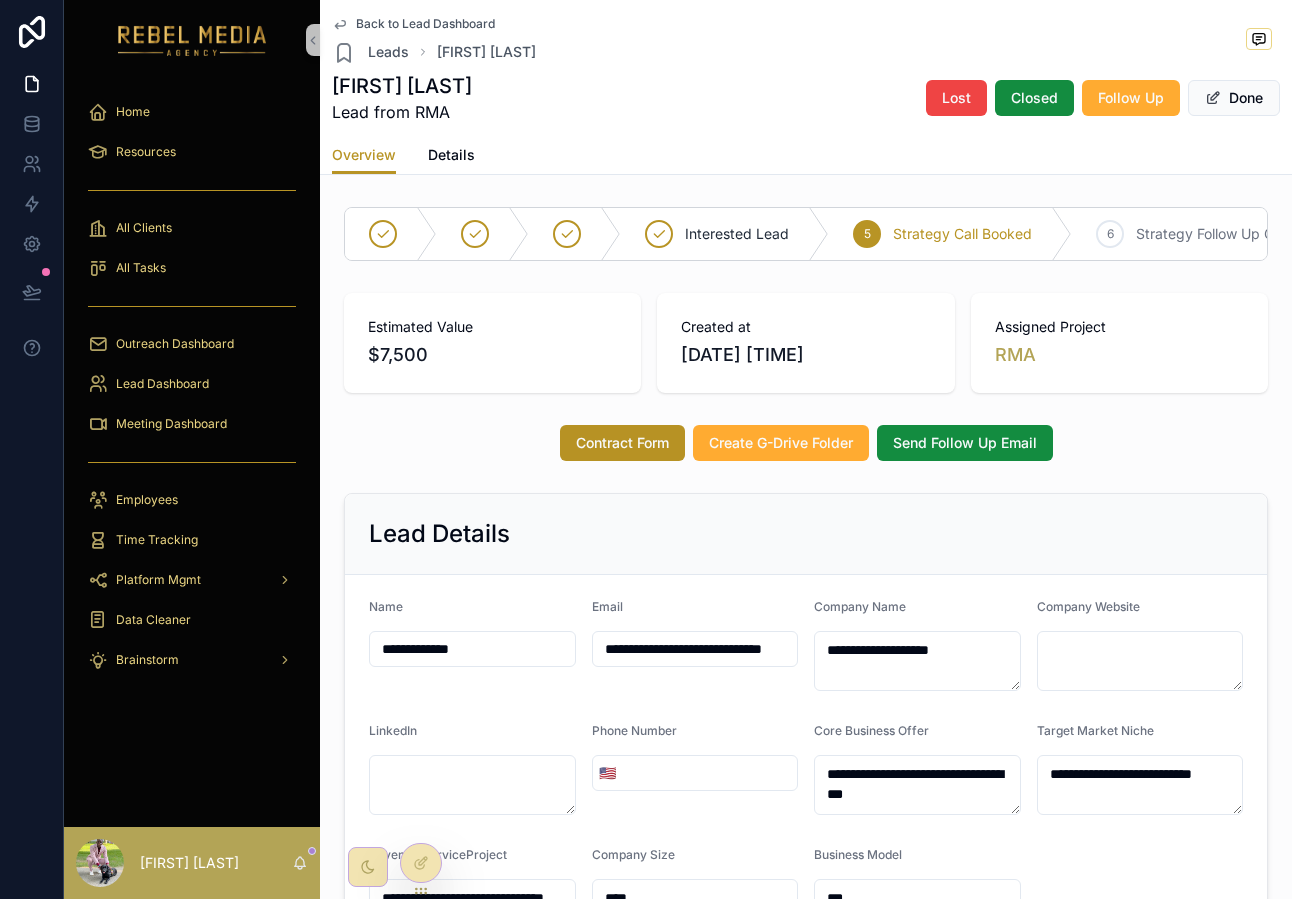 click on "**********" at bounding box center (695, 649) 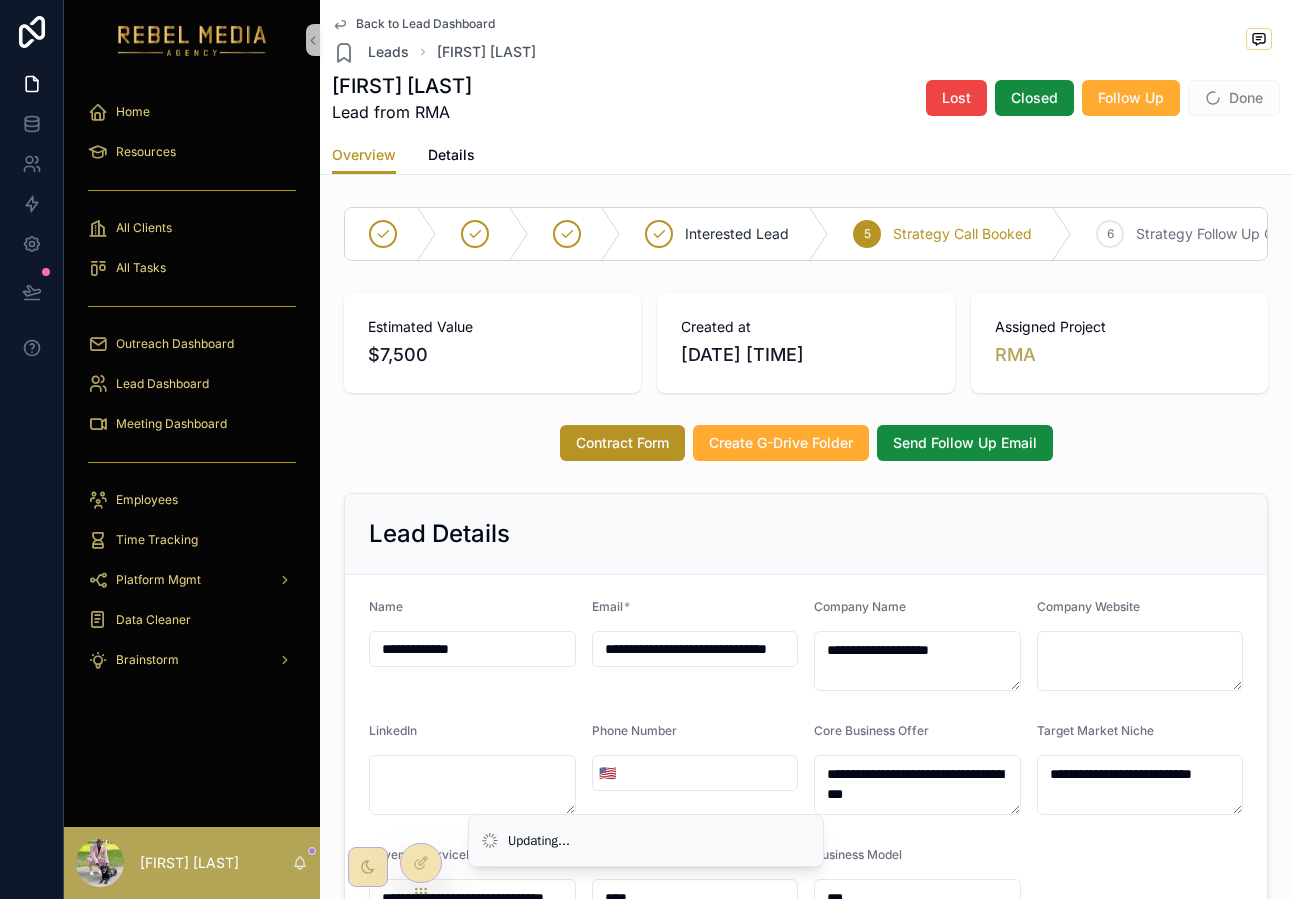 type on "**********" 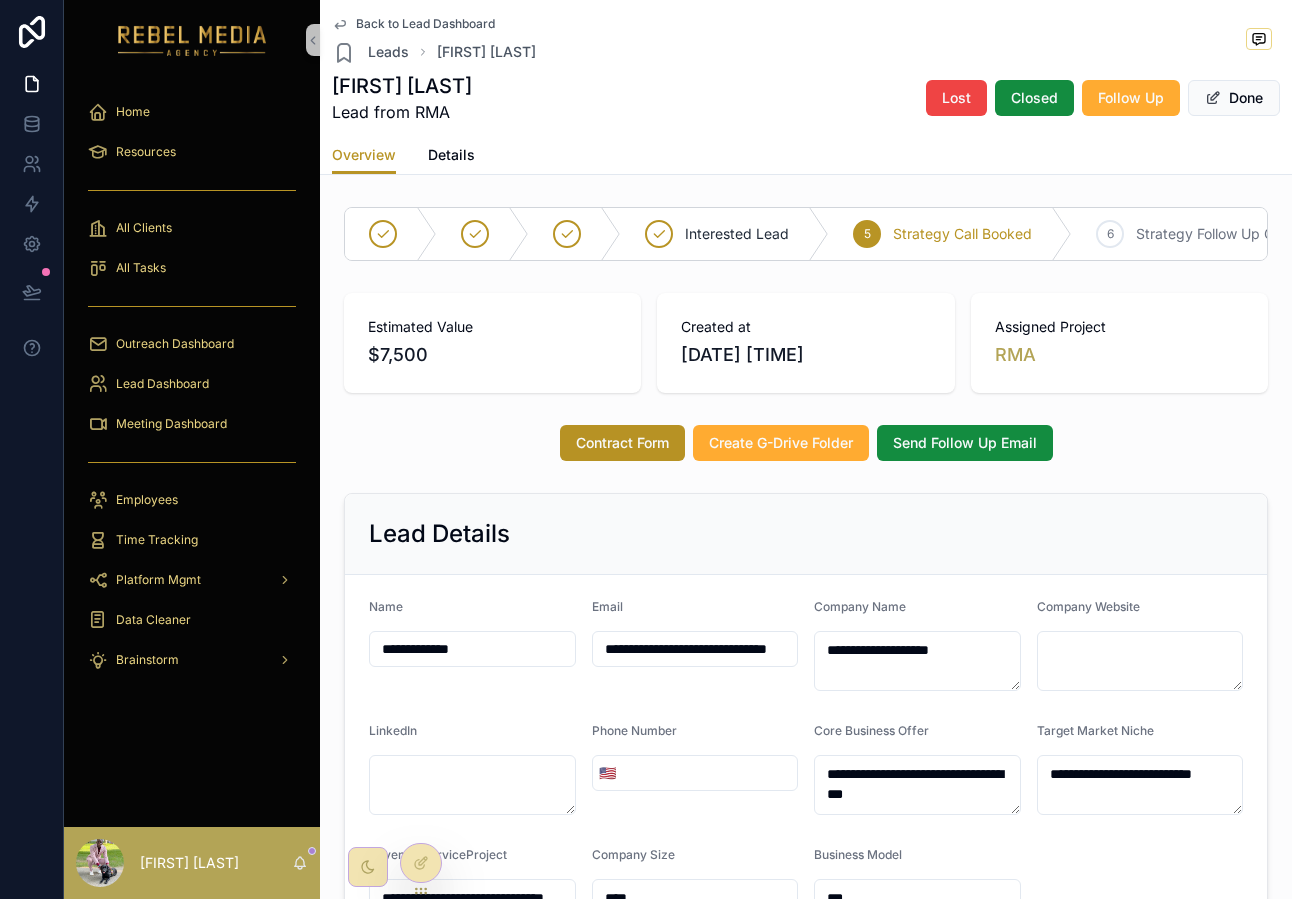 click on "**********" at bounding box center (695, 649) 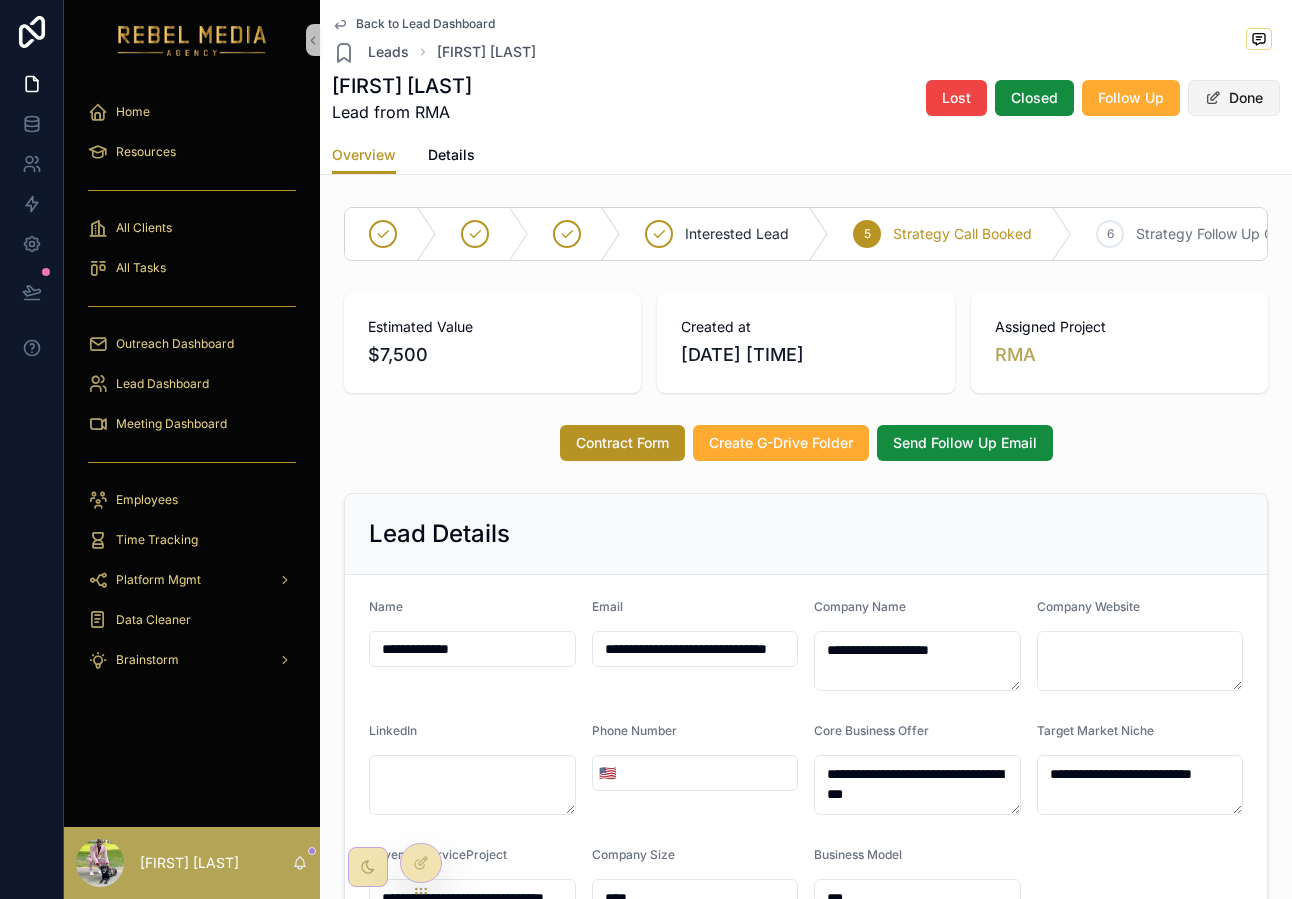 click on "Done" at bounding box center [1234, 98] 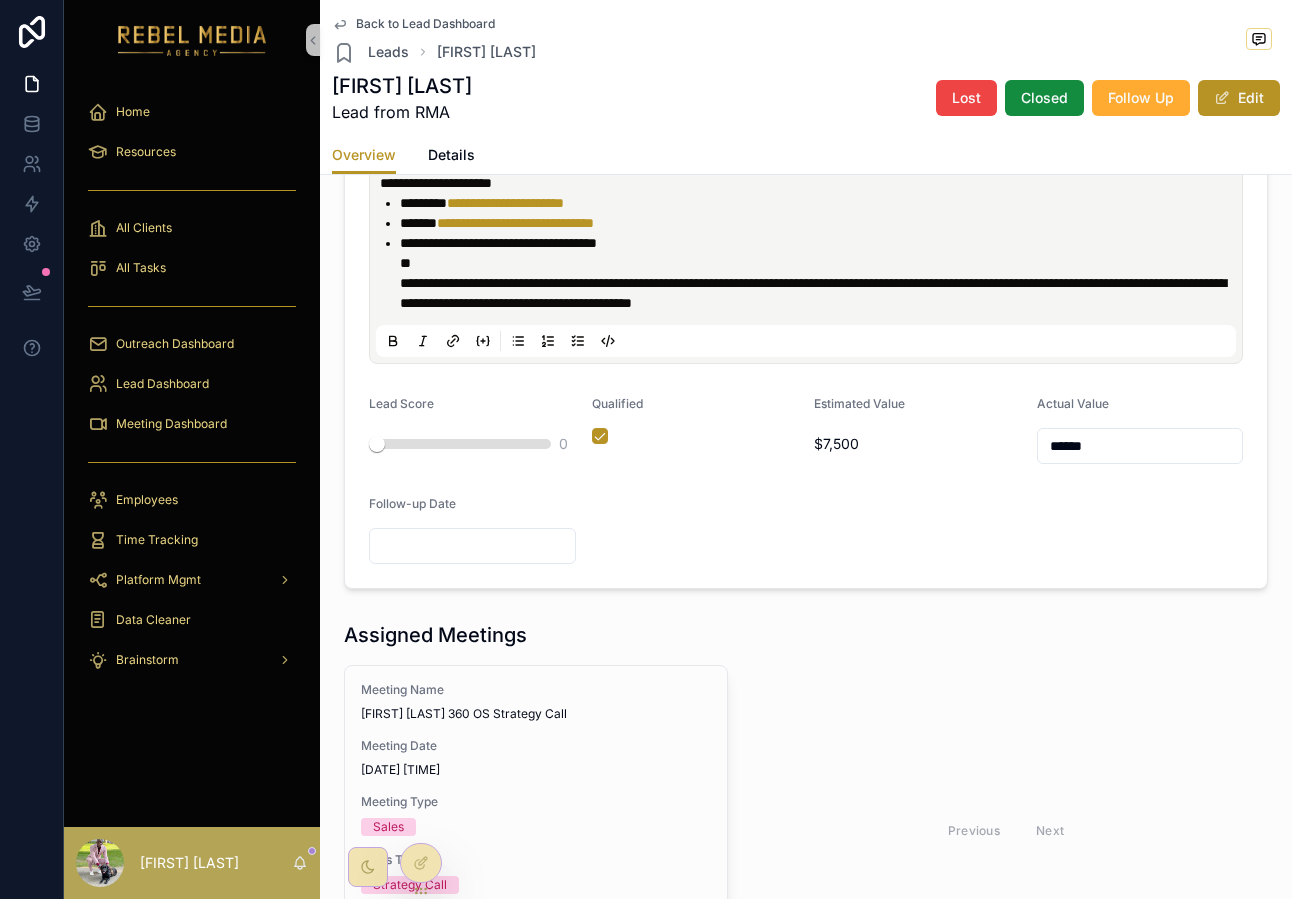 scroll, scrollTop: 1375, scrollLeft: 0, axis: vertical 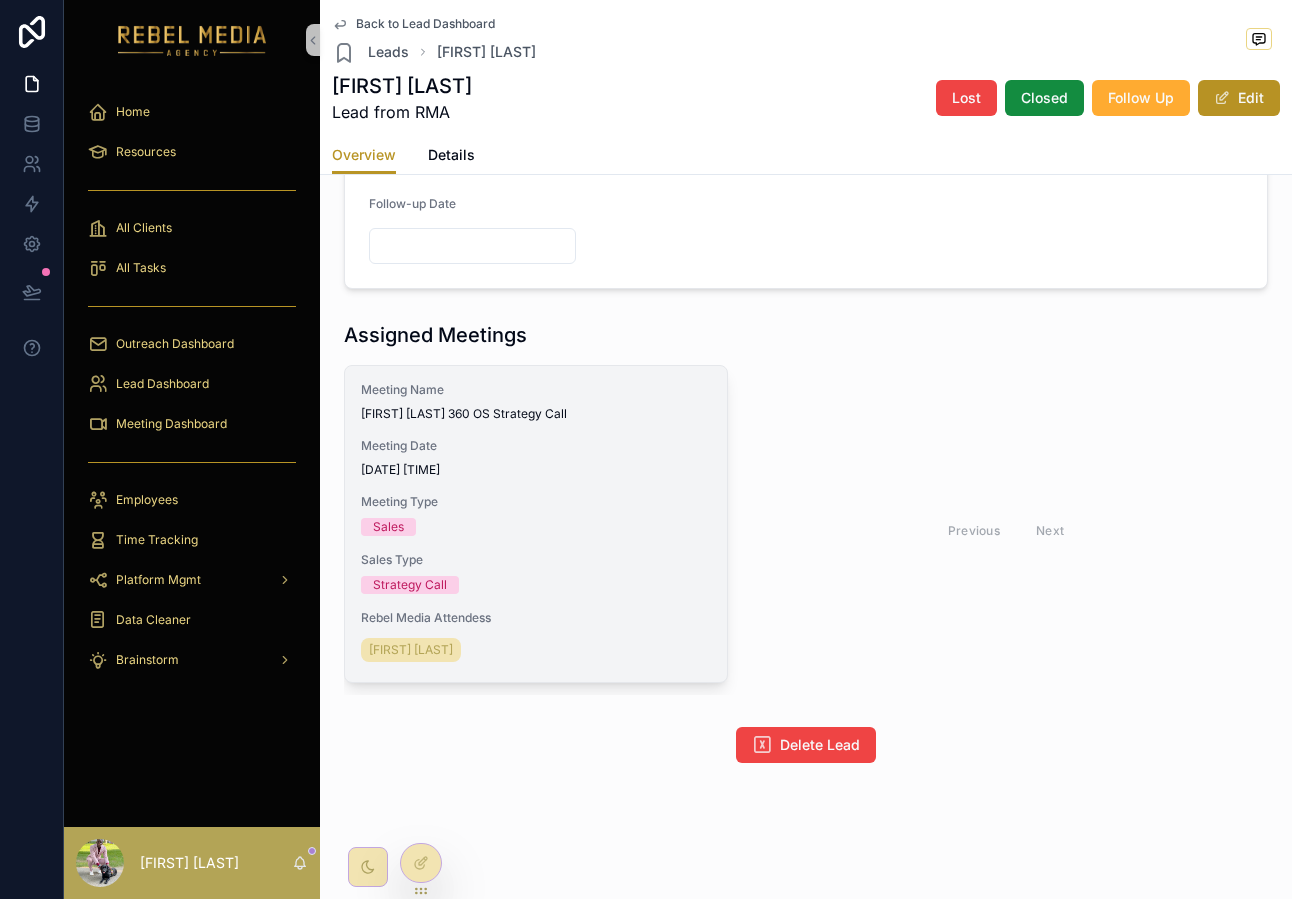 click on "Strategy Call" at bounding box center [536, 585] 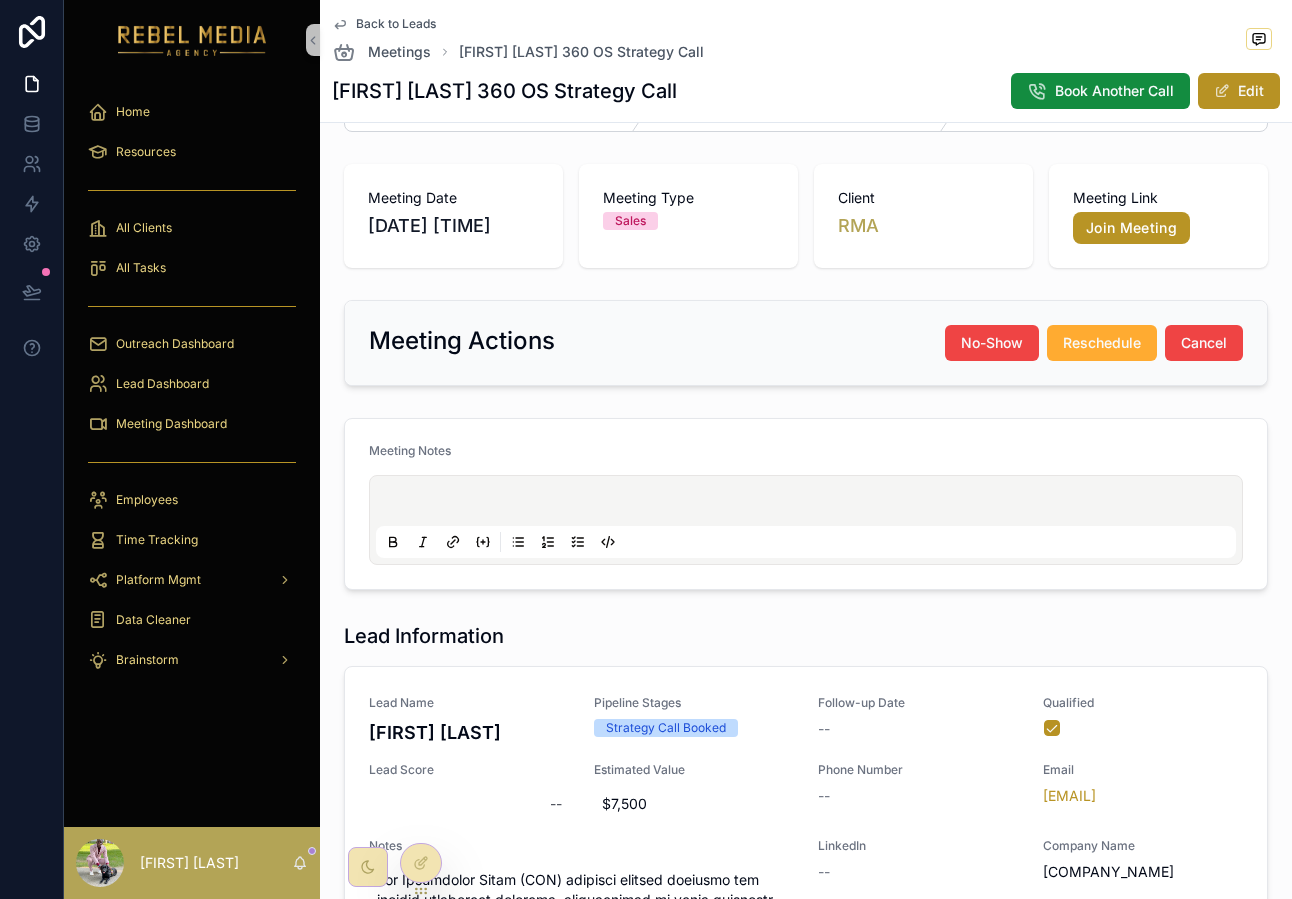 scroll, scrollTop: 0, scrollLeft: 0, axis: both 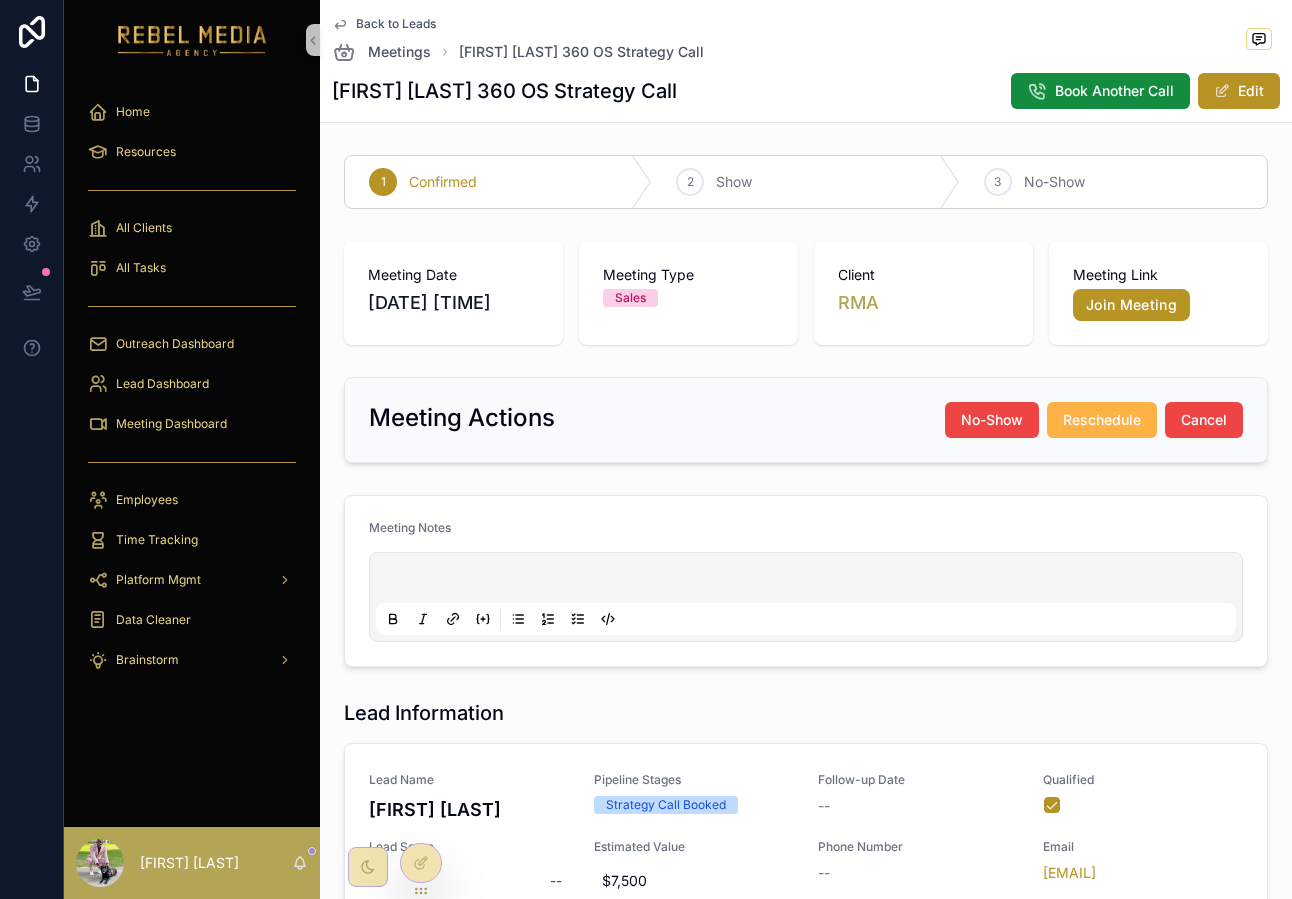 click on "Reschedule" at bounding box center (1102, 420) 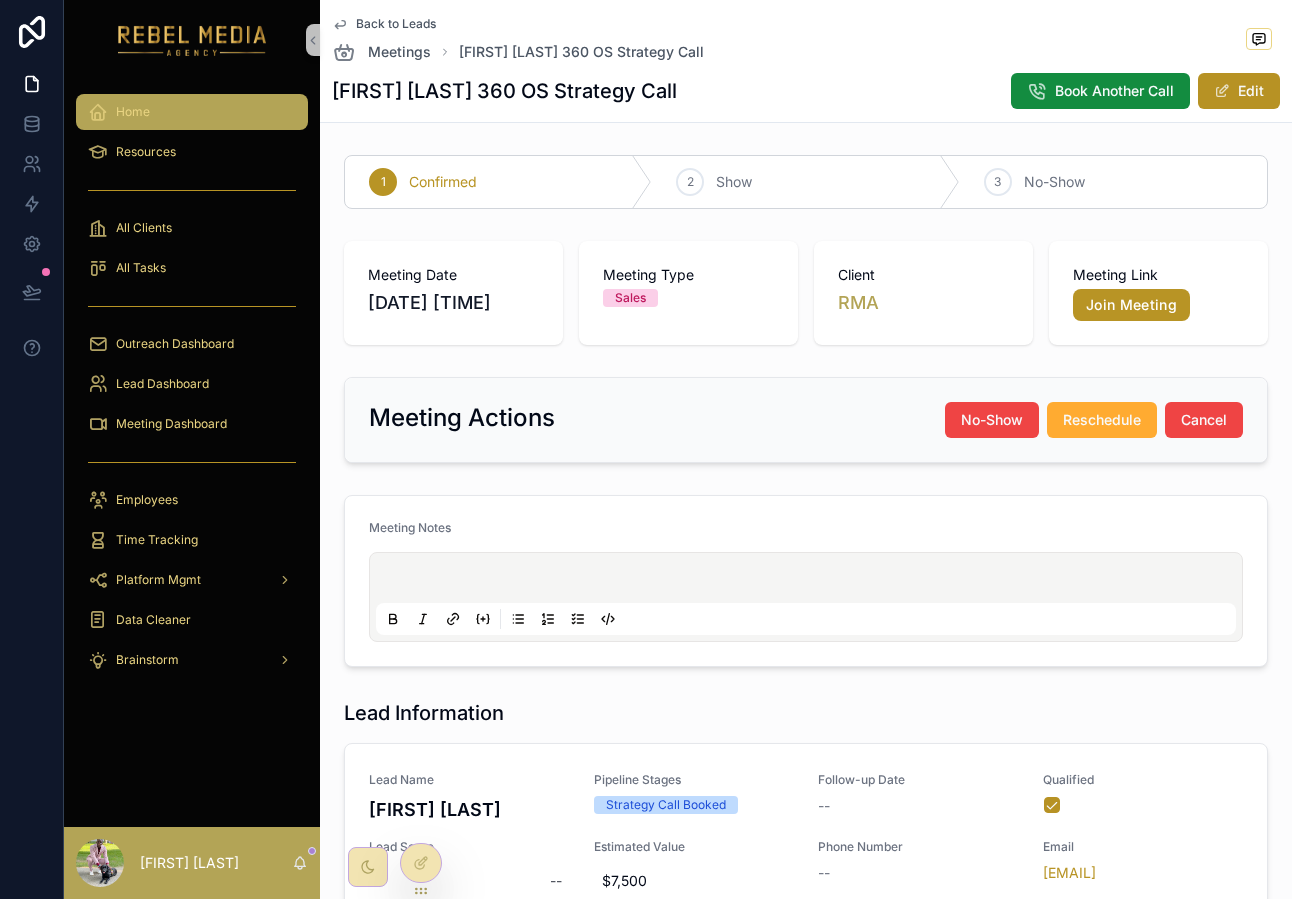 click on "Home" at bounding box center (192, 112) 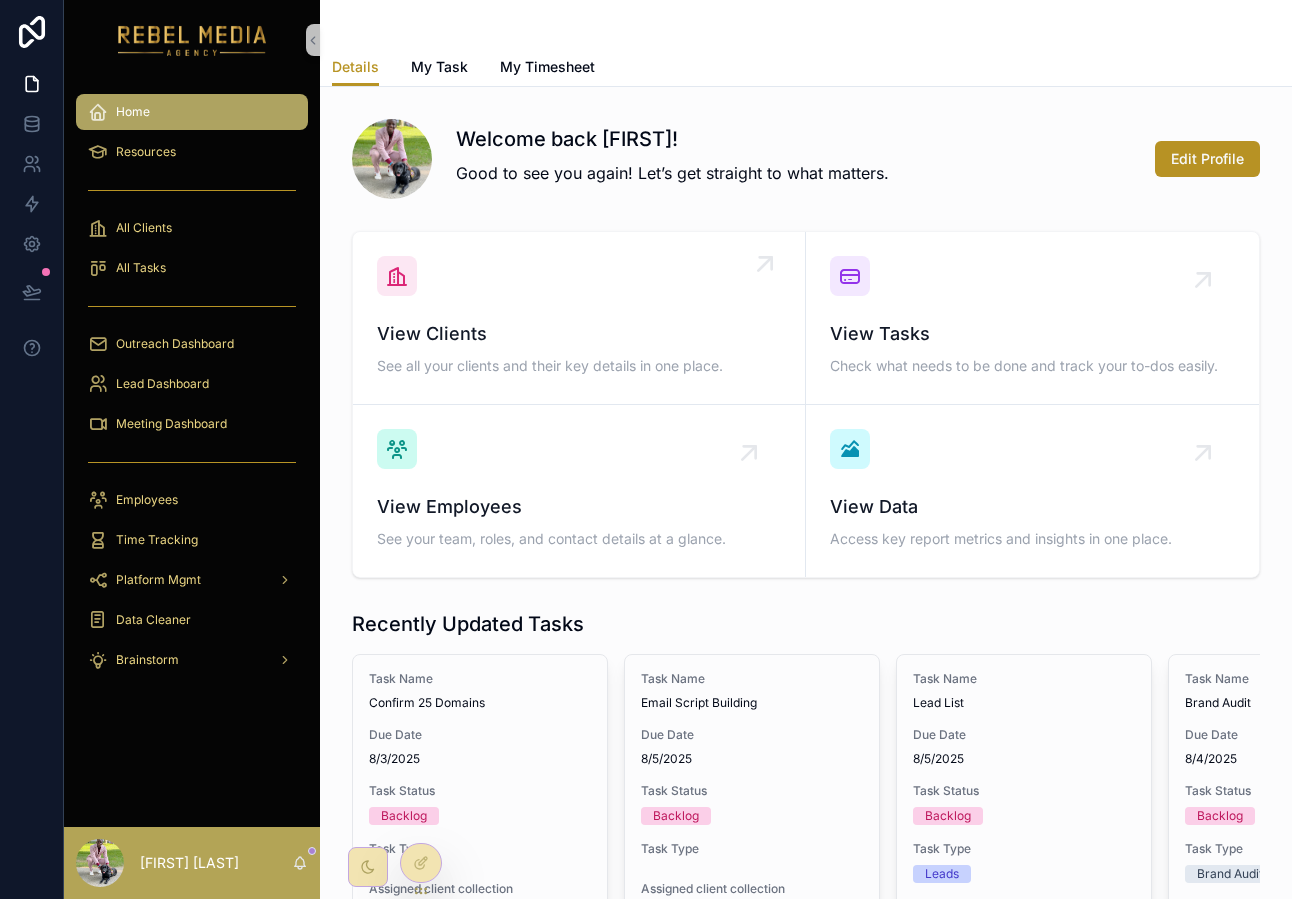 click on "View Clients See all your clients and their key details in one place." at bounding box center [579, 350] 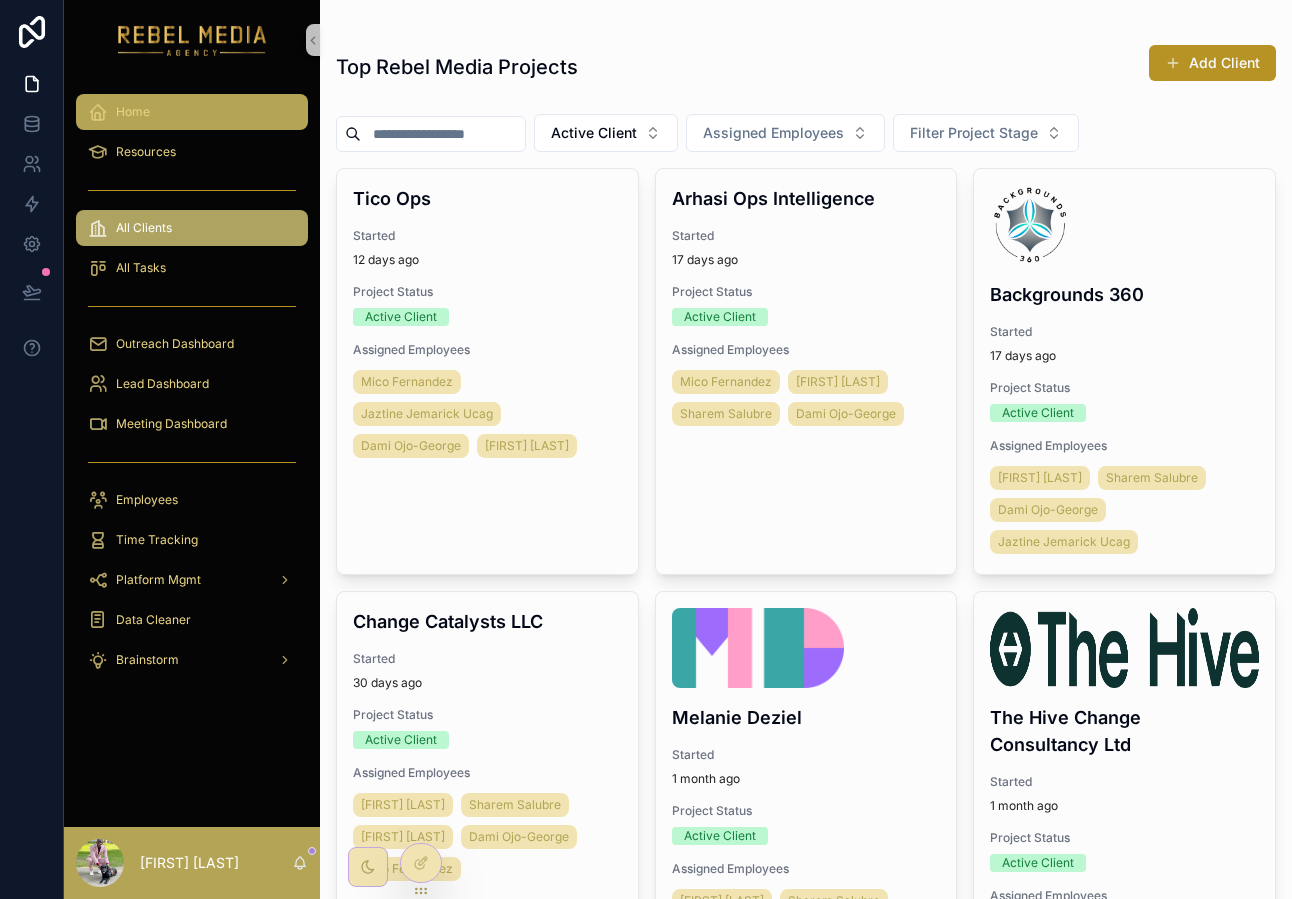 click on "Home" at bounding box center (192, 112) 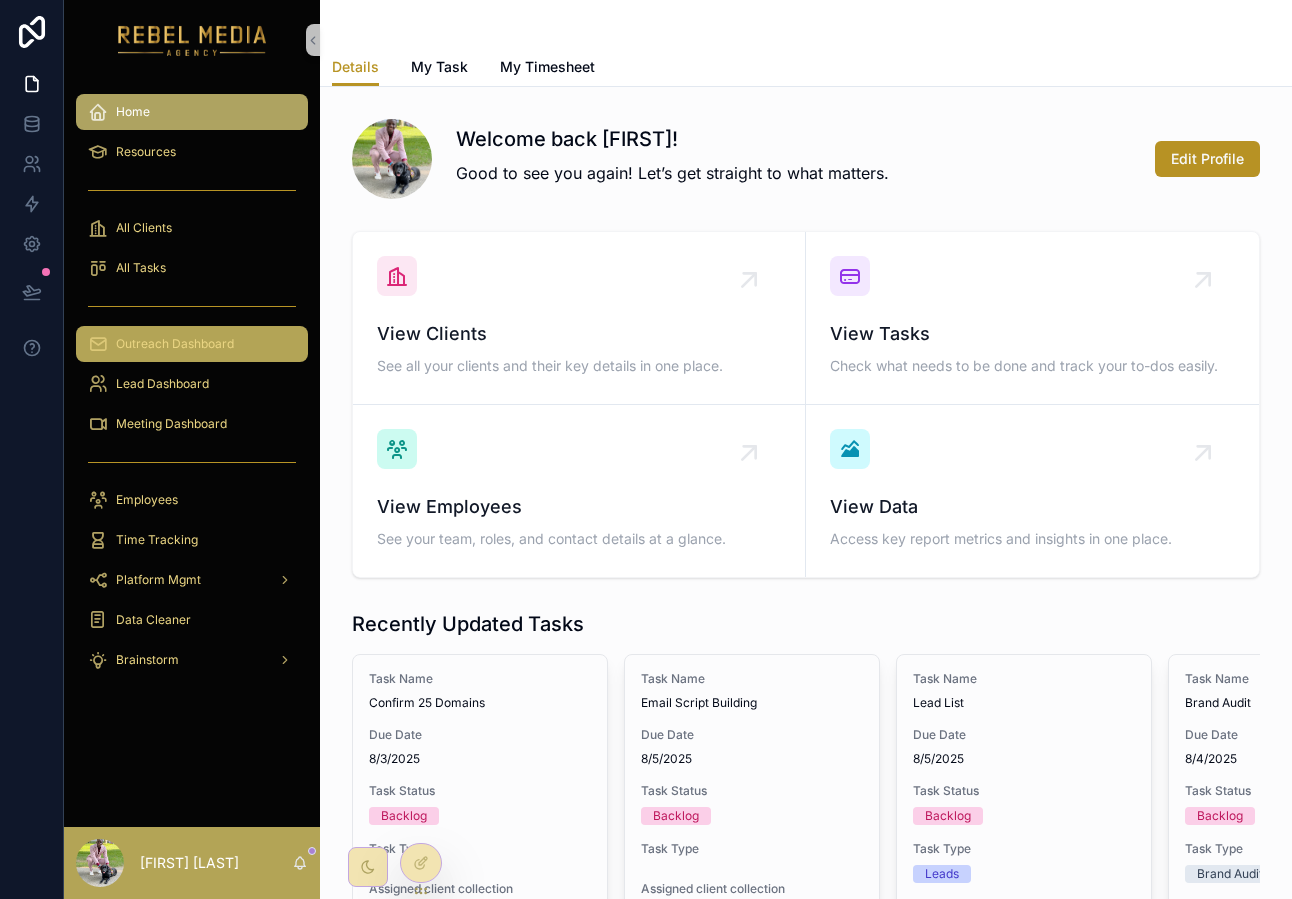 click on "Outreach Dashboard" at bounding box center (192, 344) 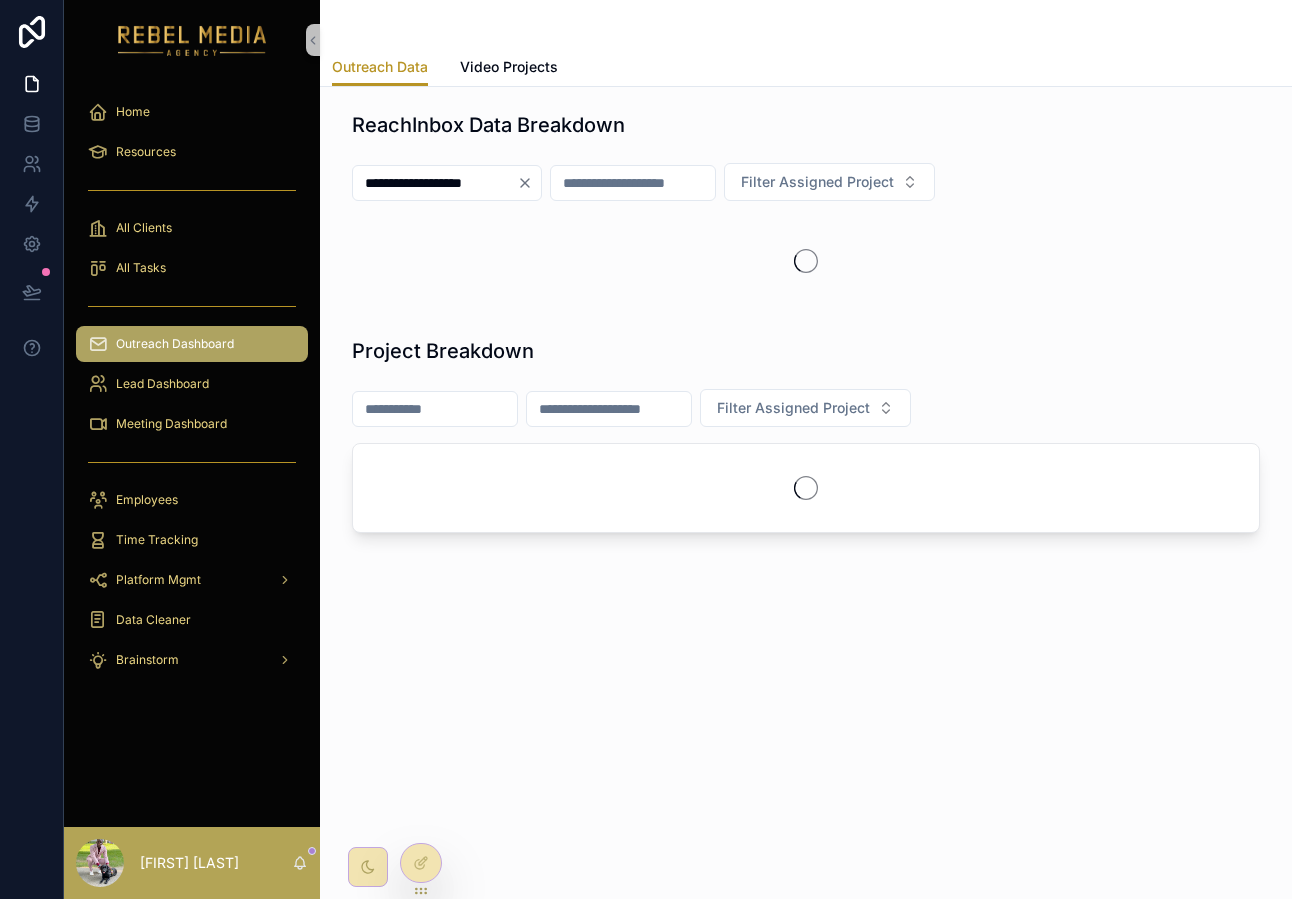 click on "**********" at bounding box center (806, 208) 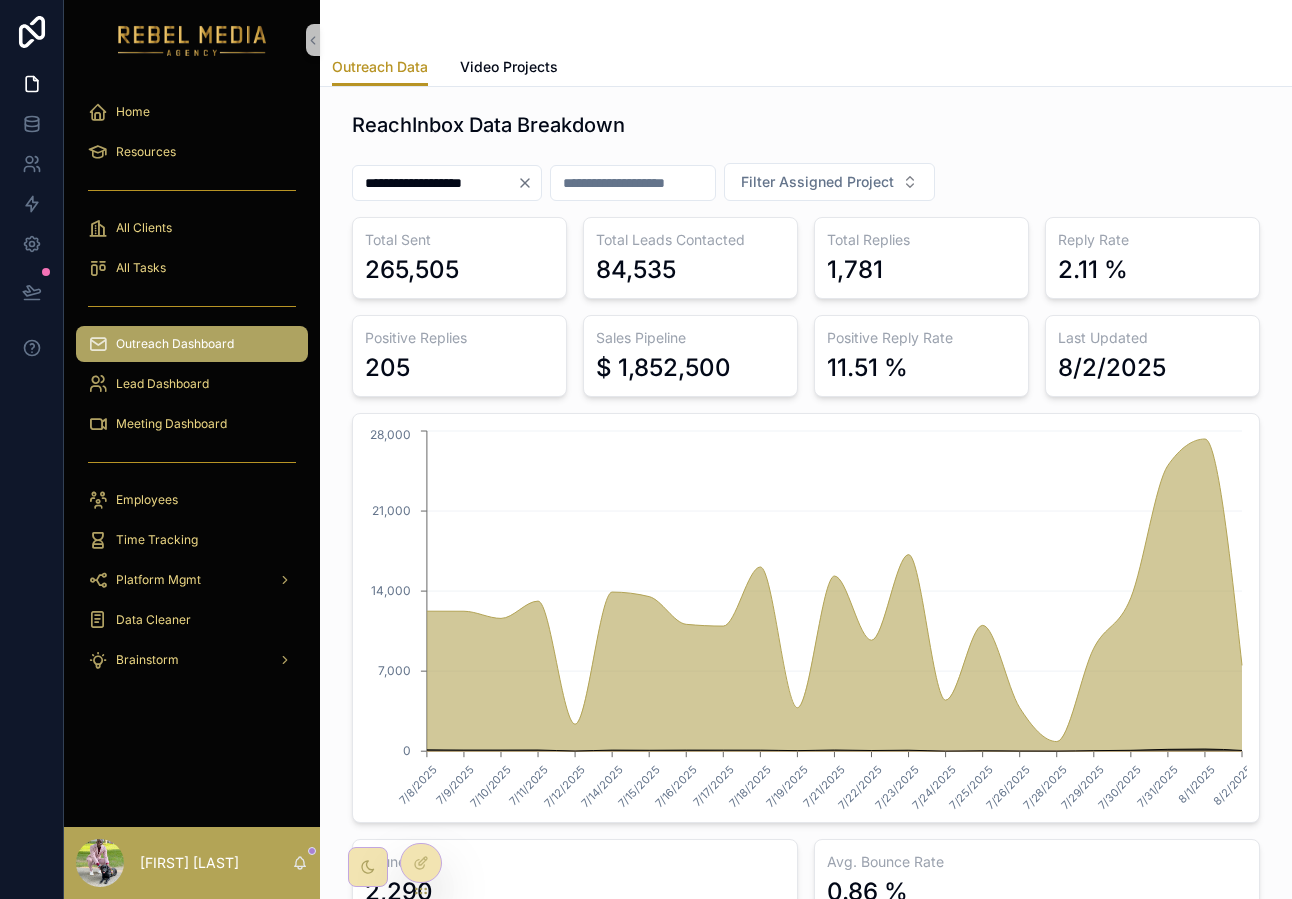 click 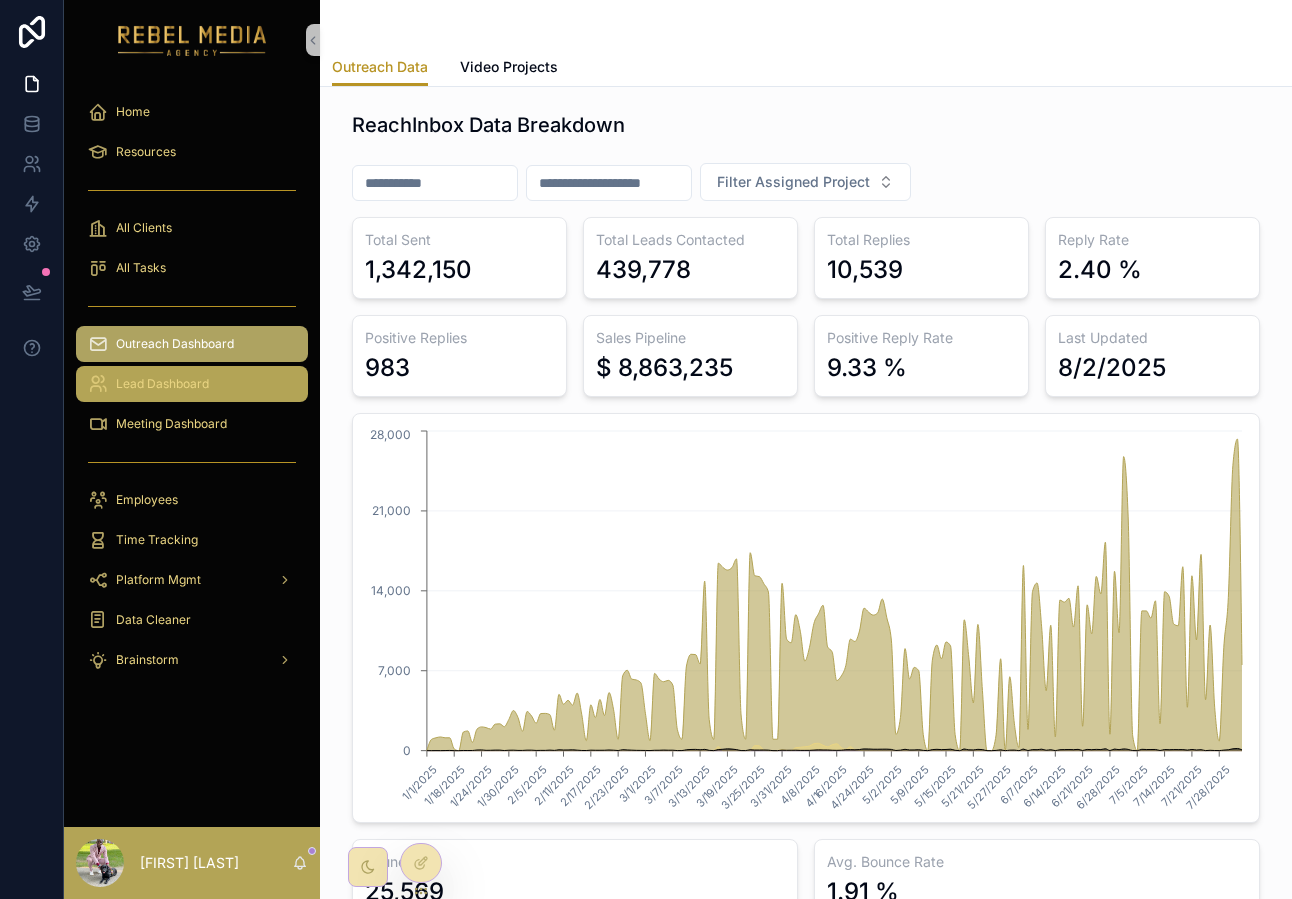 click on "Lead Dashboard" at bounding box center [192, 384] 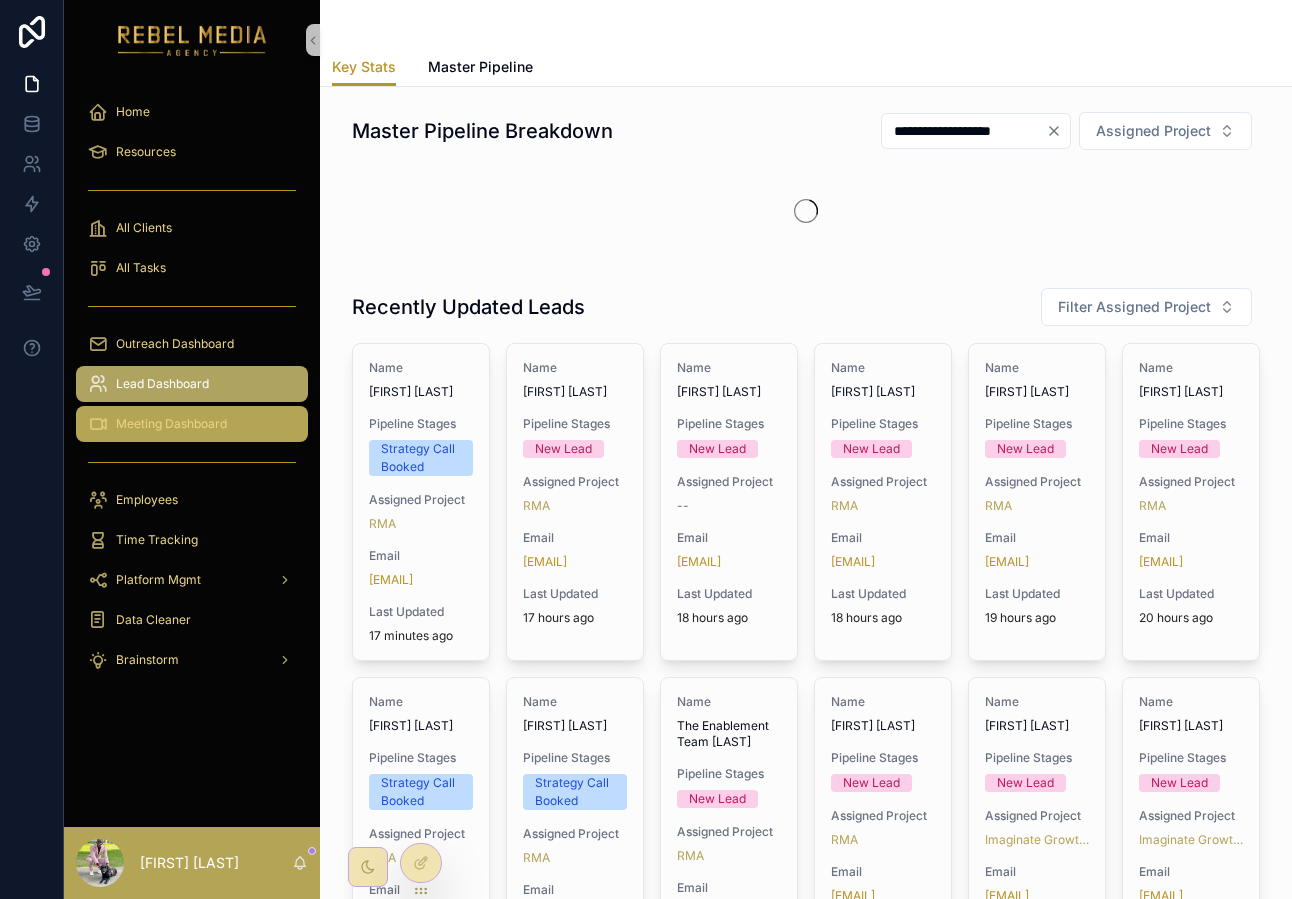 click on "Meeting Dashboard" at bounding box center [171, 424] 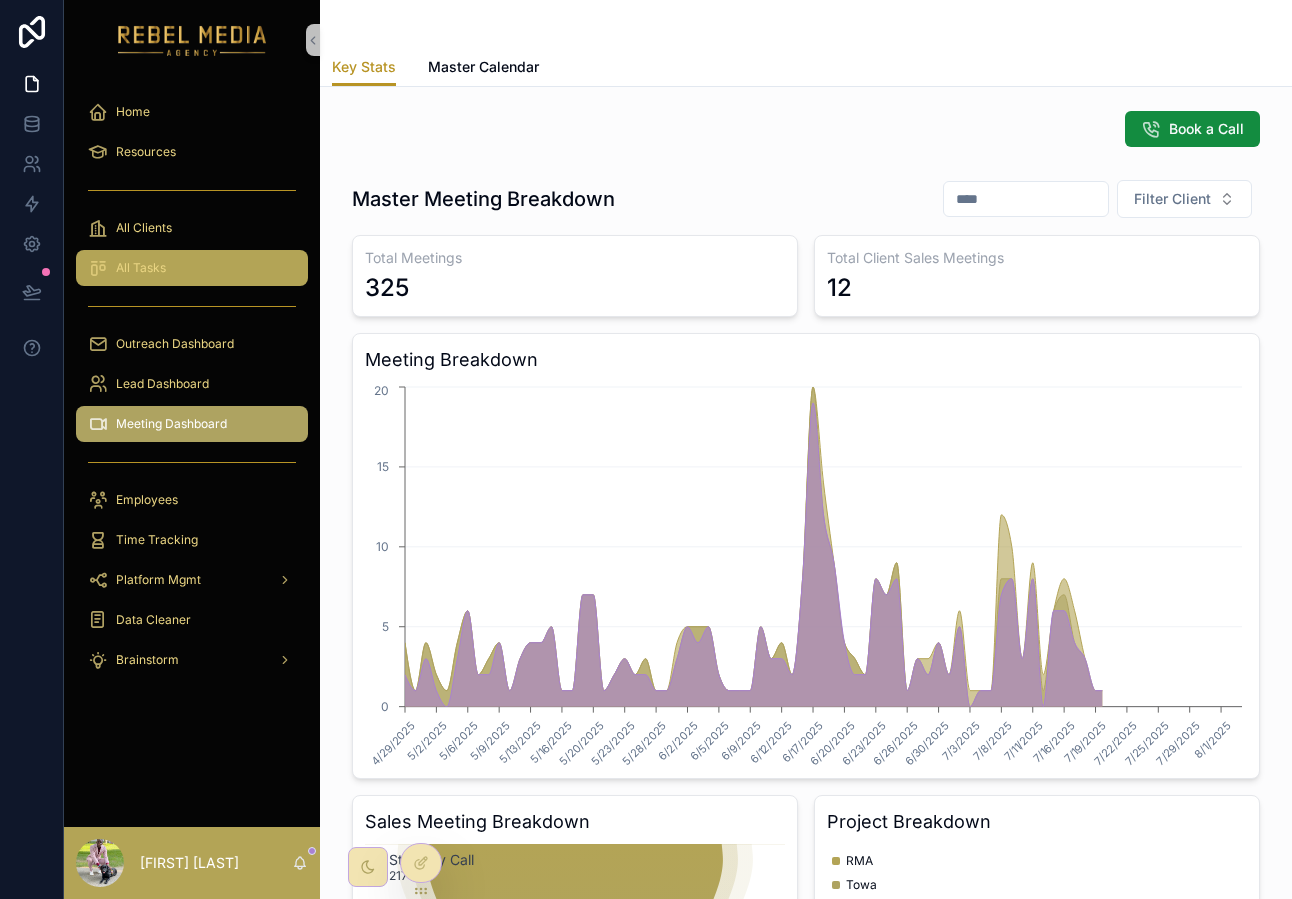 click on "All Tasks" at bounding box center [192, 268] 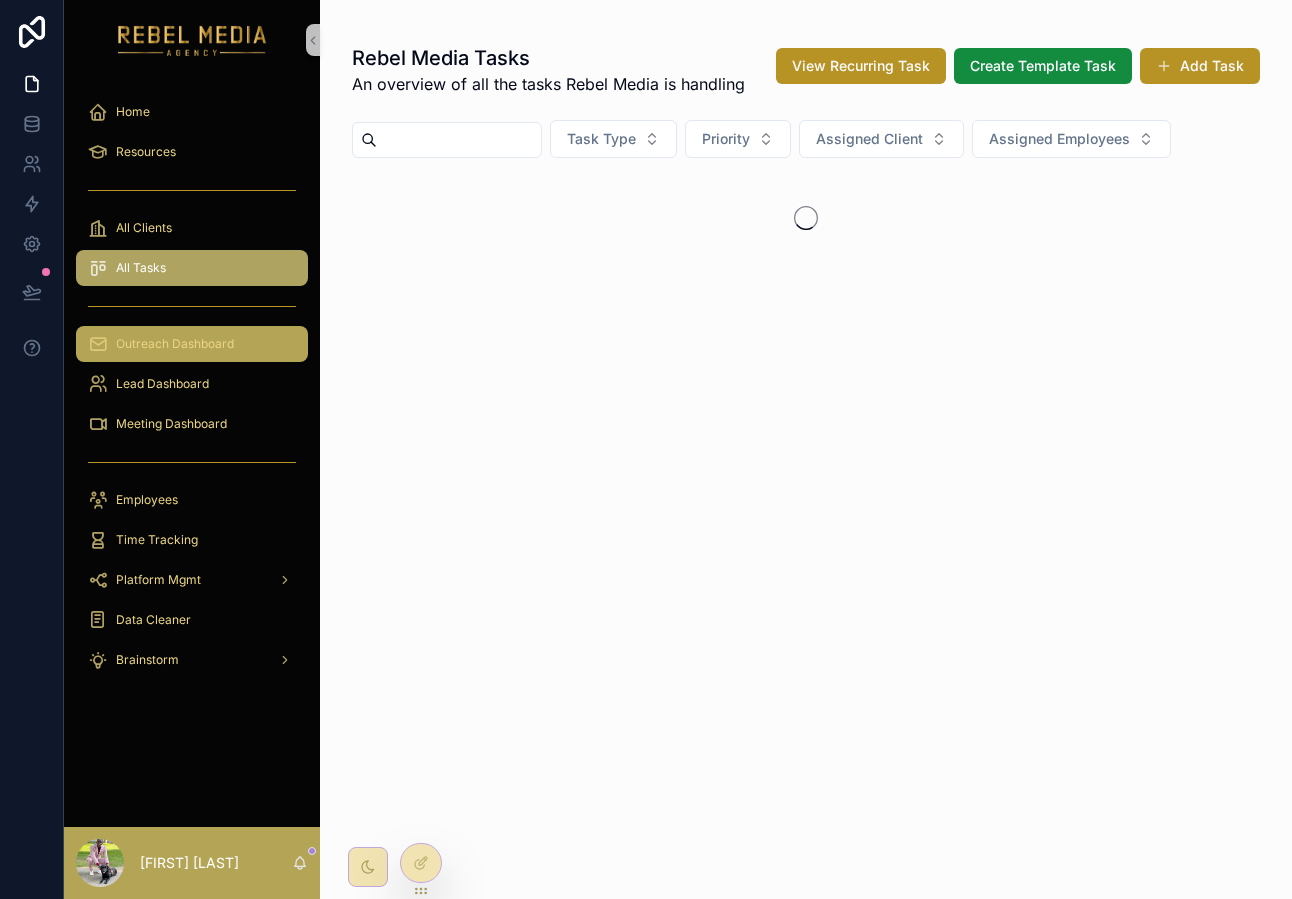 click on "Outreach Dashboard" at bounding box center [175, 344] 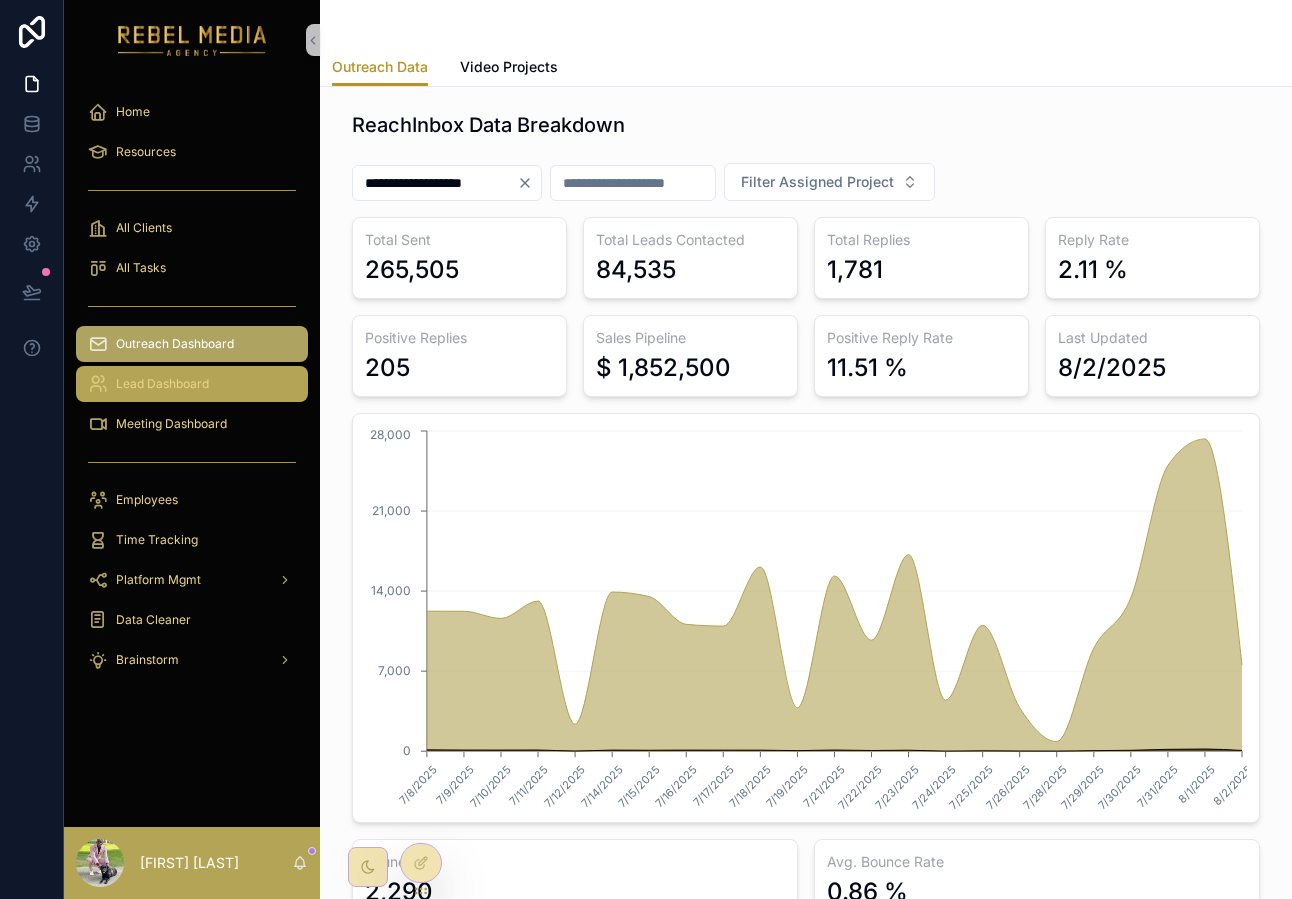 click on "Lead Dashboard" at bounding box center (192, 384) 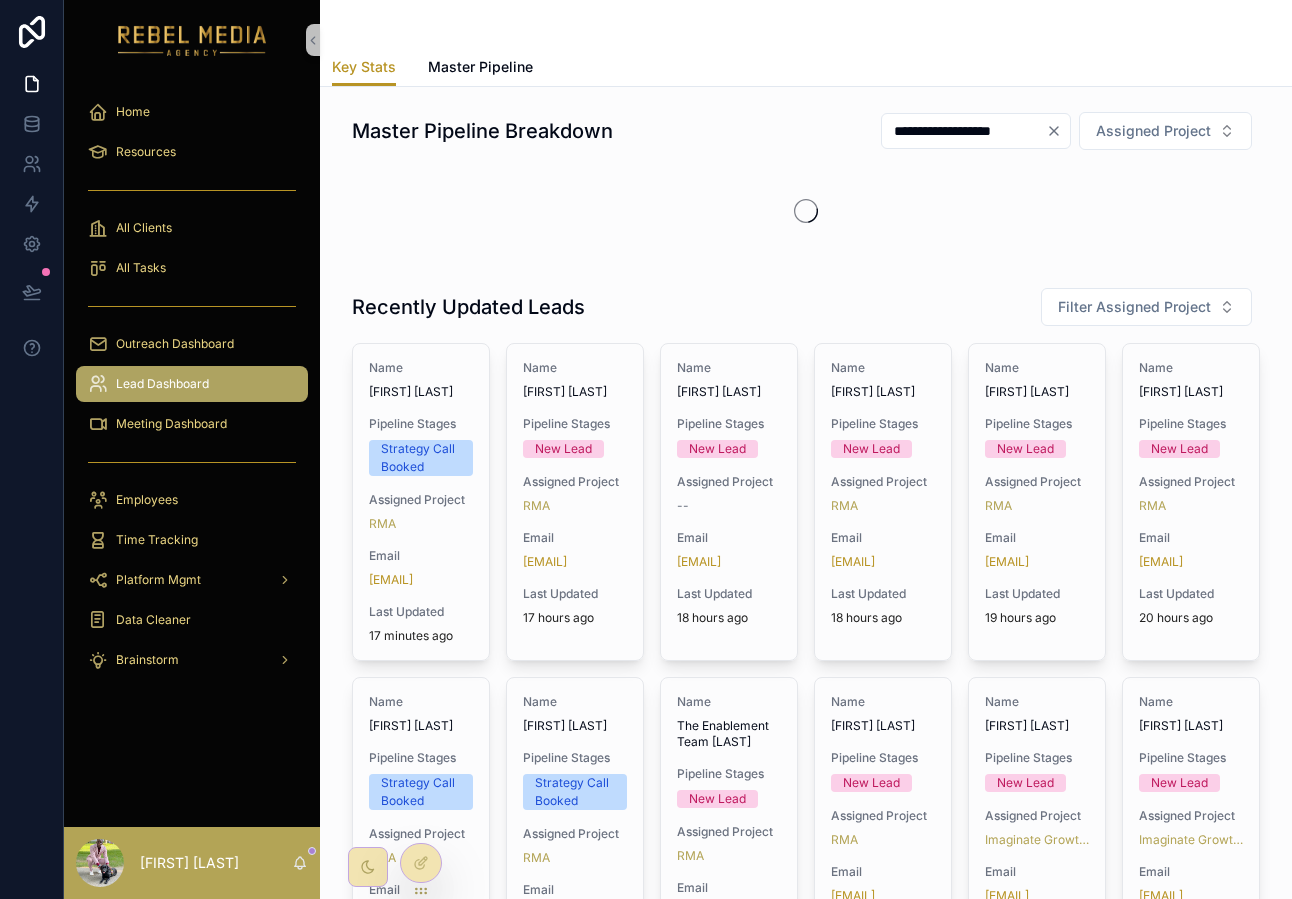 click on "Lead Dashboard" at bounding box center [162, 384] 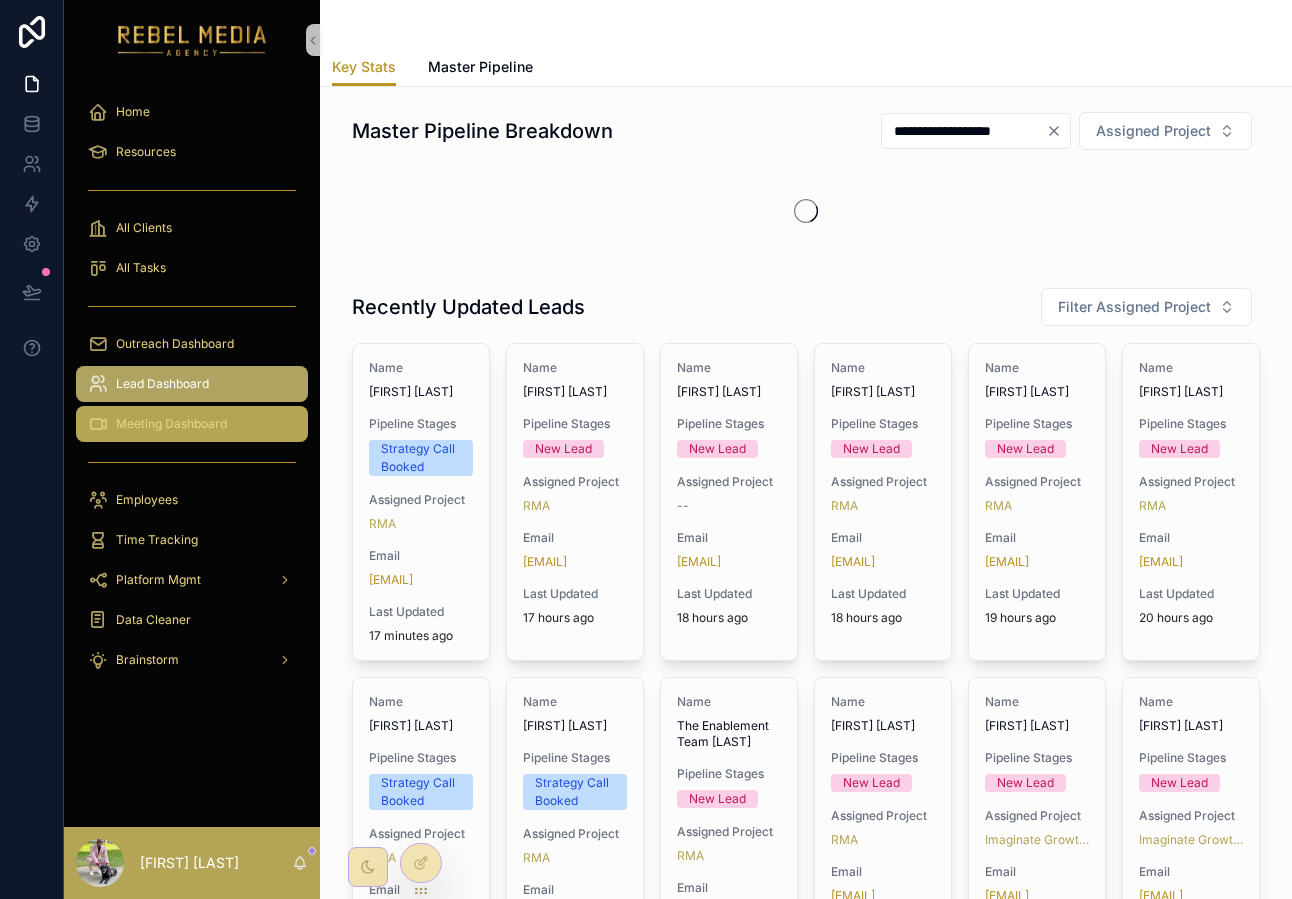 click on "Meeting Dashboard" at bounding box center (171, 424) 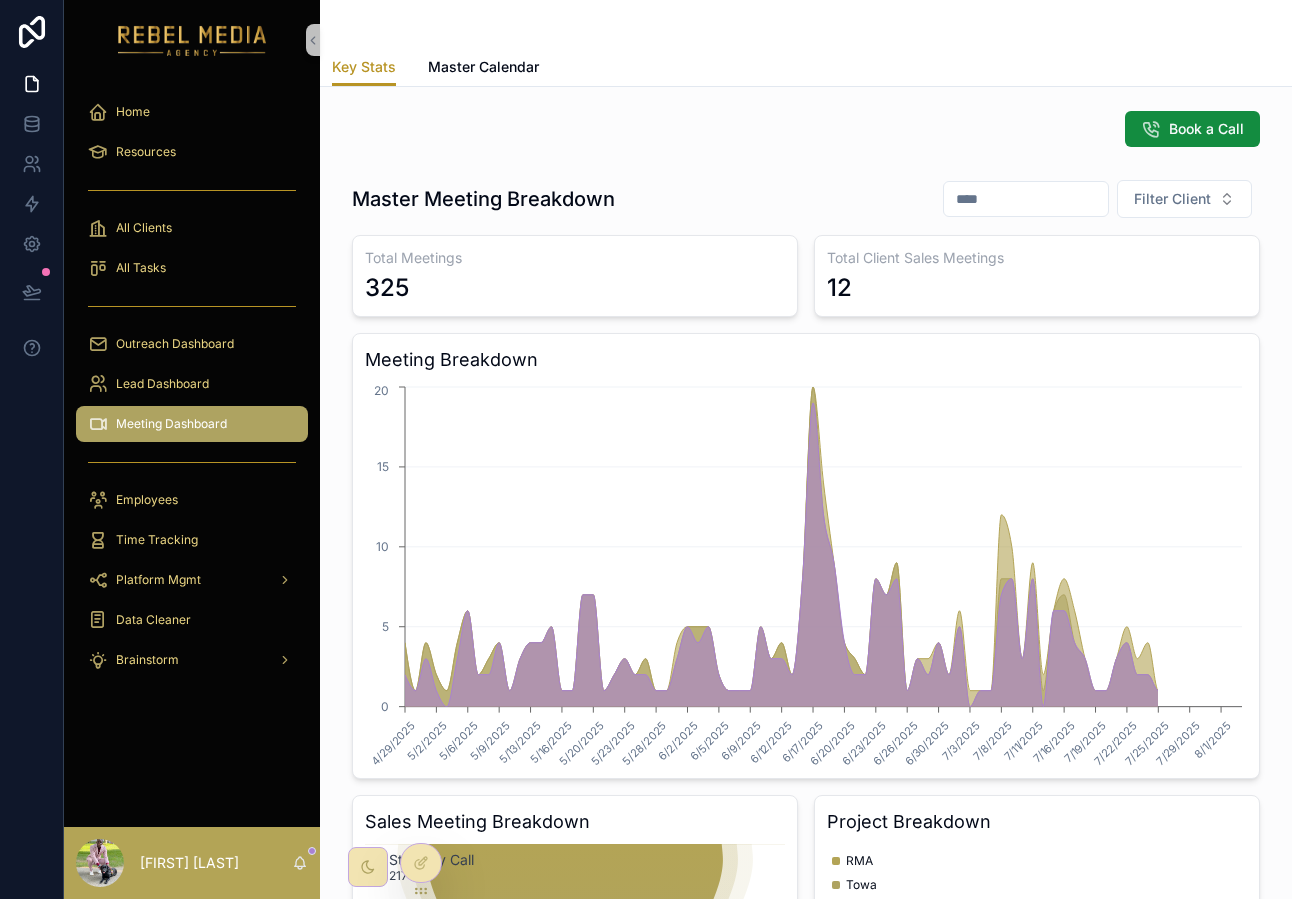 click at bounding box center (192, 306) 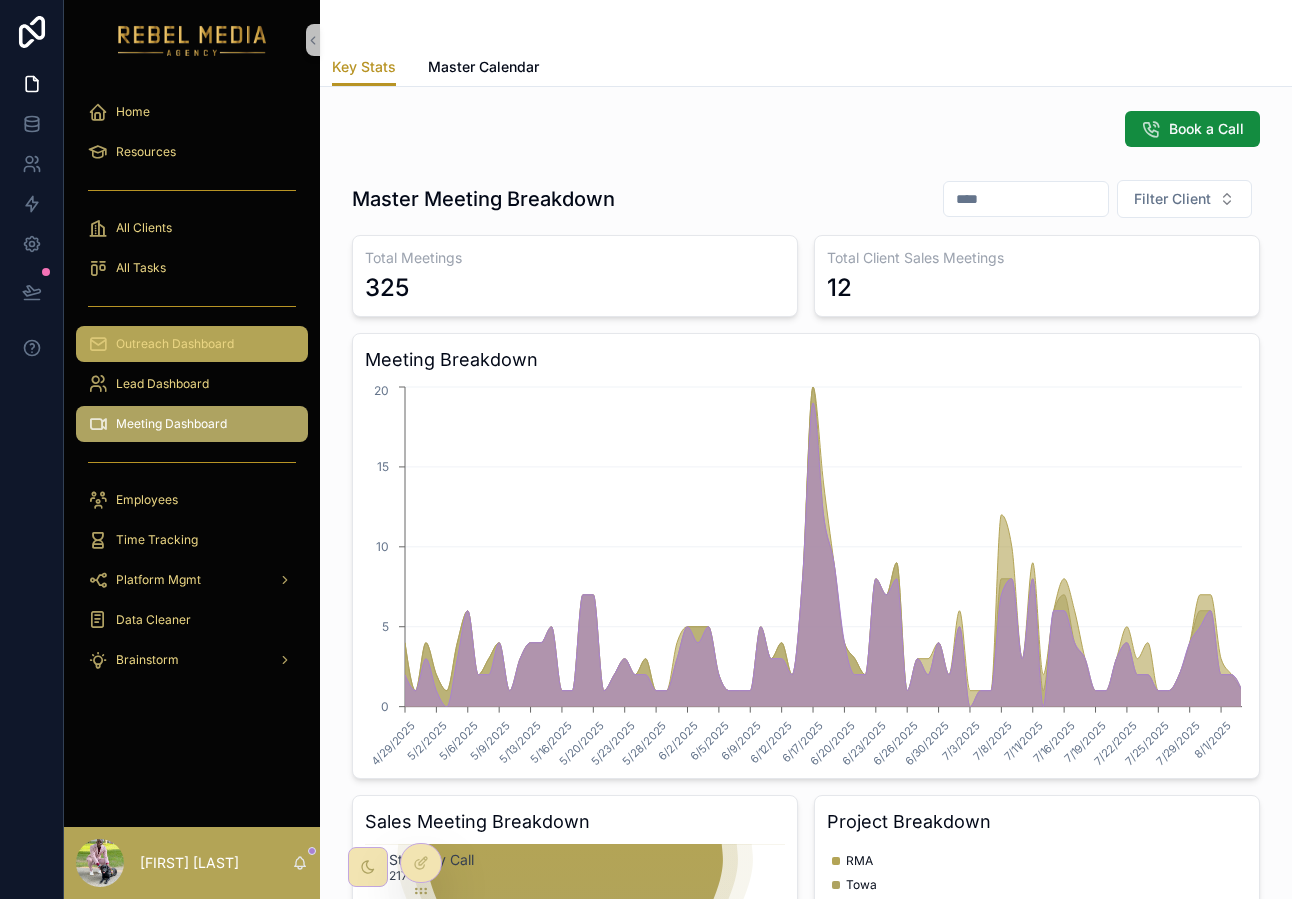 click on "Outreach Dashboard" at bounding box center (175, 344) 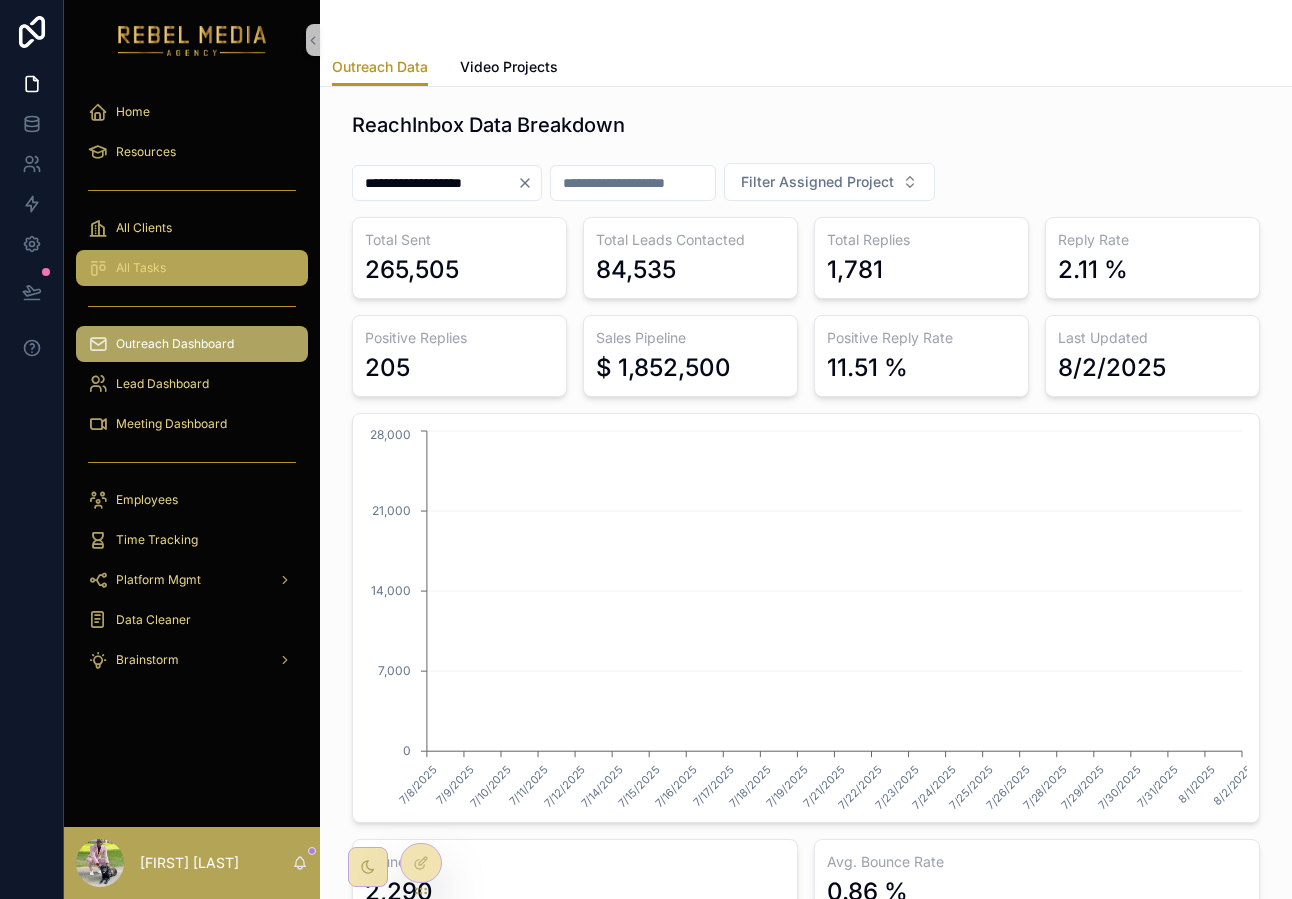 click on "All Tasks" at bounding box center (192, 268) 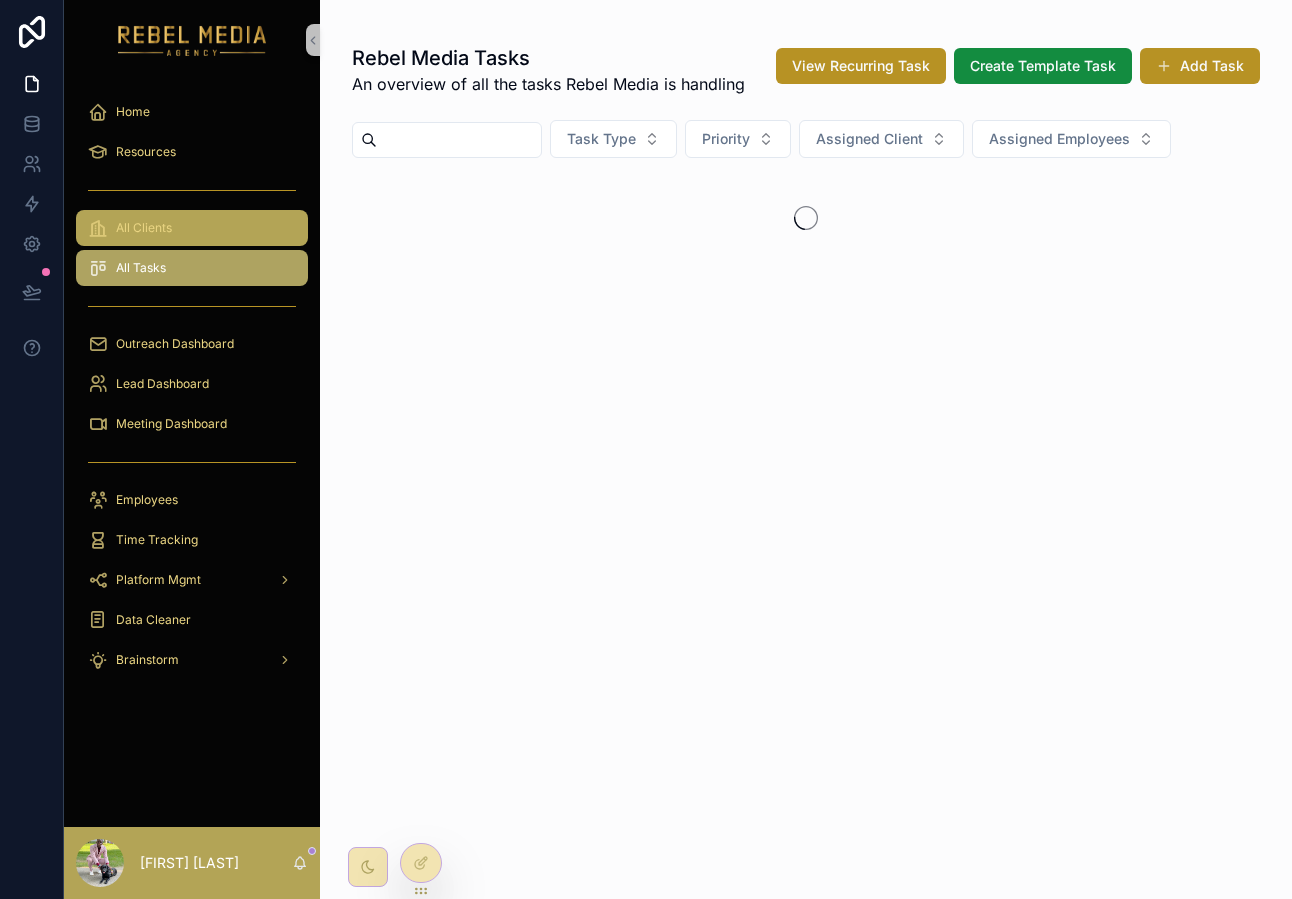 click on "All Clients" at bounding box center (192, 228) 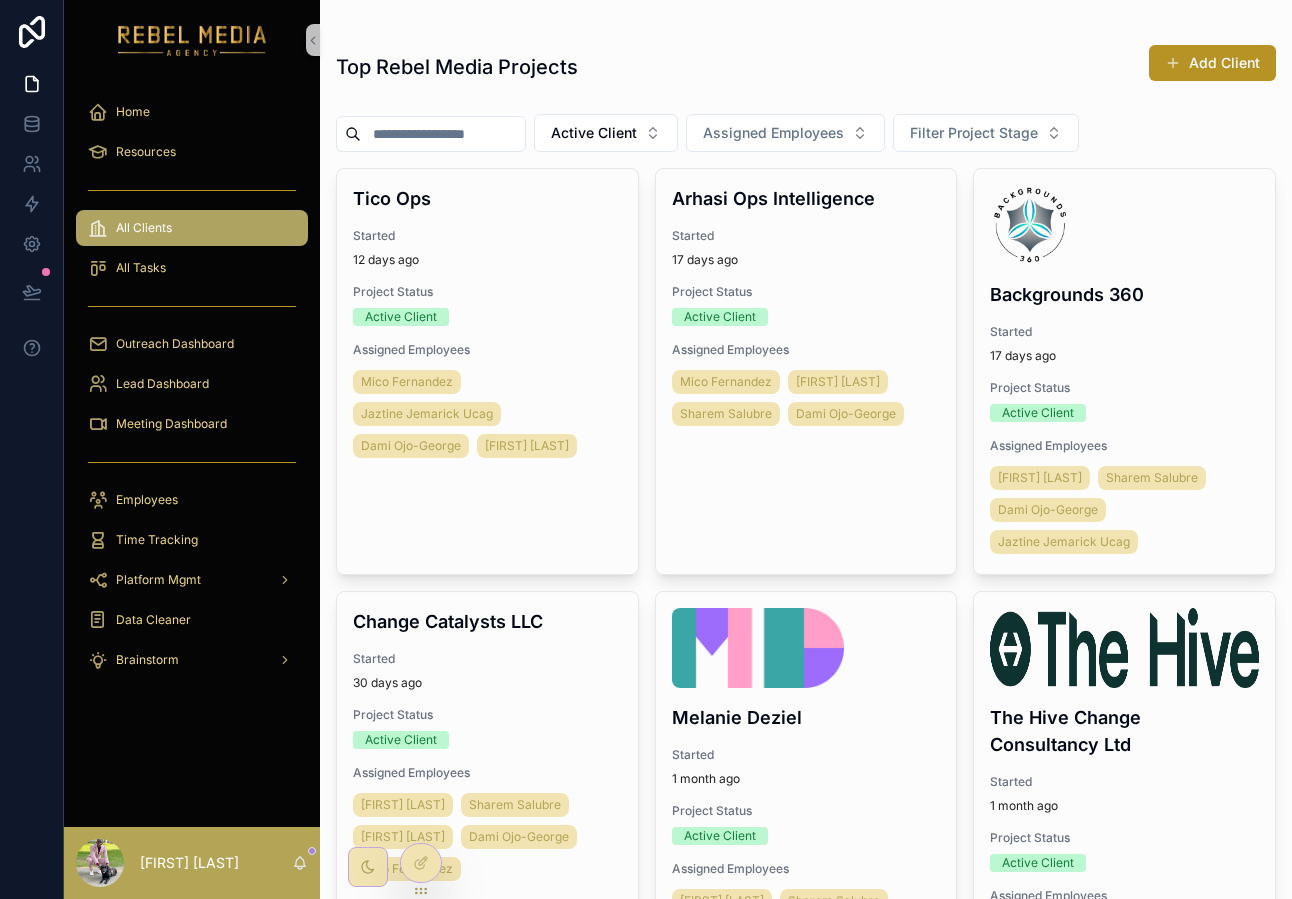 click at bounding box center (443, 134) 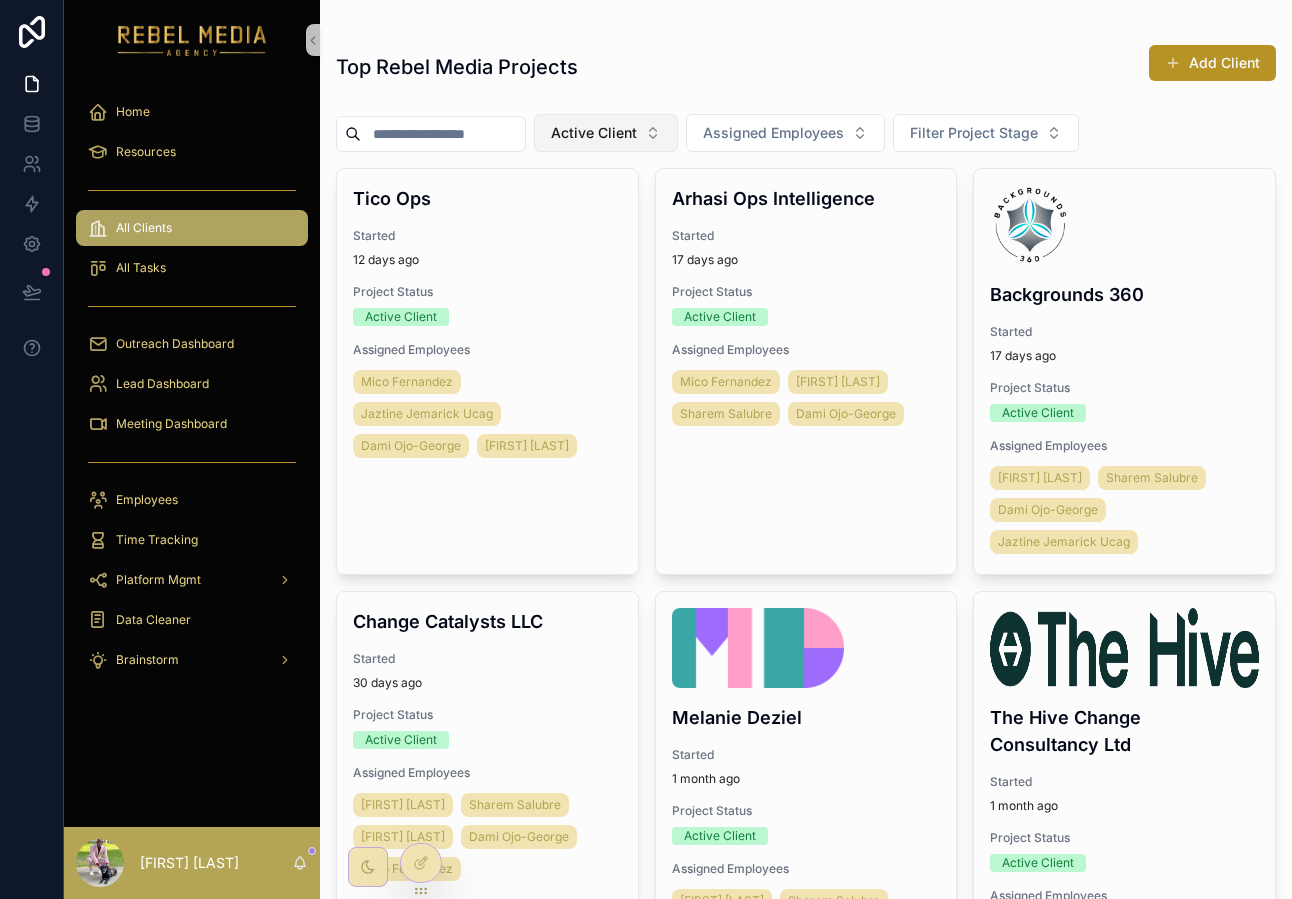 click on "Active Client" at bounding box center [606, 133] 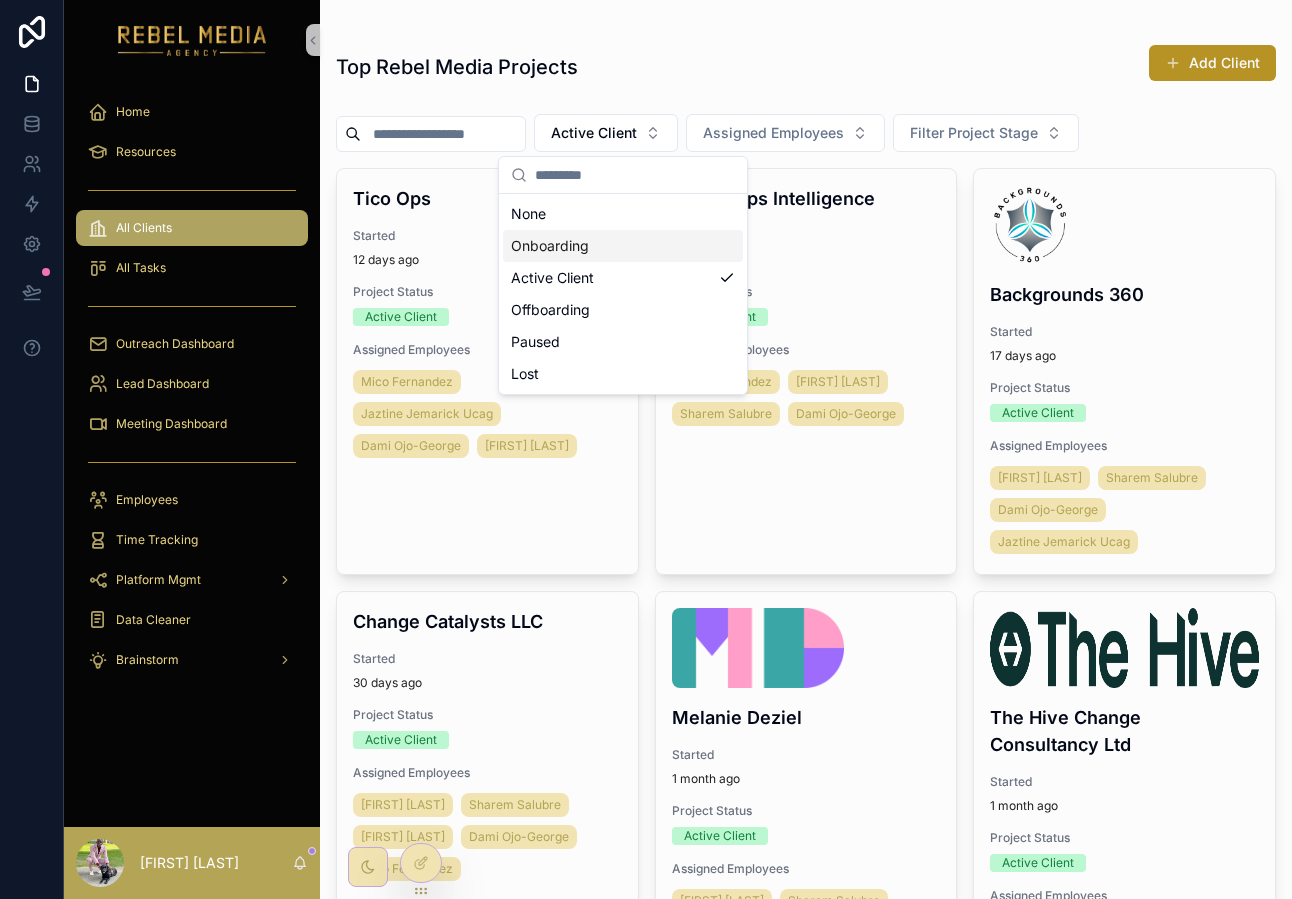 click on "Onboarding" at bounding box center (623, 246) 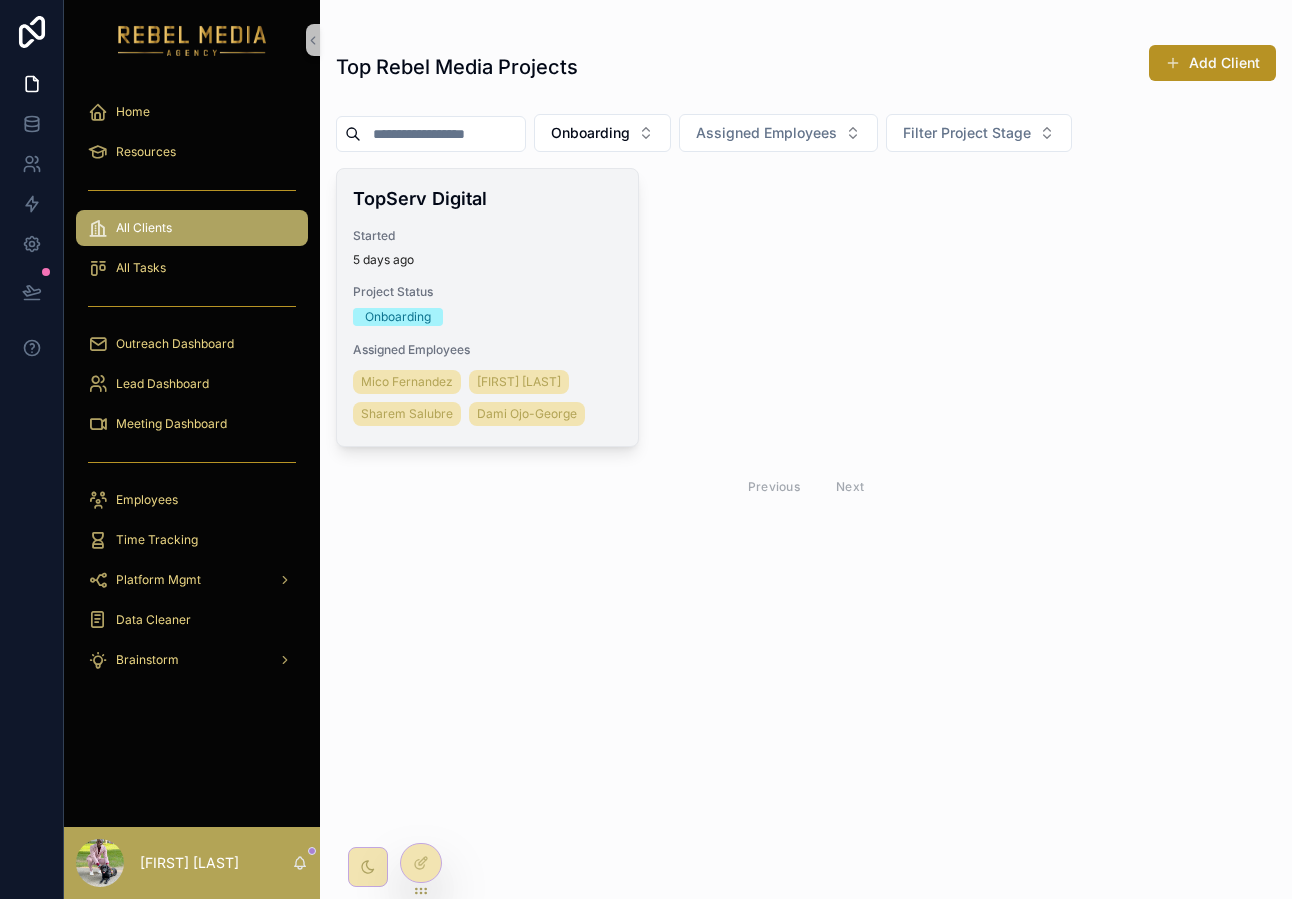 click on "5 days ago" at bounding box center (487, 260) 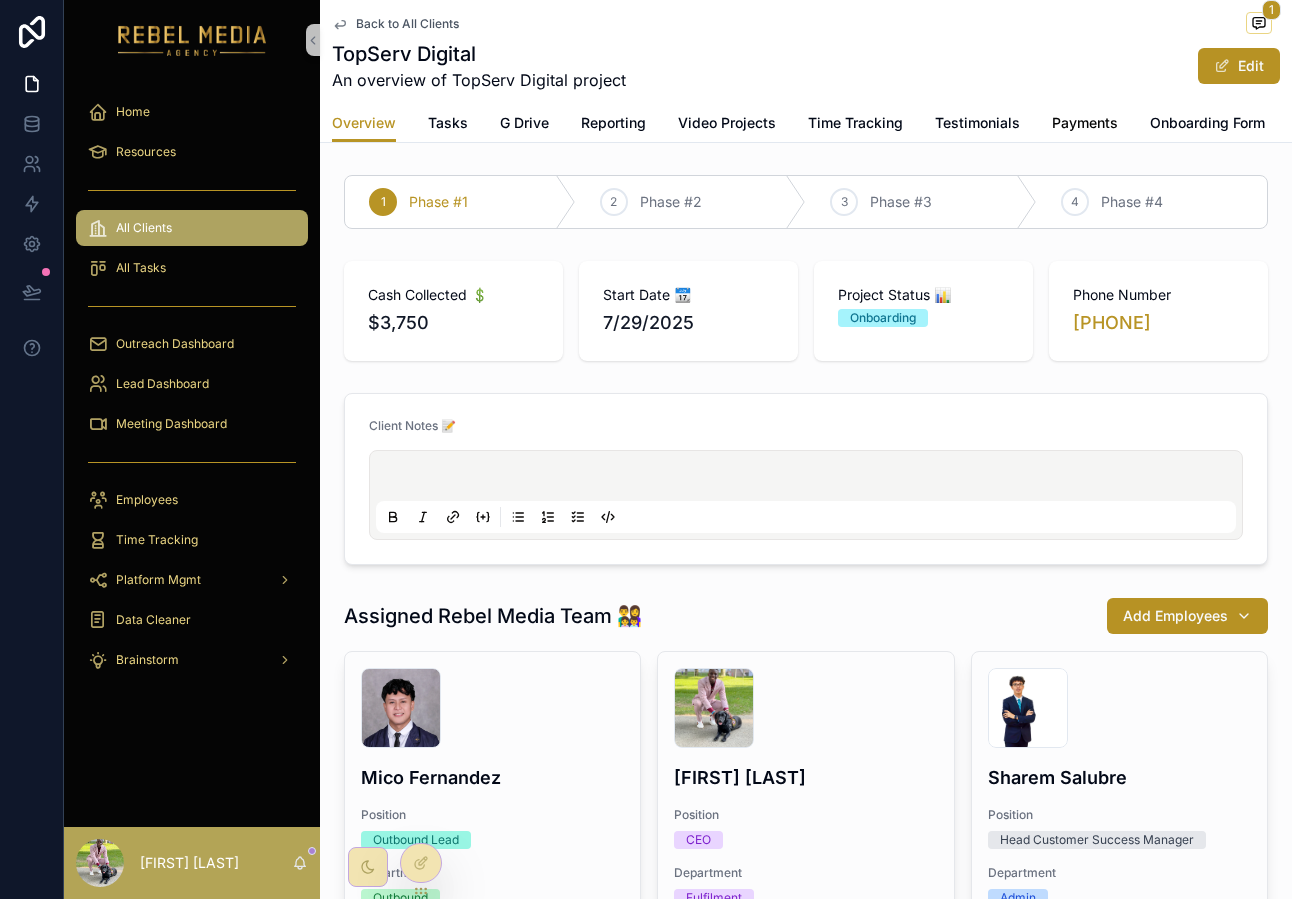 click on "Payments" at bounding box center (1085, 123) 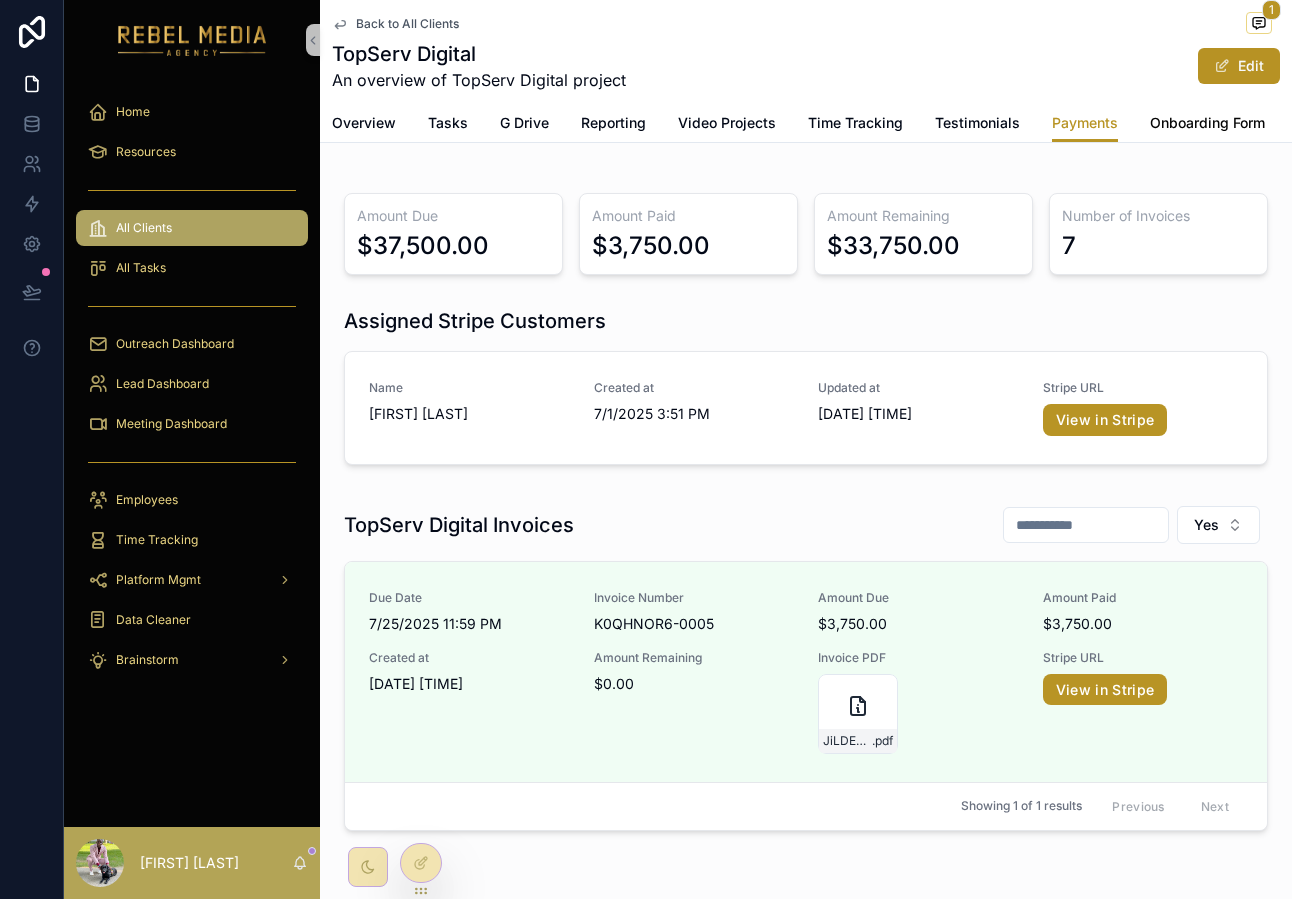 click on "Onboarding Form" at bounding box center [1207, 123] 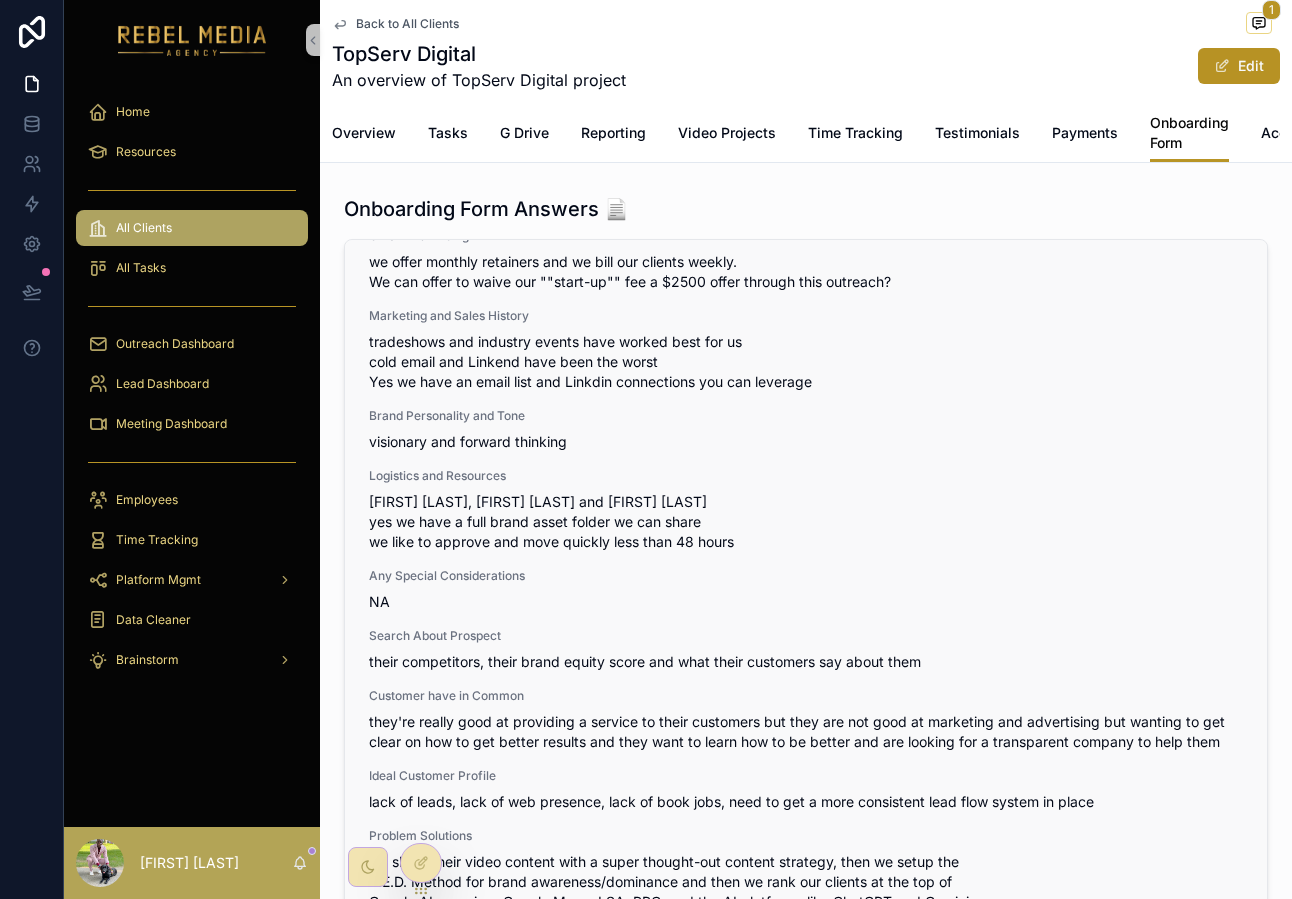 scroll, scrollTop: 1027, scrollLeft: 0, axis: vertical 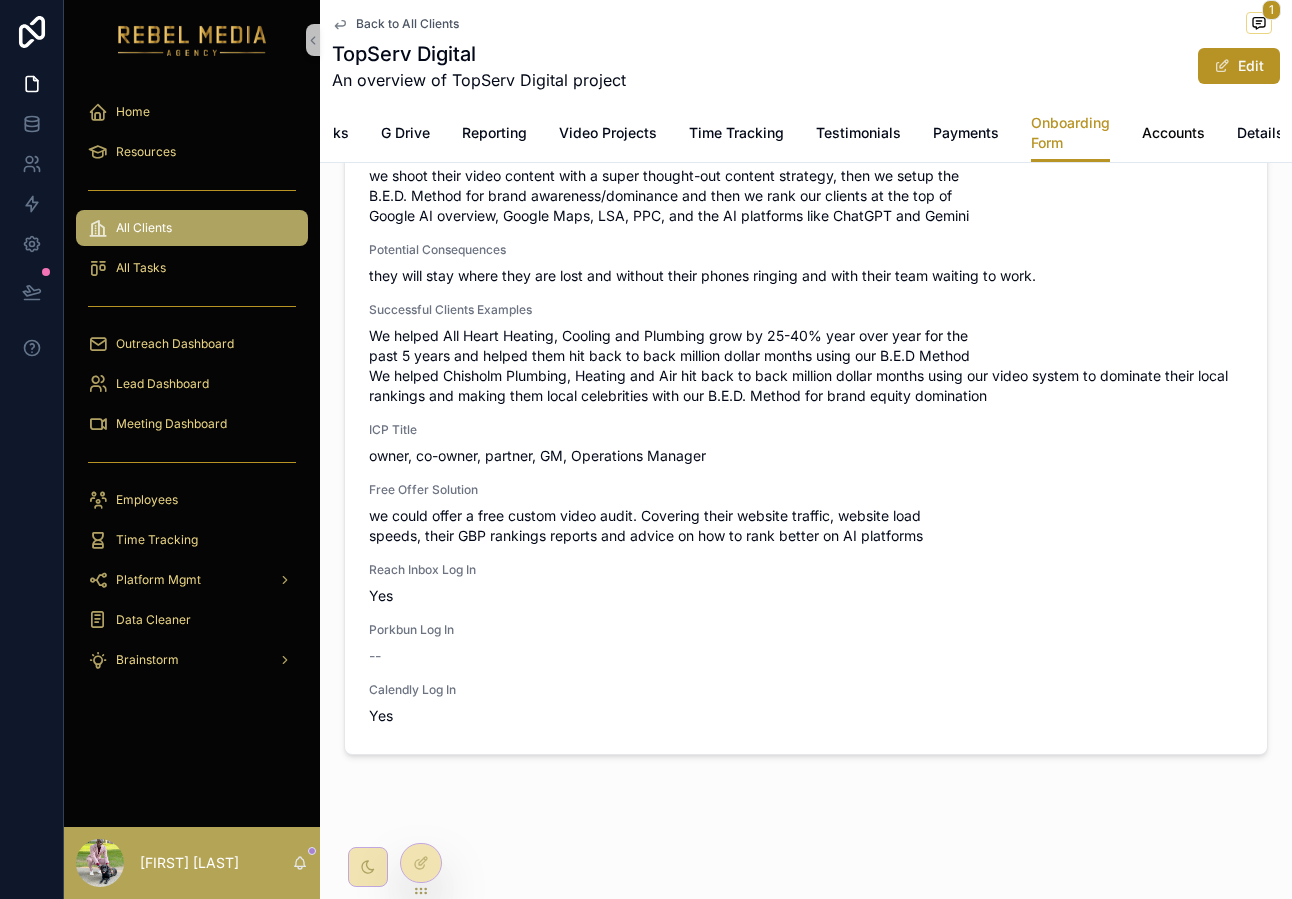 click on "Accounts" at bounding box center [1173, 133] 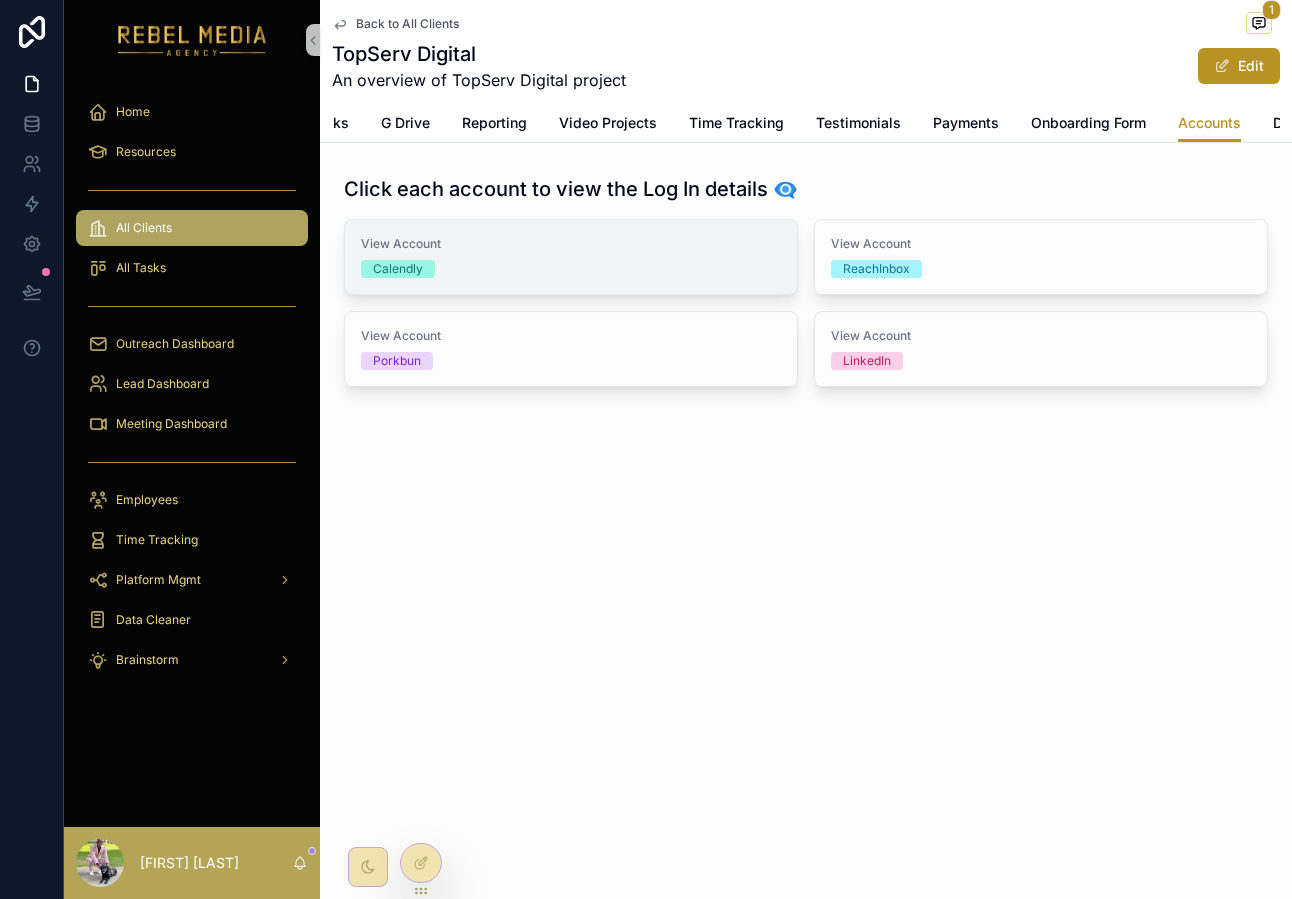 click on "View Account" at bounding box center (571, 244) 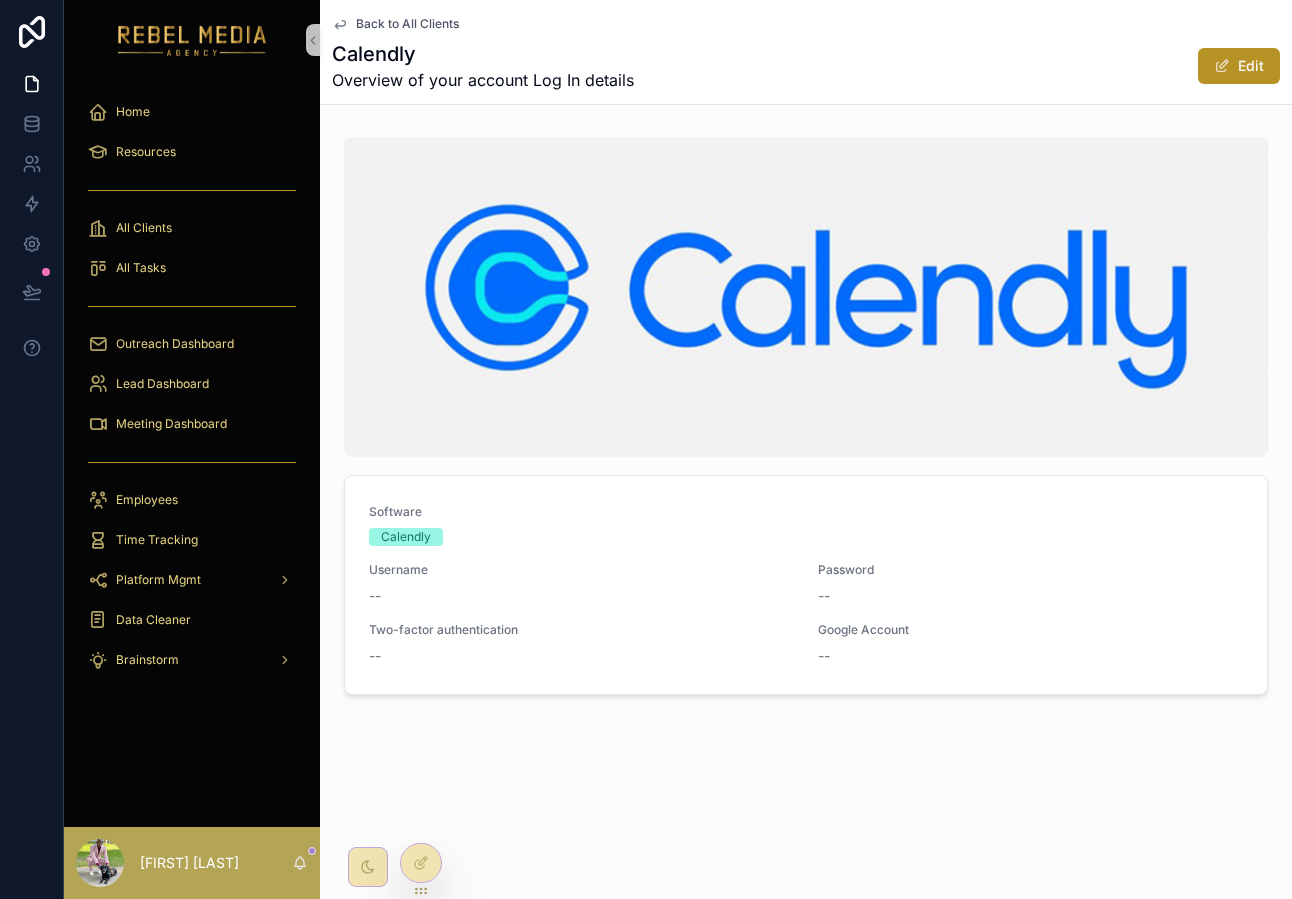 click on "Back to All Clients" at bounding box center (407, 24) 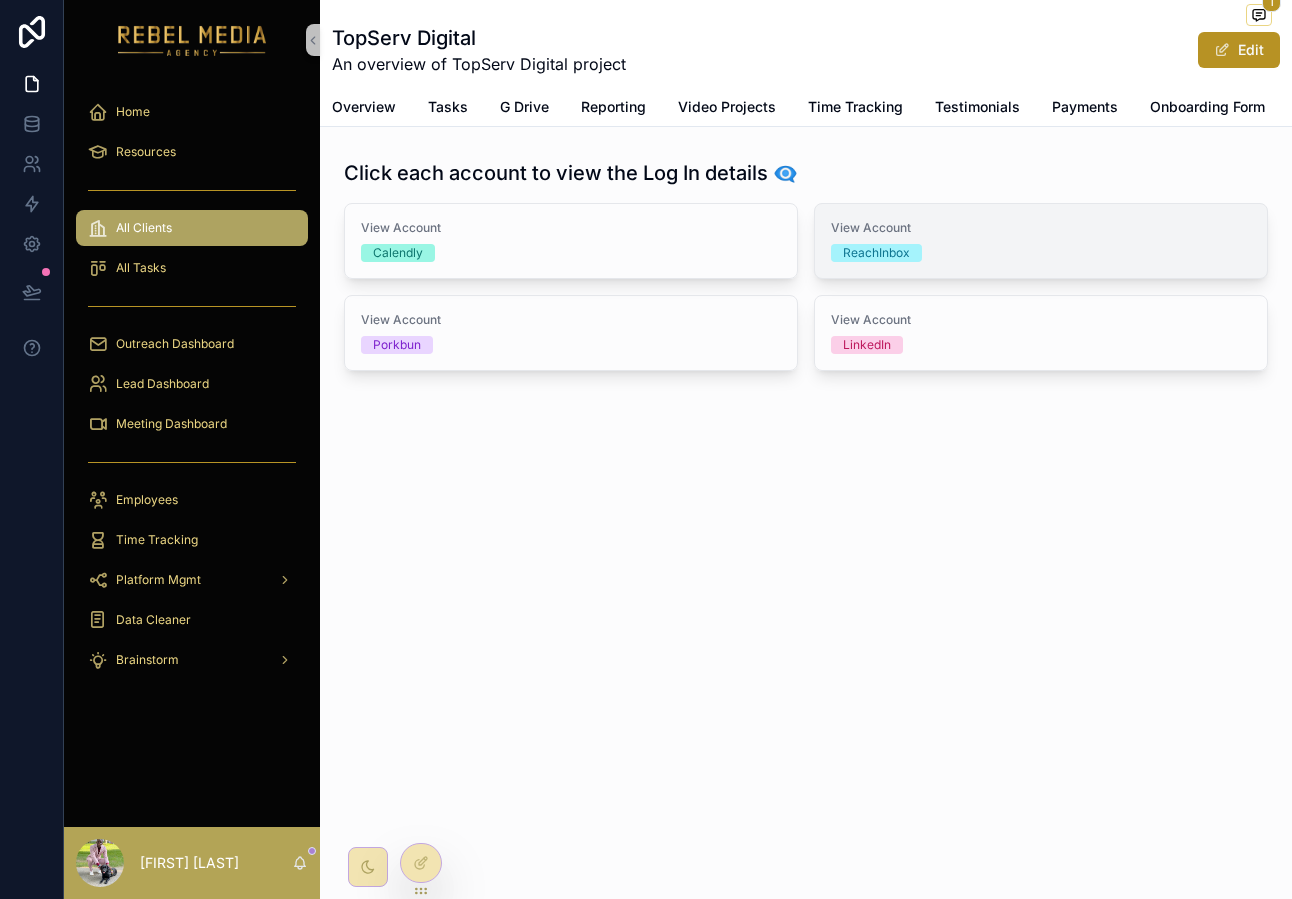 click on "ReachInbox" at bounding box center (876, 253) 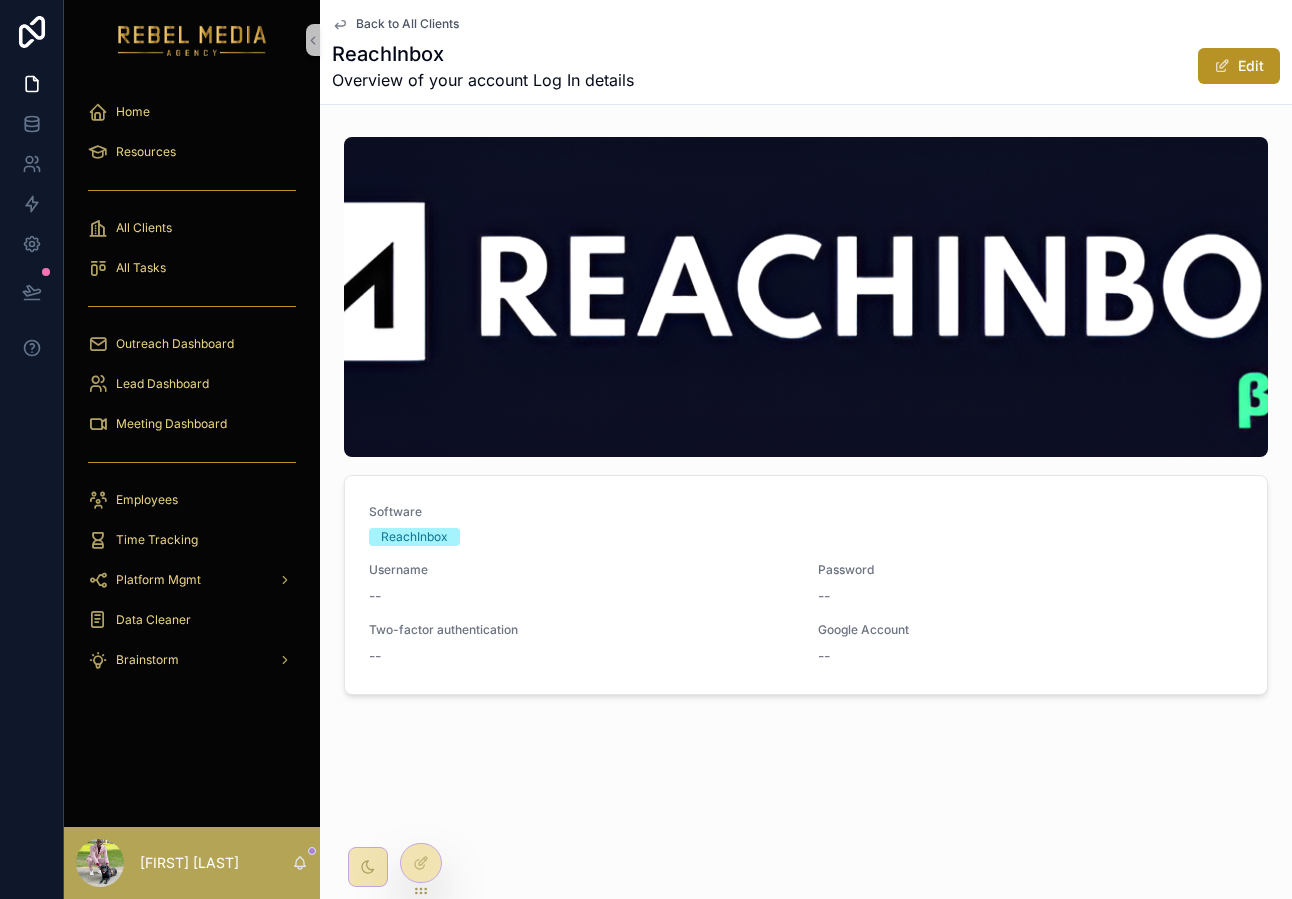 click on "ReachInbox" at bounding box center [483, 54] 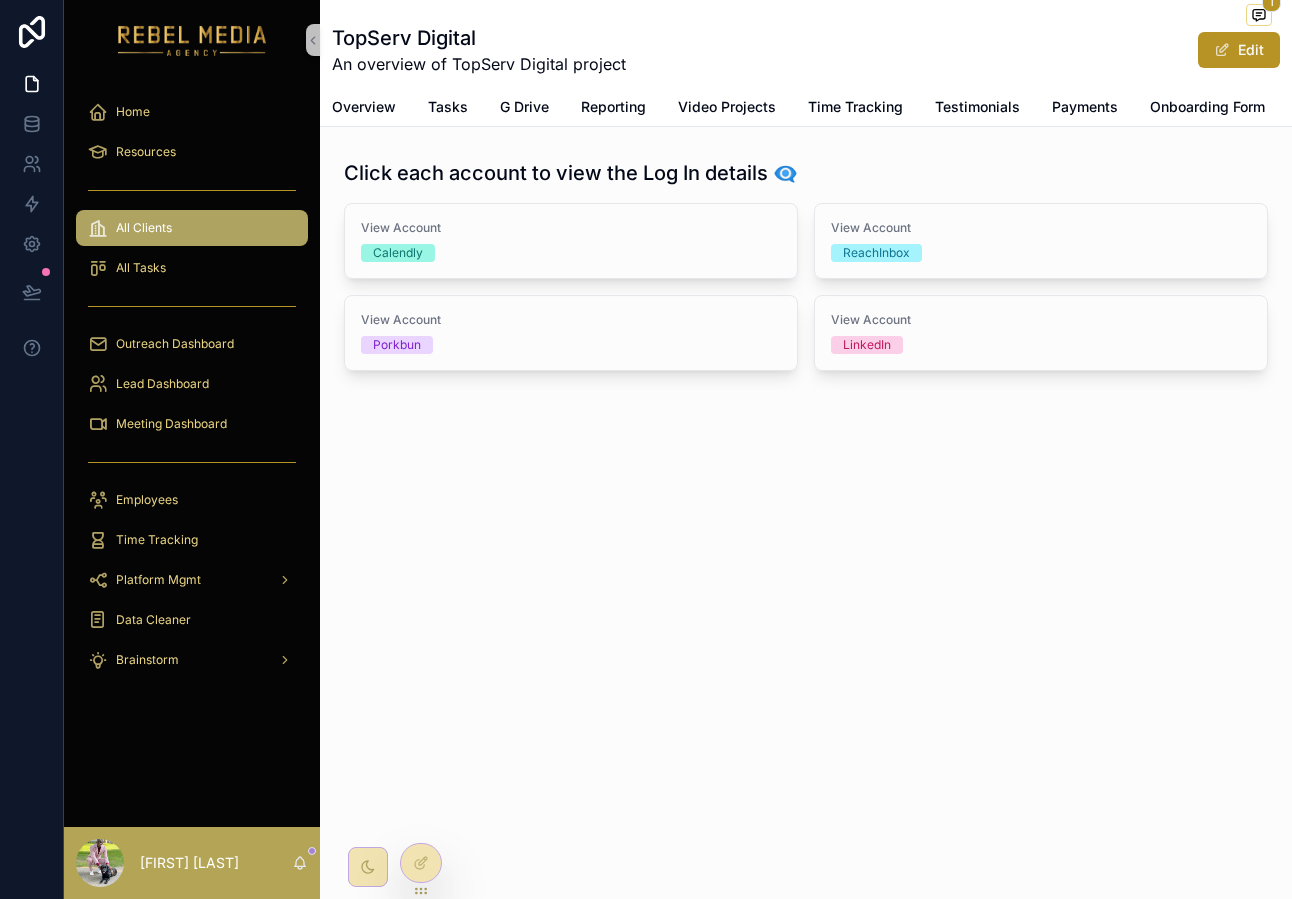 click on "View Account Calendly View Account ReachInbox View Account Porkbun View Account LinkedIn" at bounding box center (806, 287) 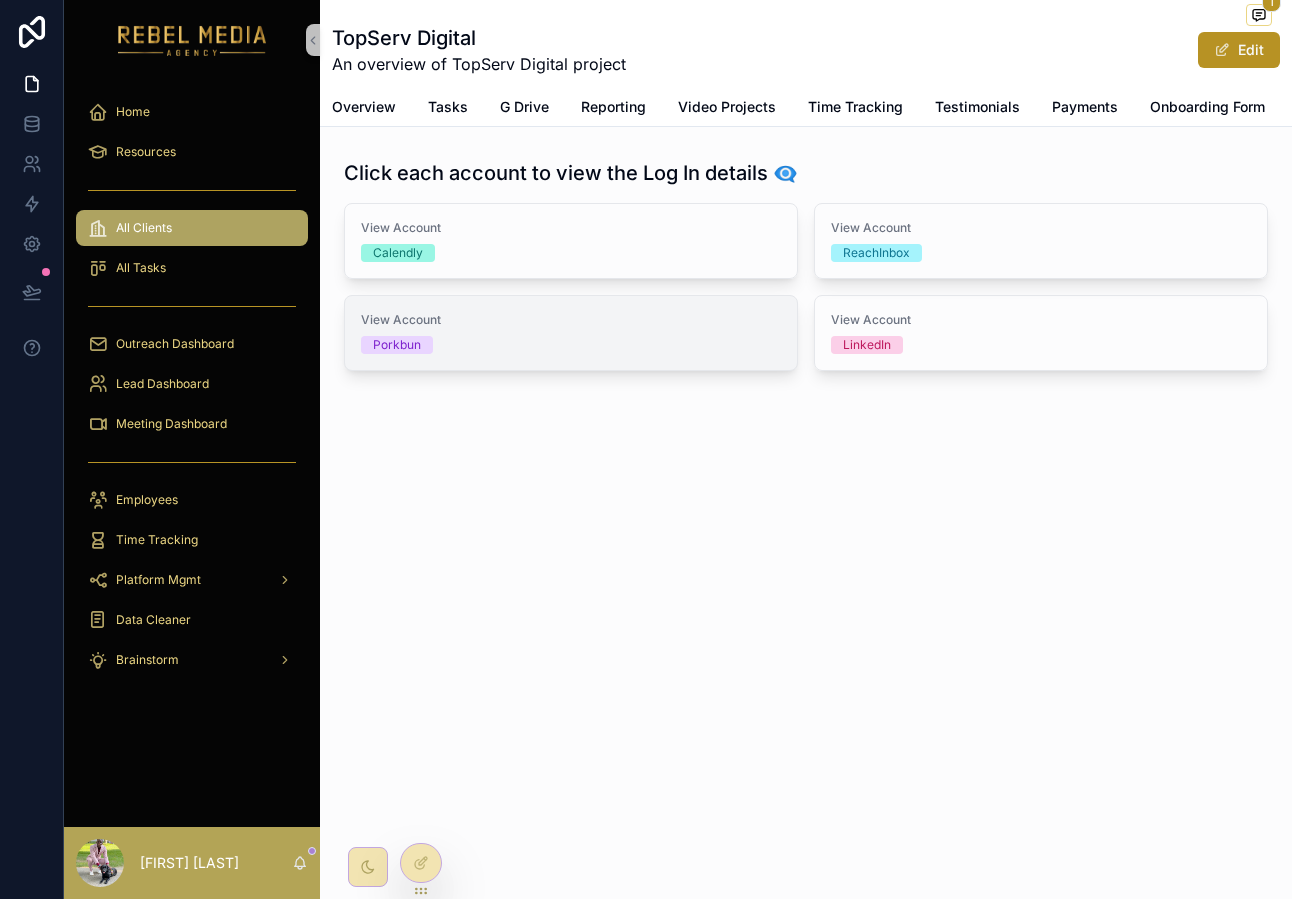 click on "View Account" at bounding box center (571, 320) 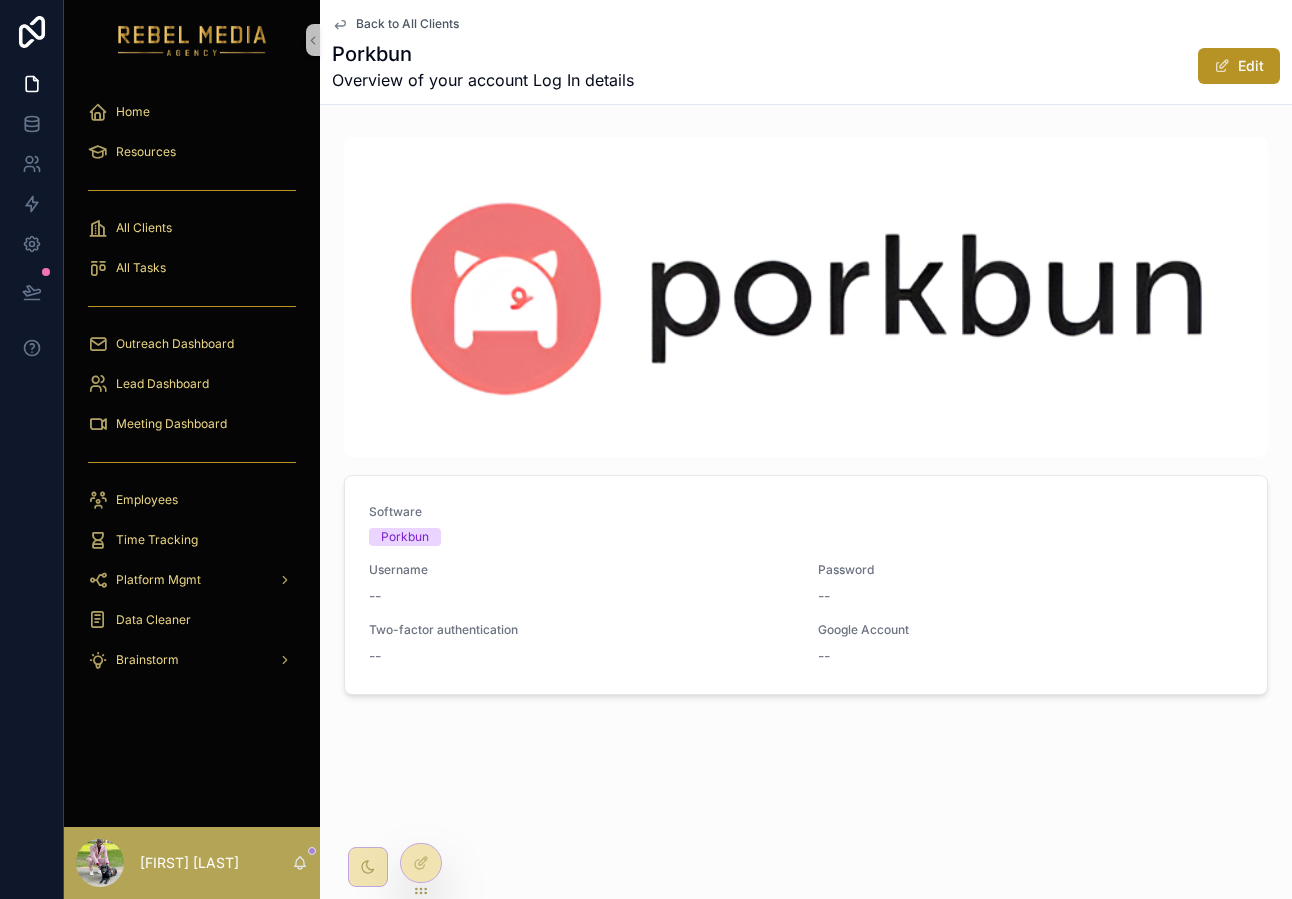 click on "Back to All Clients Porkbun Overview of your account Log In details Edit" at bounding box center (806, 52) 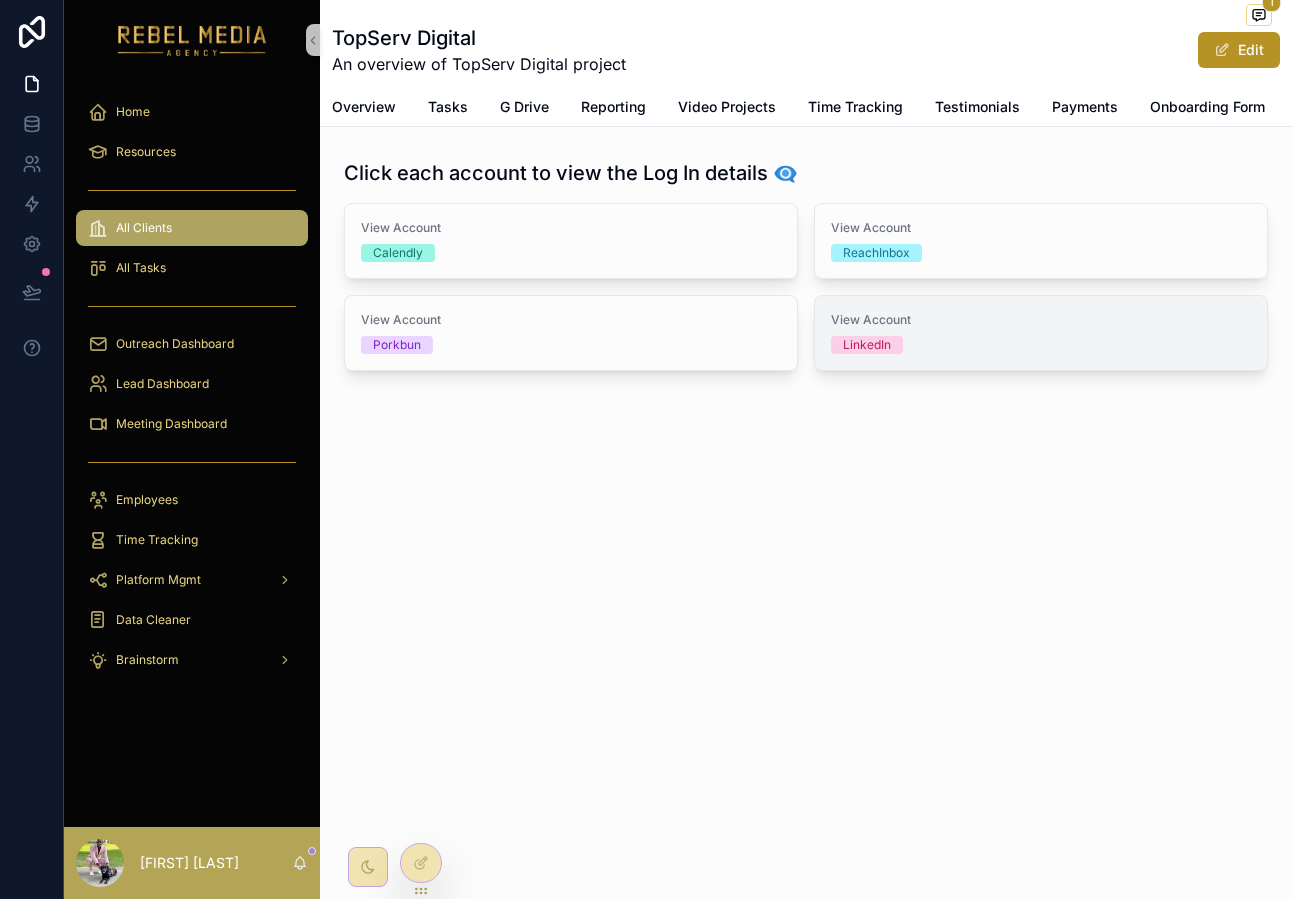 click on "View Account" at bounding box center [1041, 320] 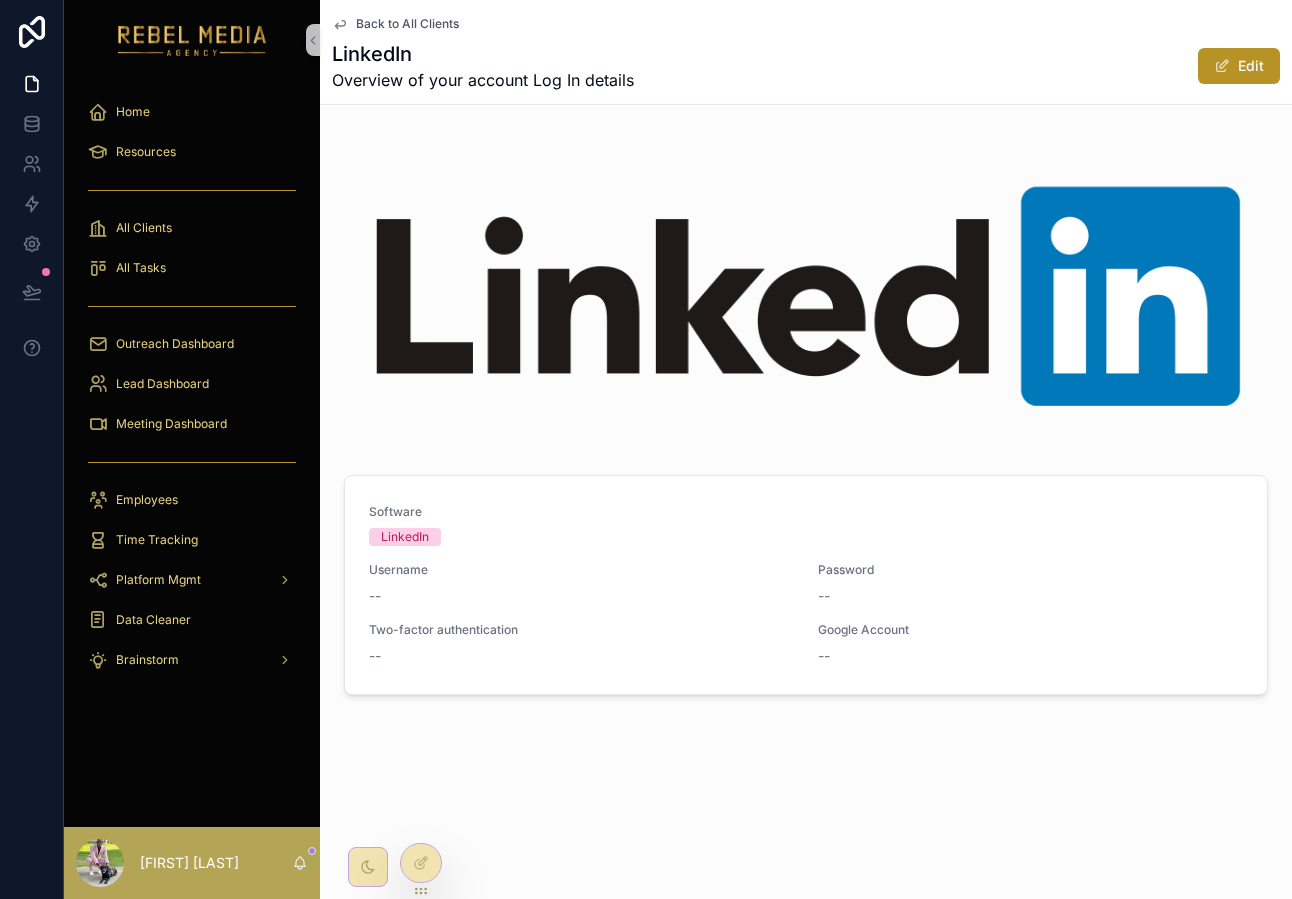 click on "Back to All Clients" at bounding box center (407, 24) 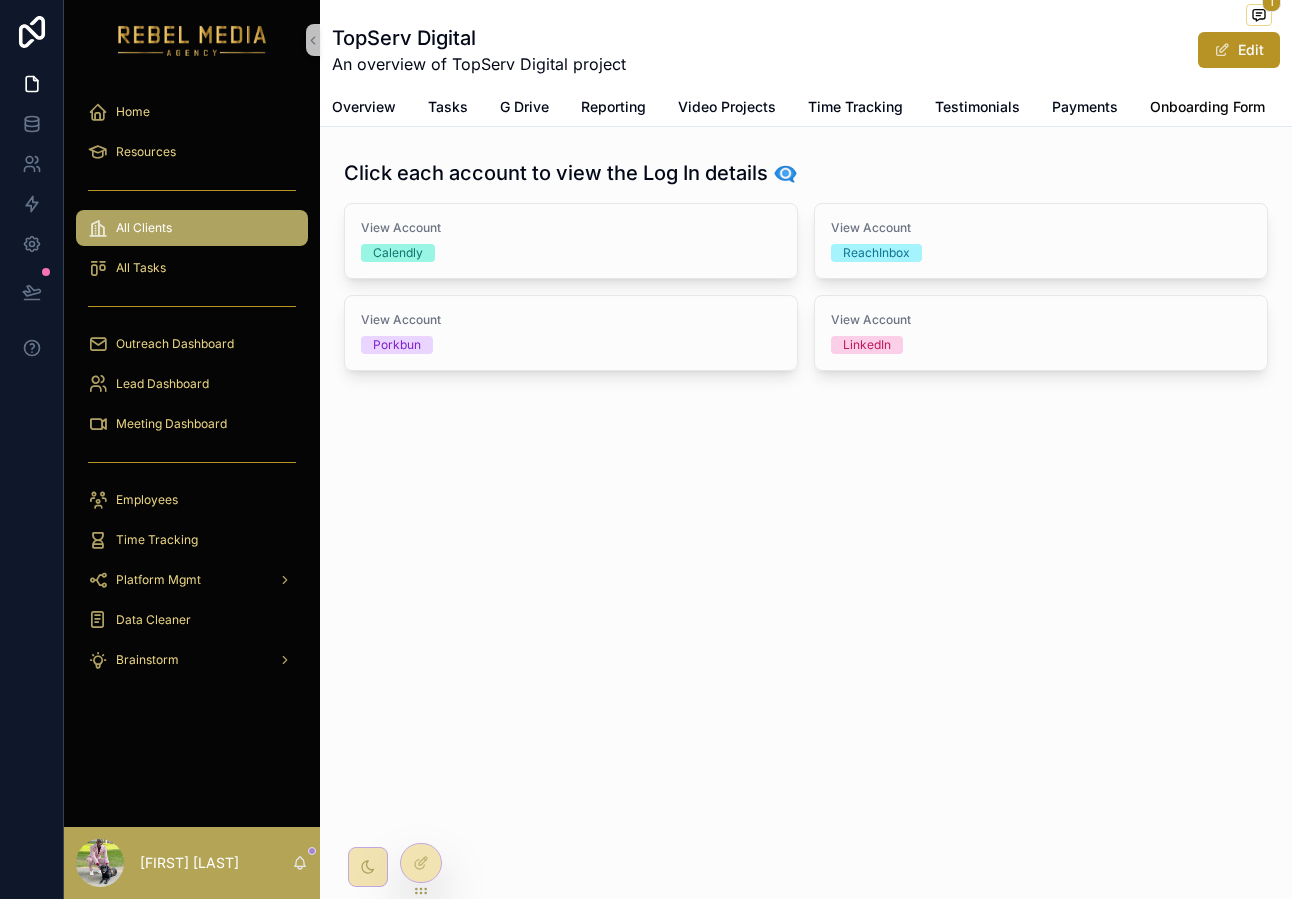 scroll, scrollTop: 0, scrollLeft: 156, axis: horizontal 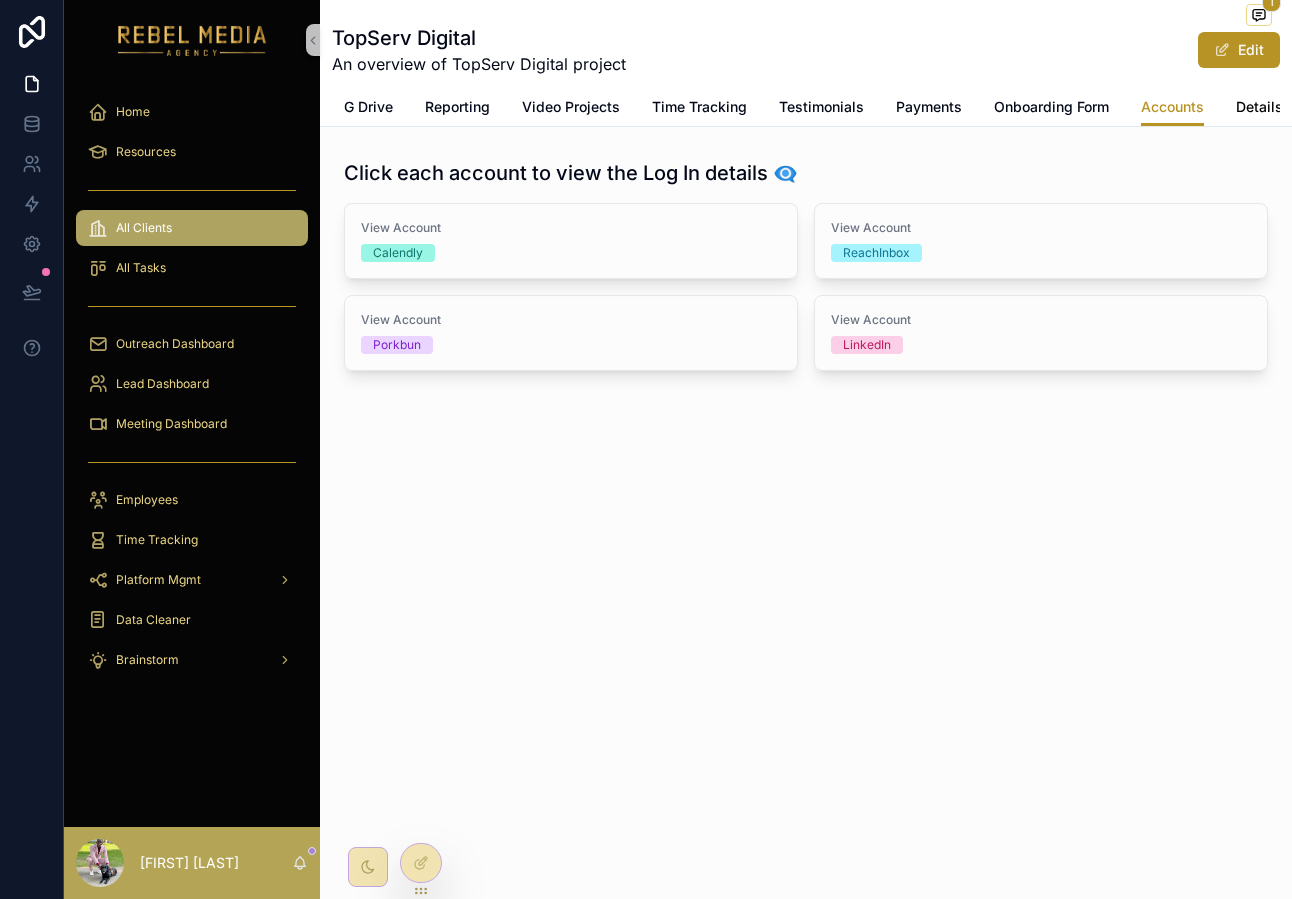 click on "Details" at bounding box center [1259, 107] 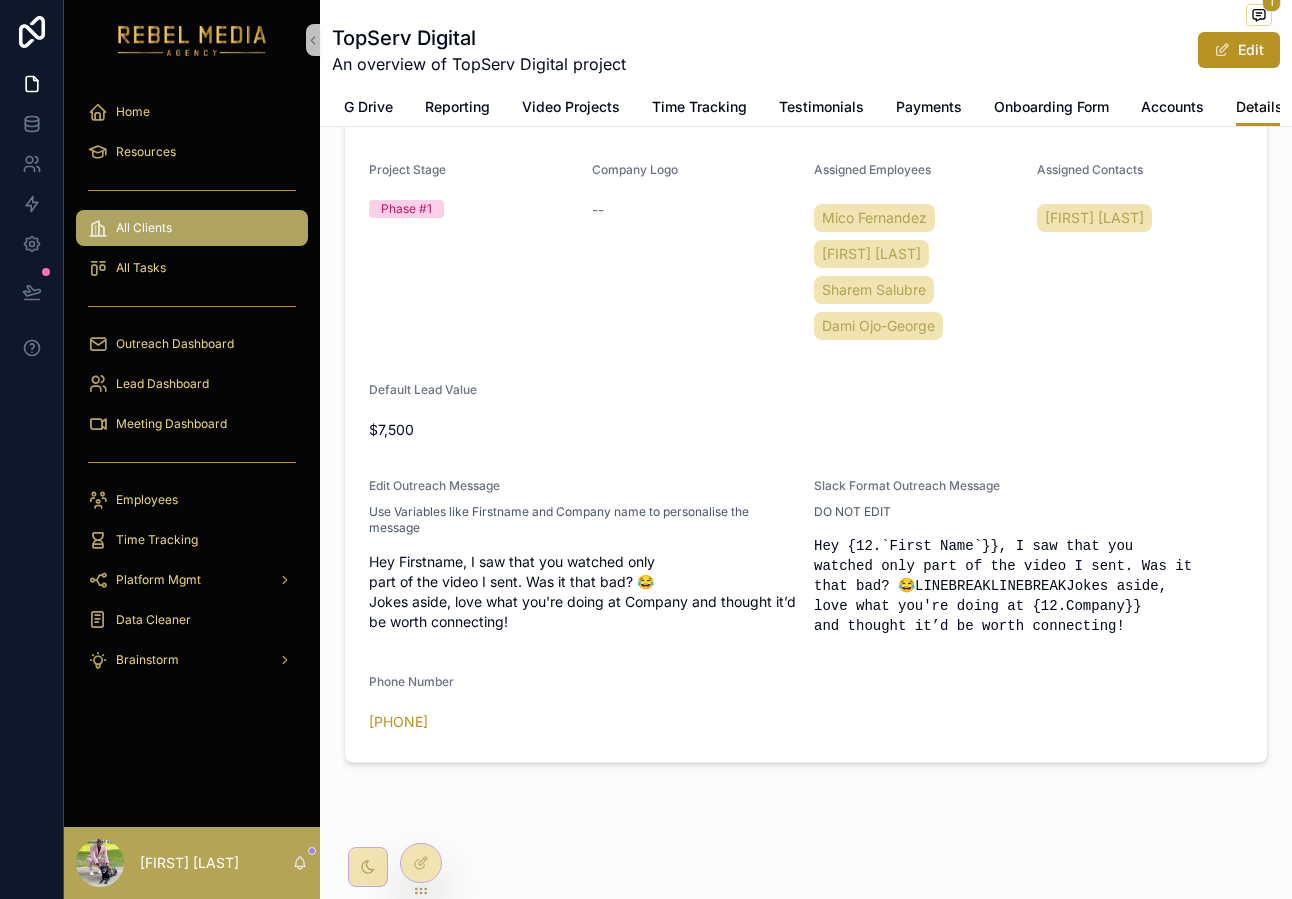 scroll, scrollTop: 0, scrollLeft: 0, axis: both 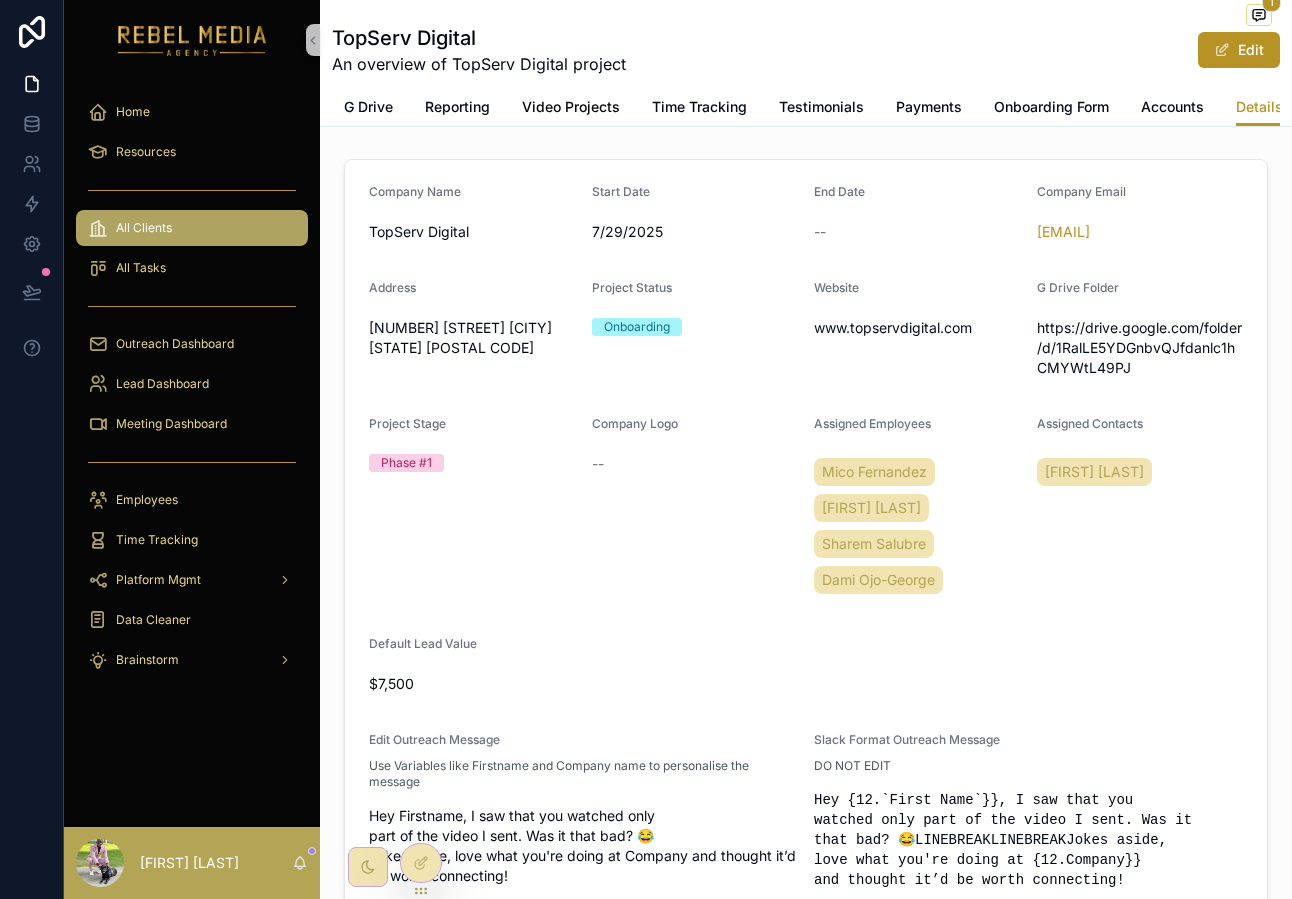 click on "Video Projects" at bounding box center [571, 109] 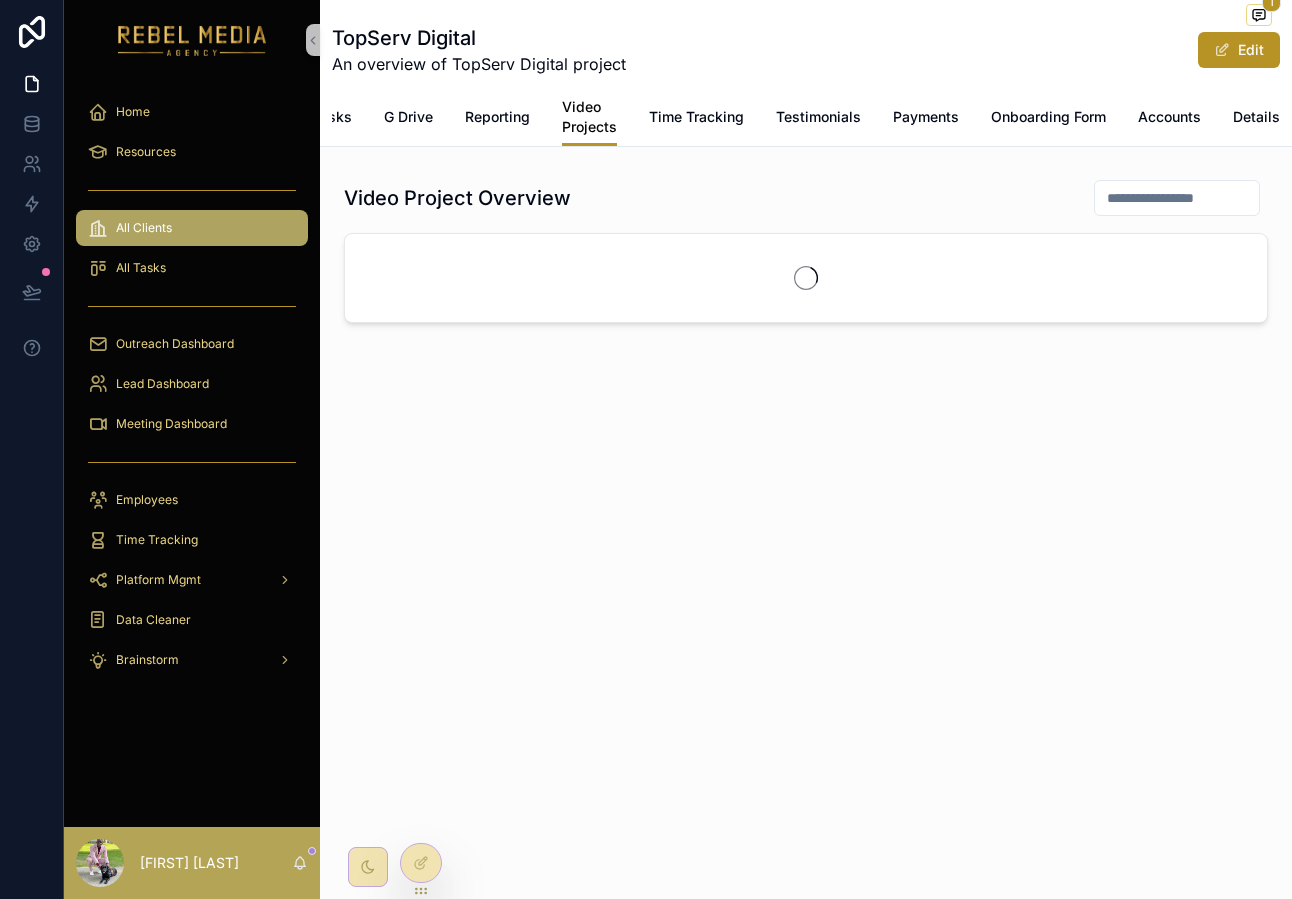 scroll, scrollTop: 0, scrollLeft: 114, axis: horizontal 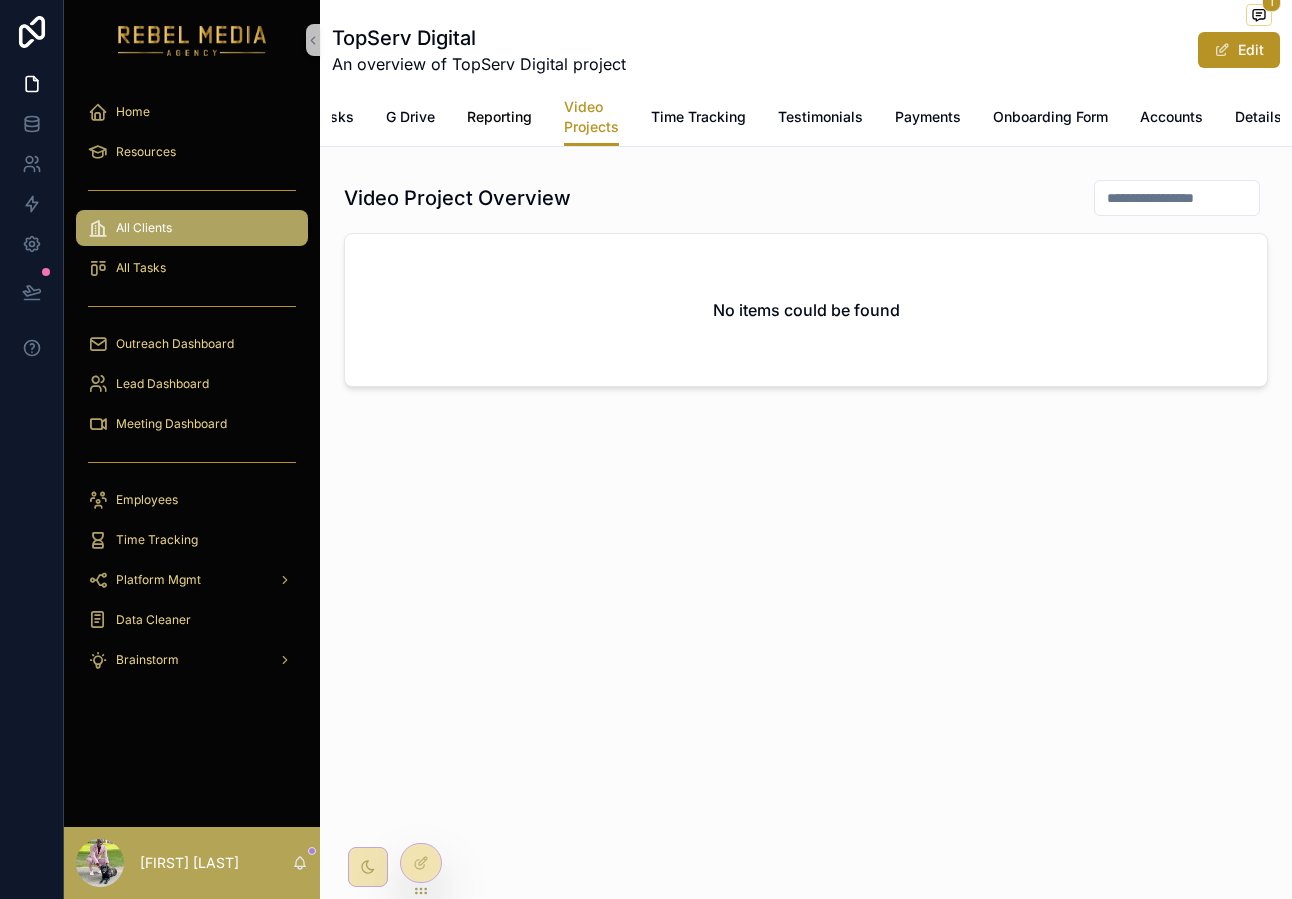 click on "Reporting" at bounding box center (499, 117) 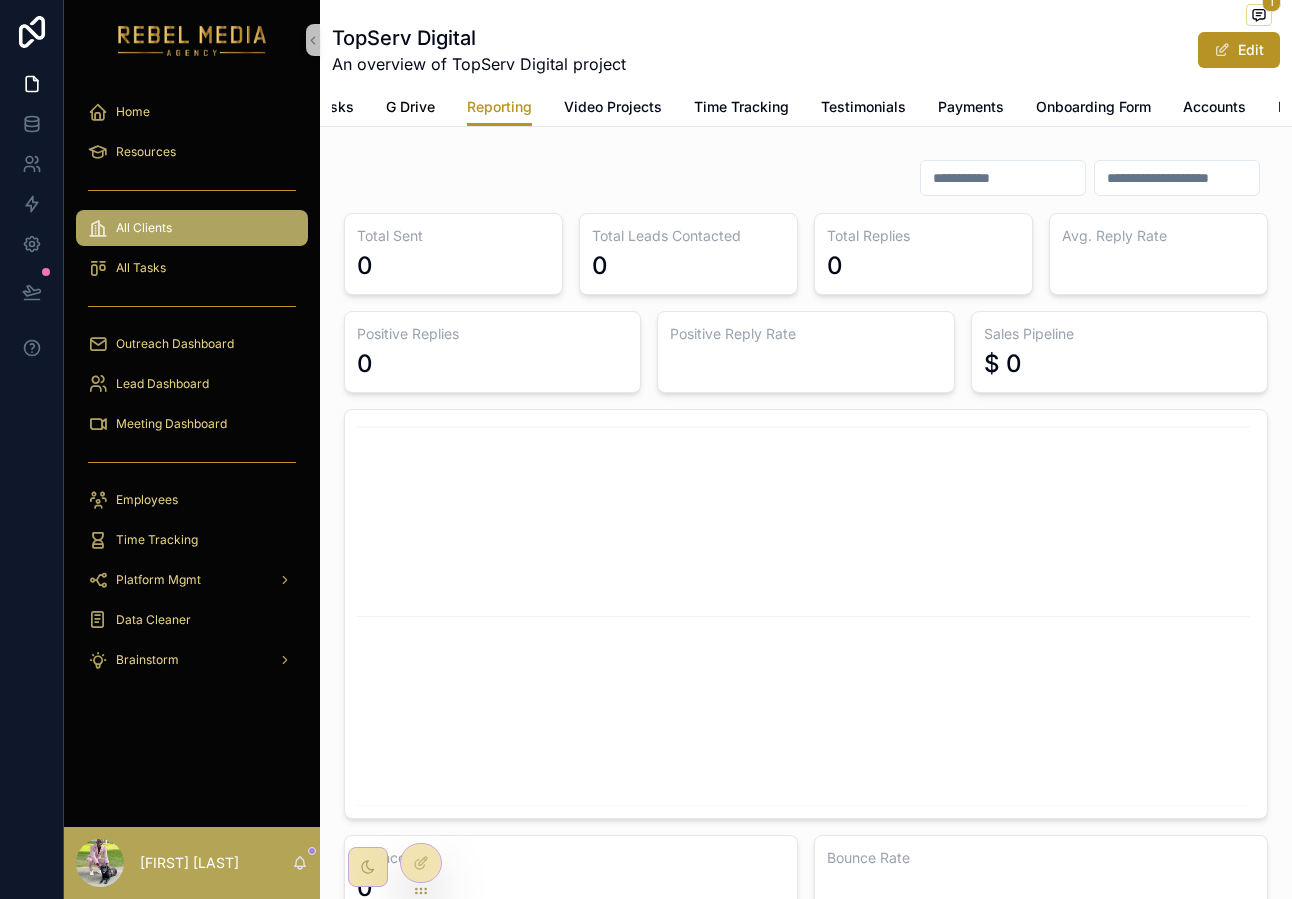 click on "G Drive" at bounding box center [410, 107] 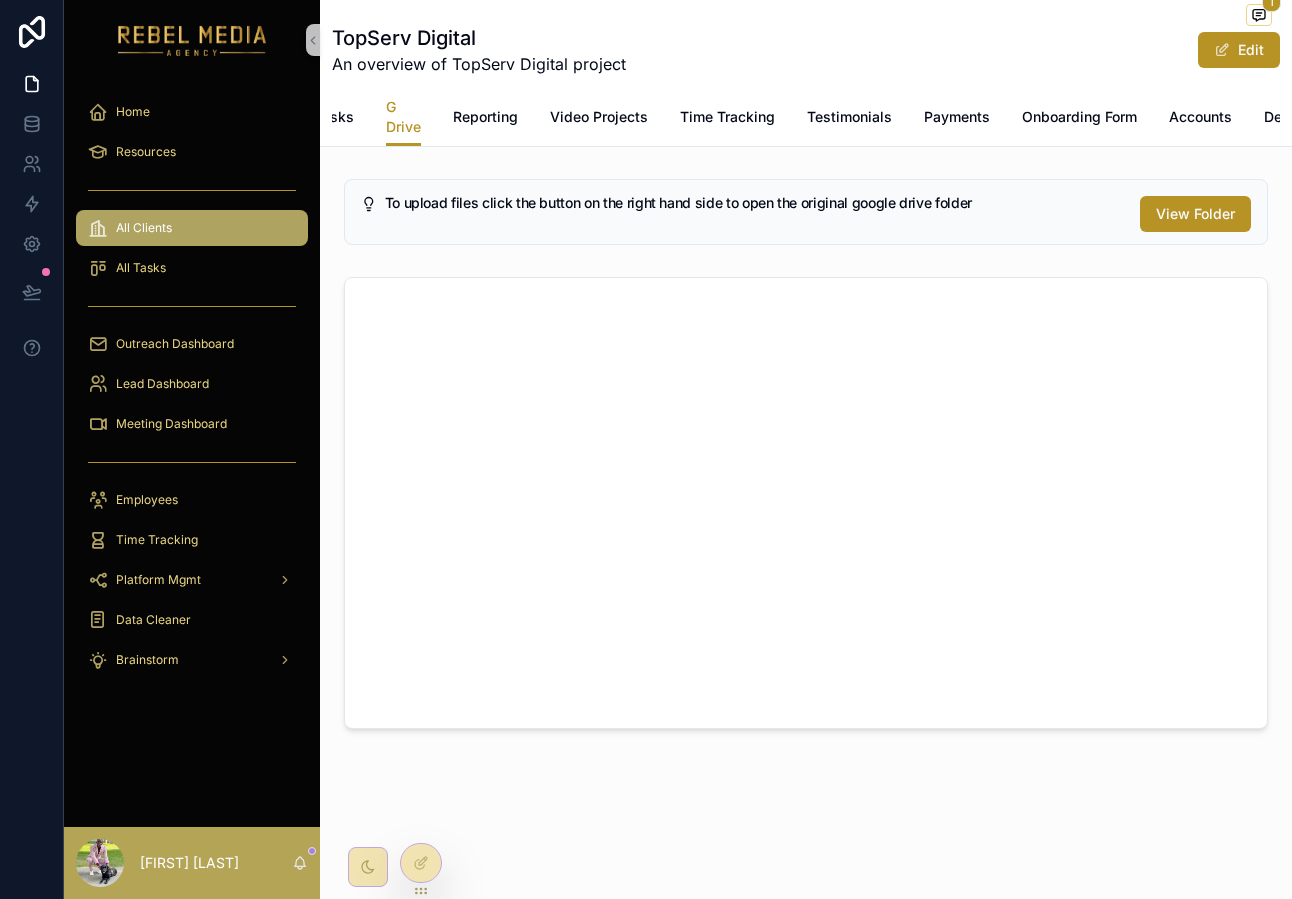 click on "Overview Tasks G Drive Reporting Video Projects Time Tracking Testimonials Payments Onboarding Form Accounts Details" at bounding box center (806, 117) 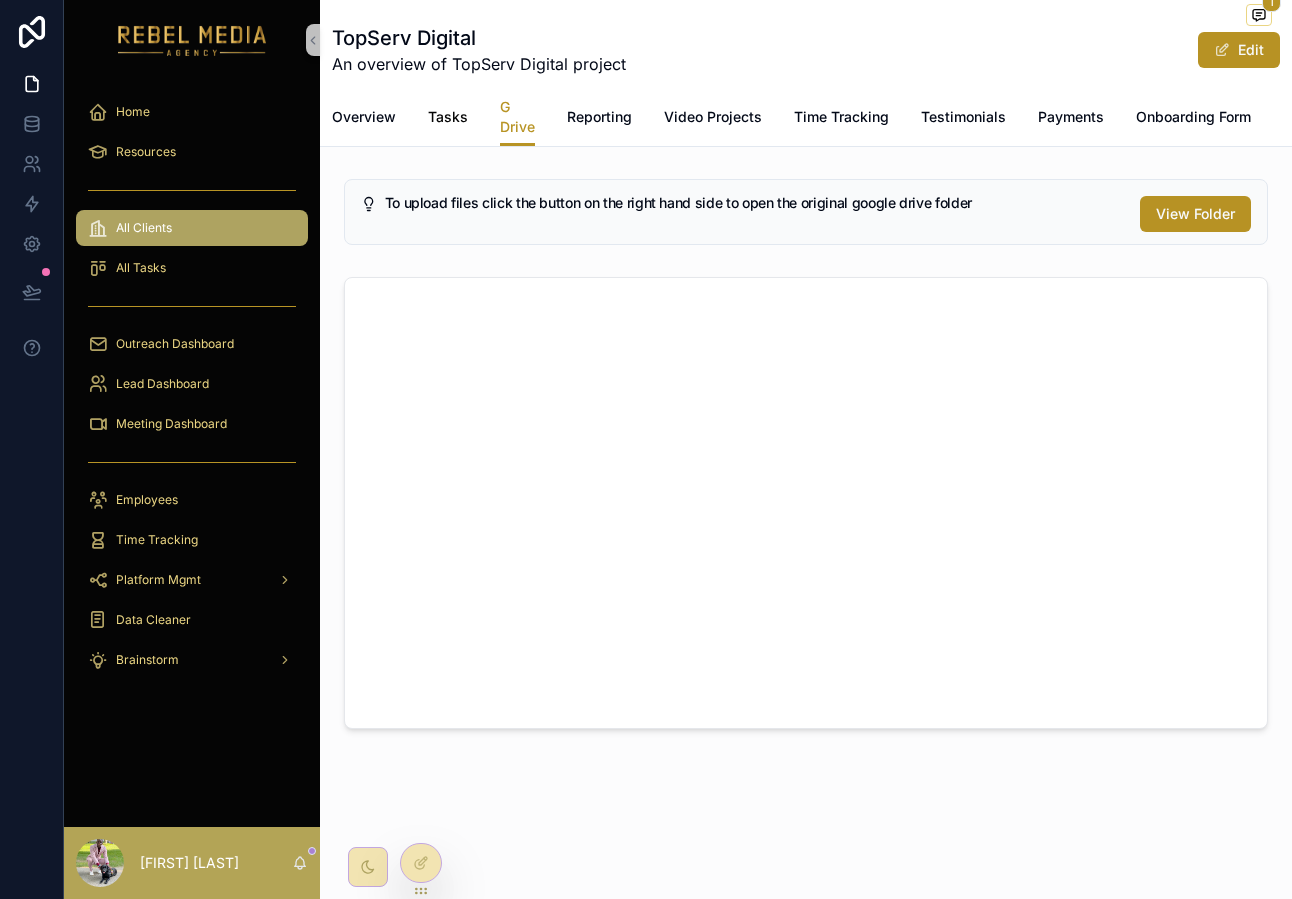 click on "Tasks" at bounding box center (448, 117) 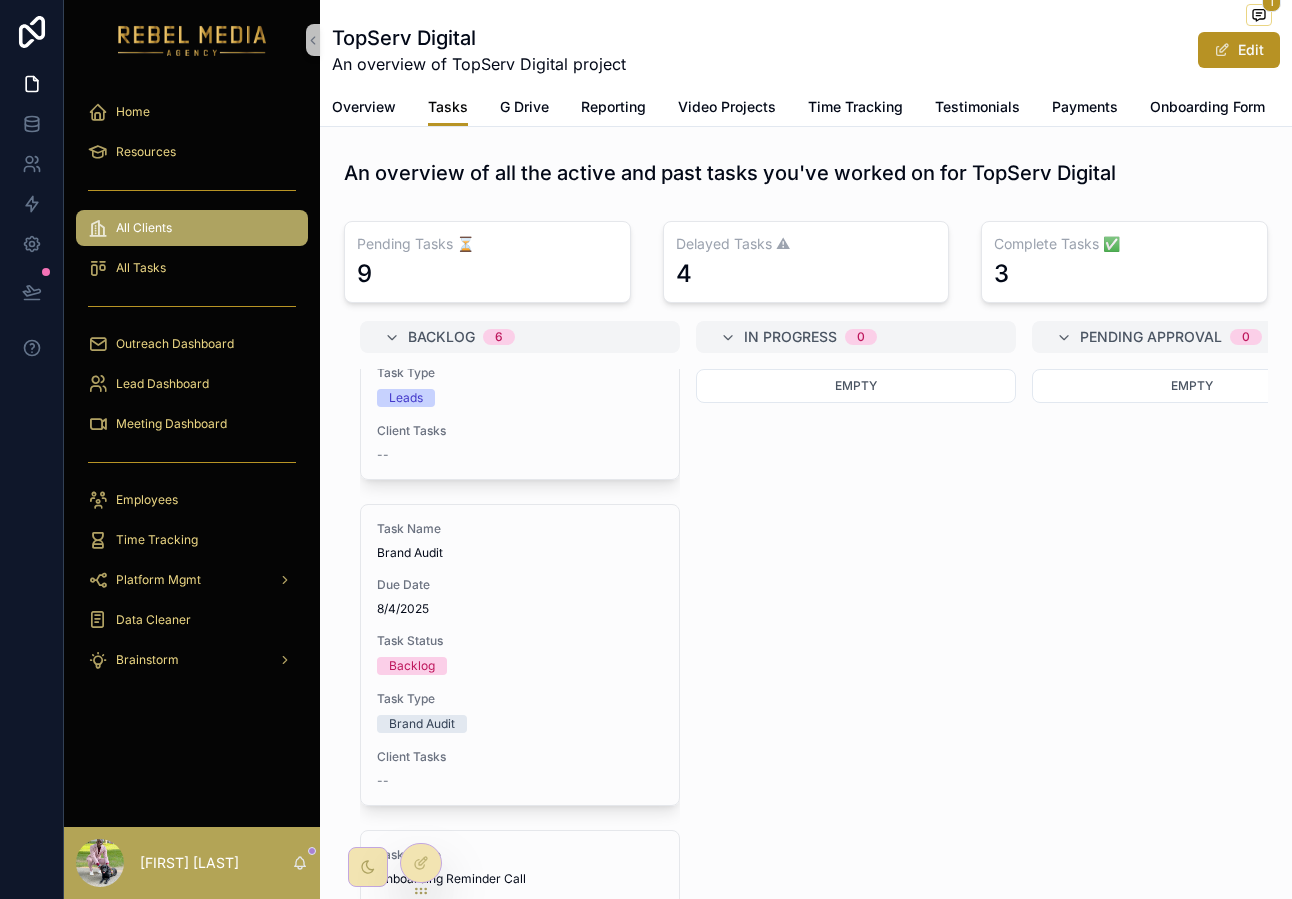 scroll, scrollTop: 1267, scrollLeft: 0, axis: vertical 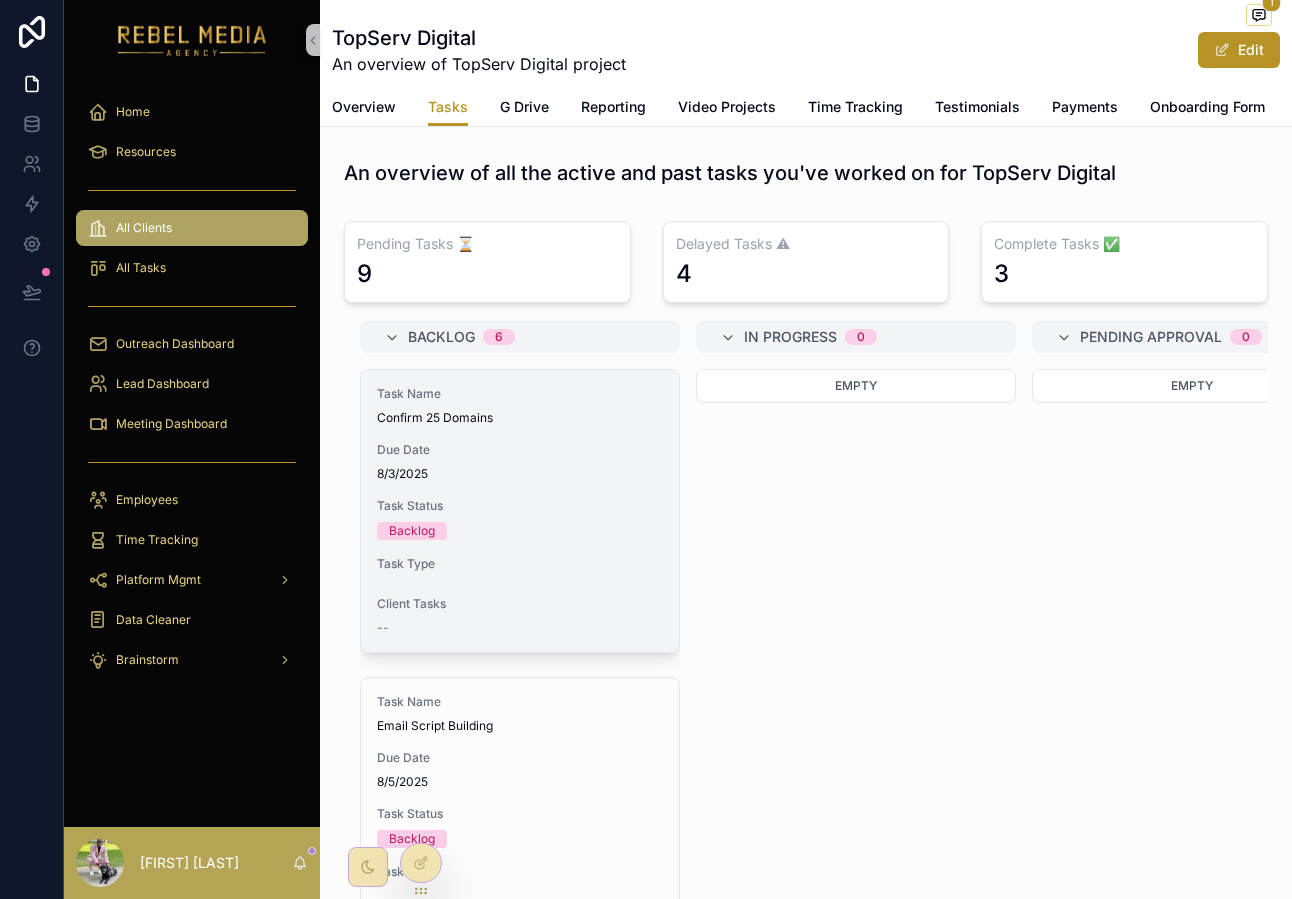 click on "8/3/2025" at bounding box center [520, 474] 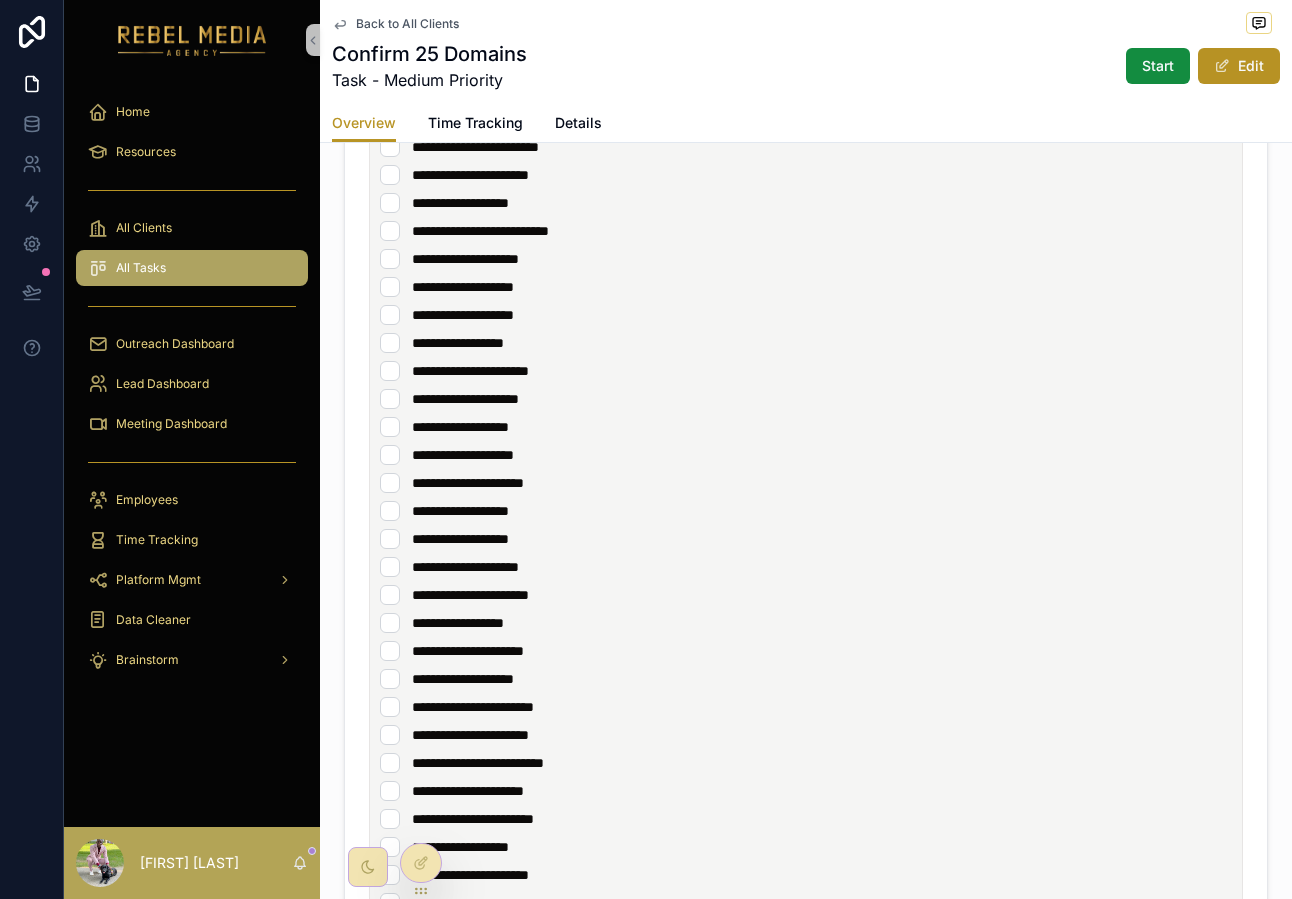scroll, scrollTop: 0, scrollLeft: 0, axis: both 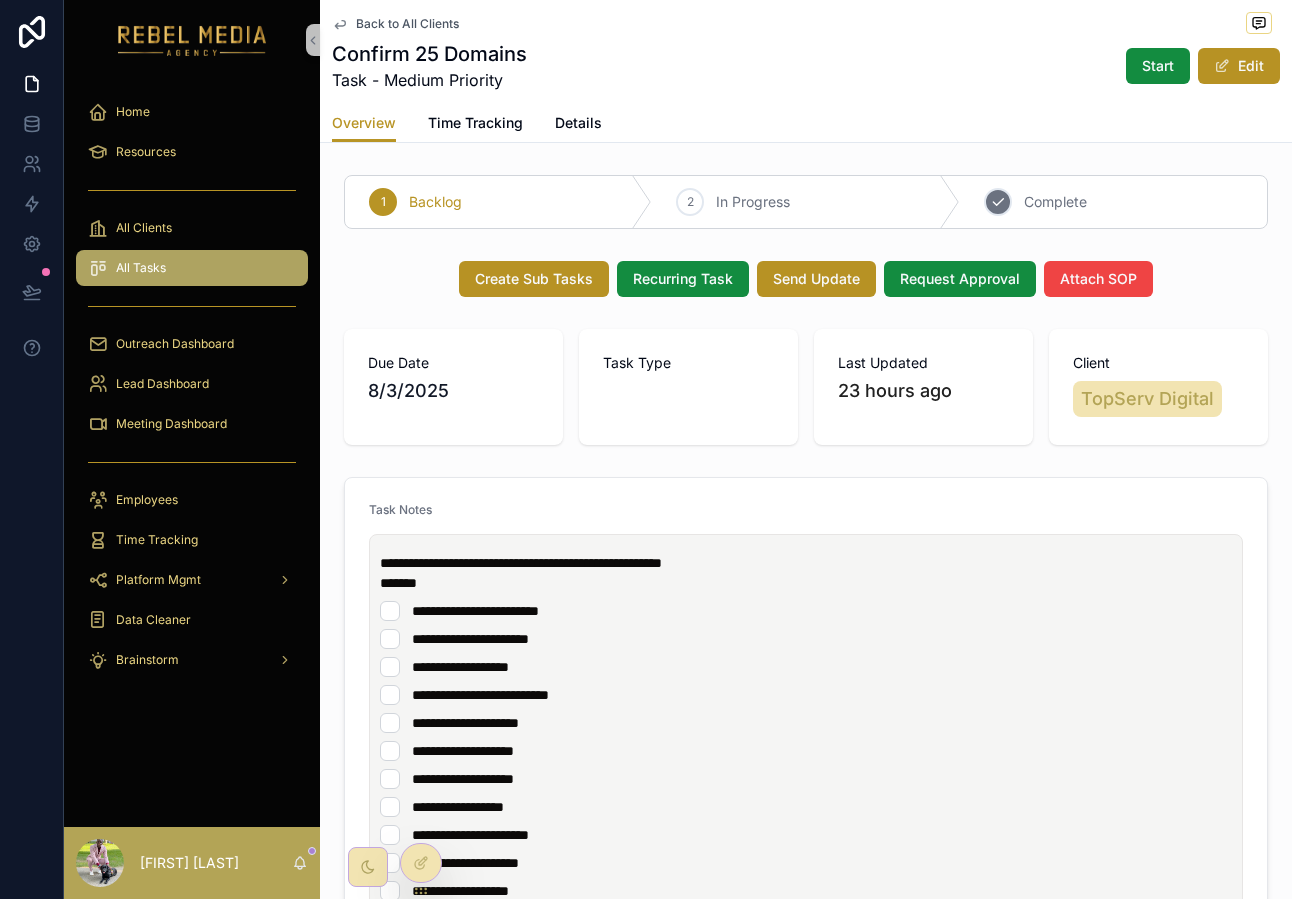 click on "3 Complete" at bounding box center (1113, 202) 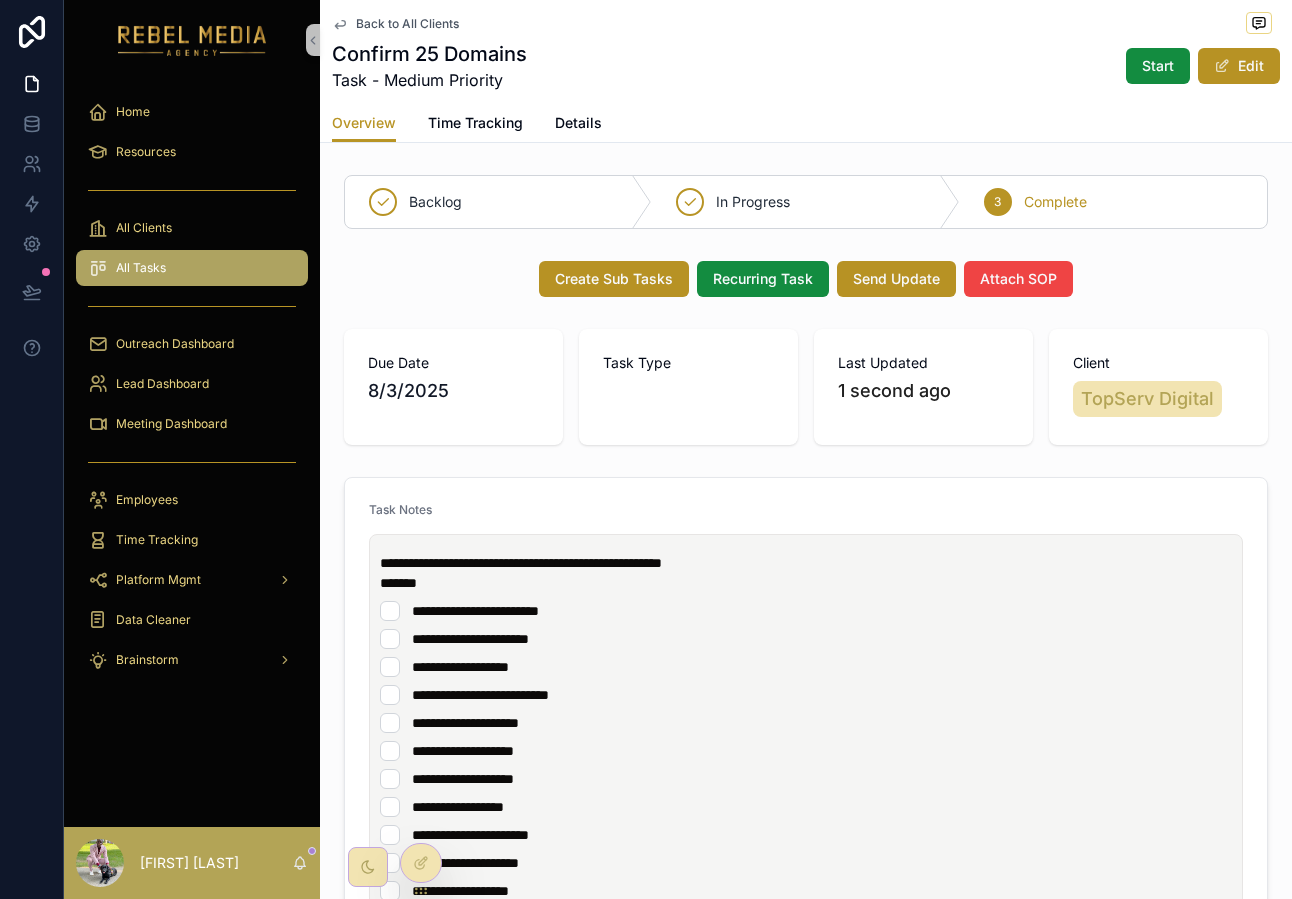 scroll, scrollTop: 1, scrollLeft: 0, axis: vertical 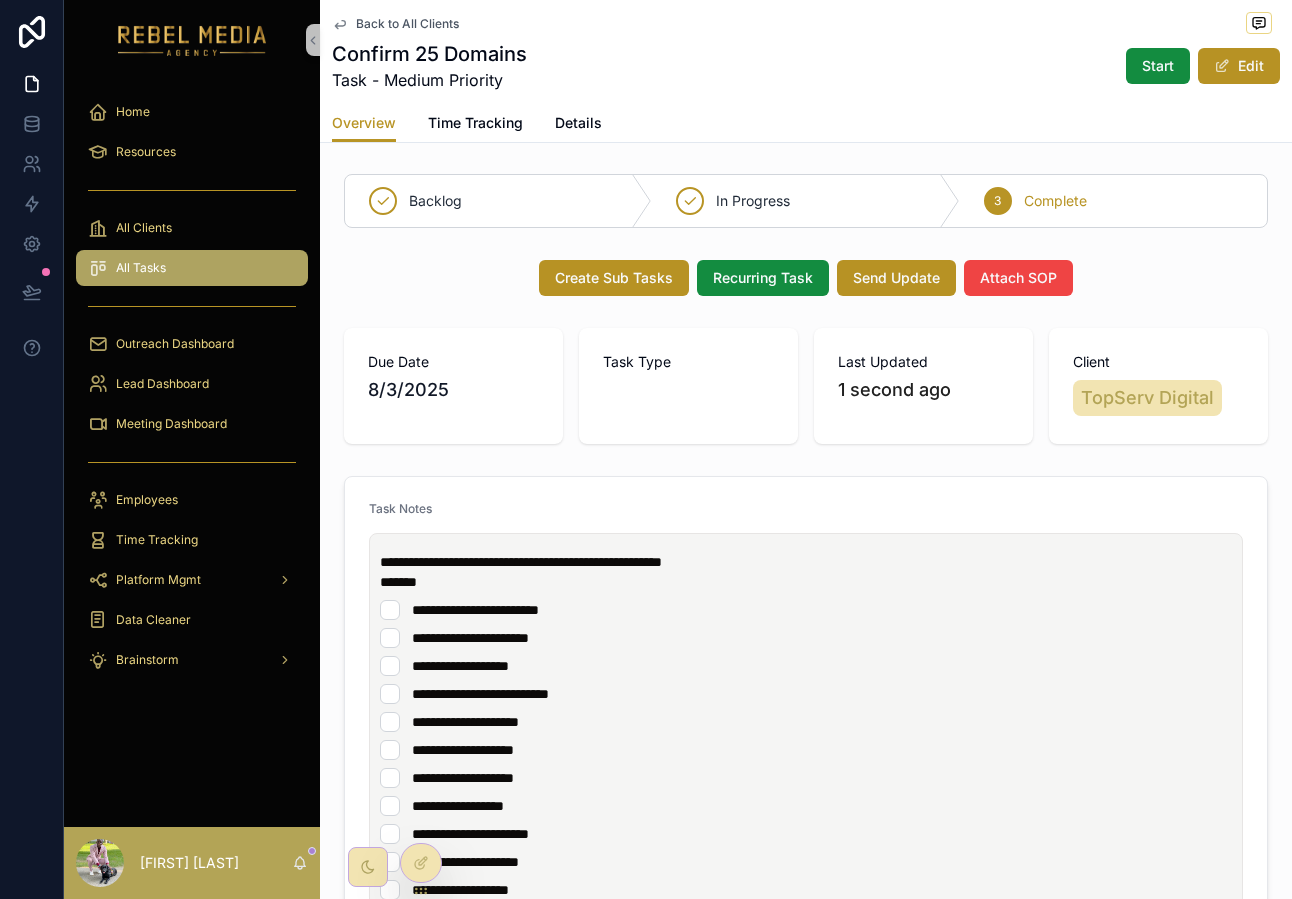 click on "**********" at bounding box center (806, 1600) 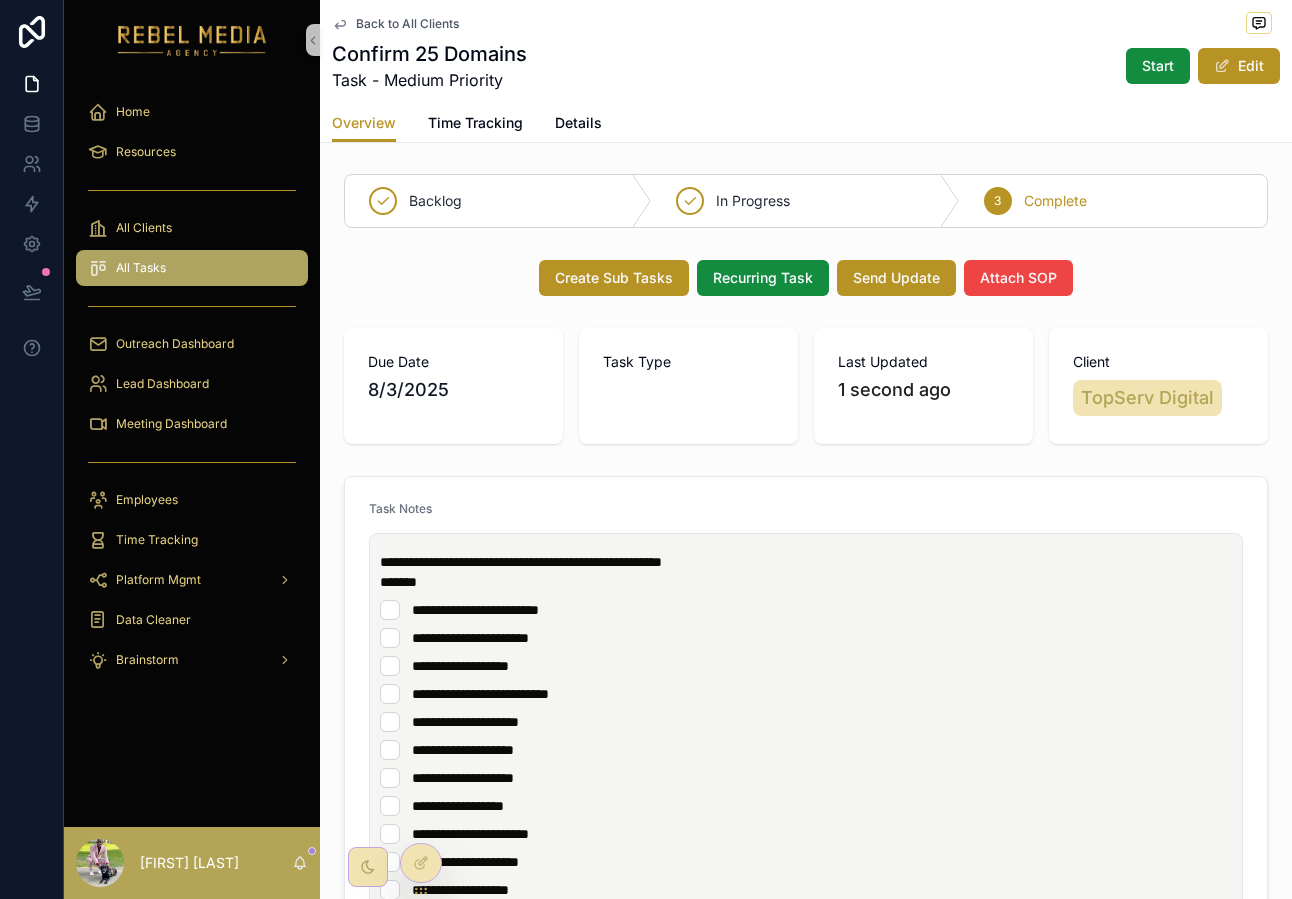 click on "**********" at bounding box center [810, 1580] 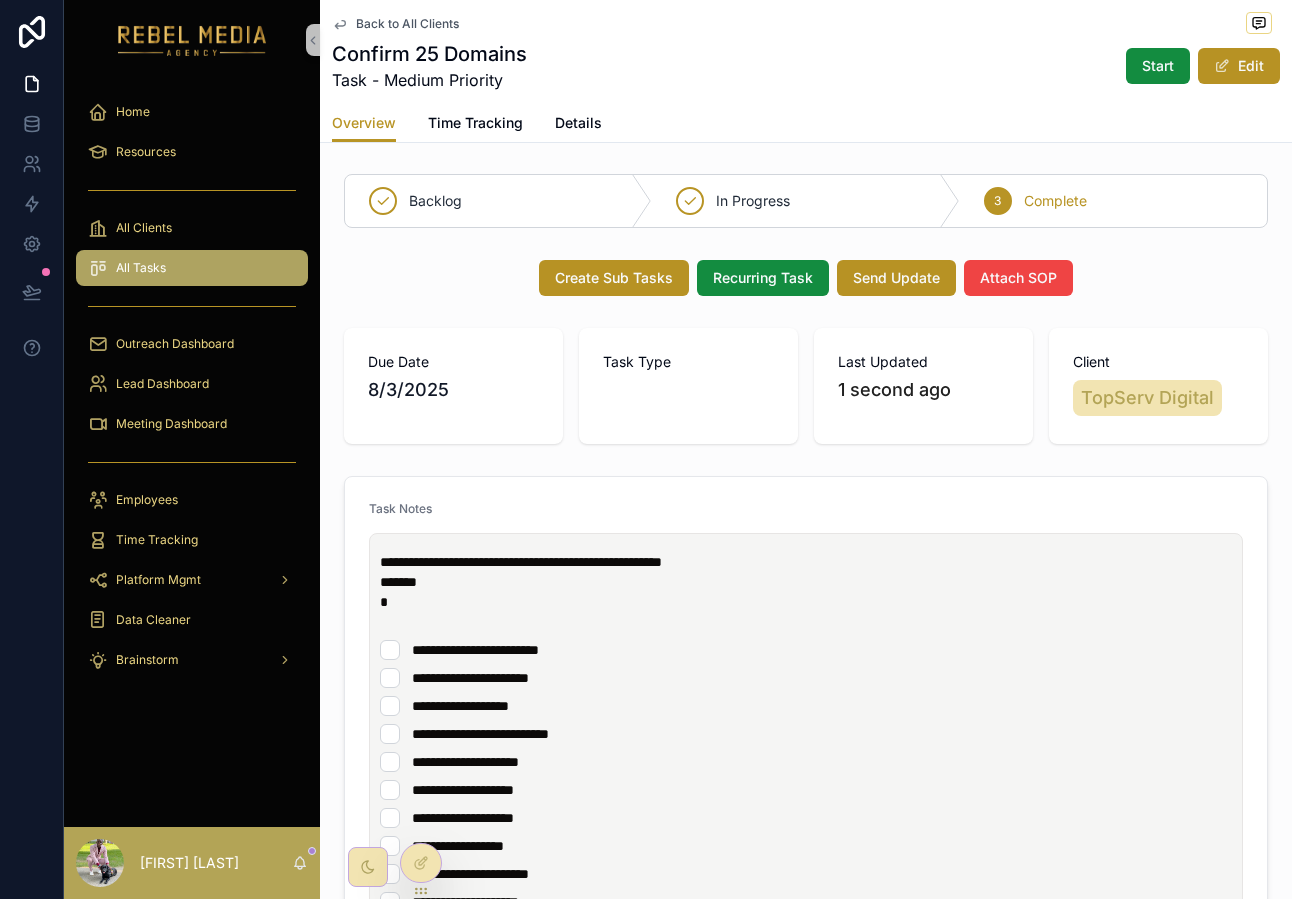 type 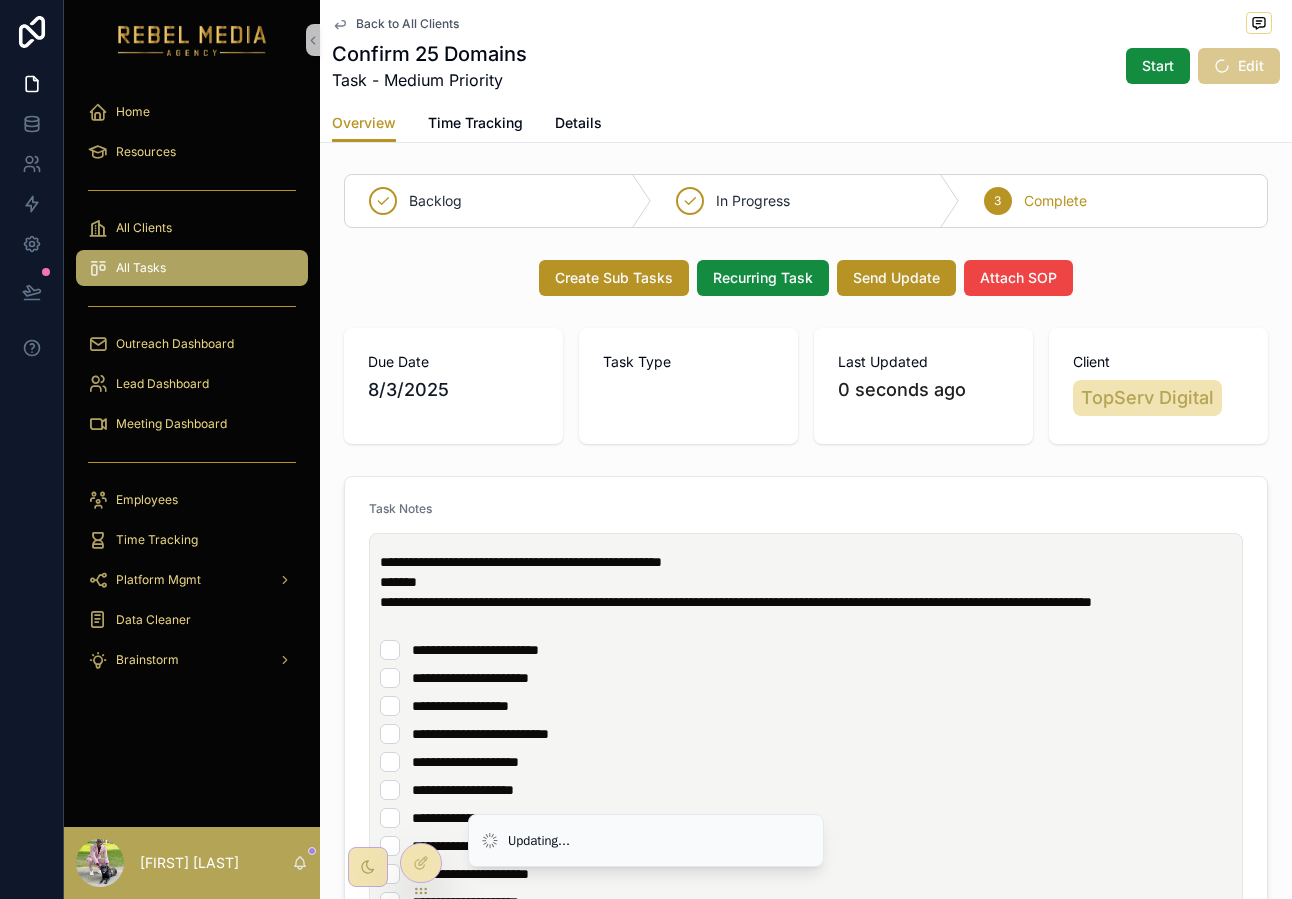 click on "Back to All Clients" at bounding box center [407, 24] 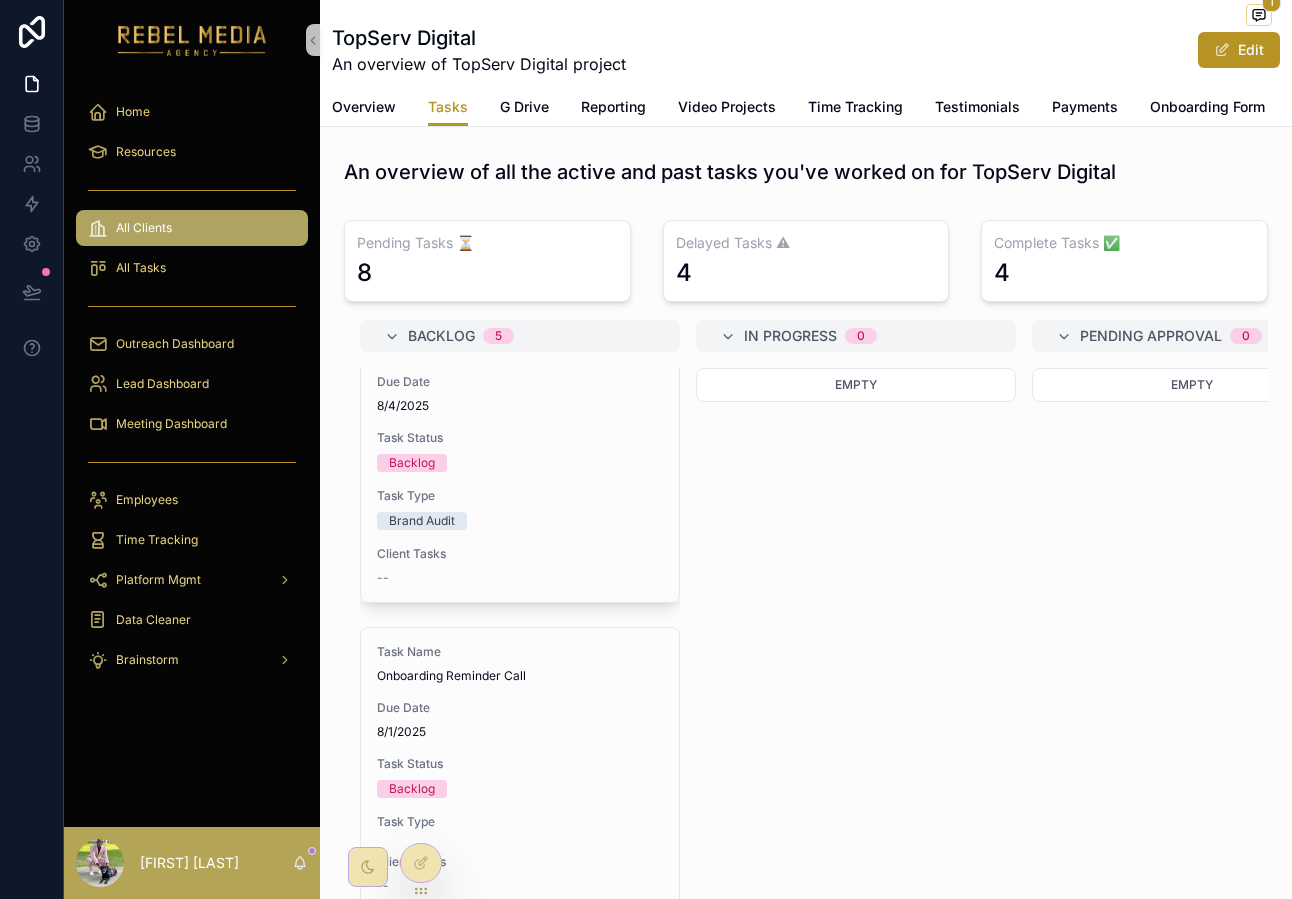 scroll, scrollTop: 698, scrollLeft: 0, axis: vertical 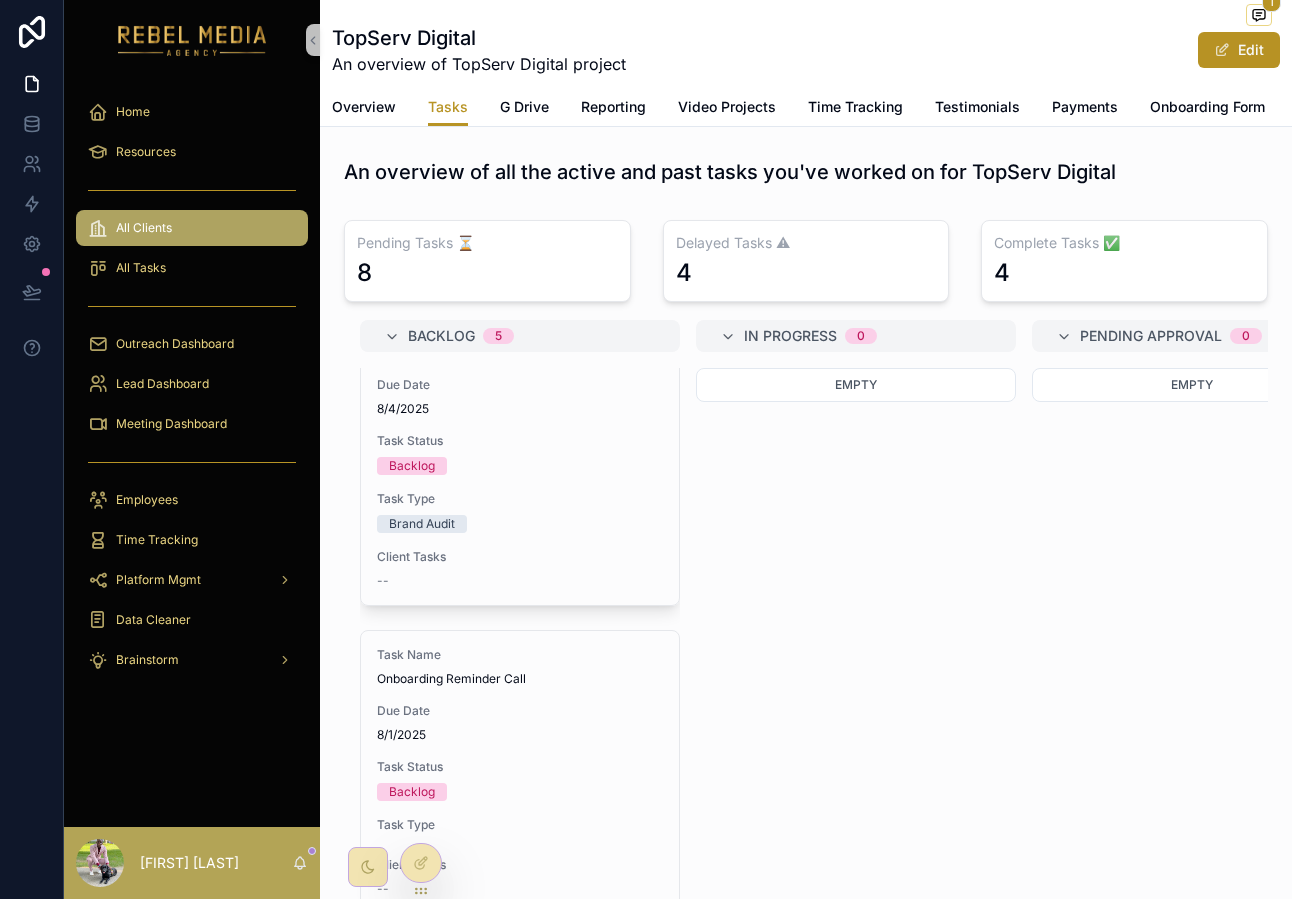 click on "Brand Audit" at bounding box center [520, 524] 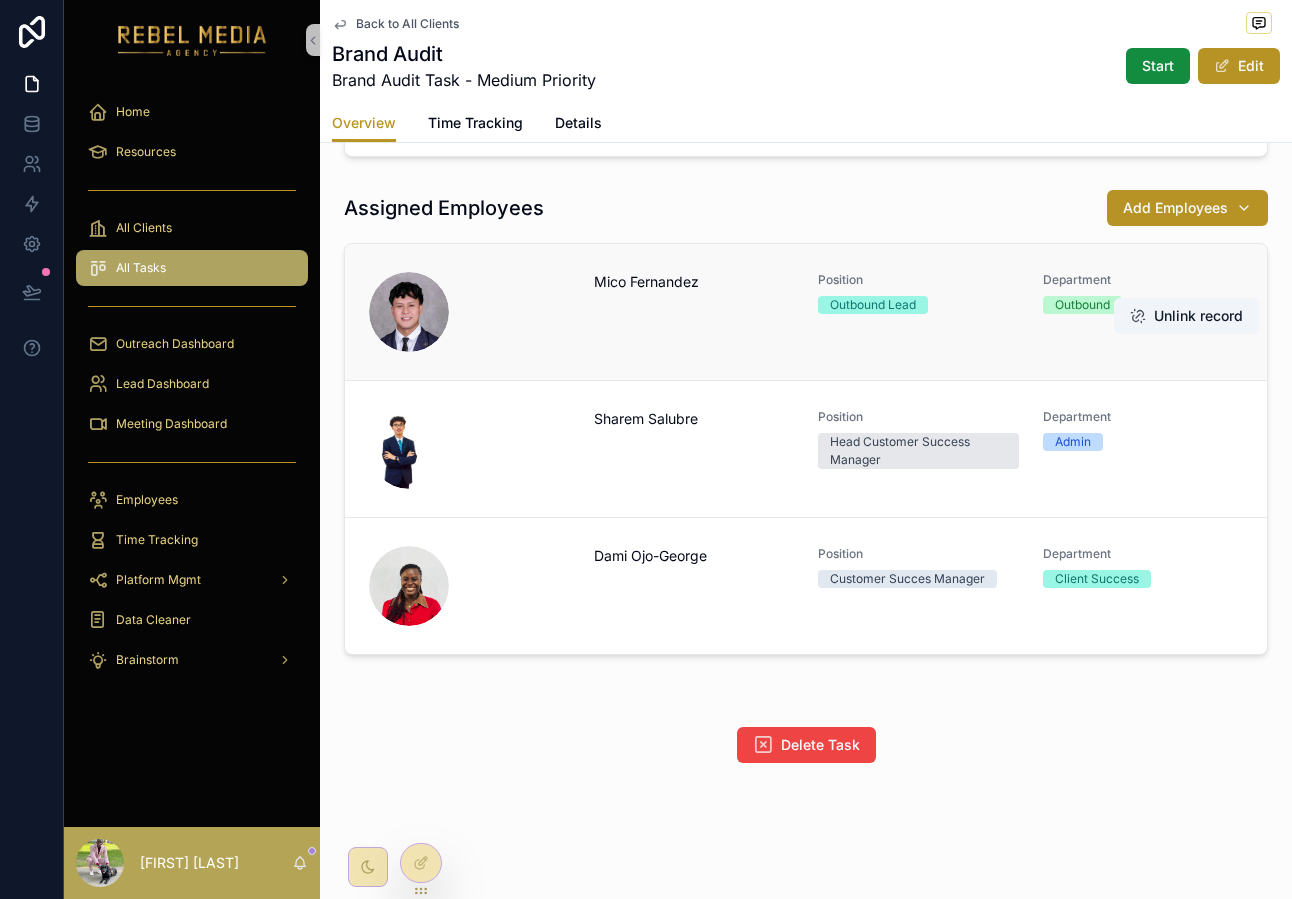 scroll, scrollTop: 867, scrollLeft: 0, axis: vertical 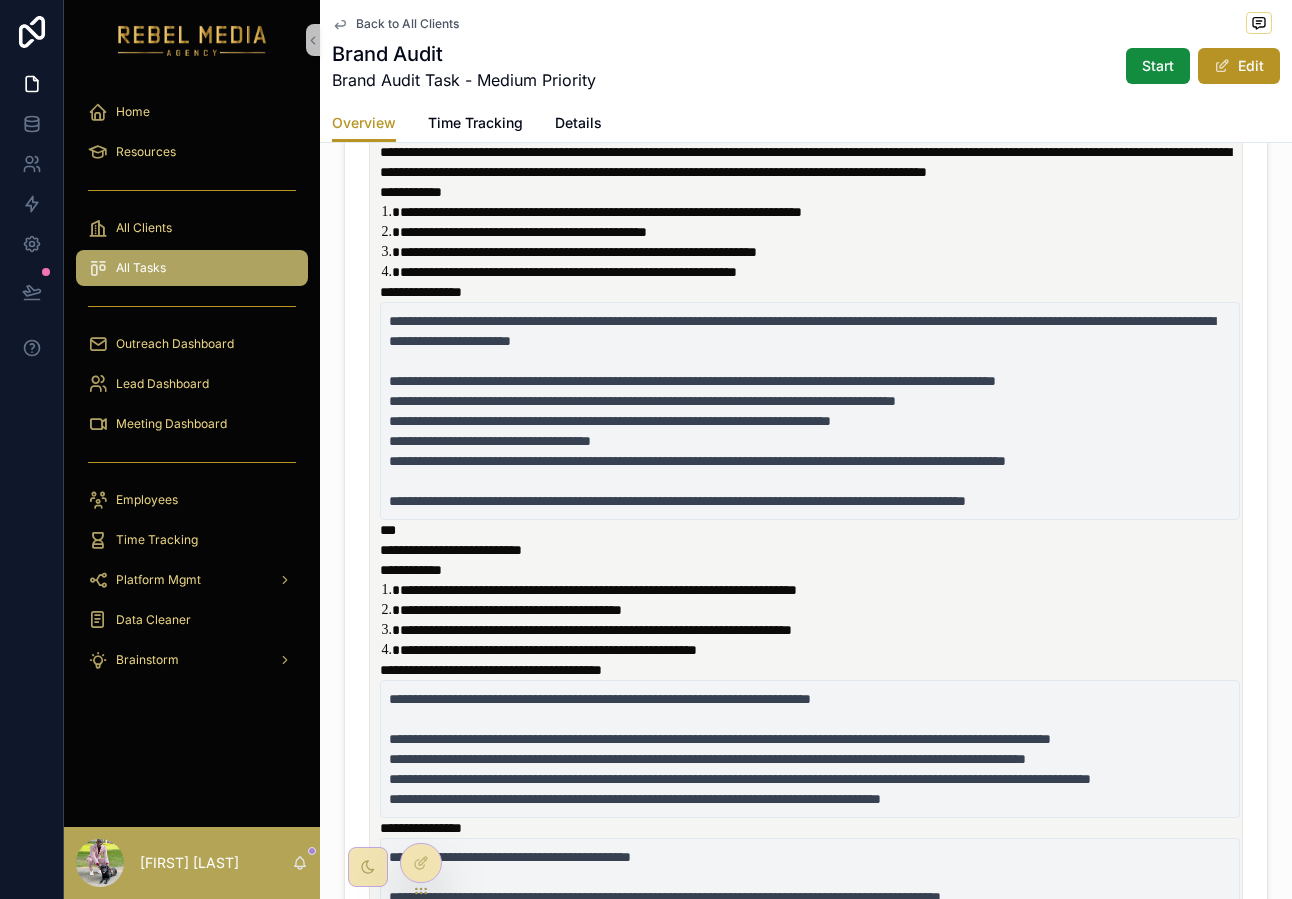 click on "Back to All Clients" at bounding box center (407, 24) 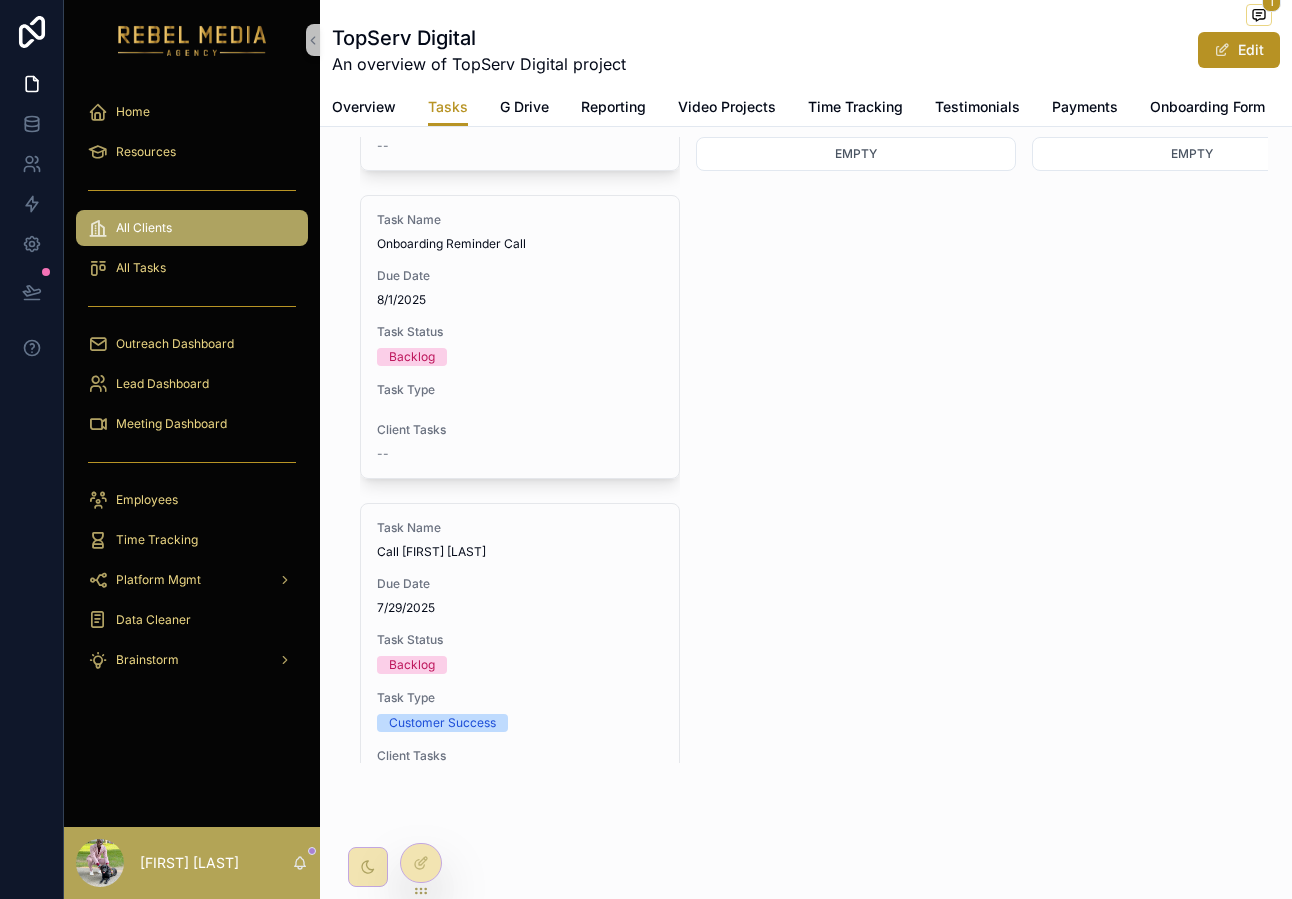scroll, scrollTop: 959, scrollLeft: 0, axis: vertical 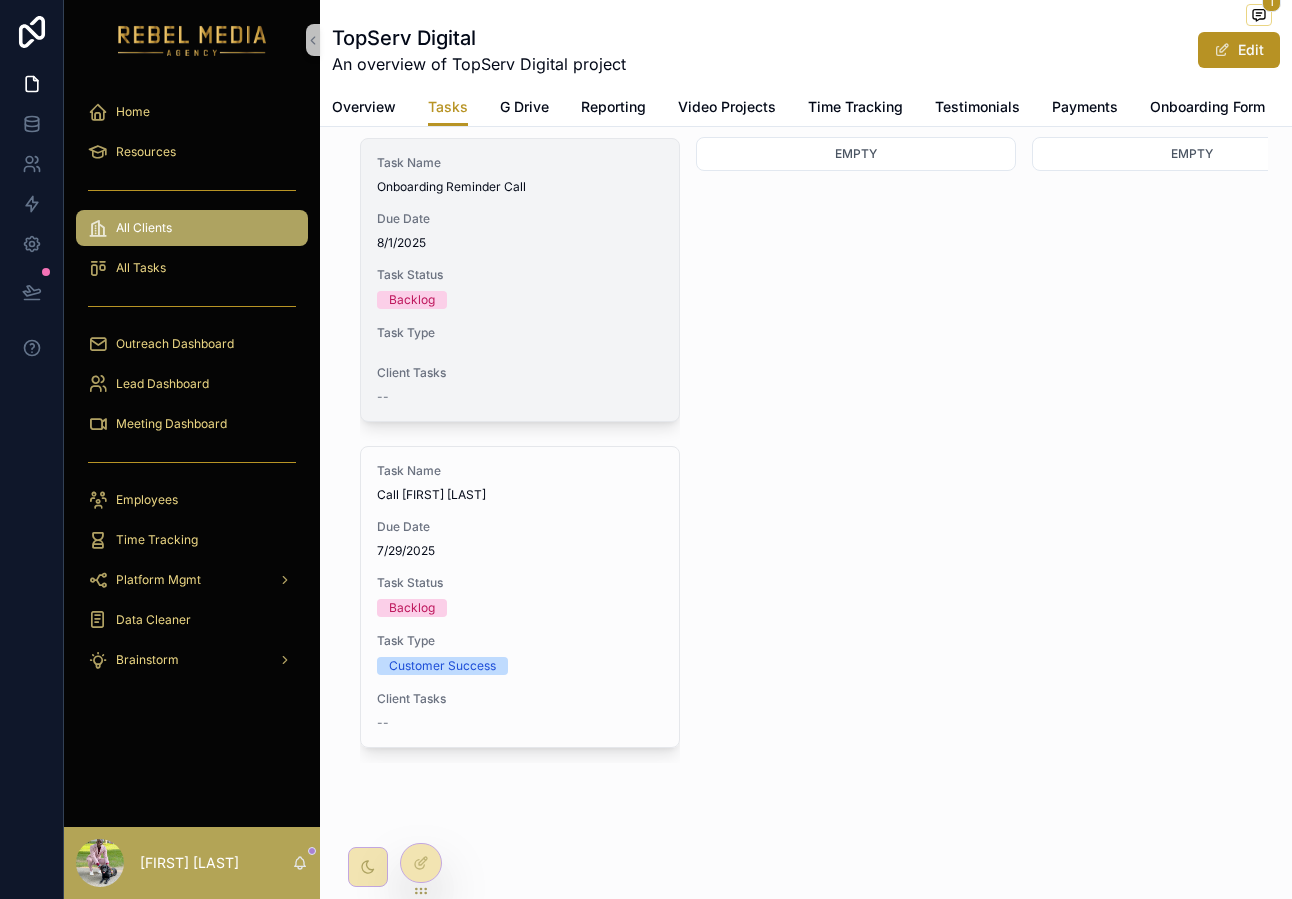 click on "Task Name Onboarding Reminder Call Due Date 8/1/2025 Task Status Backlog Task Type Client Tasks --" at bounding box center (520, 280) 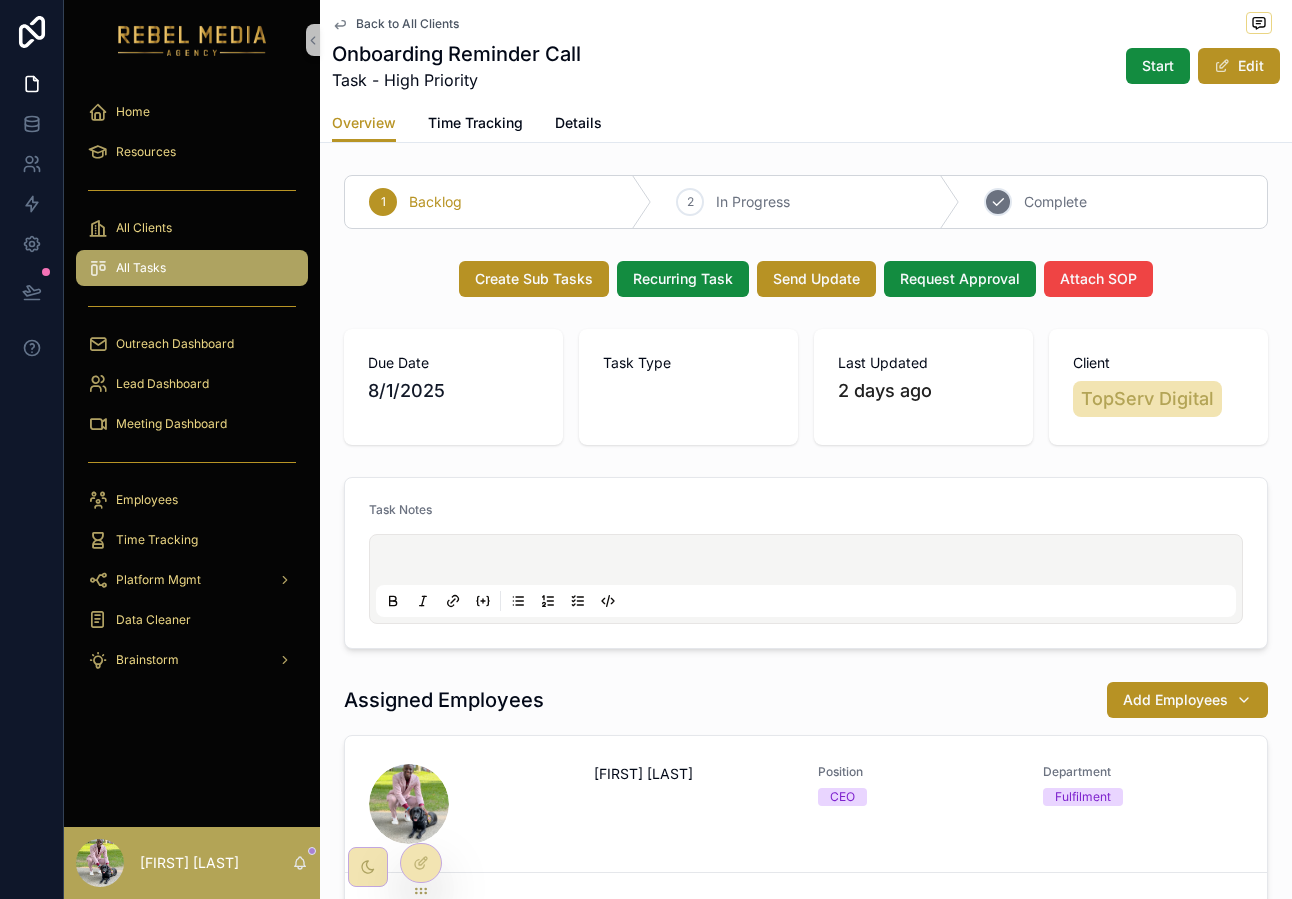 click on "Complete" at bounding box center [1055, 202] 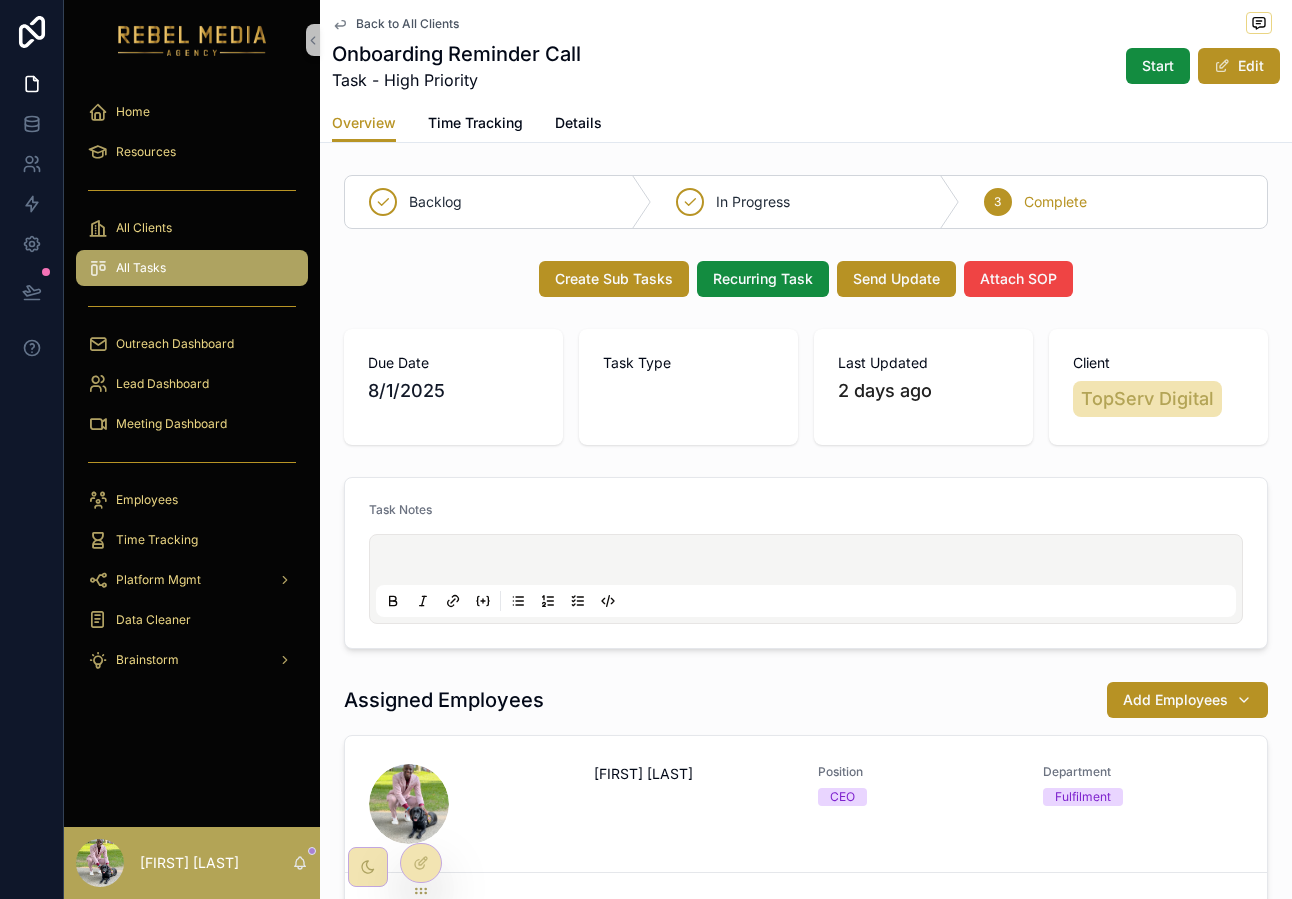 click on "Back to All Clients" at bounding box center (407, 24) 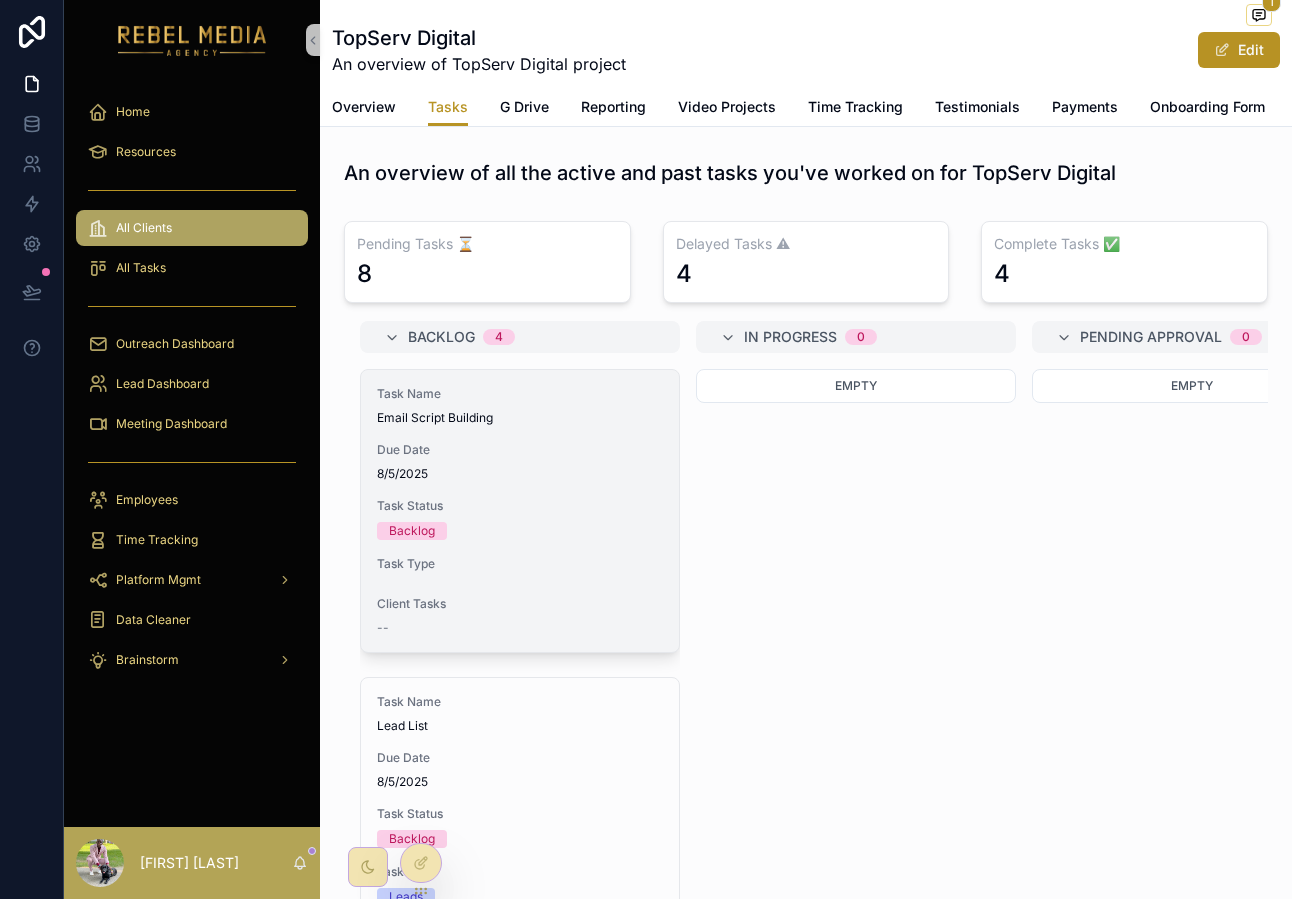 scroll, scrollTop: 651, scrollLeft: 0, axis: vertical 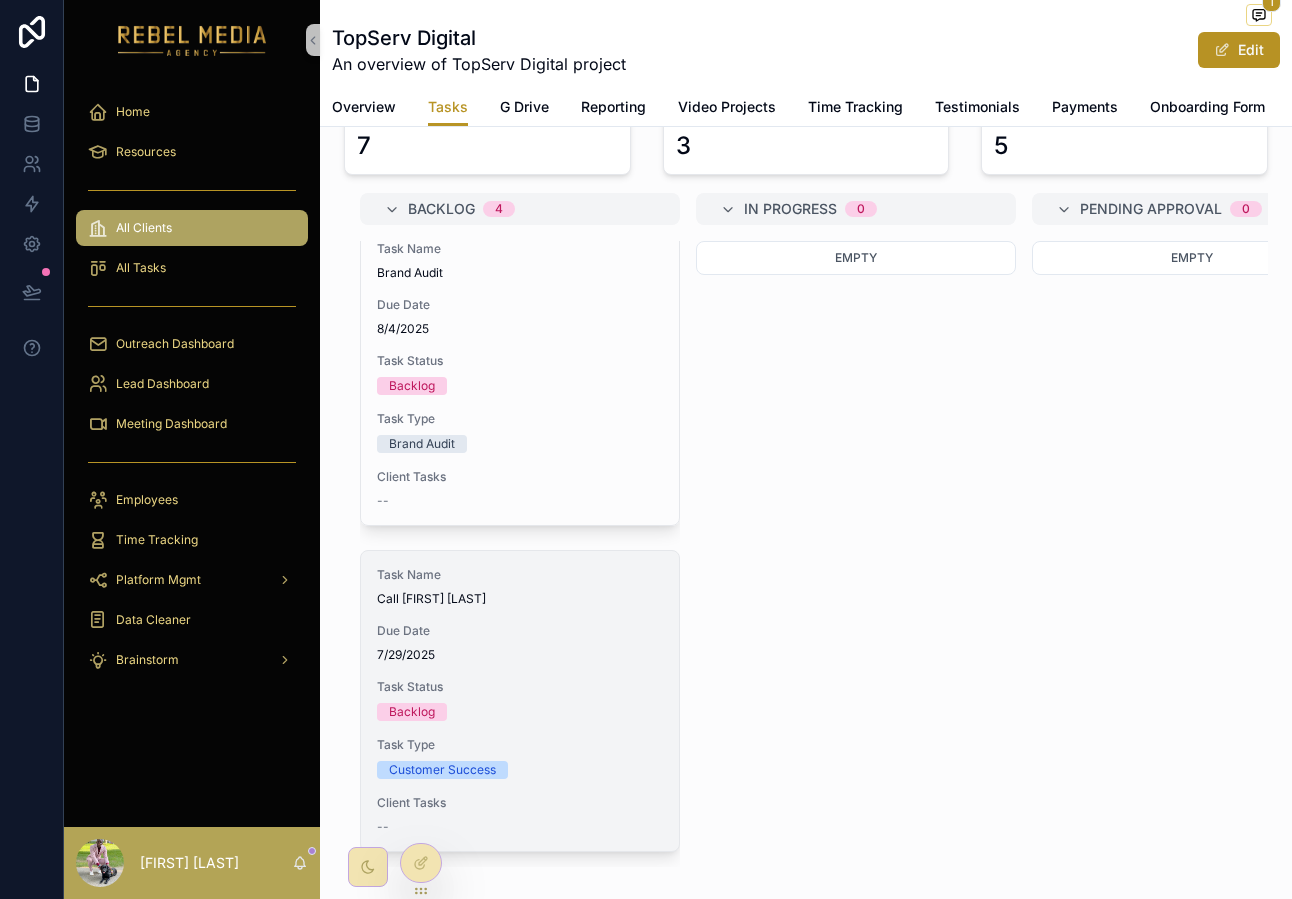 click on "Task Status Backlog" at bounding box center [520, 700] 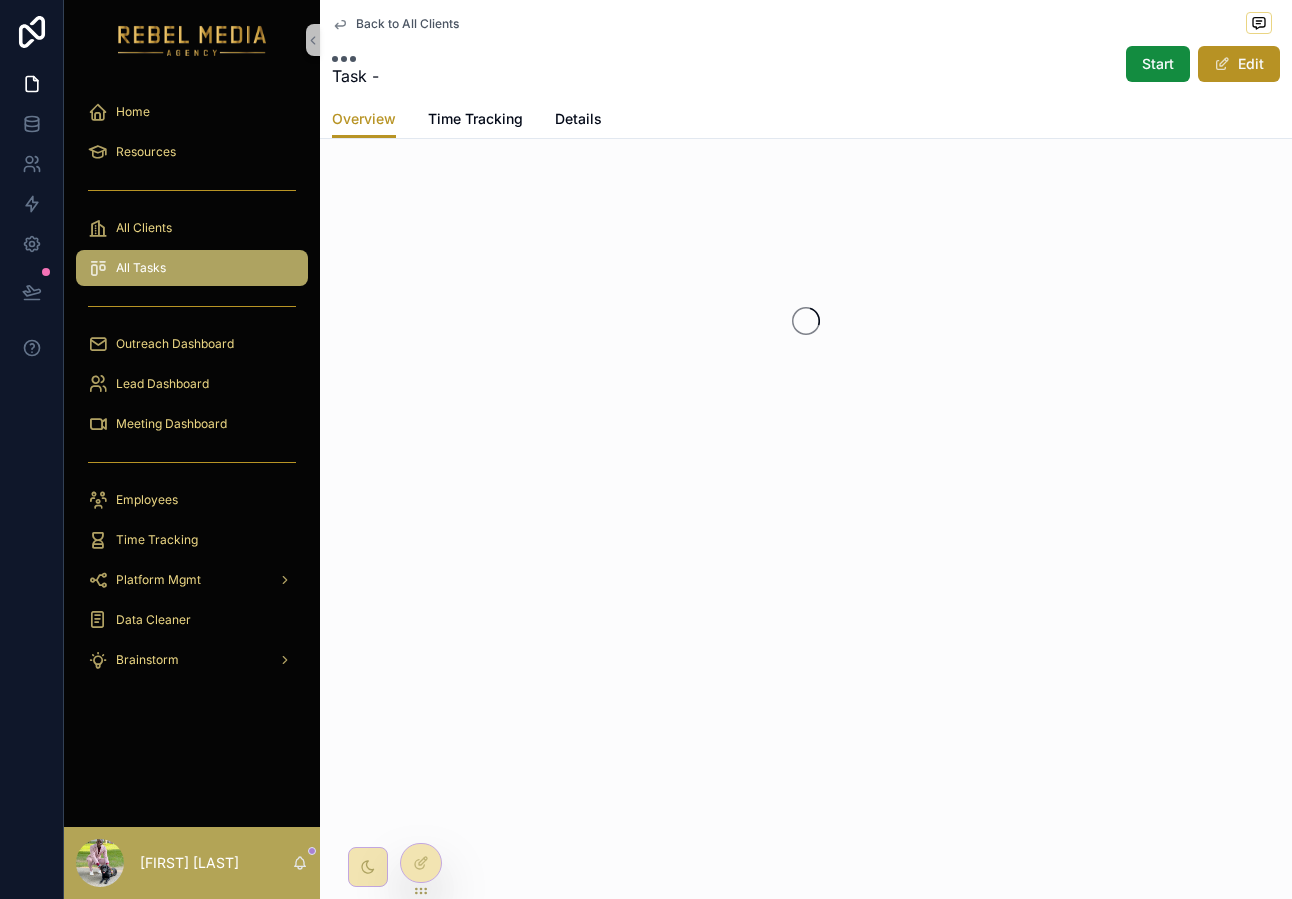 scroll, scrollTop: 0, scrollLeft: 0, axis: both 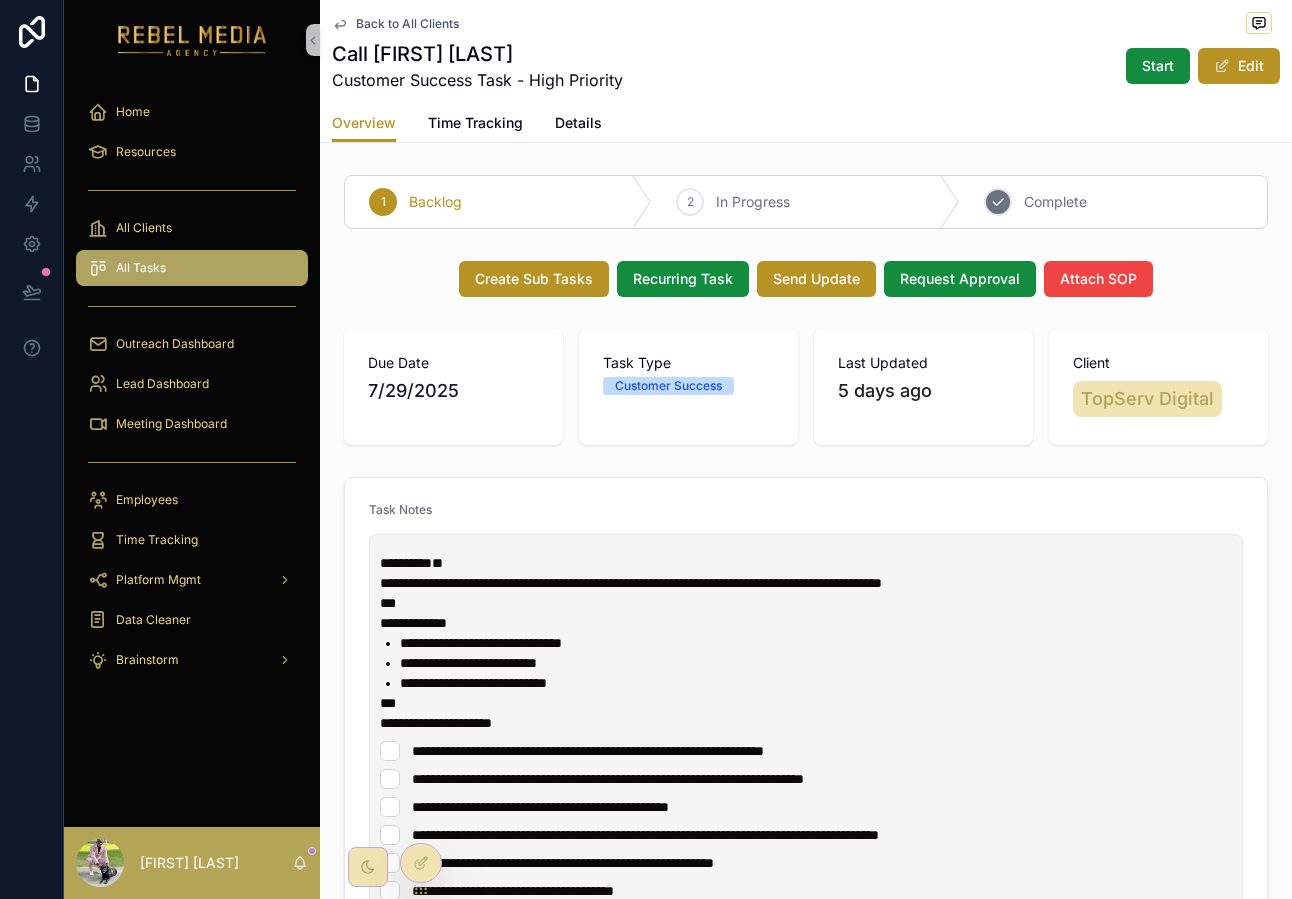 click on "Complete" at bounding box center [1055, 202] 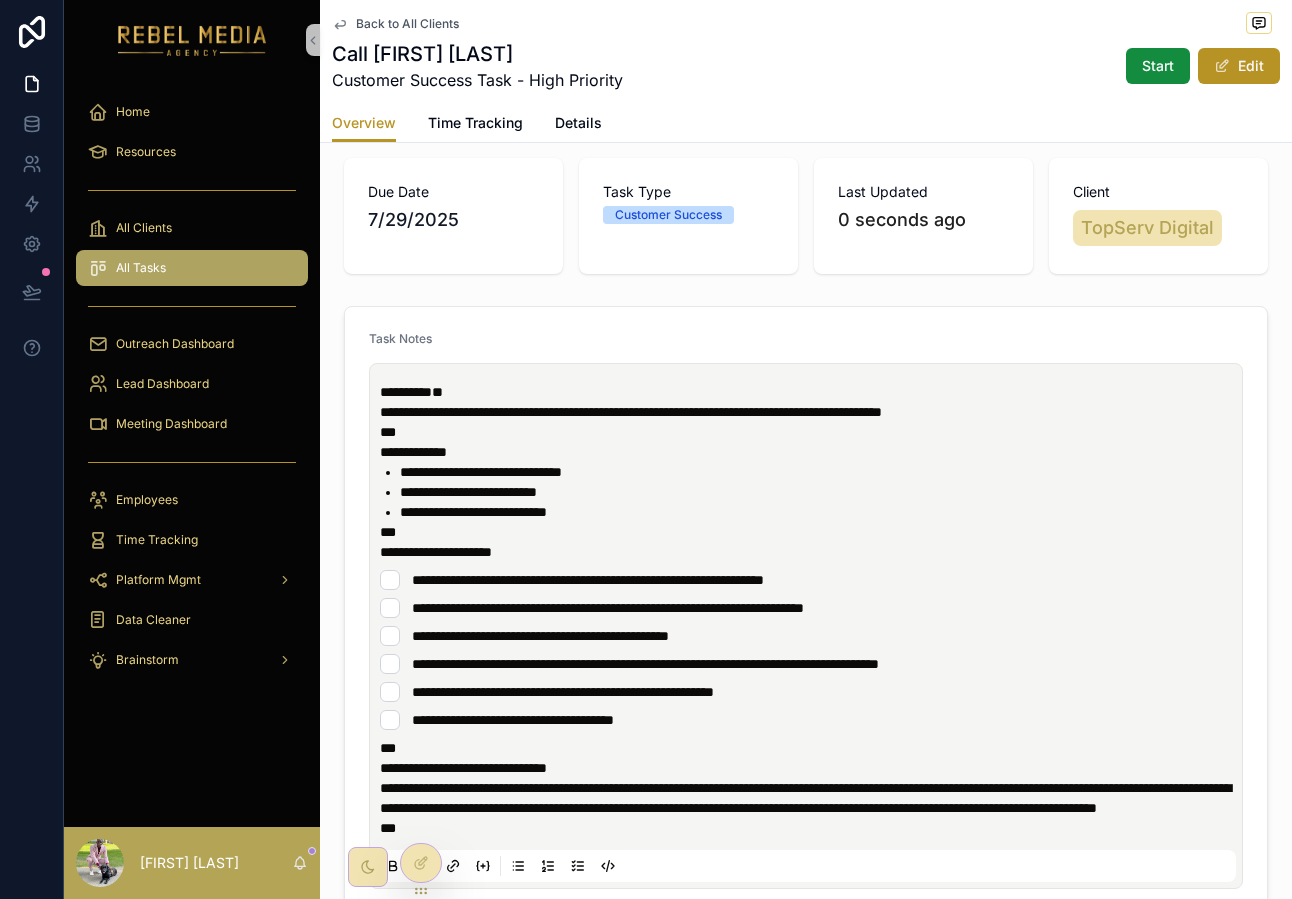 scroll, scrollTop: 0, scrollLeft: 0, axis: both 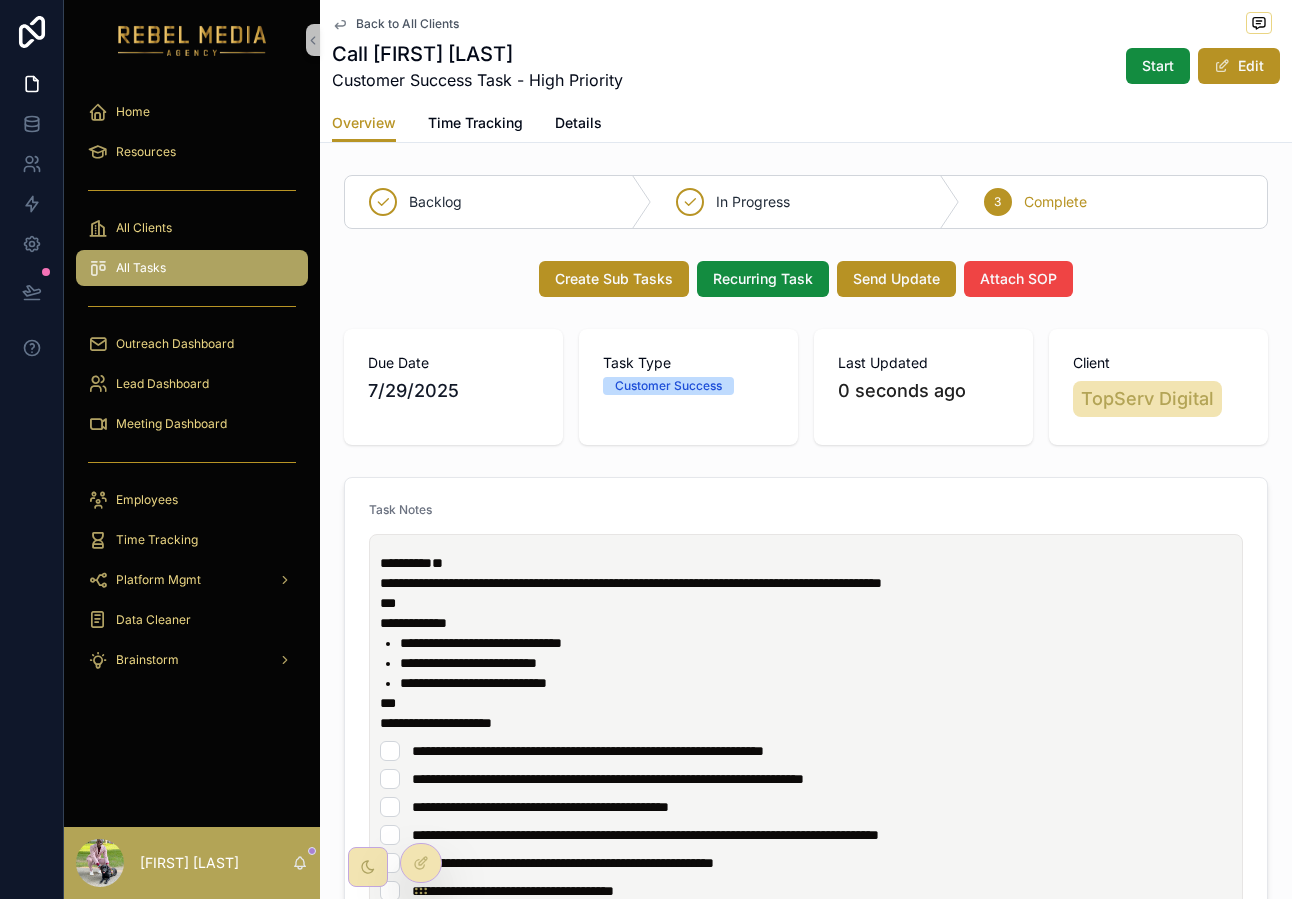 click on "Back to All Clients" at bounding box center [407, 24] 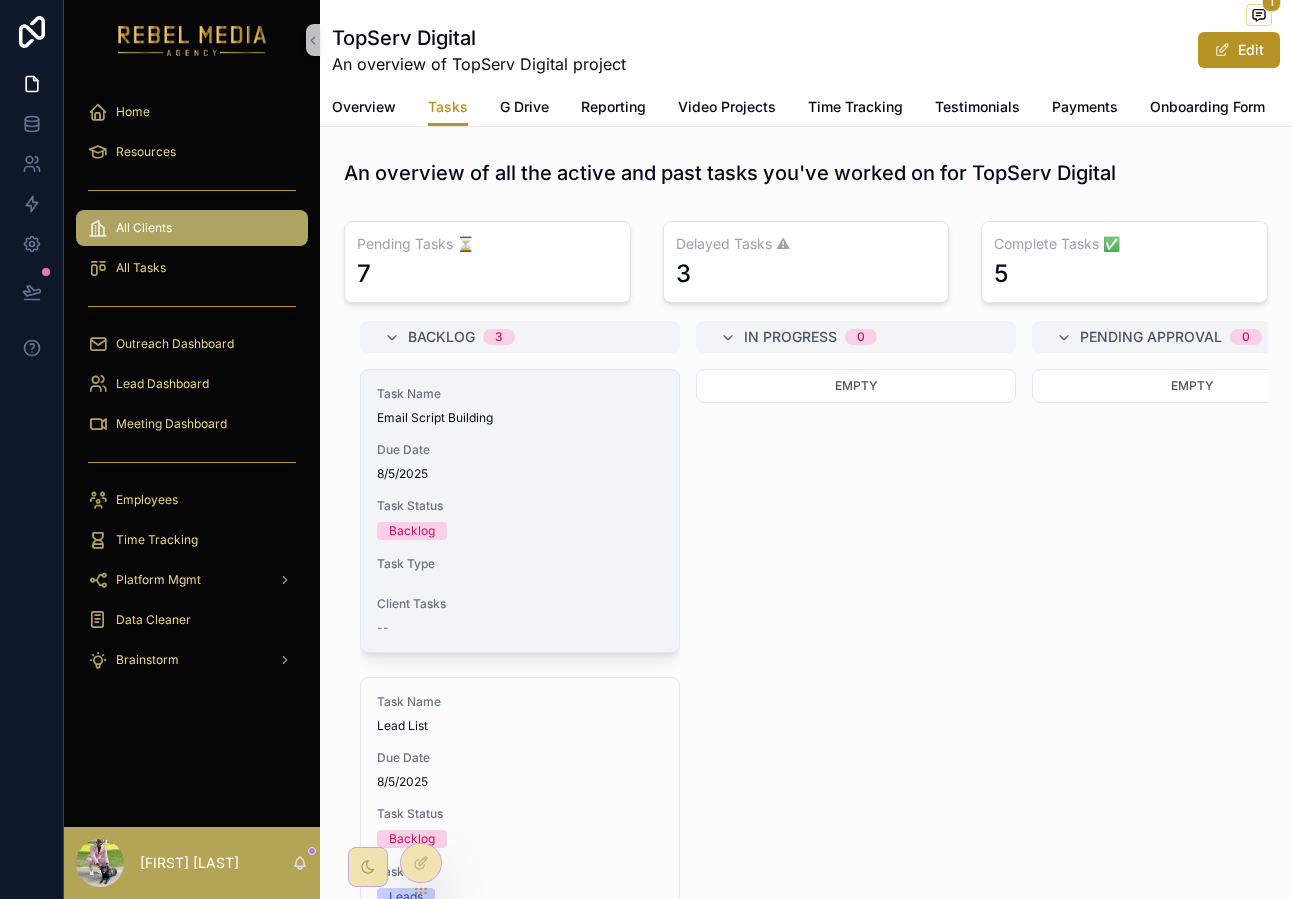 scroll, scrollTop: 325, scrollLeft: 0, axis: vertical 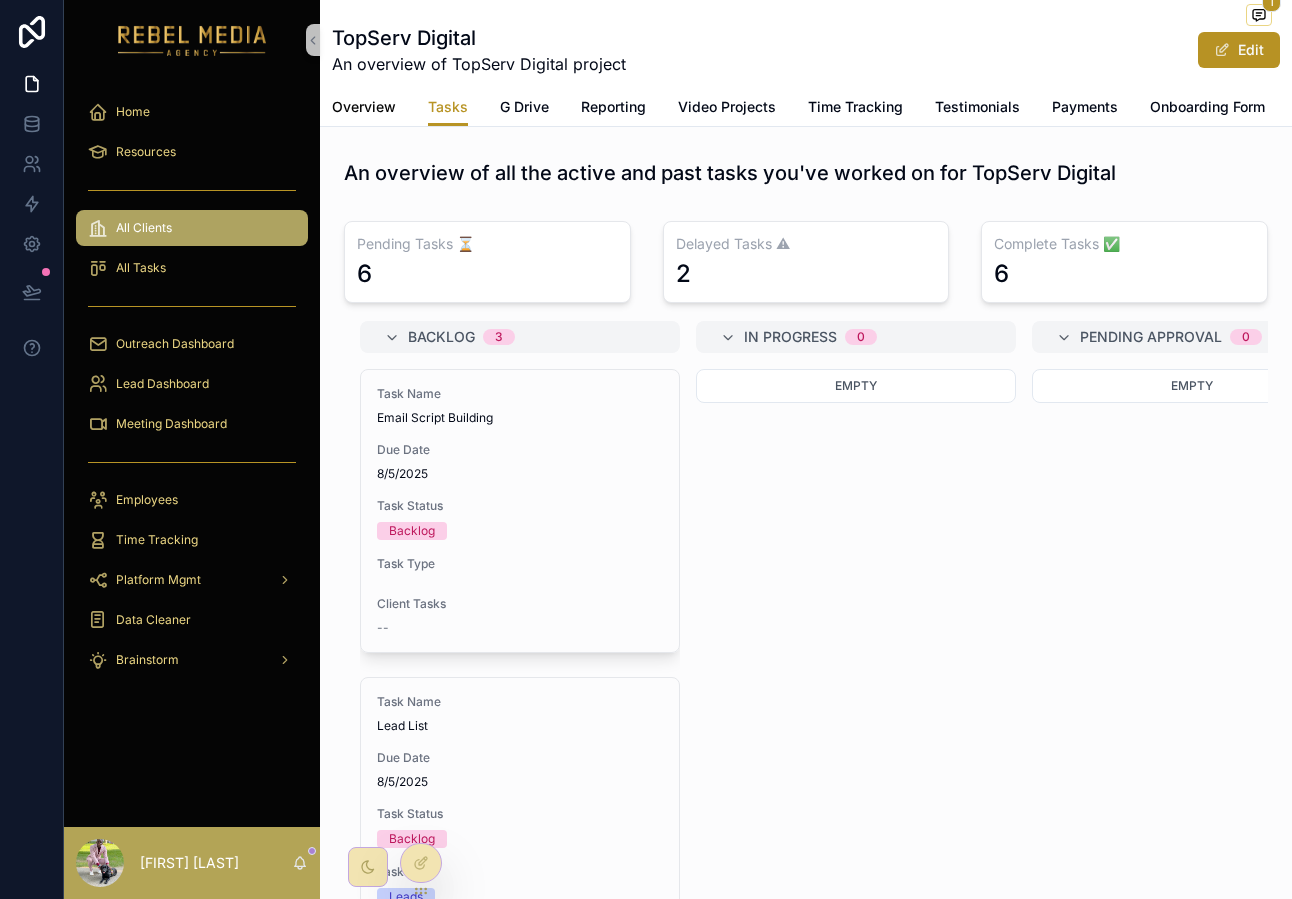 click on "Overview" at bounding box center [364, 109] 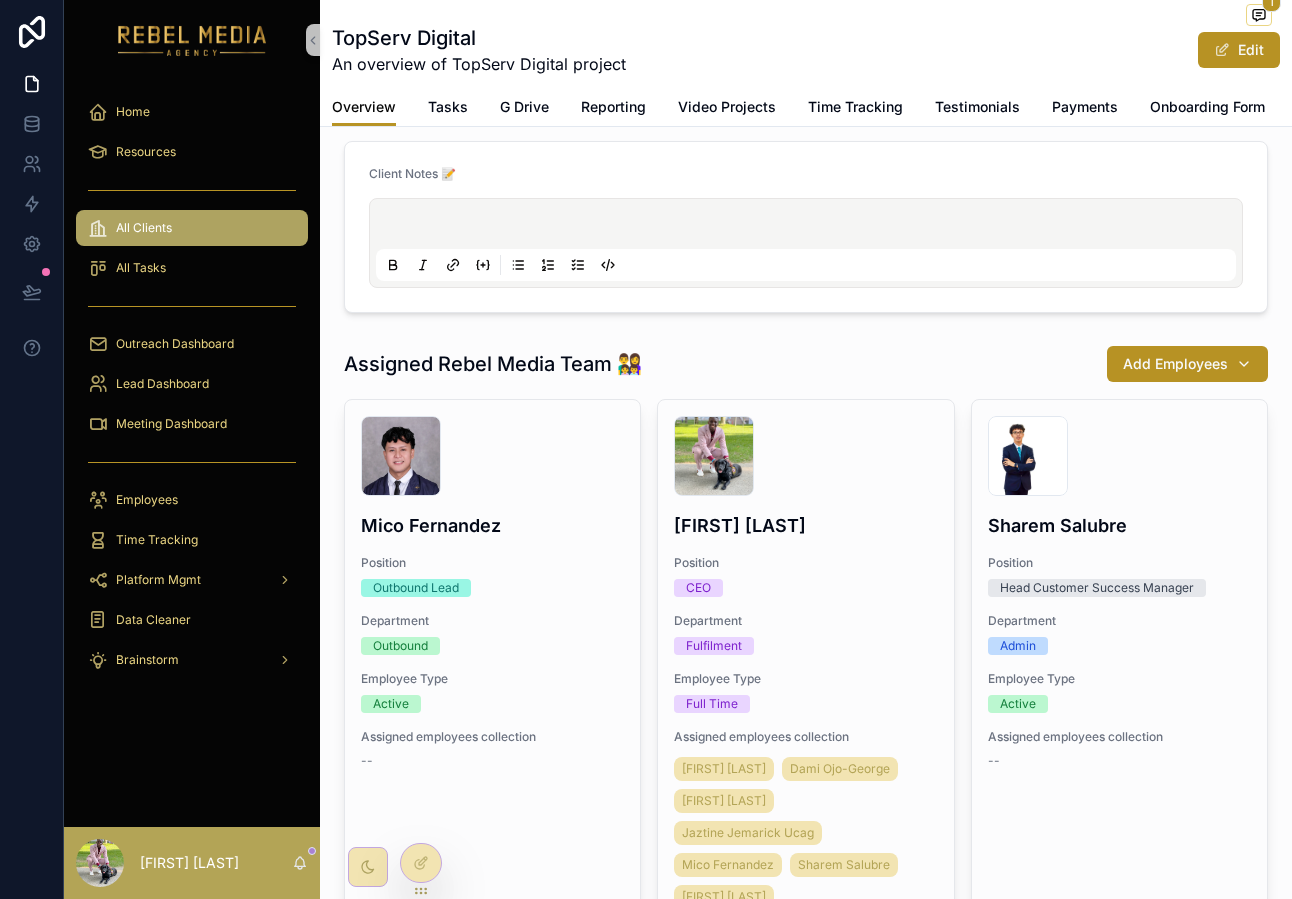scroll, scrollTop: 0, scrollLeft: 0, axis: both 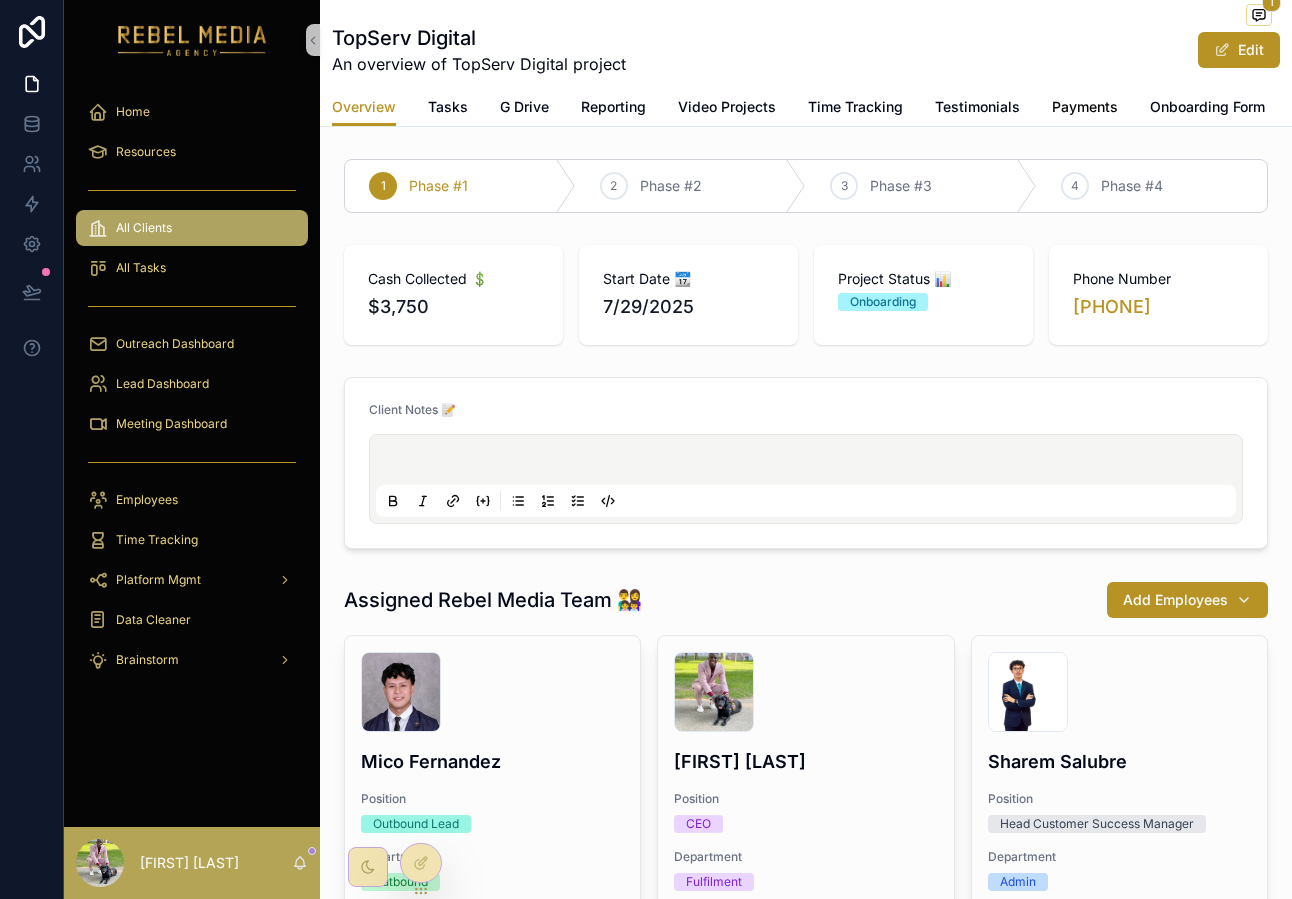 click on "Payments" at bounding box center [1085, 107] 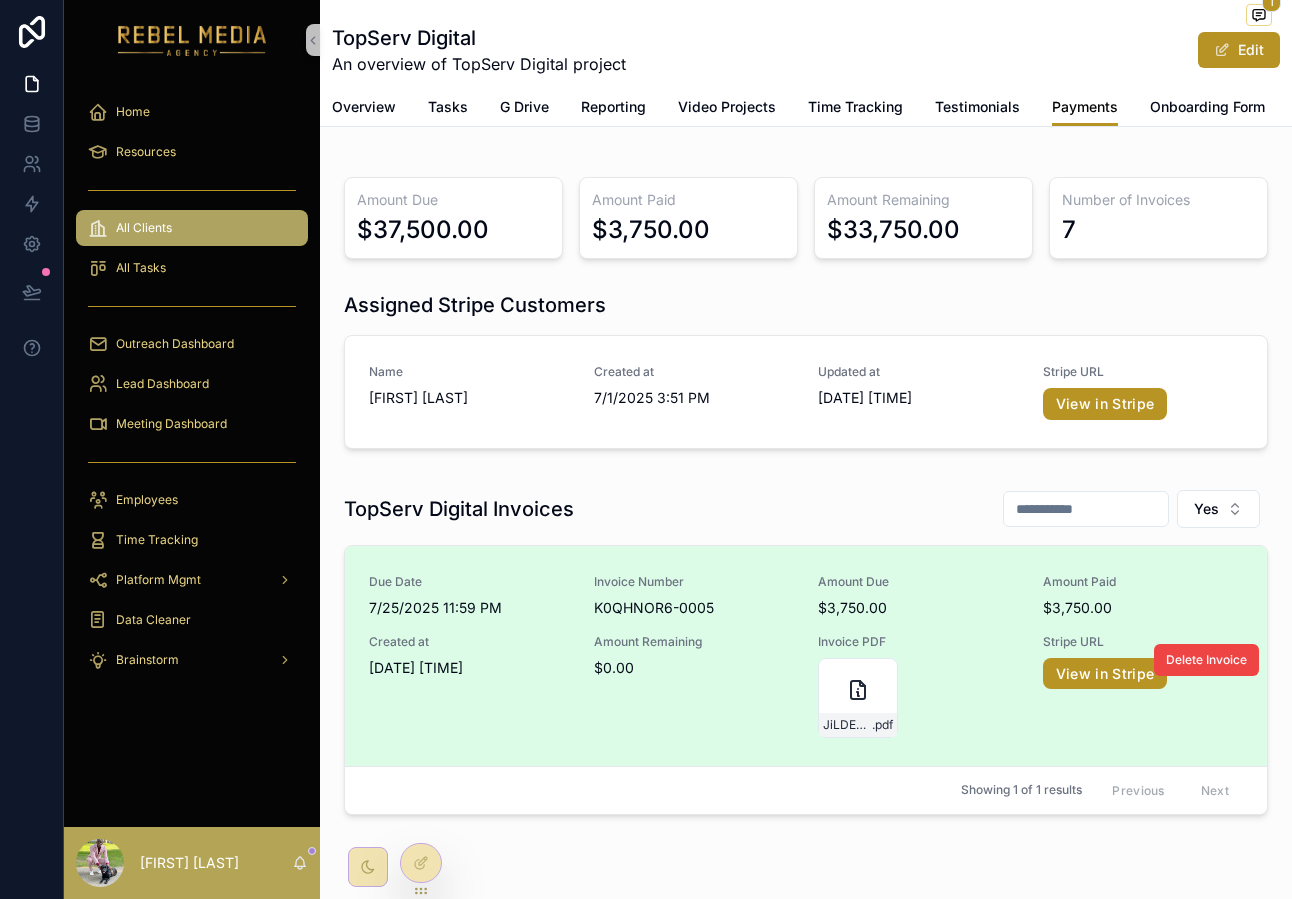 scroll, scrollTop: 59, scrollLeft: 0, axis: vertical 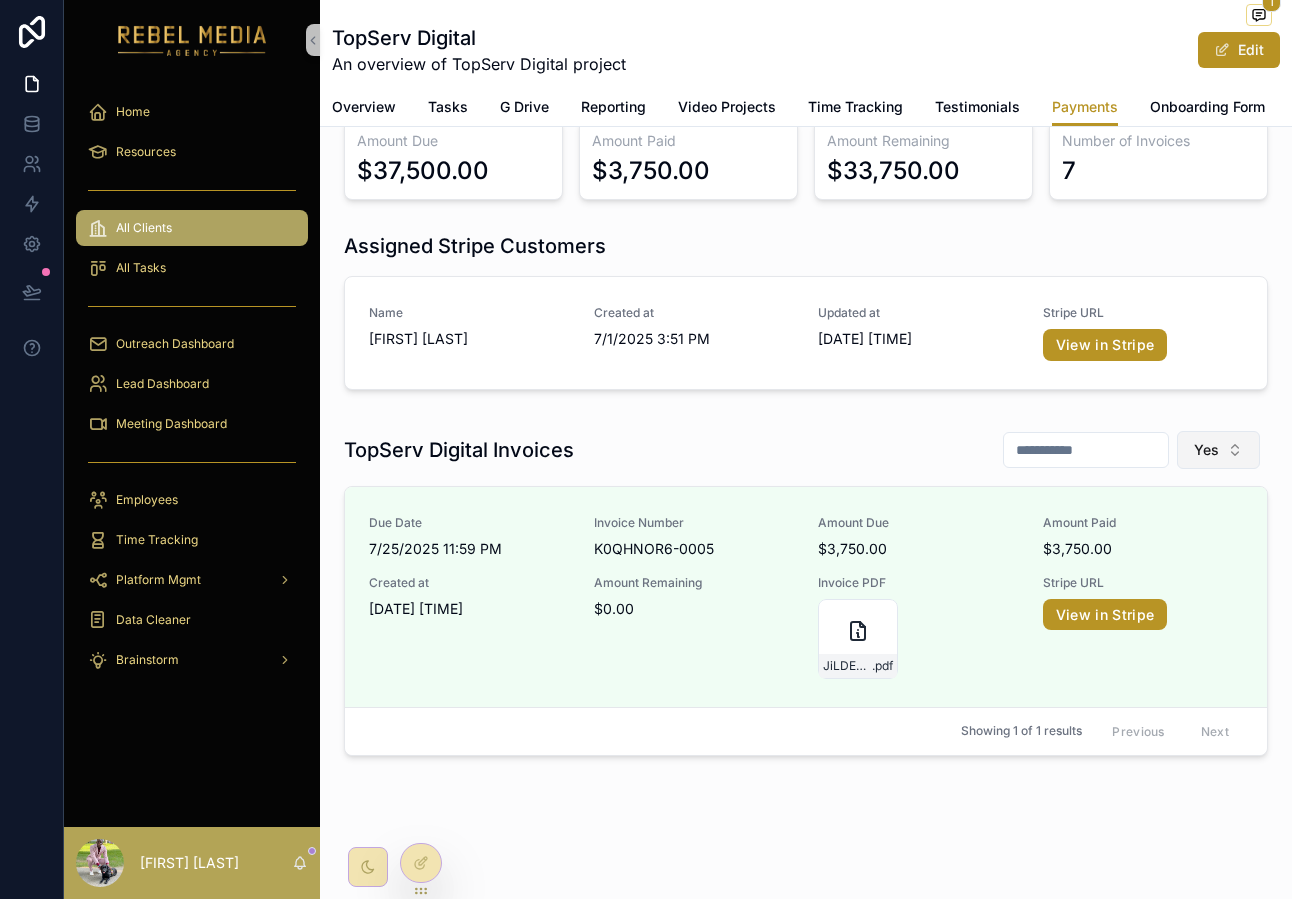 click on "Yes" at bounding box center (1206, 450) 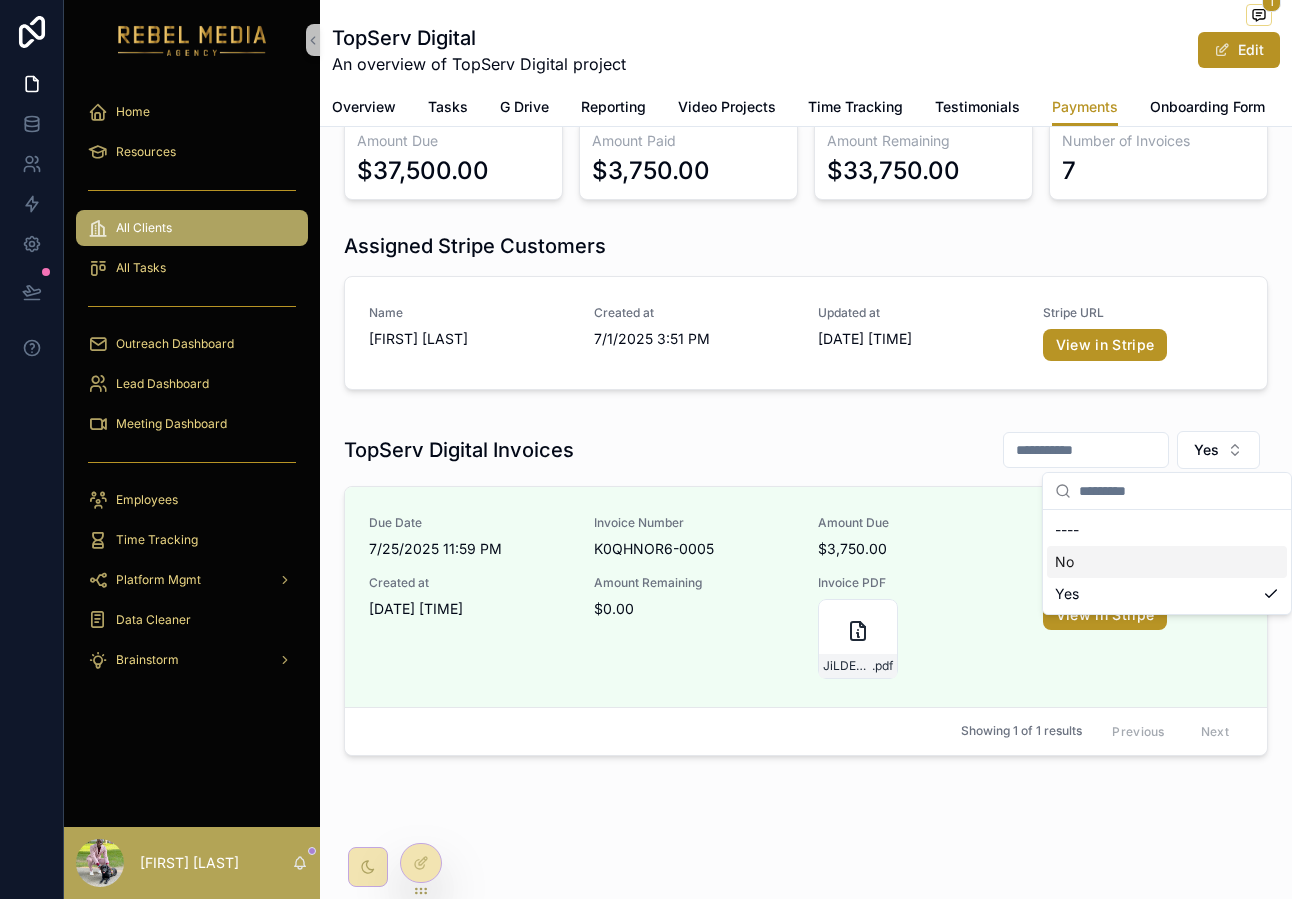 click on "No" at bounding box center (1167, 562) 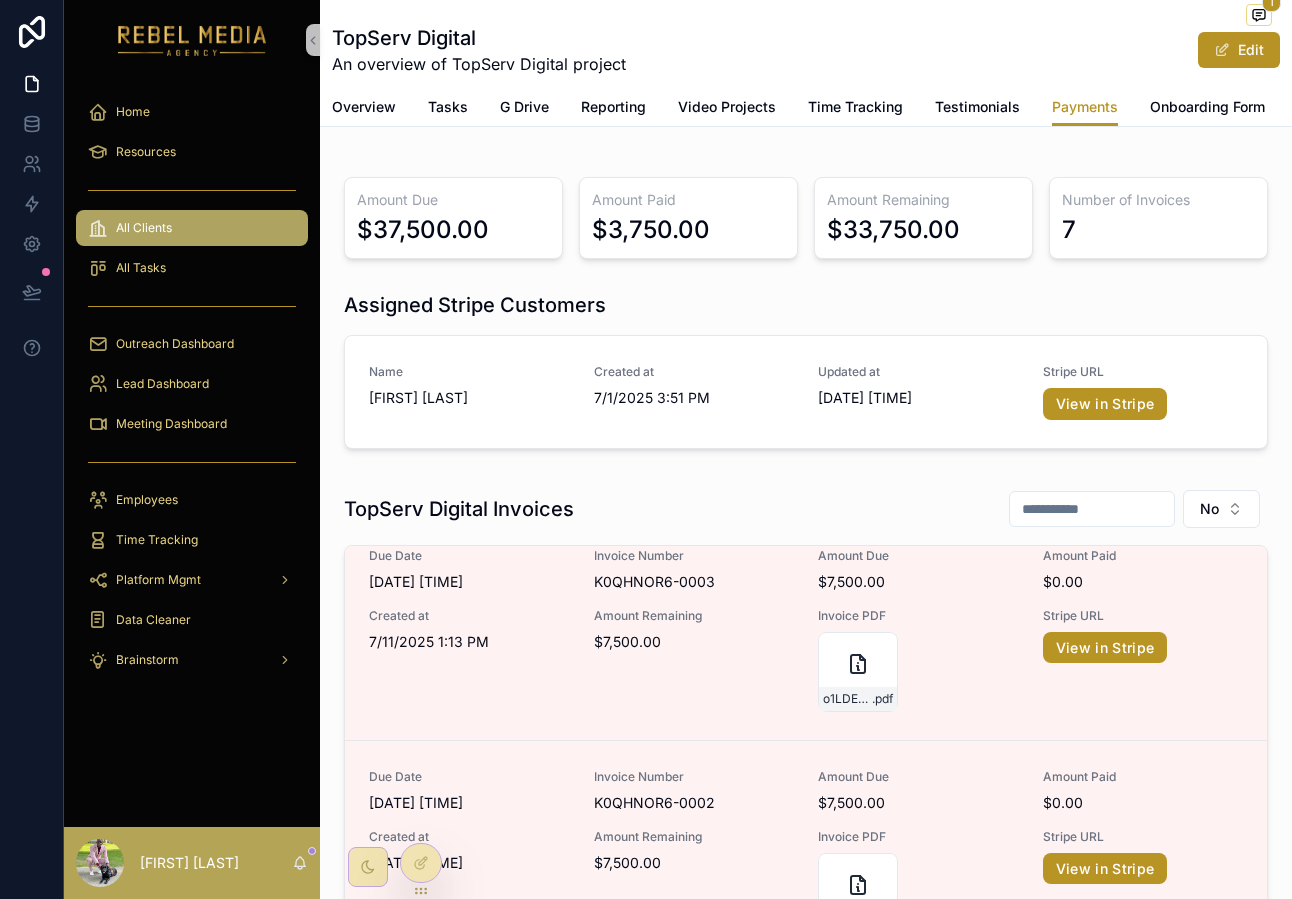 scroll, scrollTop: 700, scrollLeft: 0, axis: vertical 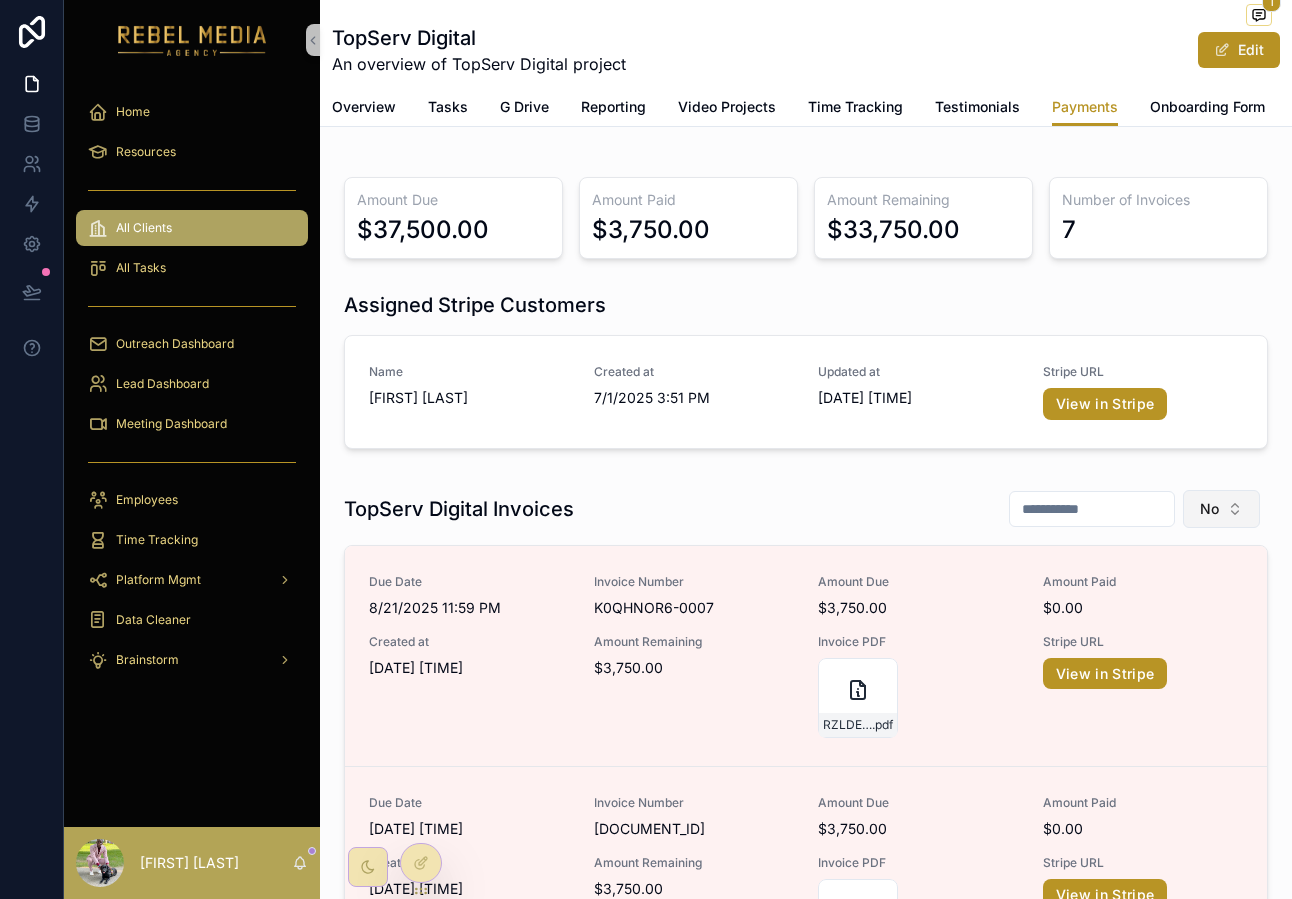 click on "No" at bounding box center (1221, 509) 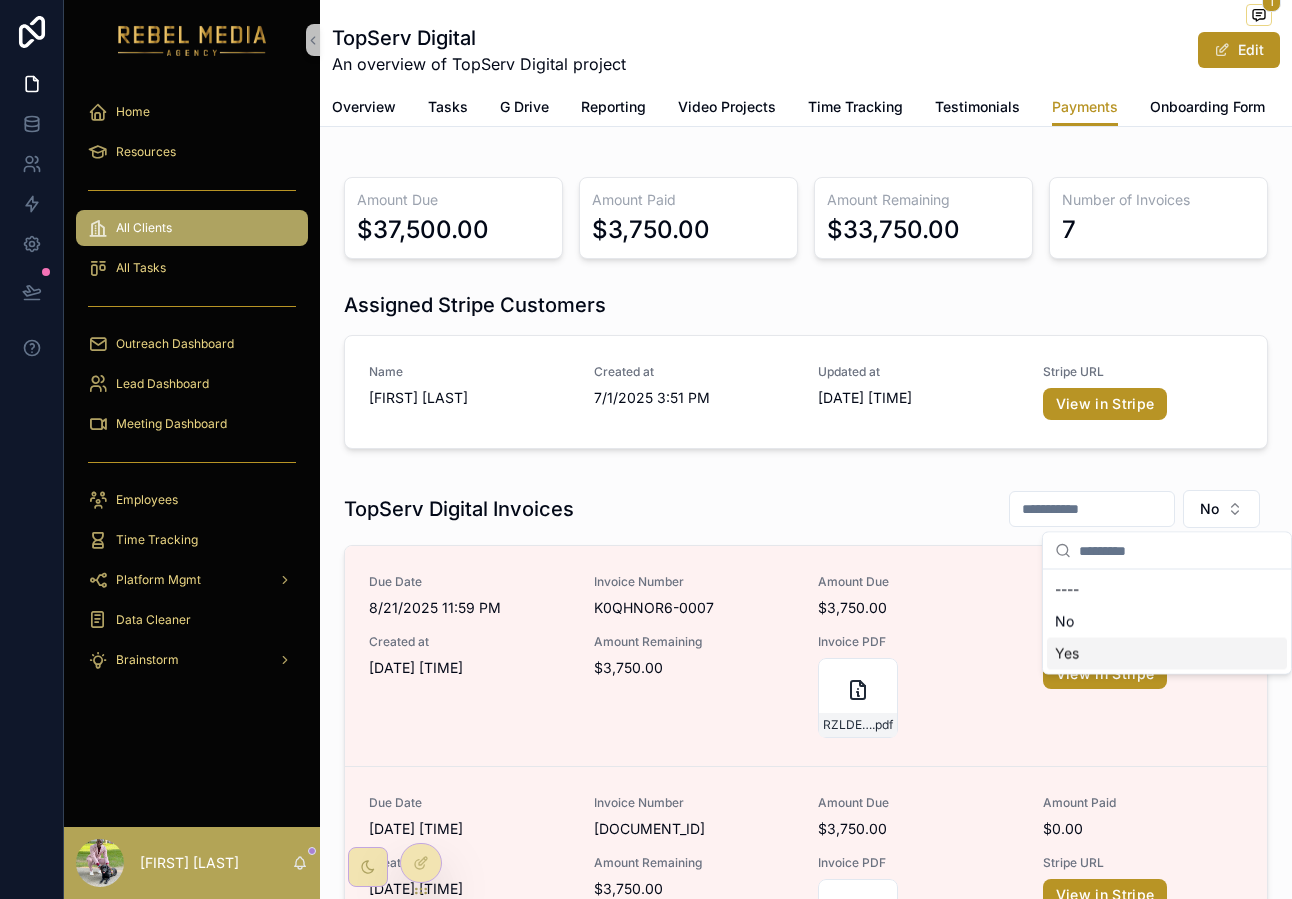 click on "Yes" at bounding box center (1167, 654) 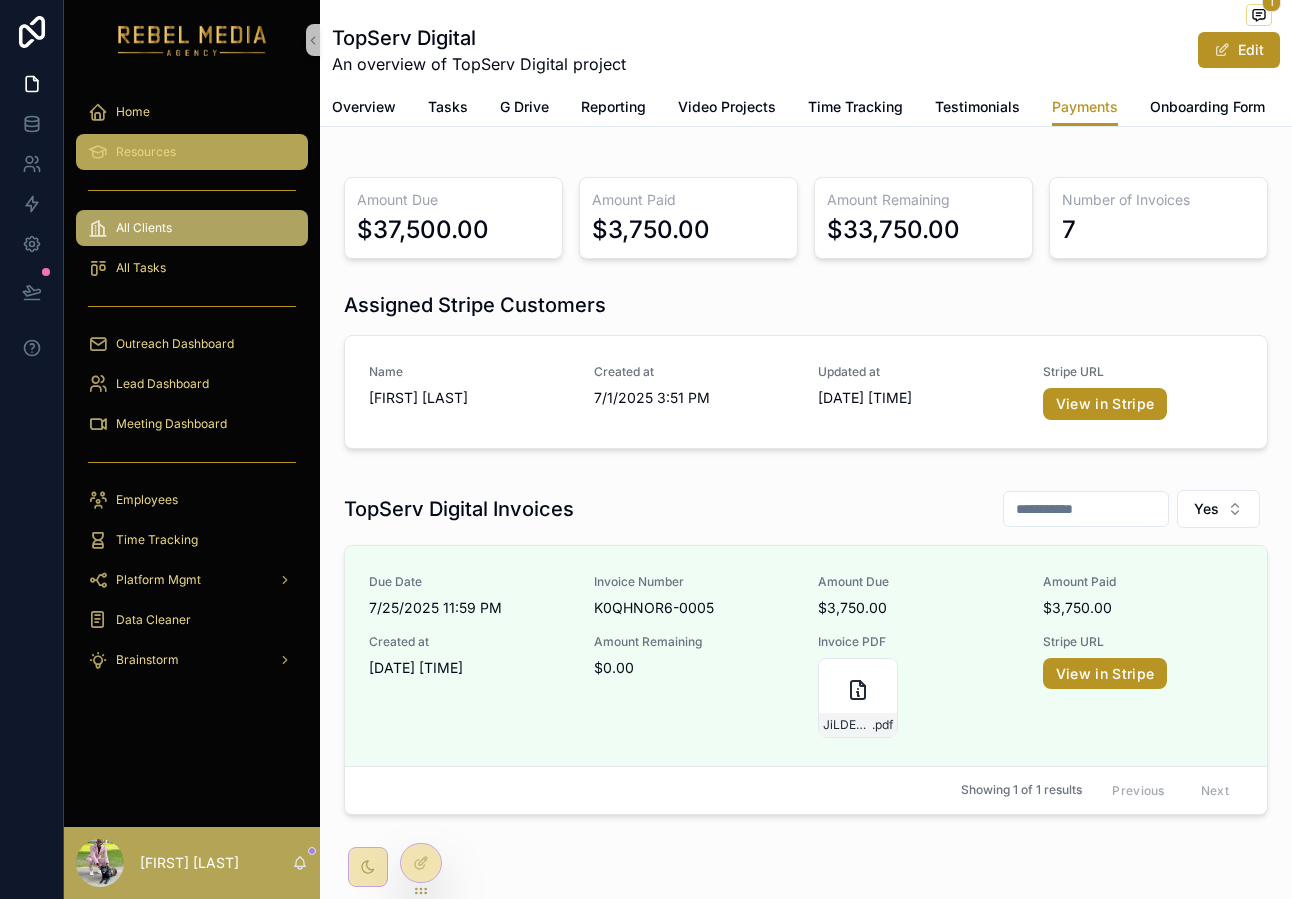 click on "Resources" at bounding box center (192, 152) 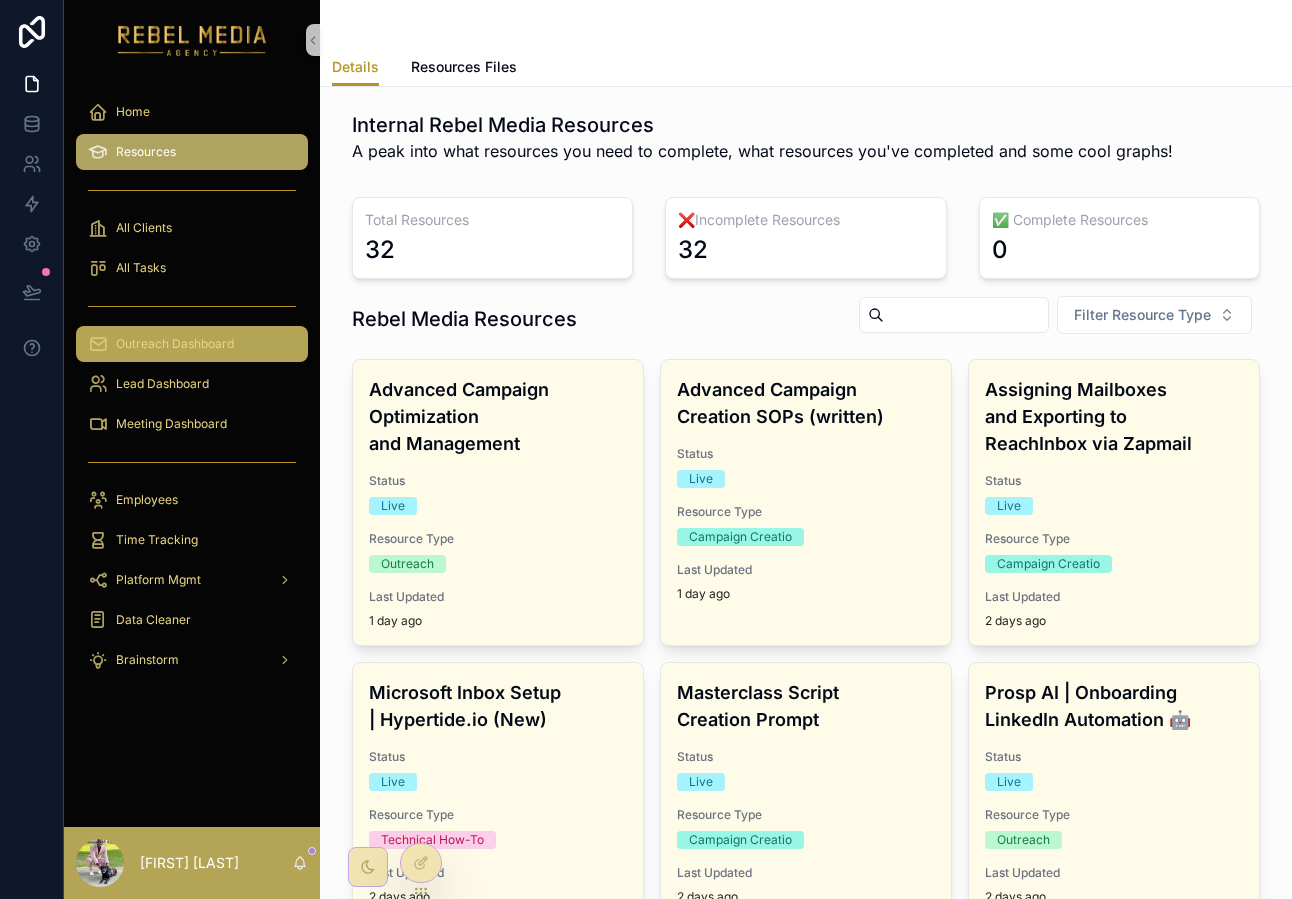 click on "Outreach Dashboard" at bounding box center [175, 344] 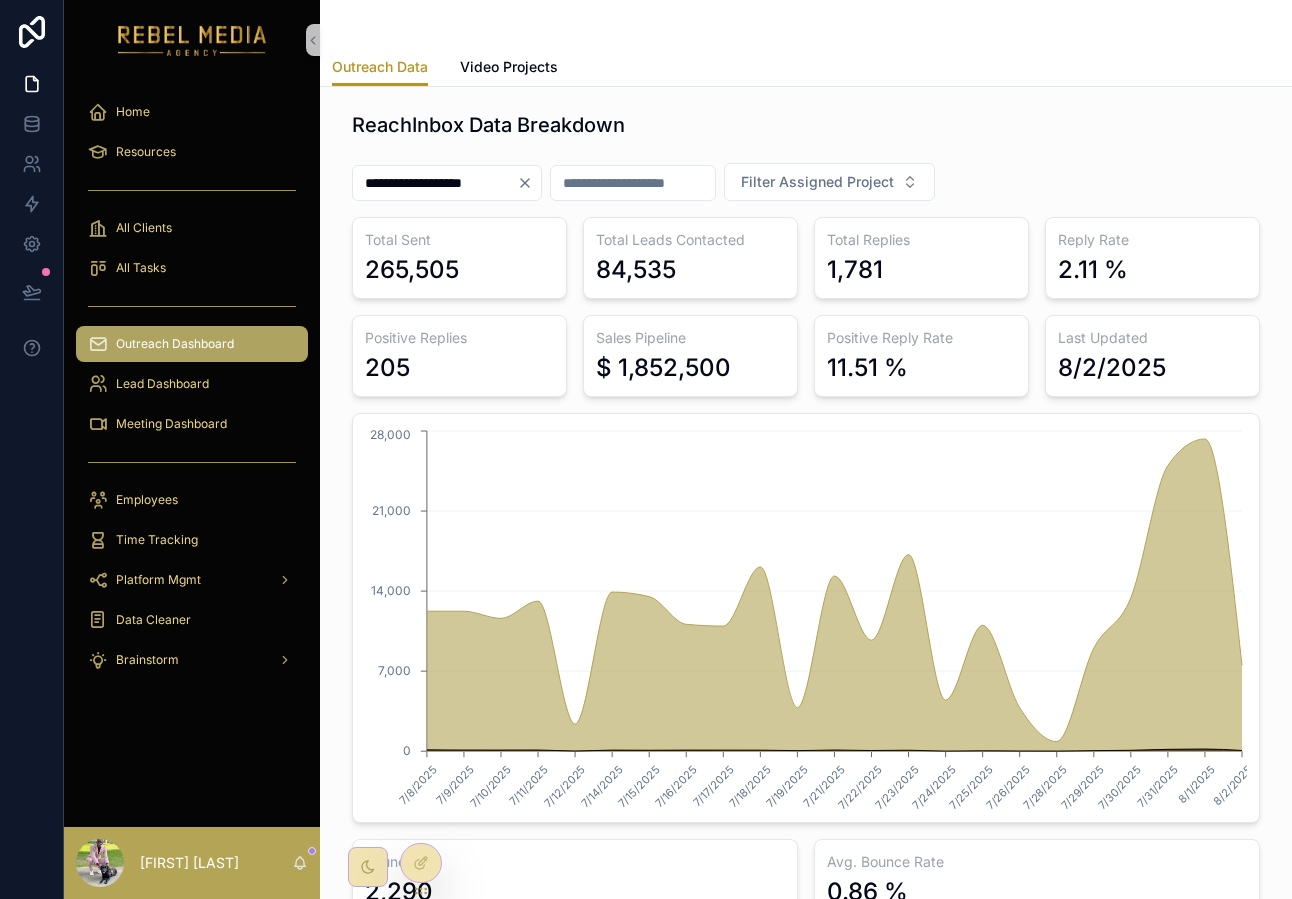 click at bounding box center (192, 190) 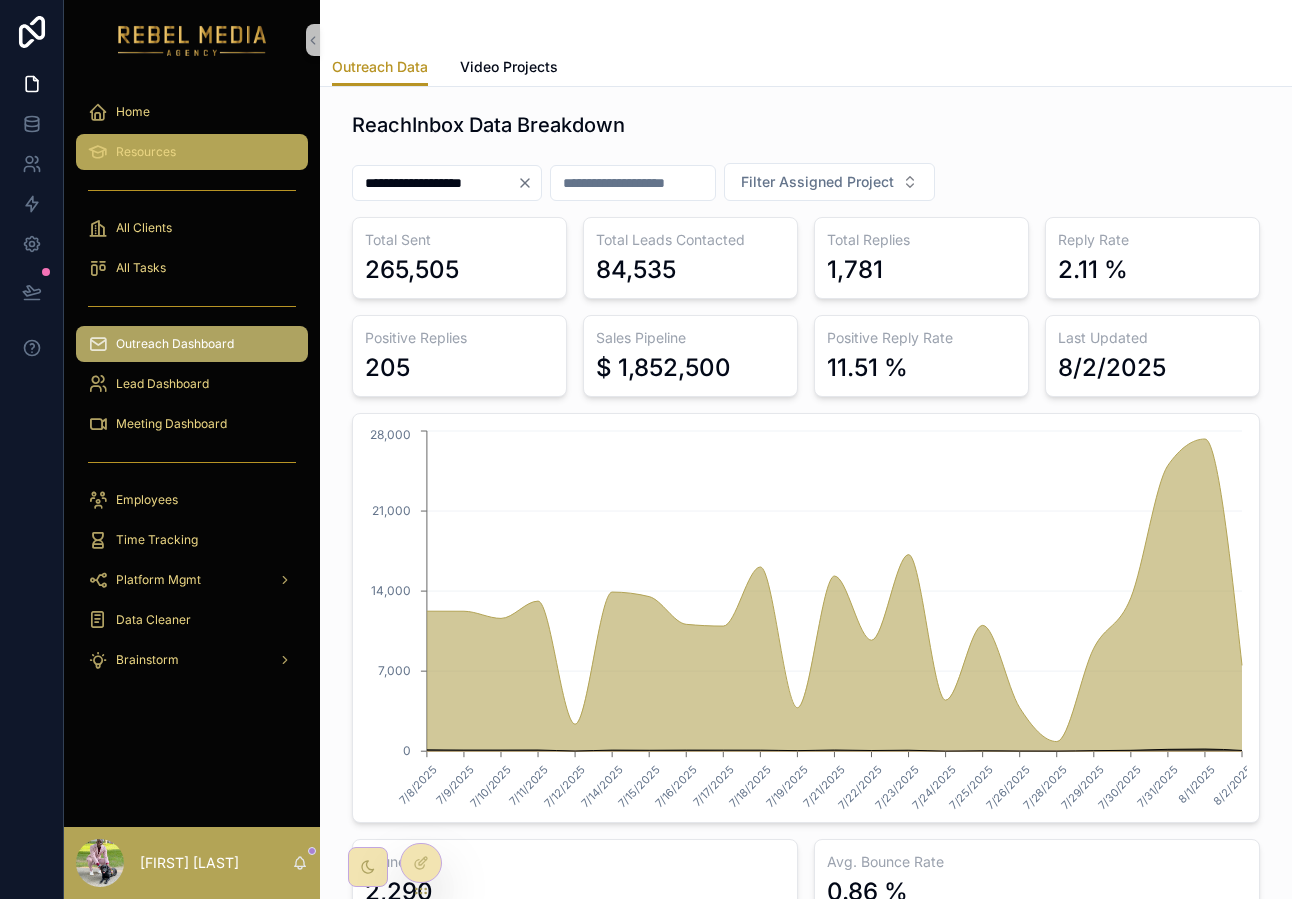 click on "Resources" at bounding box center (146, 152) 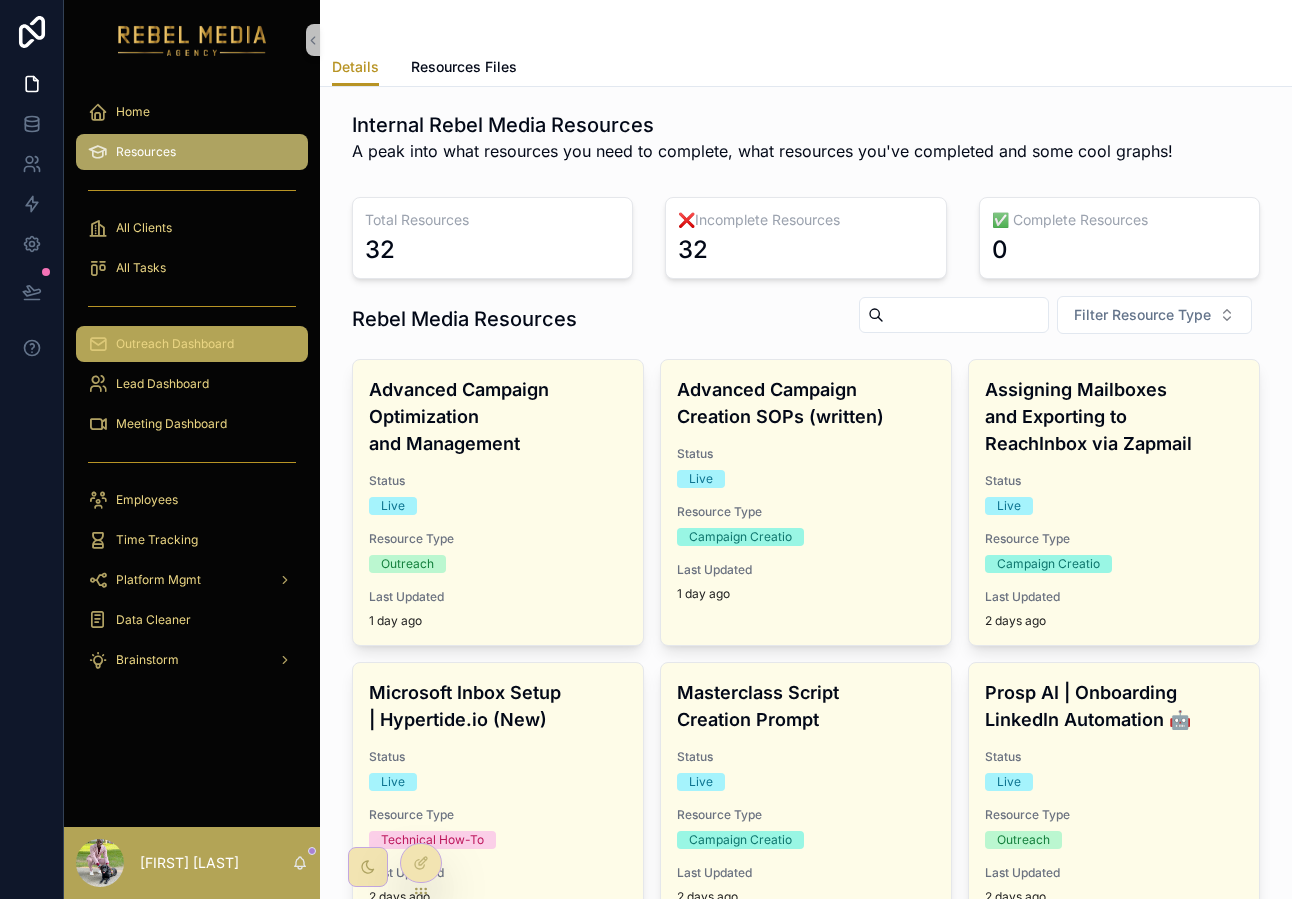 click on "Outreach Dashboard" at bounding box center (192, 344) 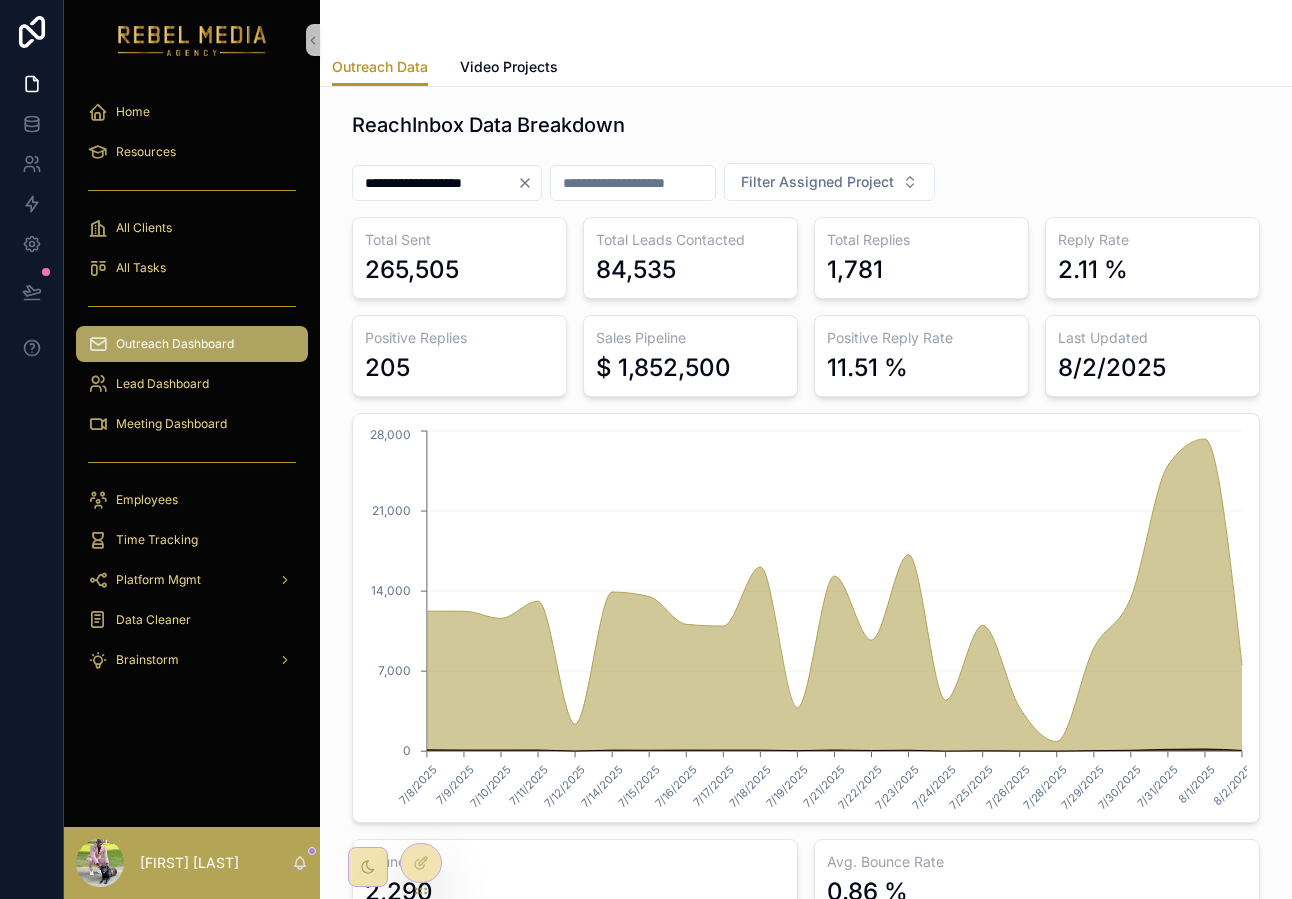 click on "Lead Dashboard" at bounding box center (192, 384) 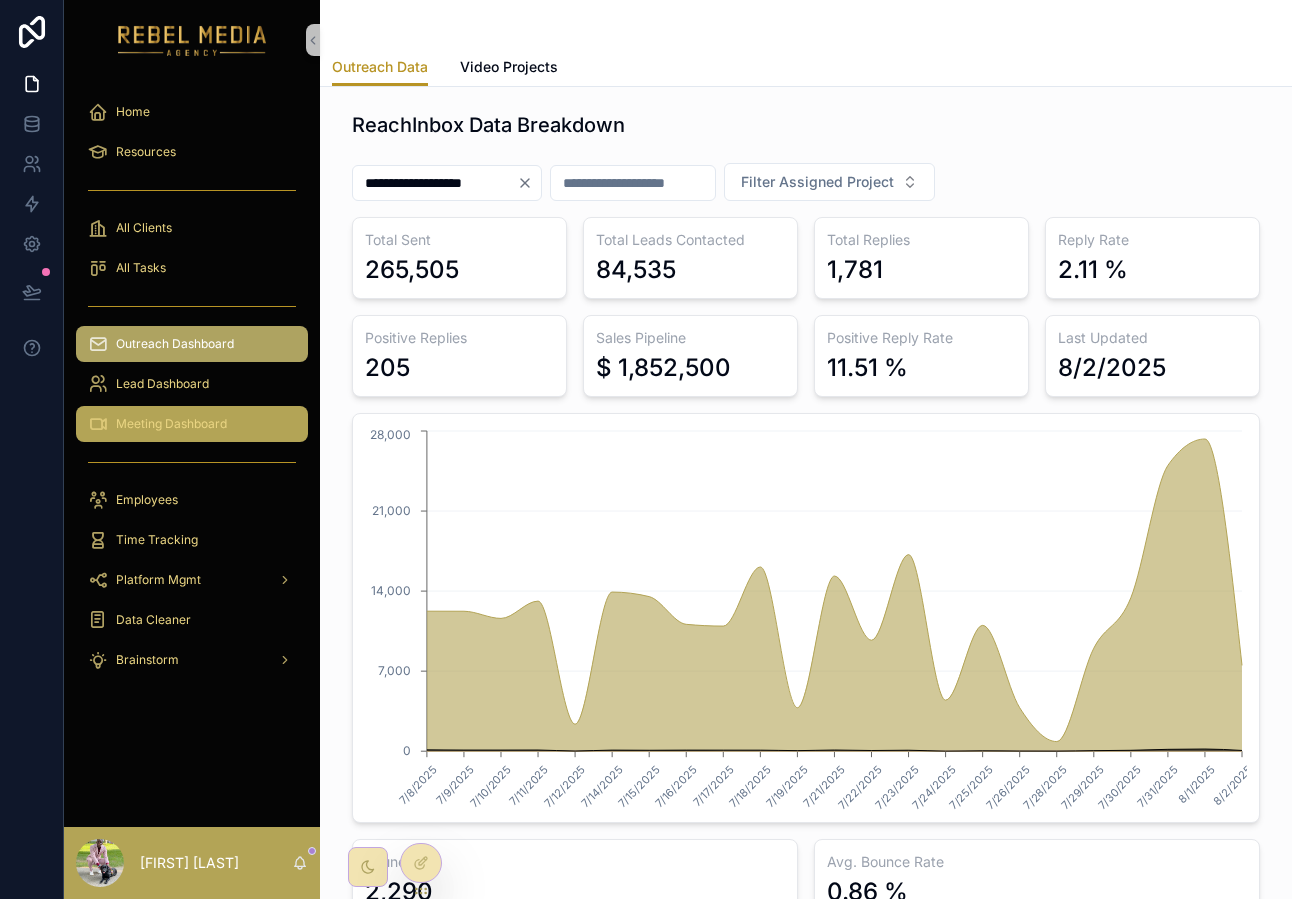 click on "Meeting Dashboard" at bounding box center (192, 424) 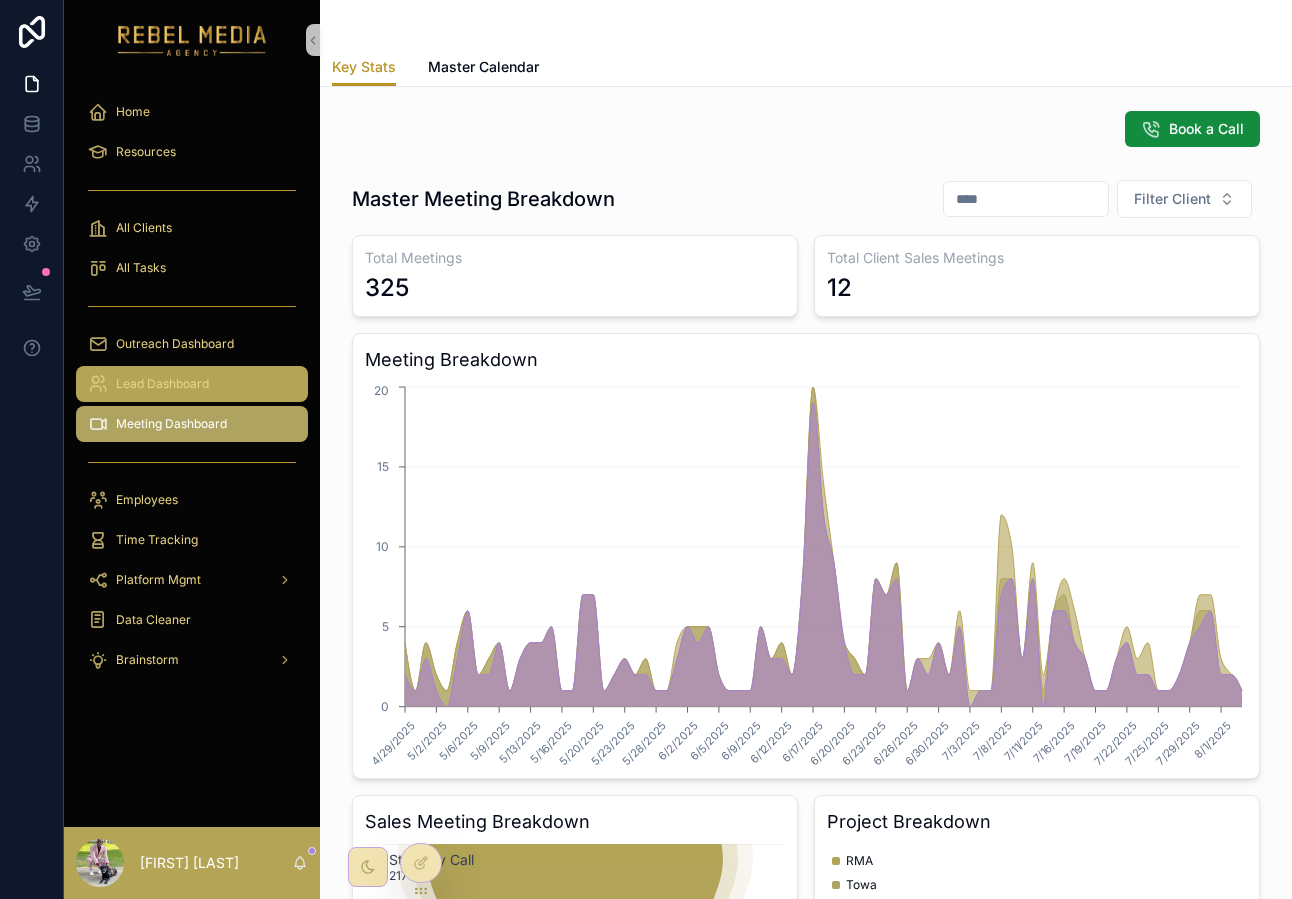 click on "Lead Dashboard" at bounding box center [162, 384] 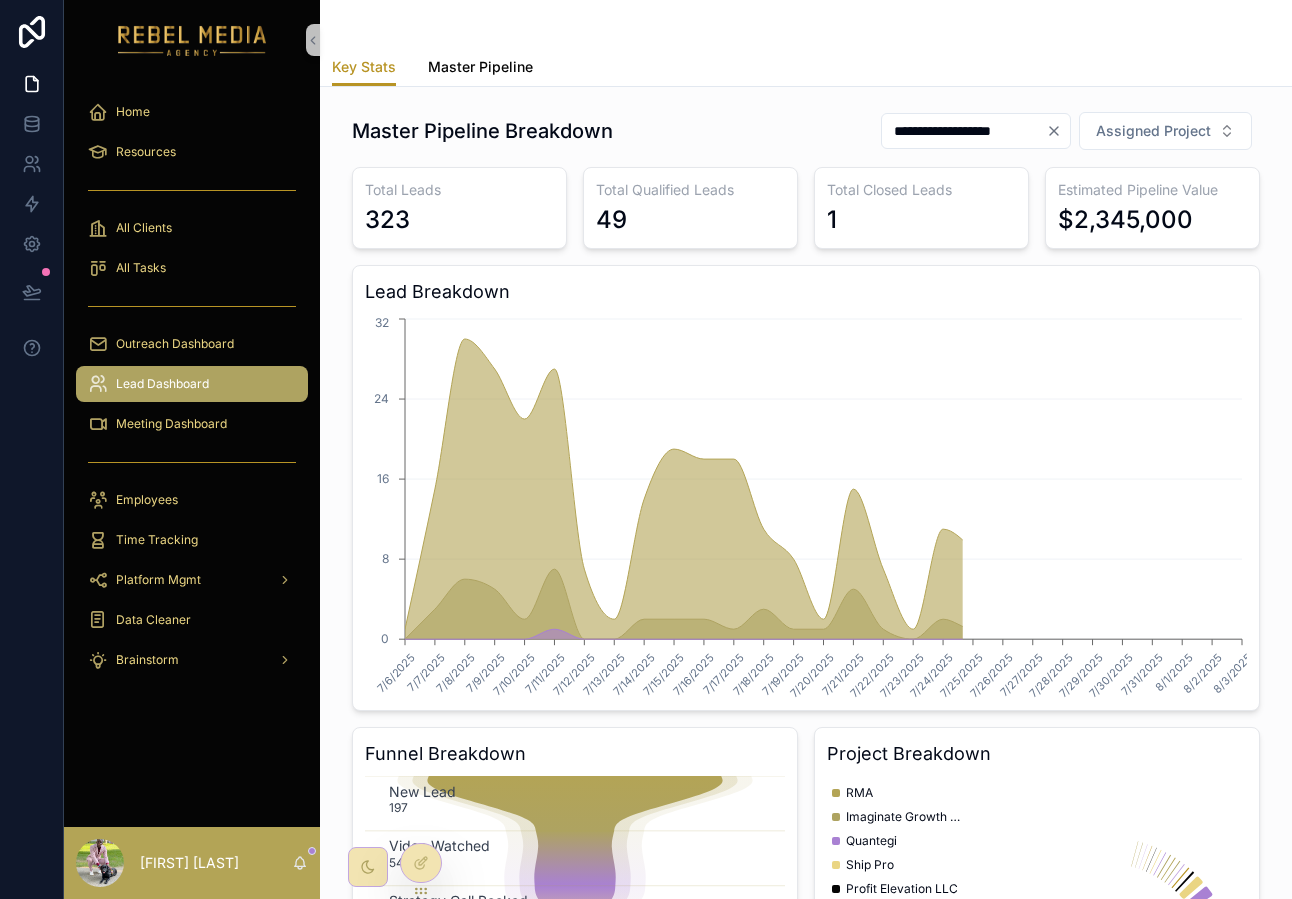 click on "Master Pipeline" at bounding box center (480, 67) 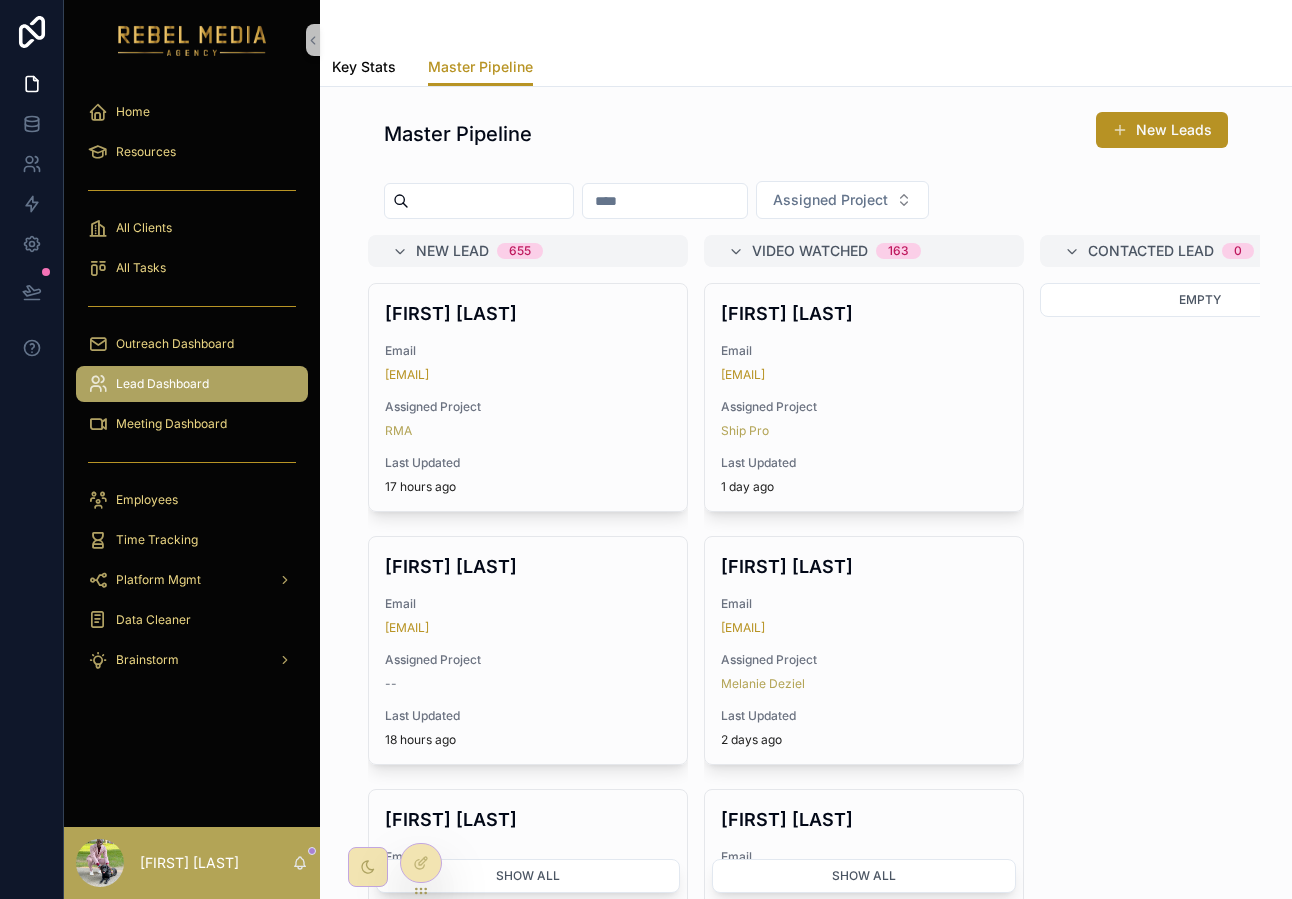 click on "Key Stats" at bounding box center [364, 67] 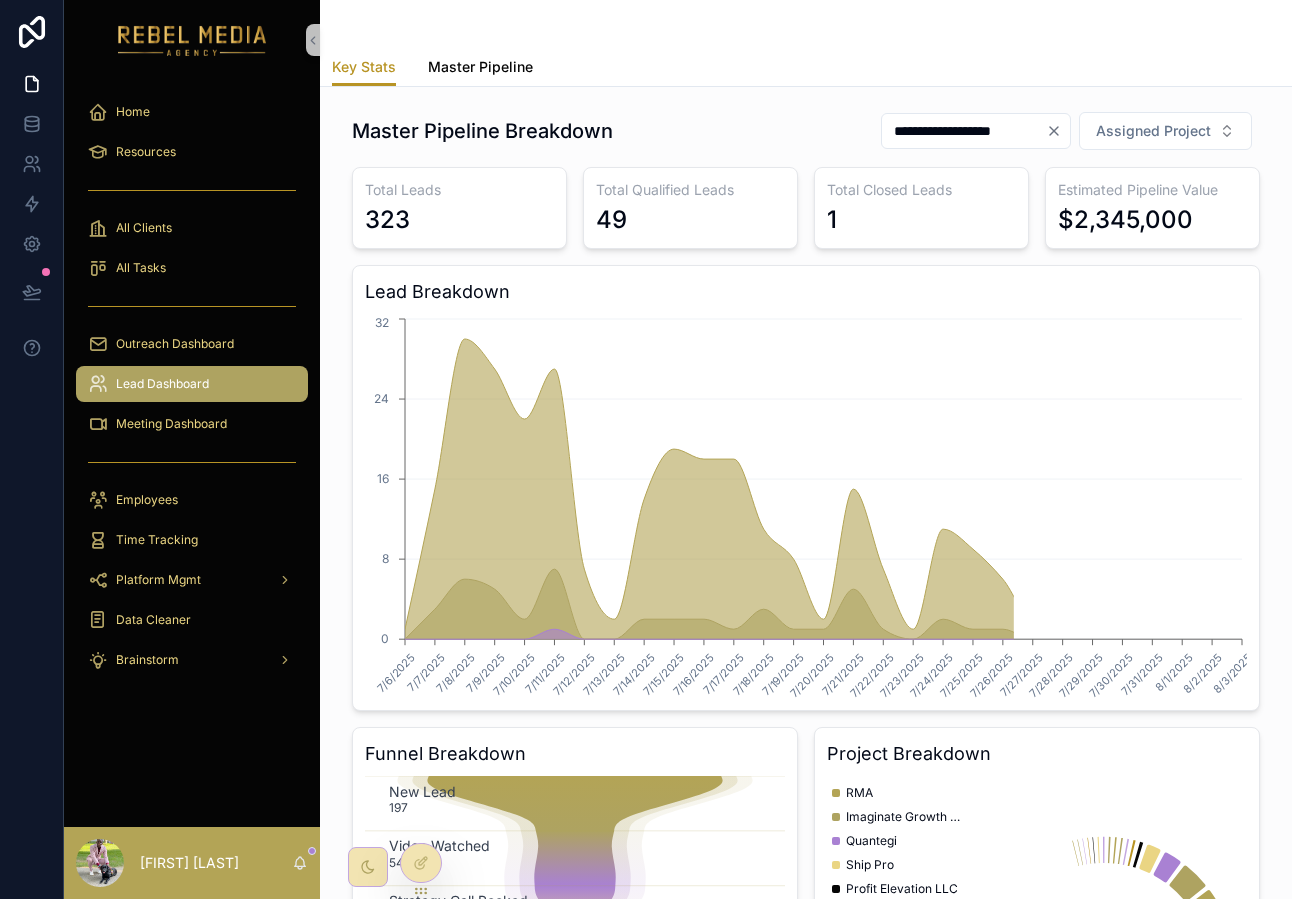 click on "Master Pipeline" at bounding box center (480, 67) 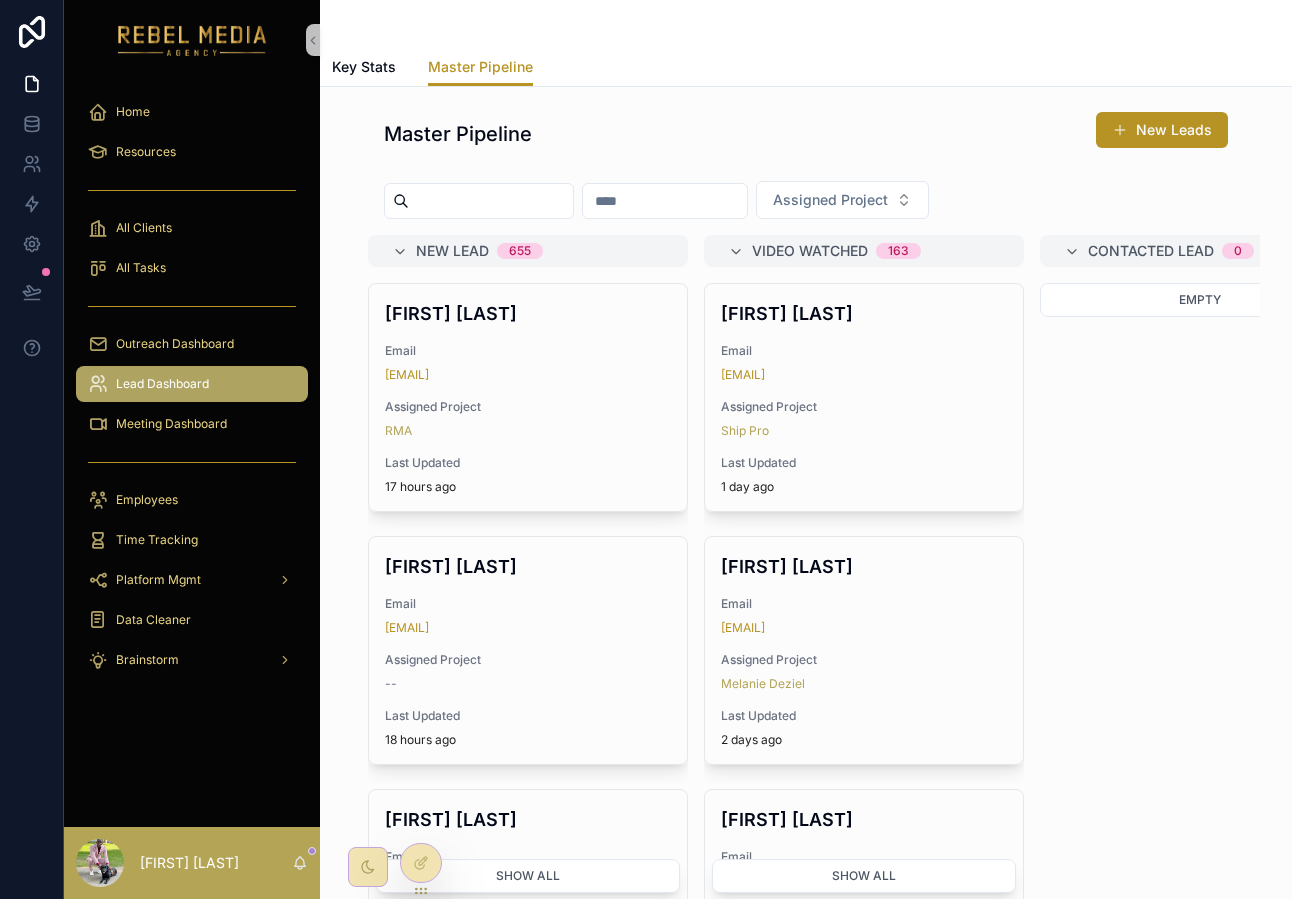 click on "Master Pipeline New Leads" at bounding box center [806, 134] 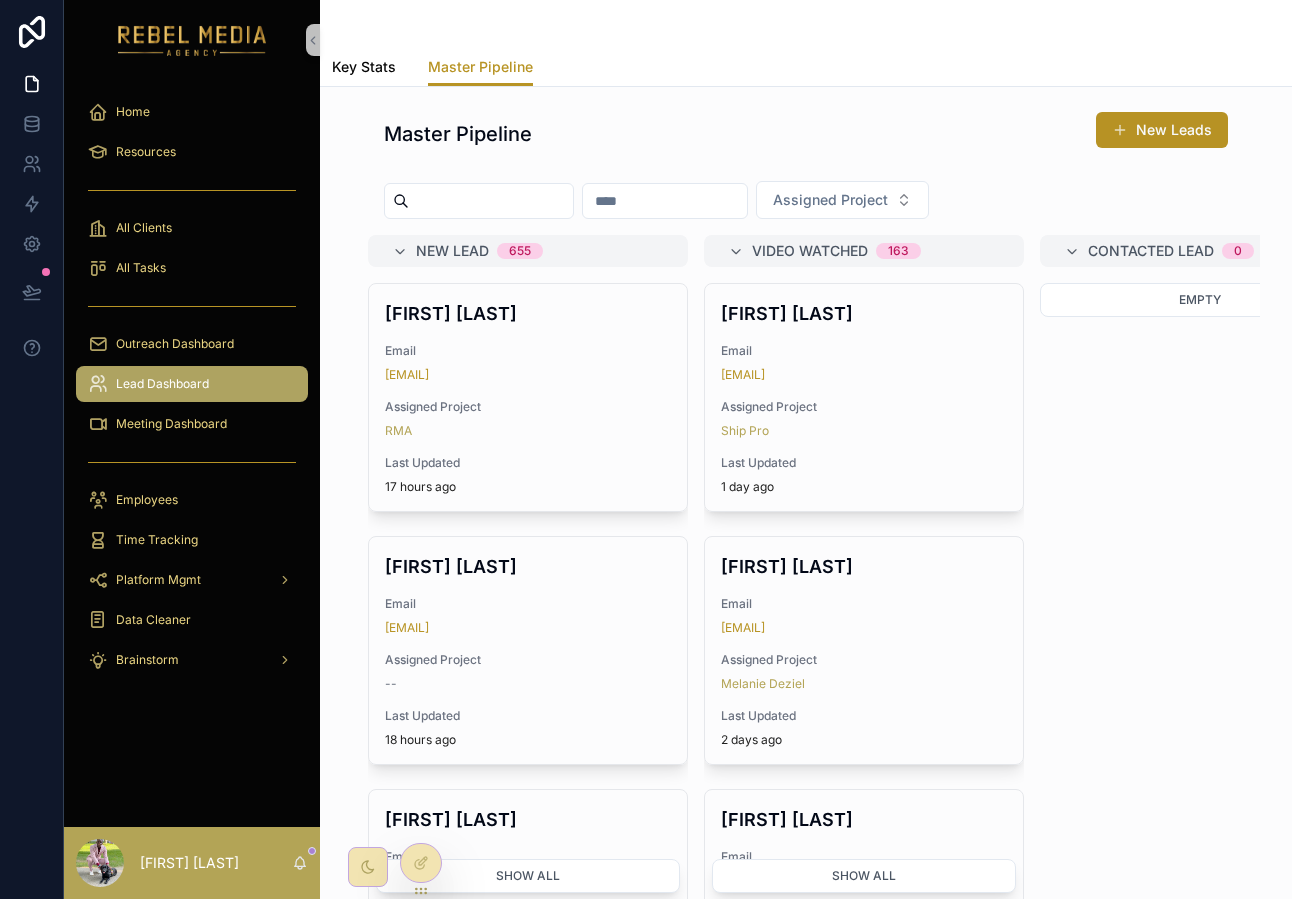 click on "Key Stats" at bounding box center (364, 67) 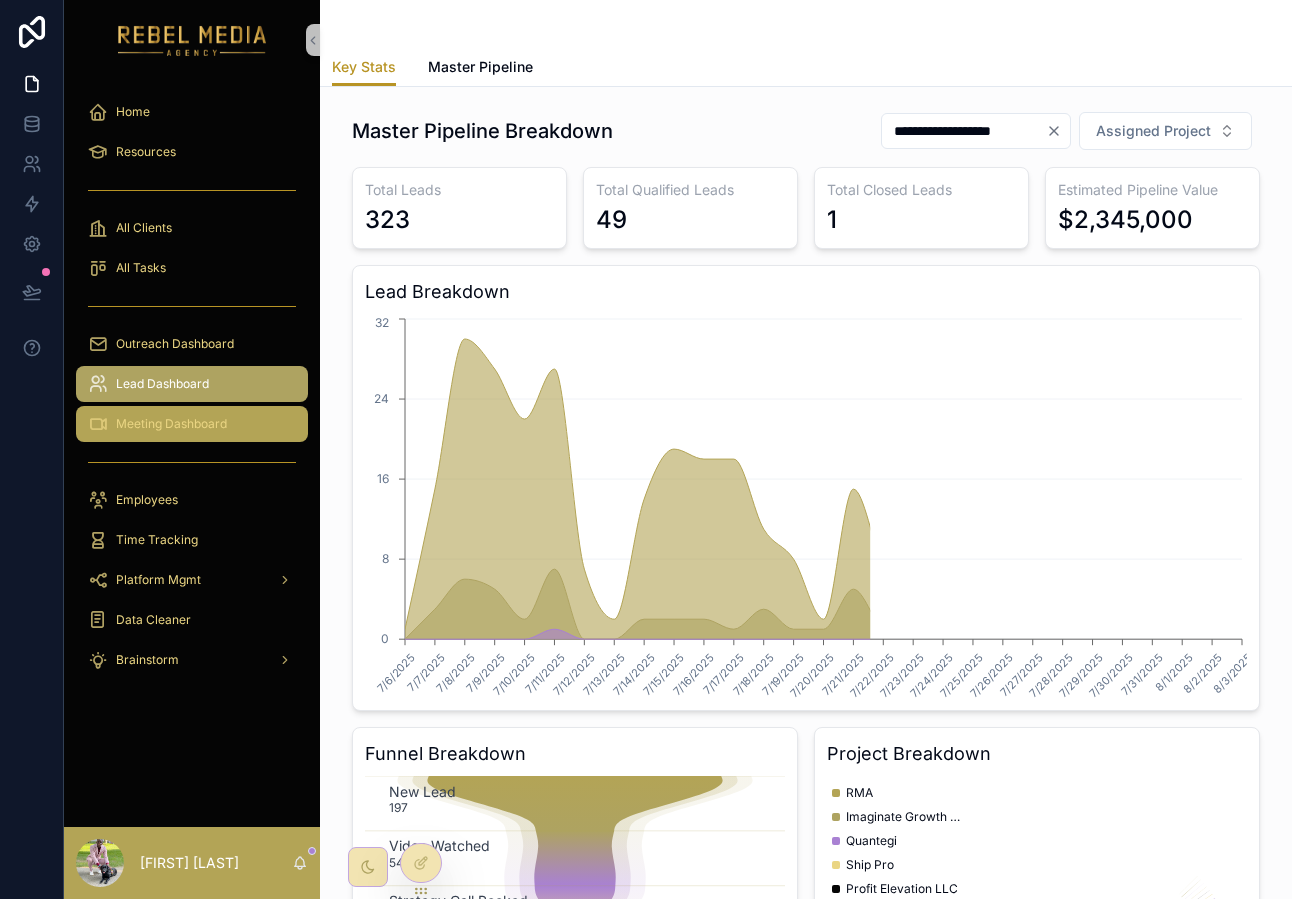 click on "Meeting Dashboard" at bounding box center [171, 424] 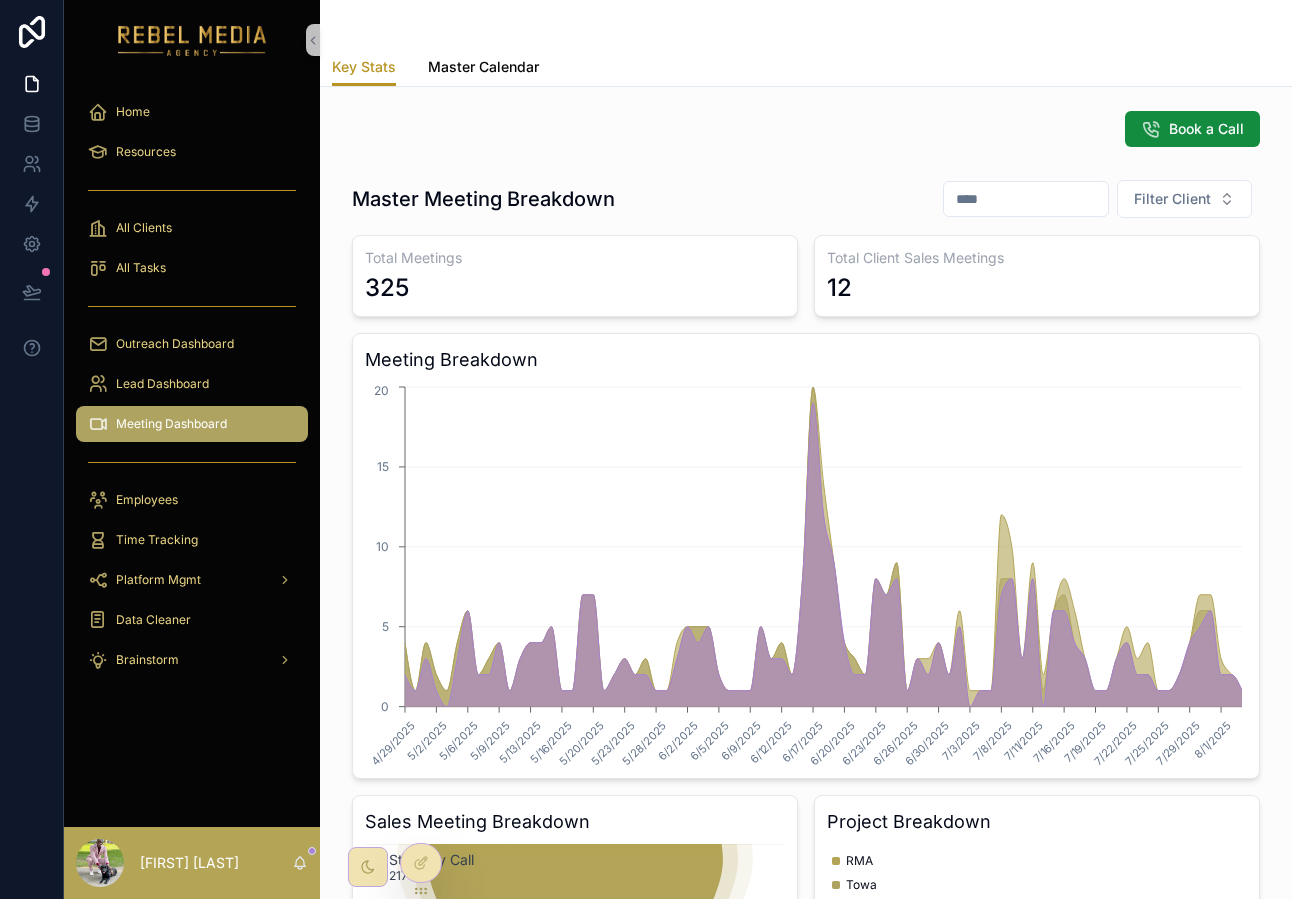 click on "Master Calendar" at bounding box center (483, 67) 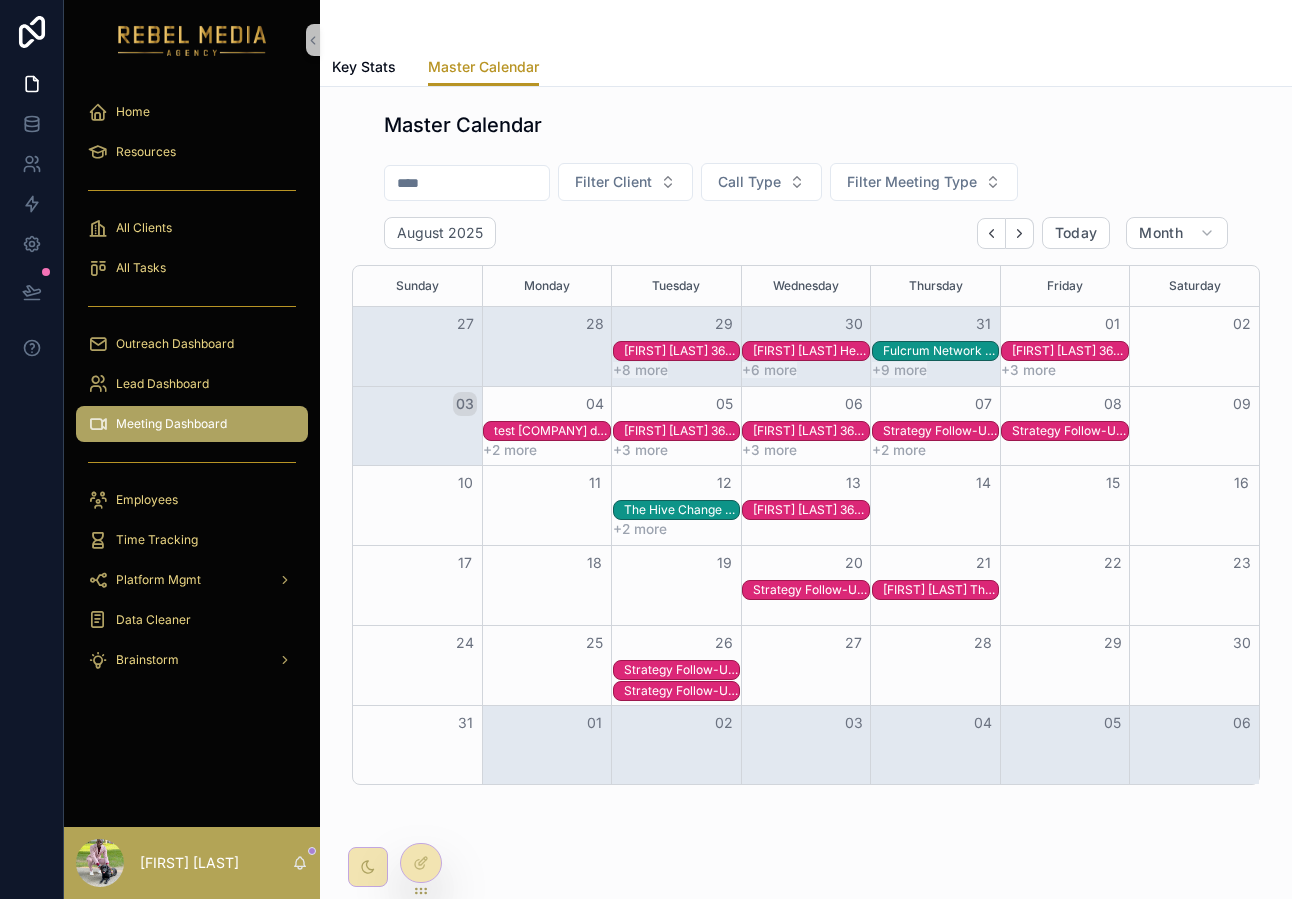 click on "12" at bounding box center [724, 483] 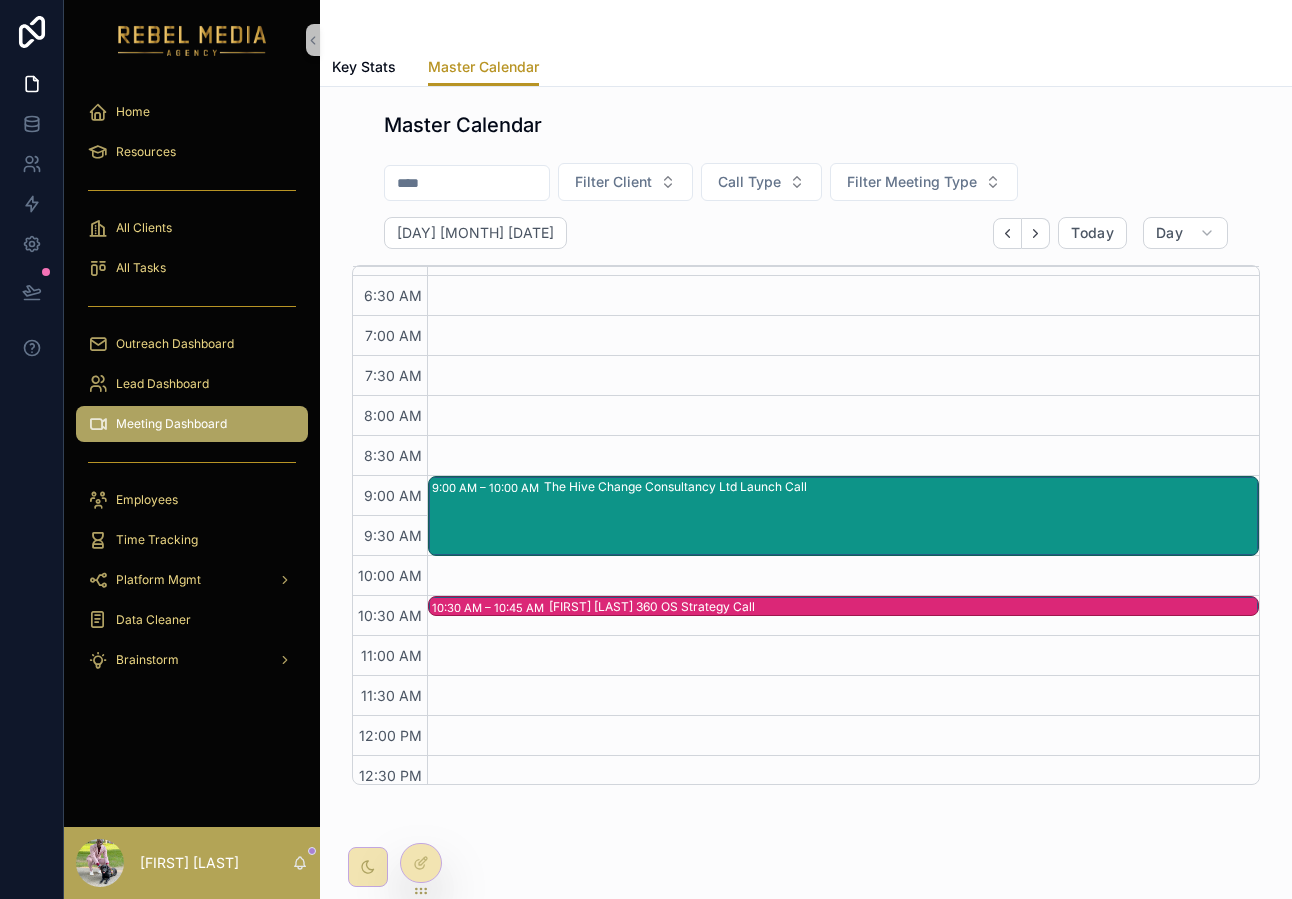 scroll, scrollTop: 34, scrollLeft: 0, axis: vertical 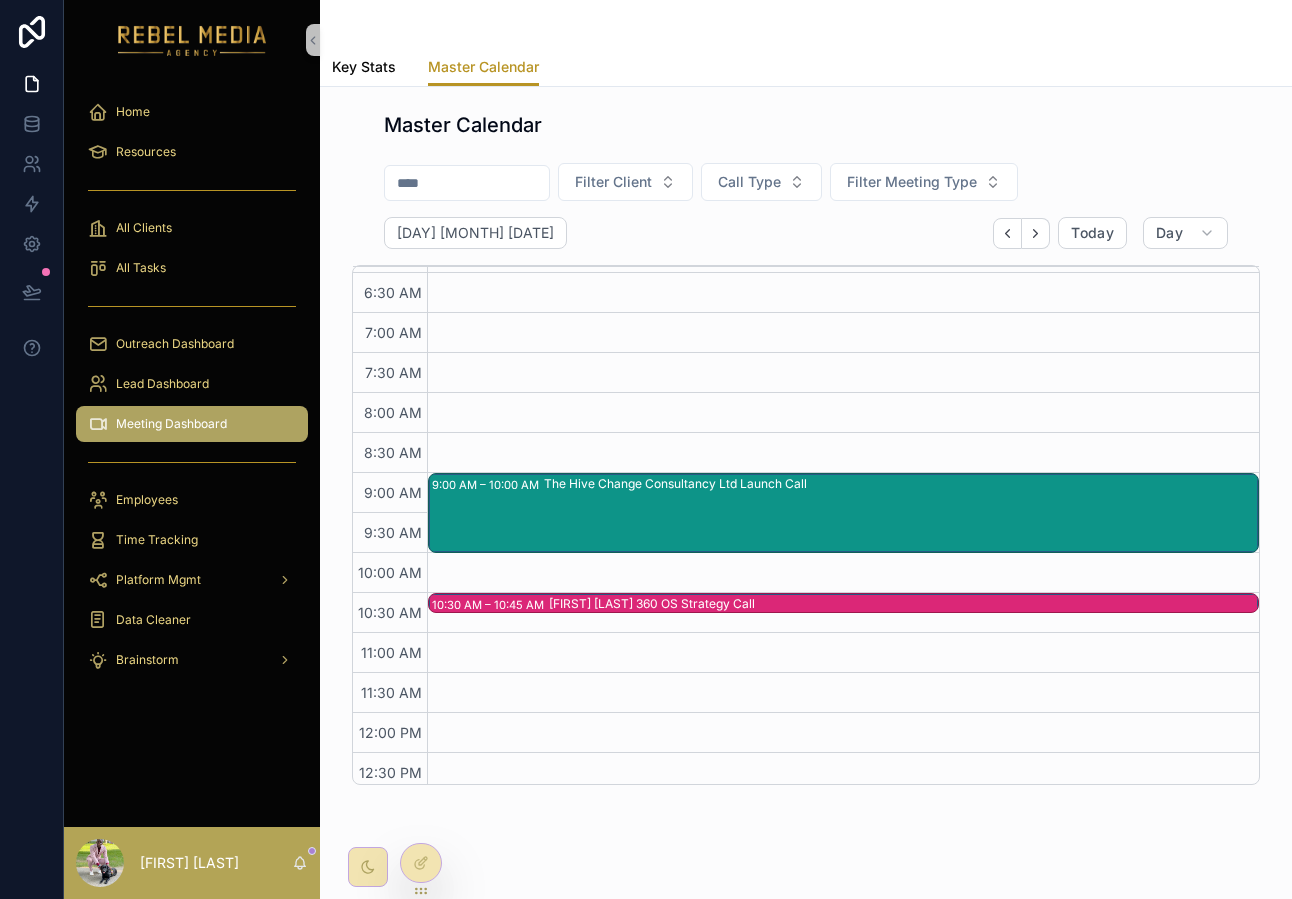 click on "Key Stats" at bounding box center (364, 67) 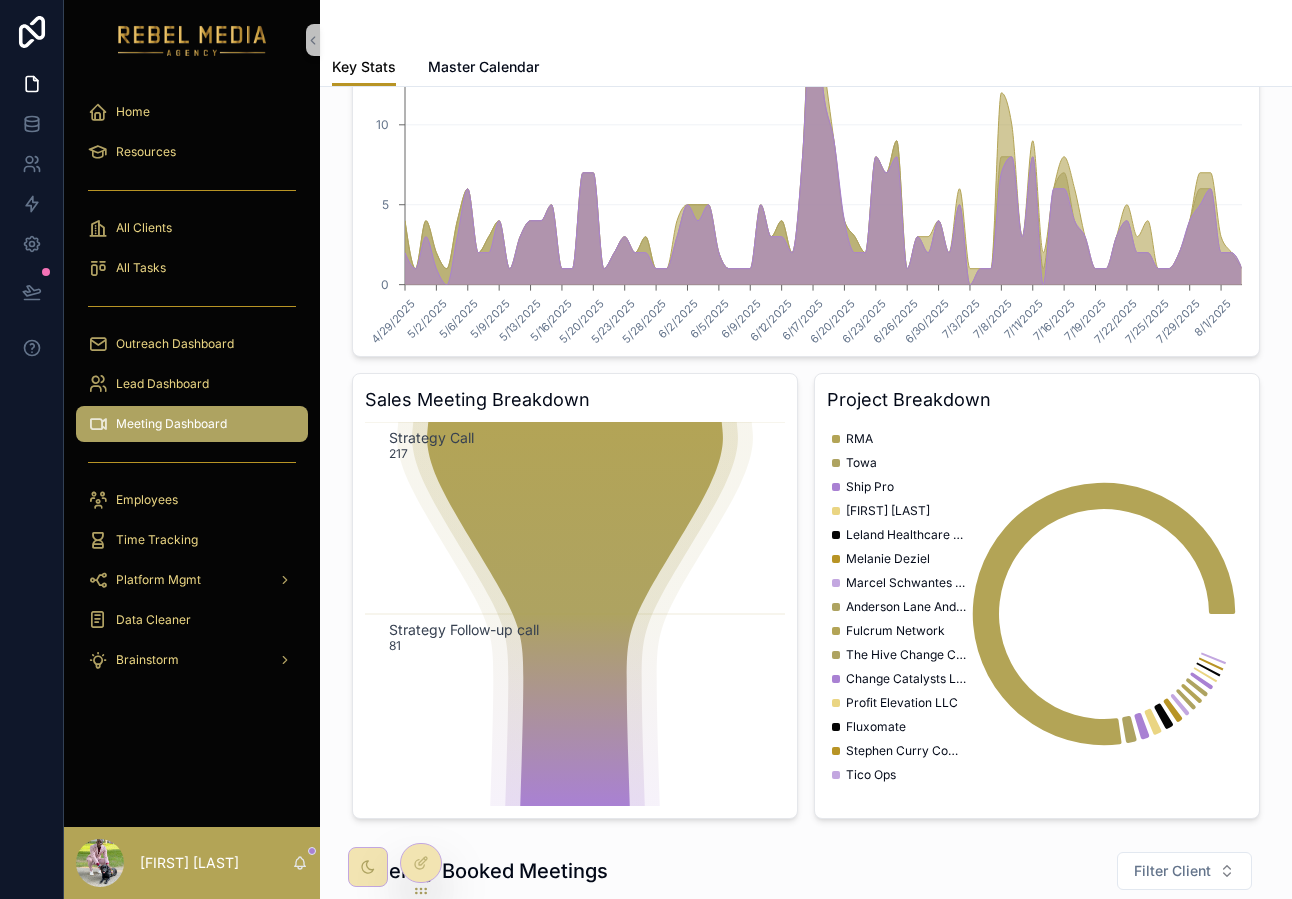 scroll, scrollTop: 117, scrollLeft: 0, axis: vertical 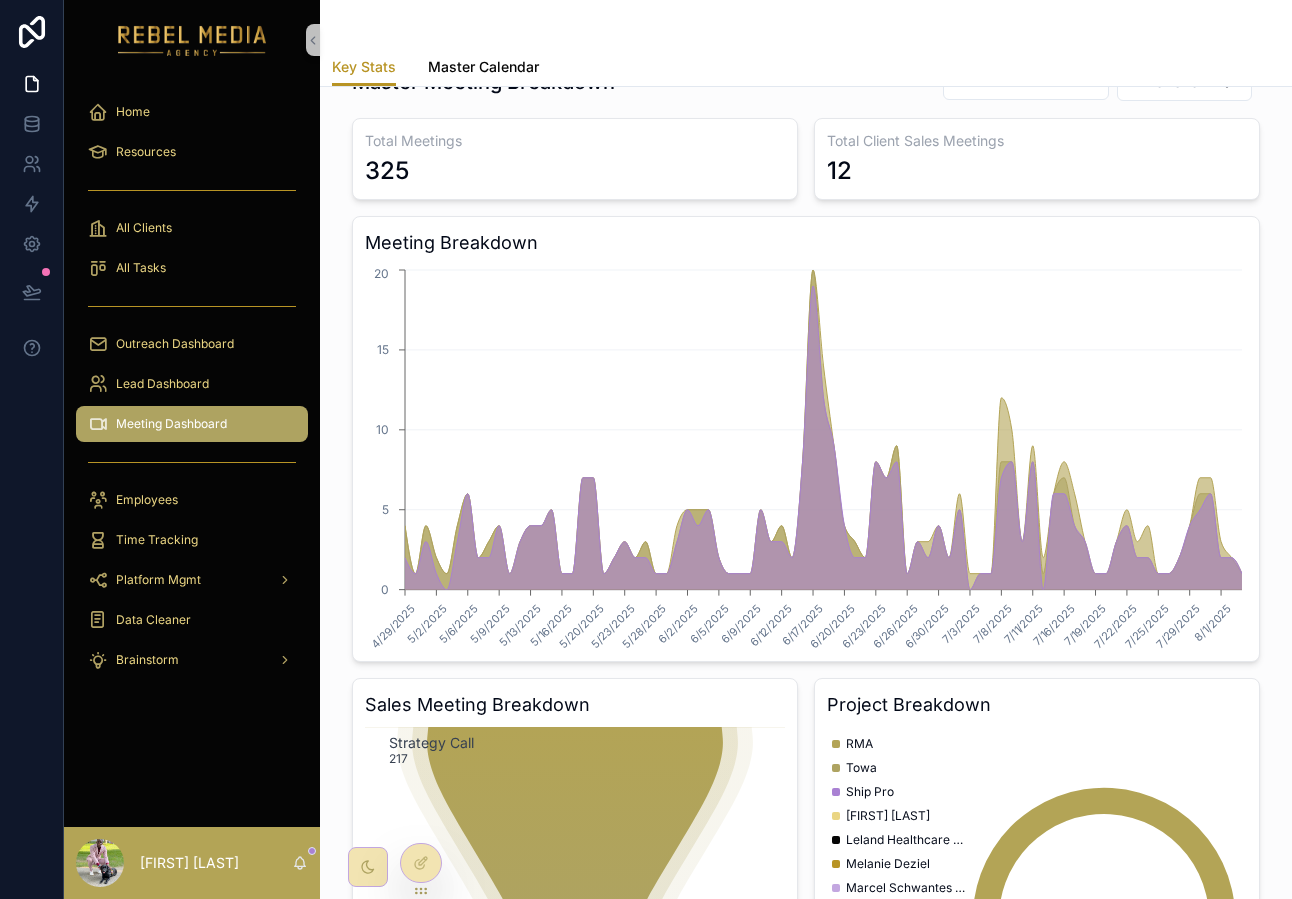 click on "Master Calendar" at bounding box center [483, 67] 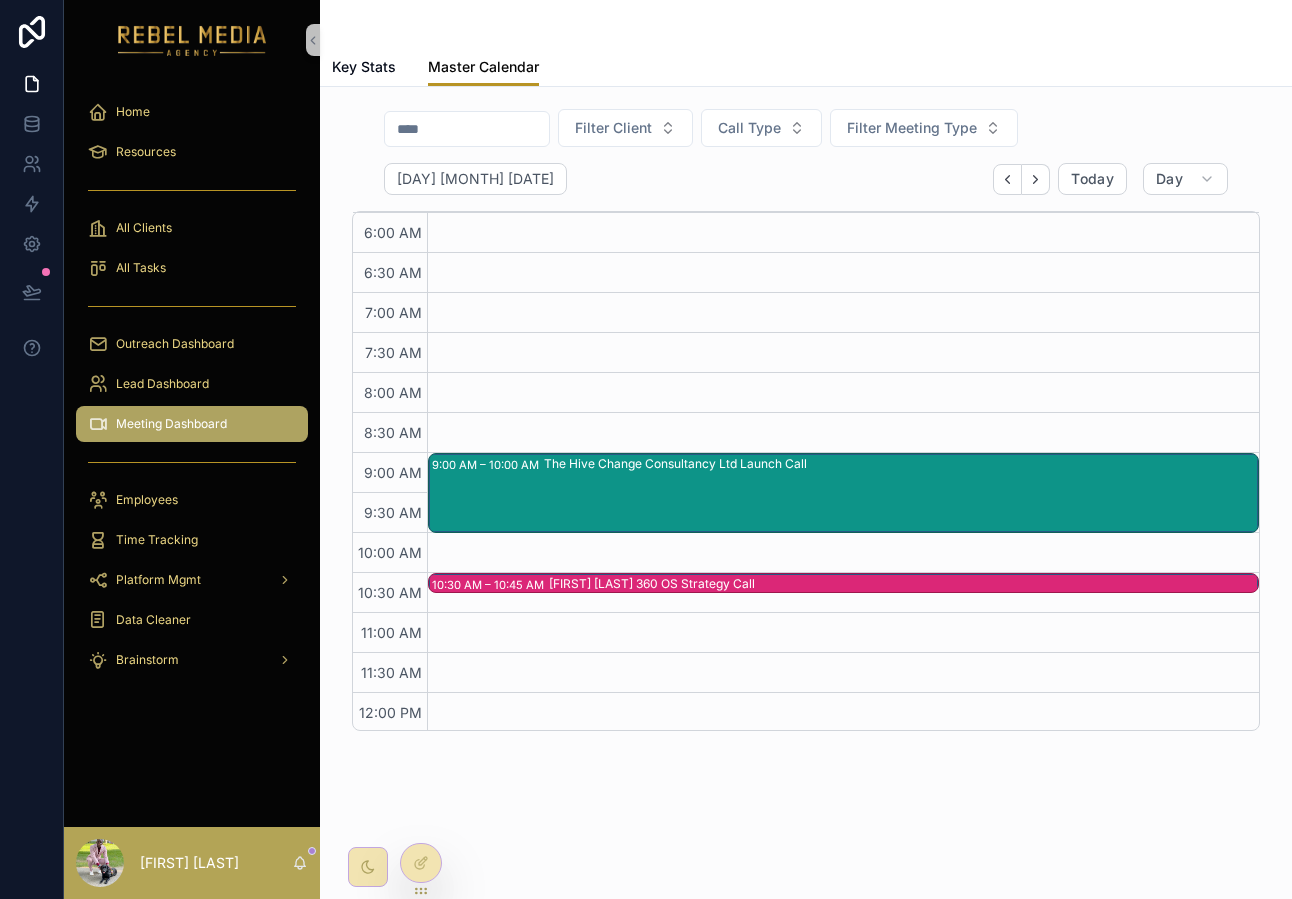 scroll, scrollTop: 0, scrollLeft: 0, axis: both 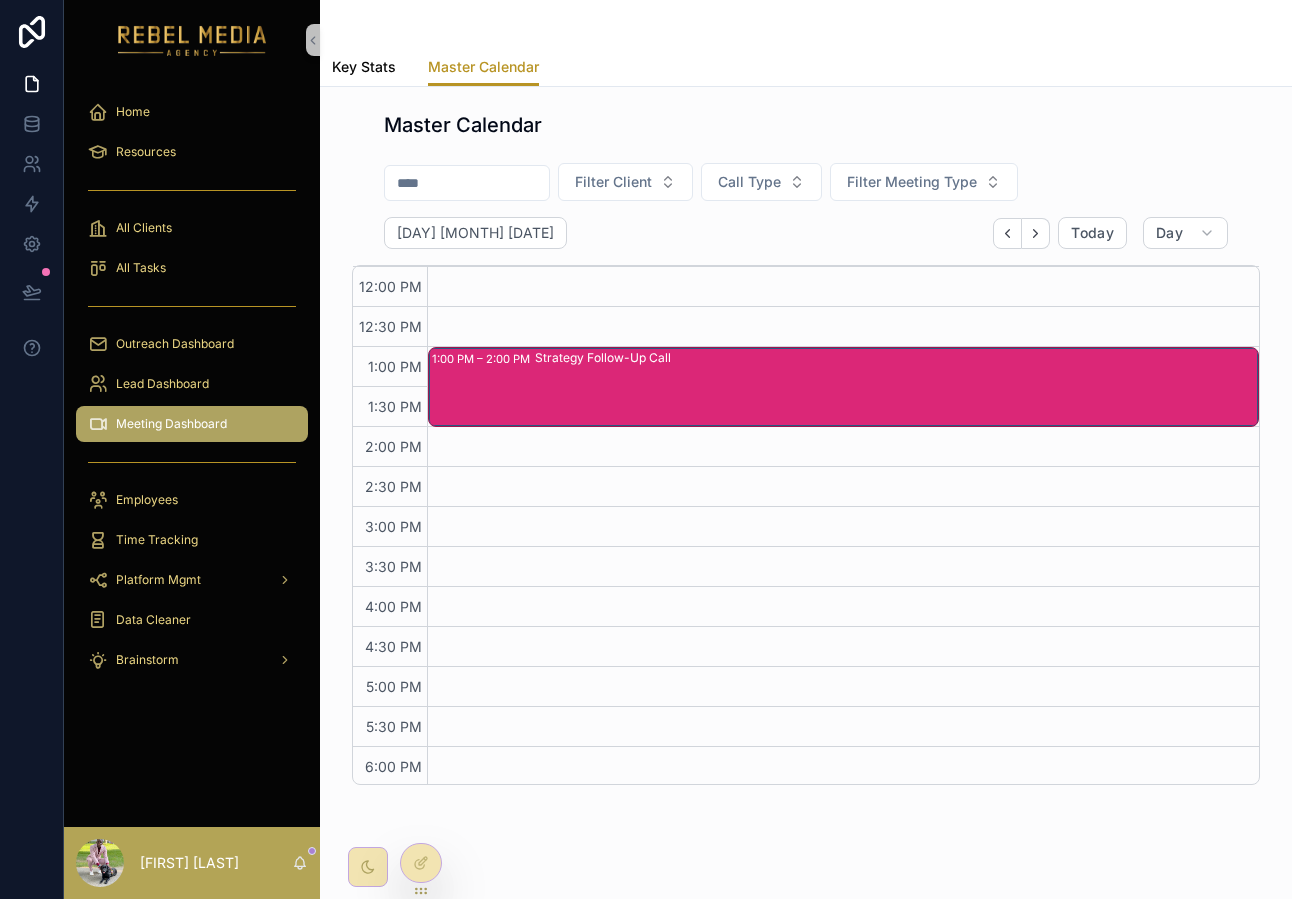 click on "Key Stats" at bounding box center [364, 69] 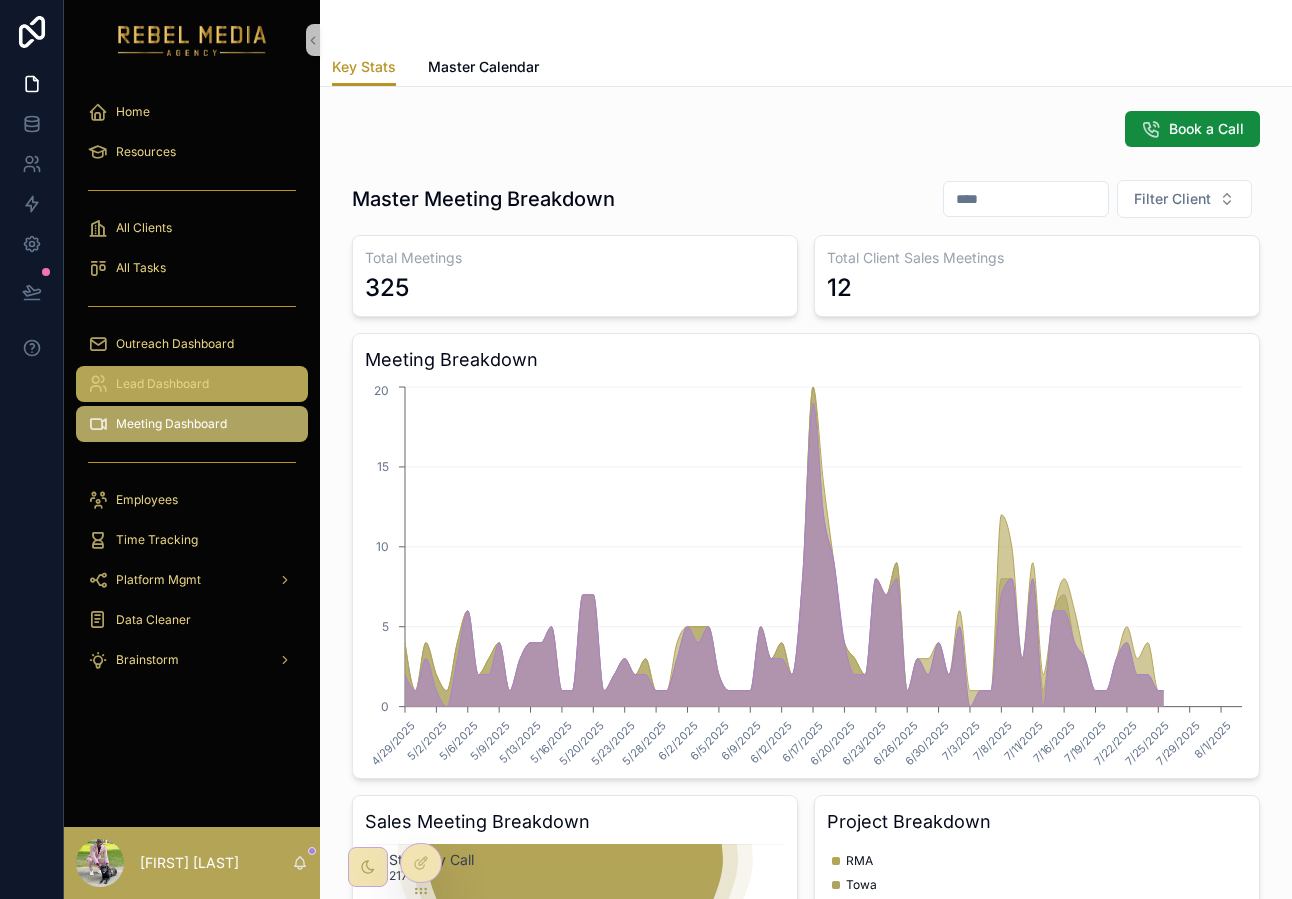 click on "Lead Dashboard" at bounding box center (162, 384) 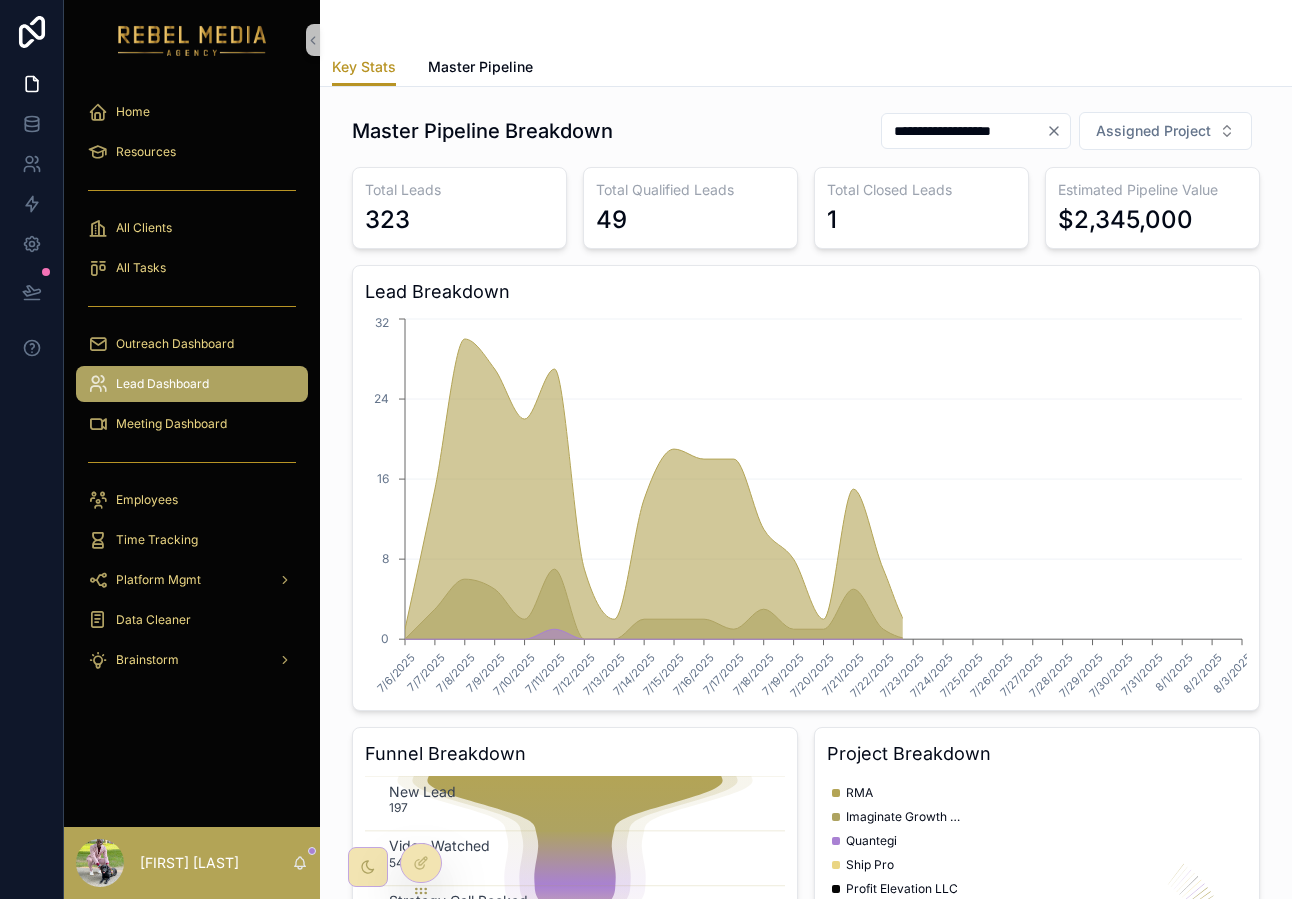 click on "Outreach Dashboard" at bounding box center (192, 344) 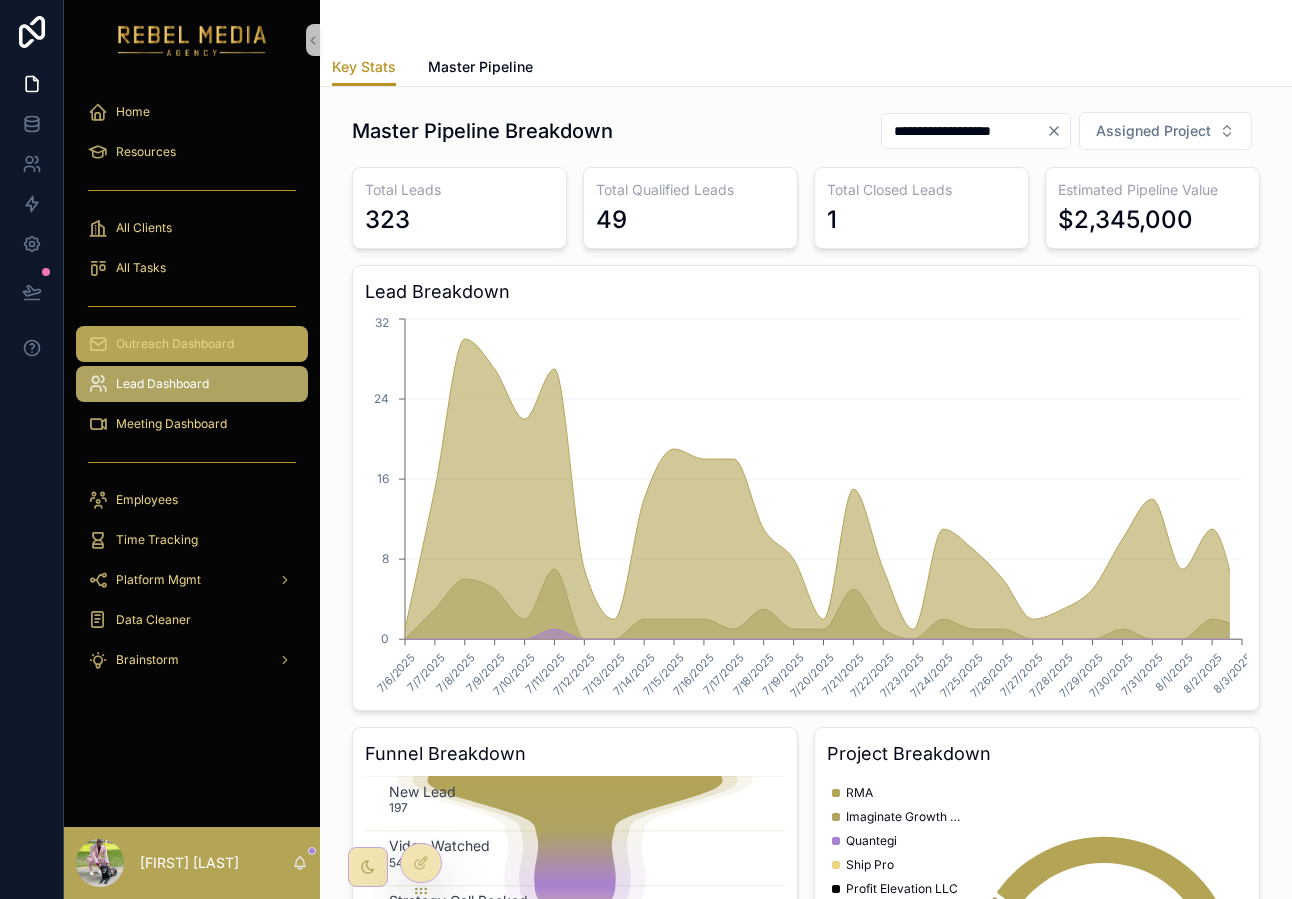 click on "Outreach Dashboard" at bounding box center (175, 344) 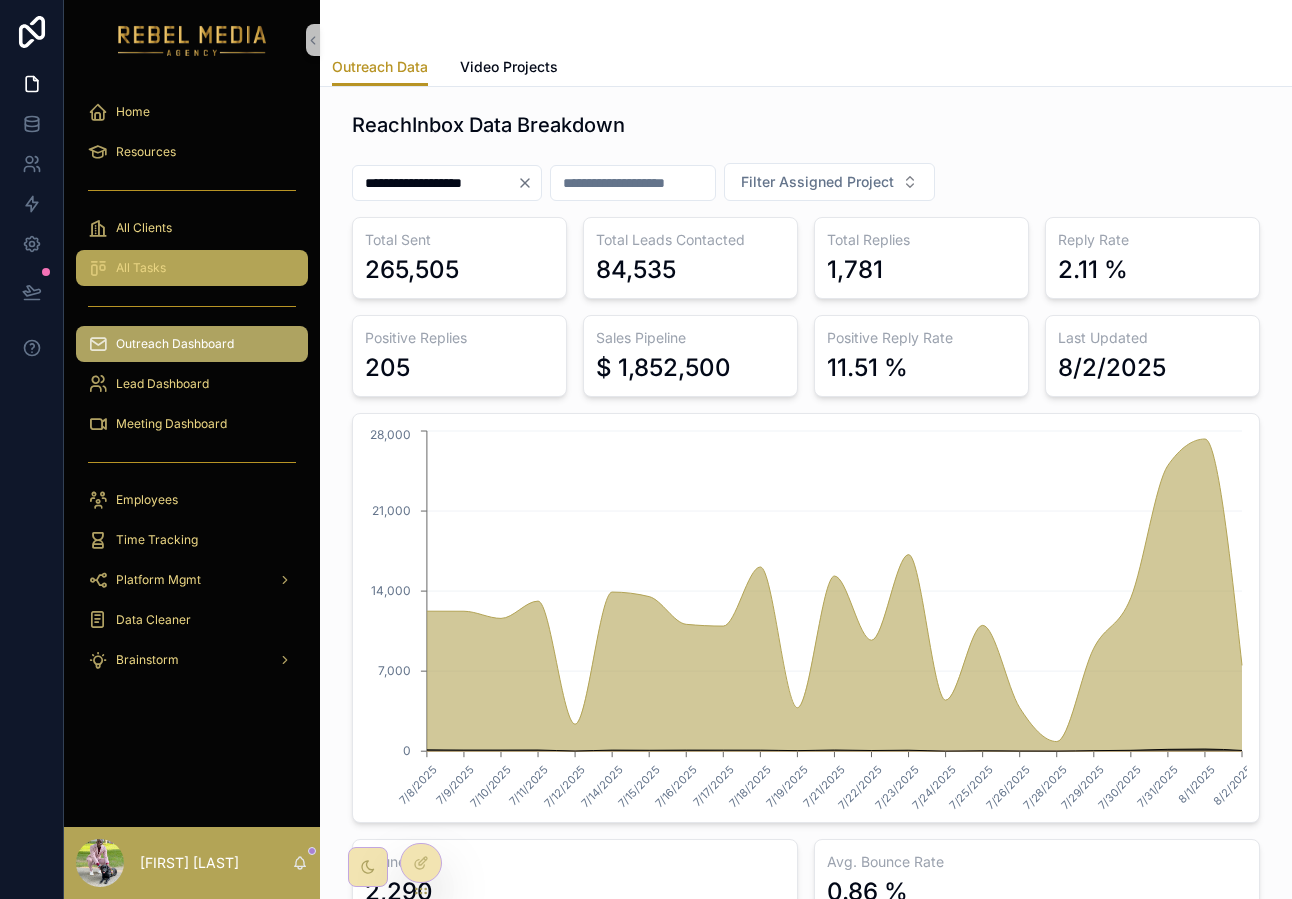 click on "All Tasks" at bounding box center [192, 268] 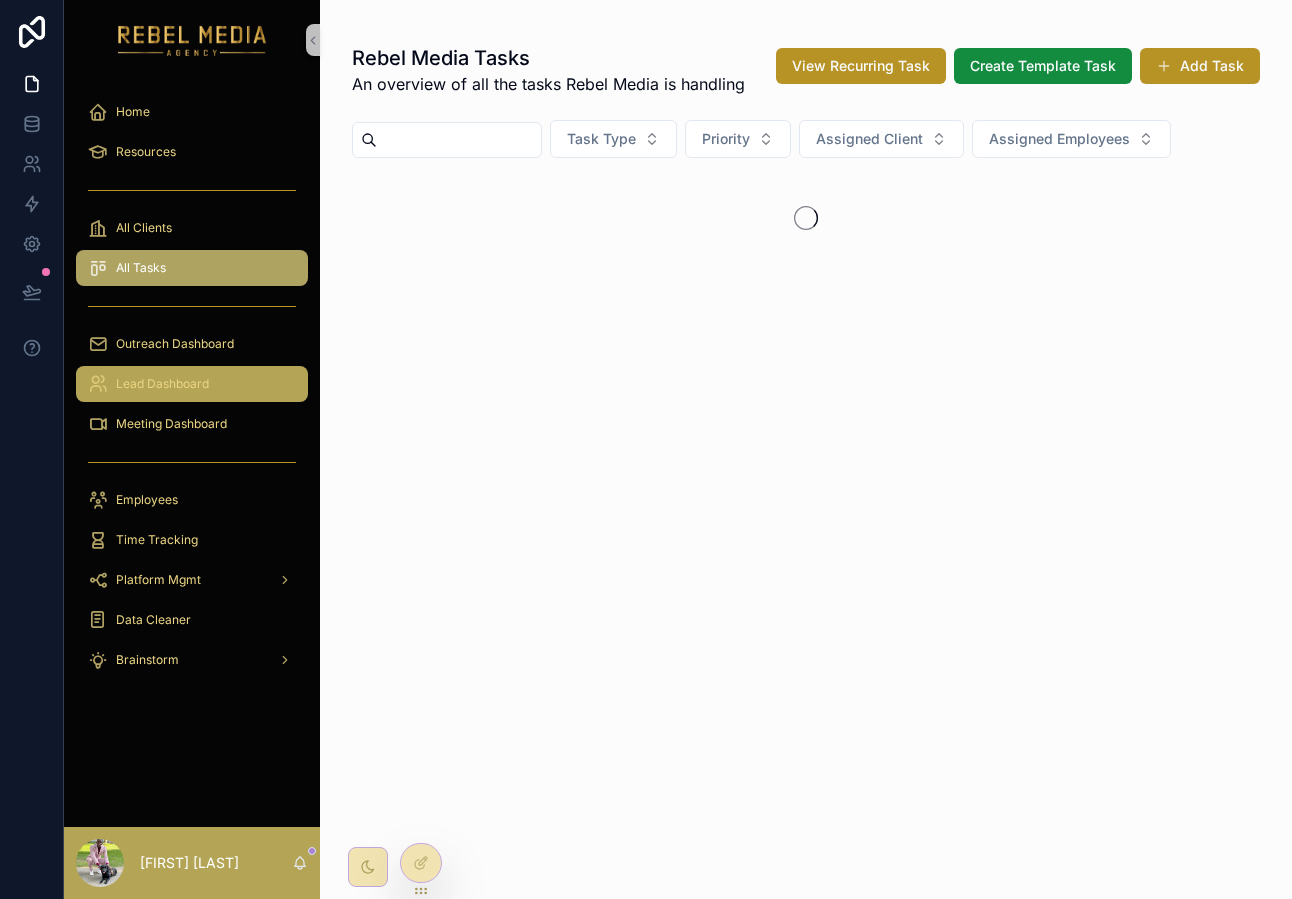 click on "Lead Dashboard" at bounding box center [192, 384] 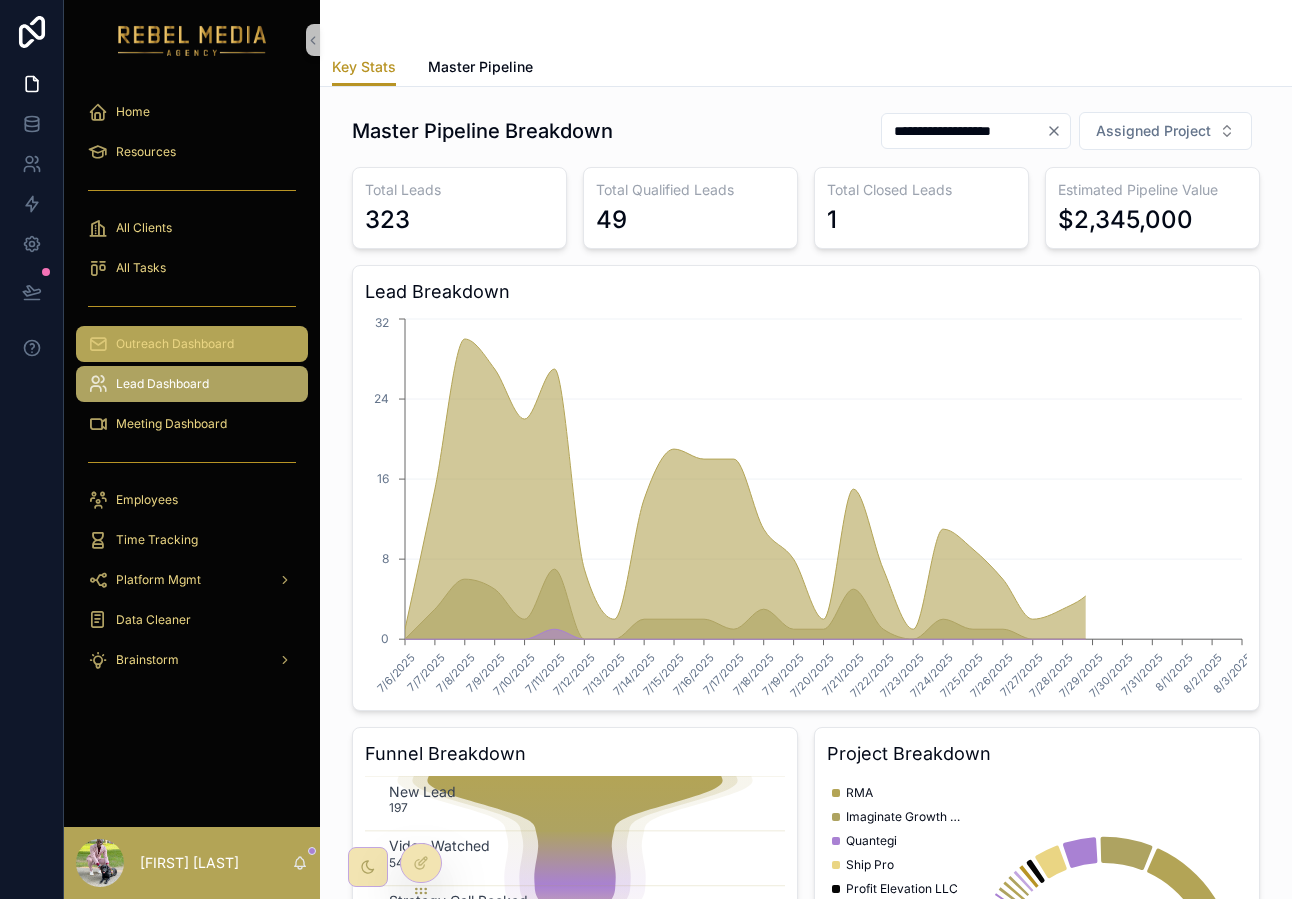 click on "Outreach Dashboard" at bounding box center [192, 344] 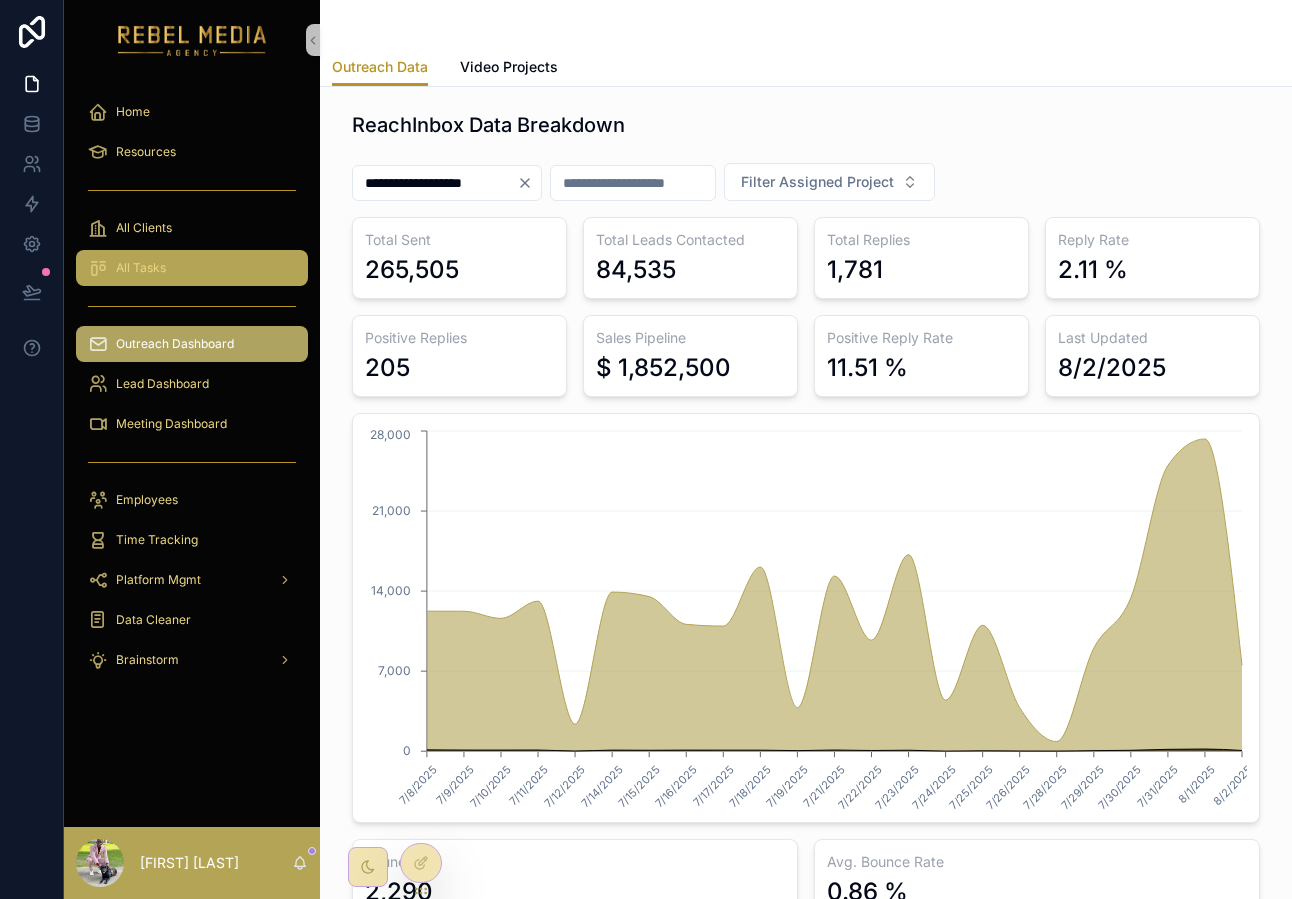 click on "All Tasks" at bounding box center [192, 268] 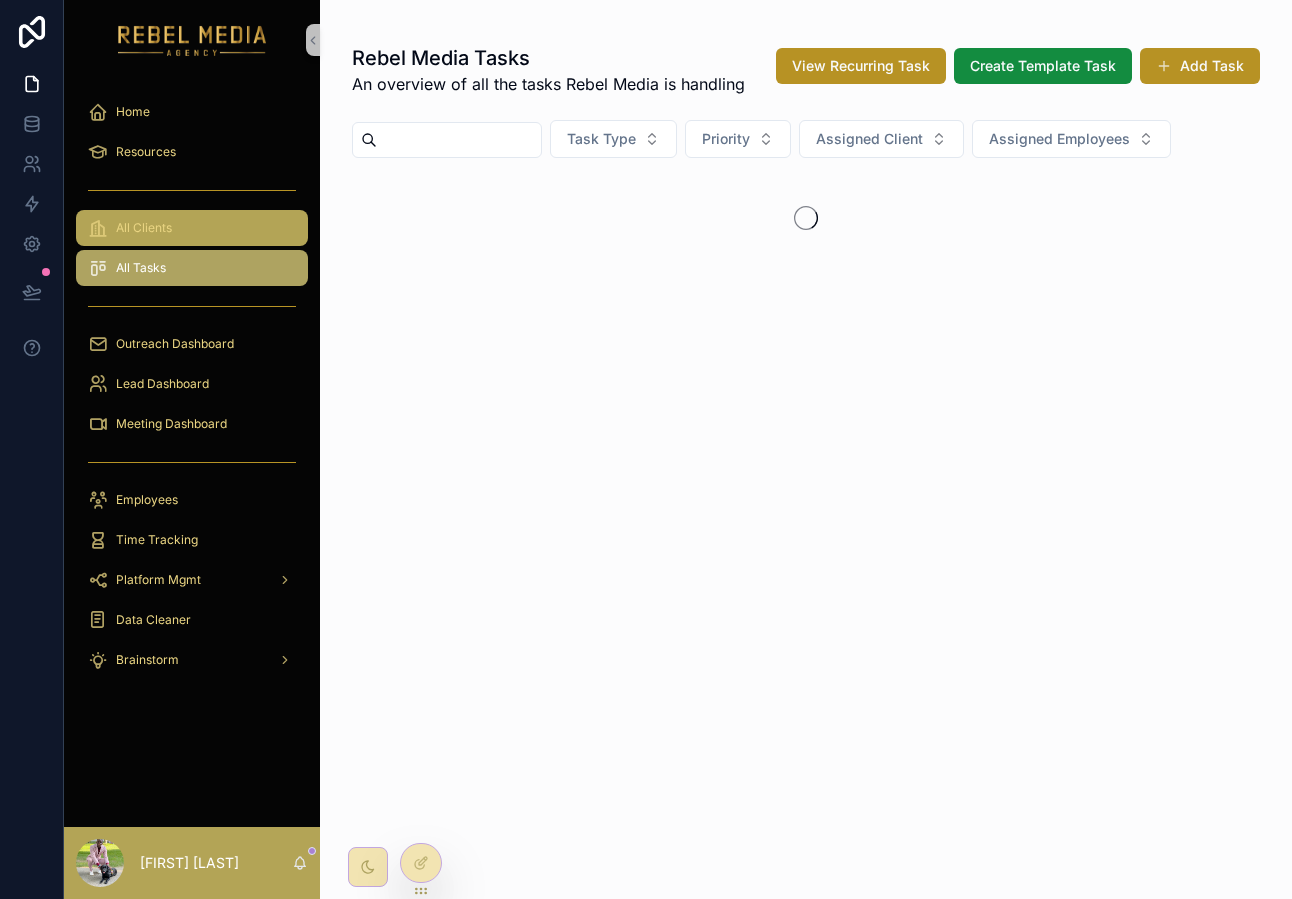 click on "All Clients" at bounding box center [192, 228] 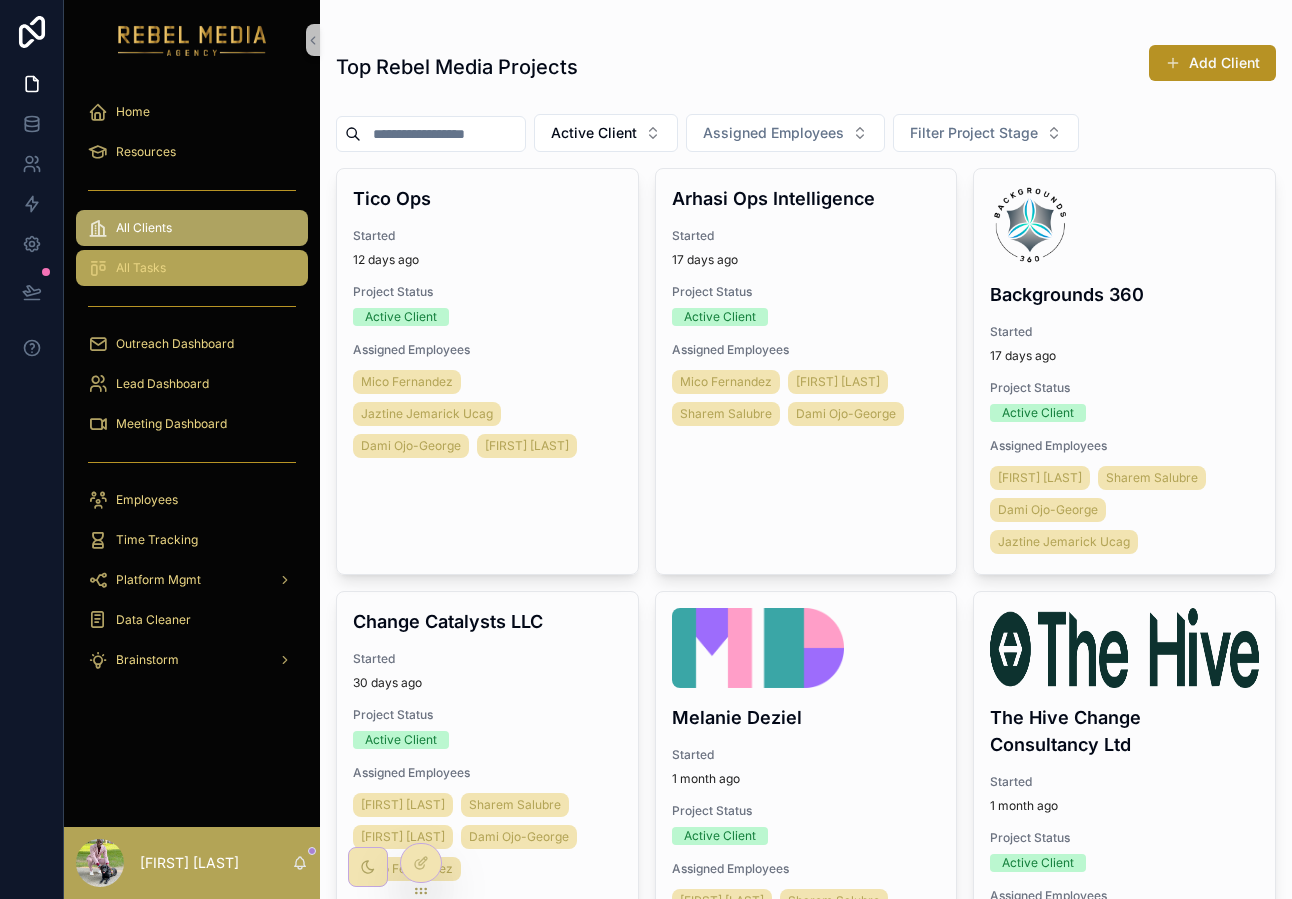 click on "All Tasks" at bounding box center (192, 268) 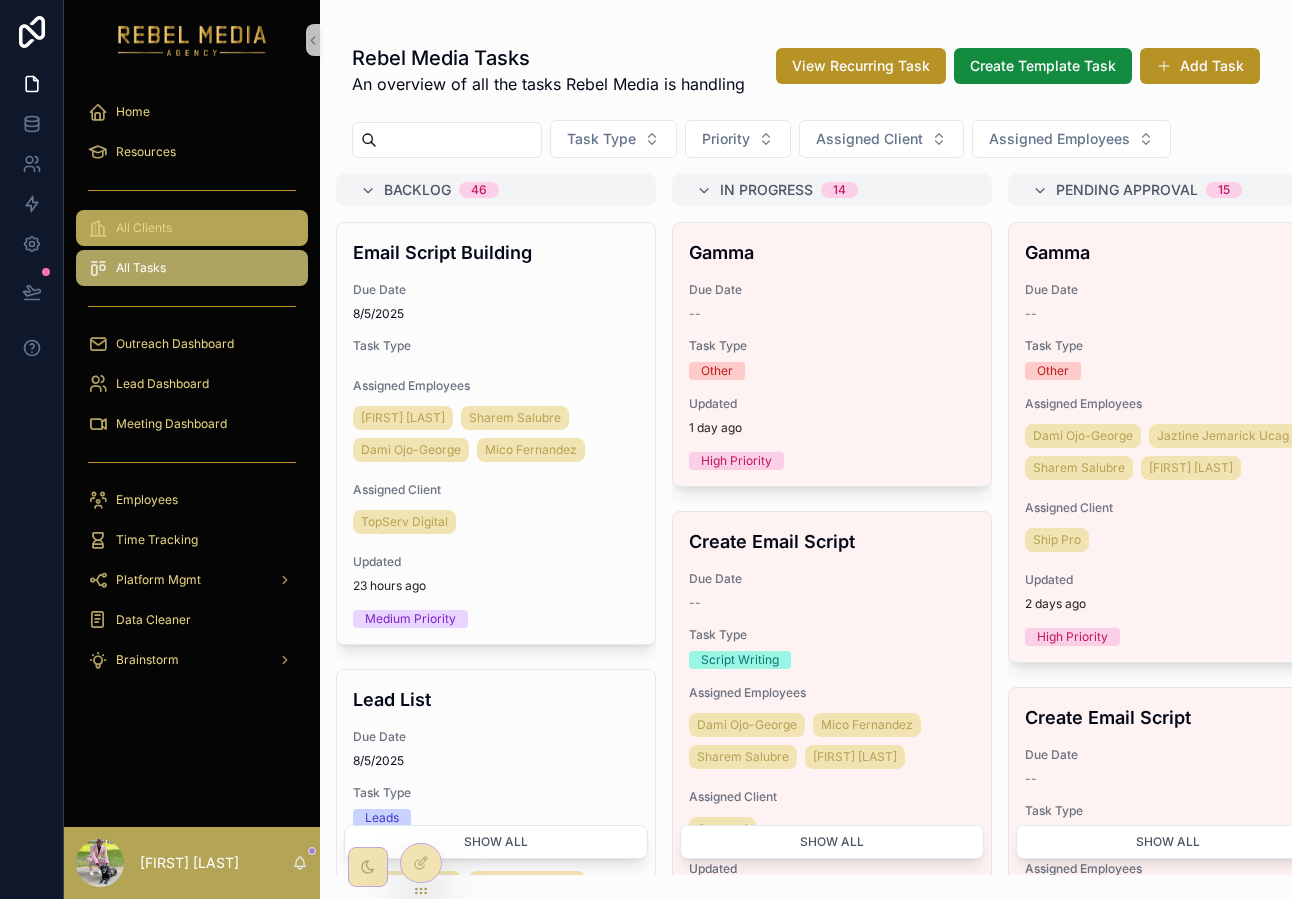 click on "All Clients" at bounding box center [144, 228] 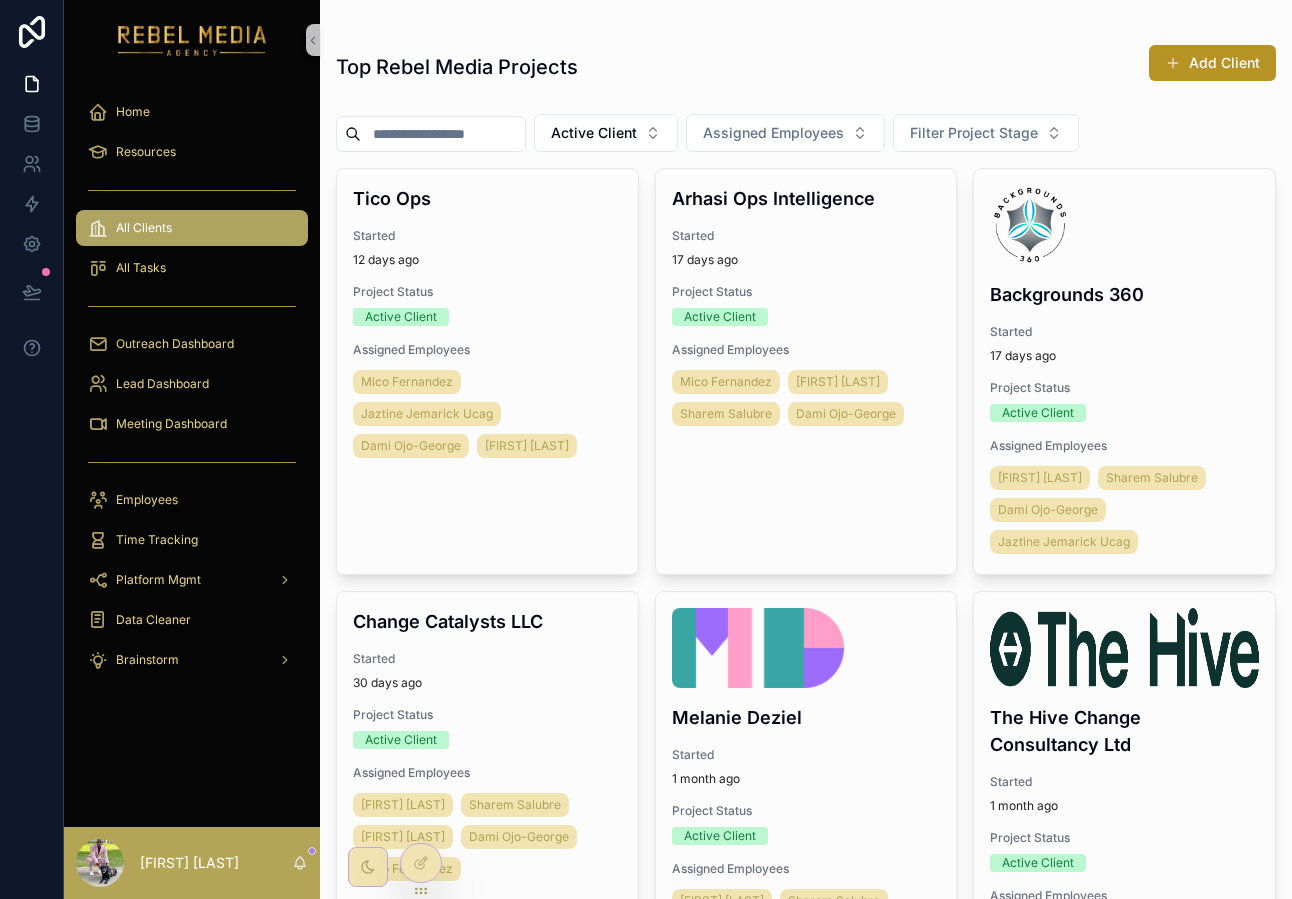 click on "All Tasks" at bounding box center [192, 268] 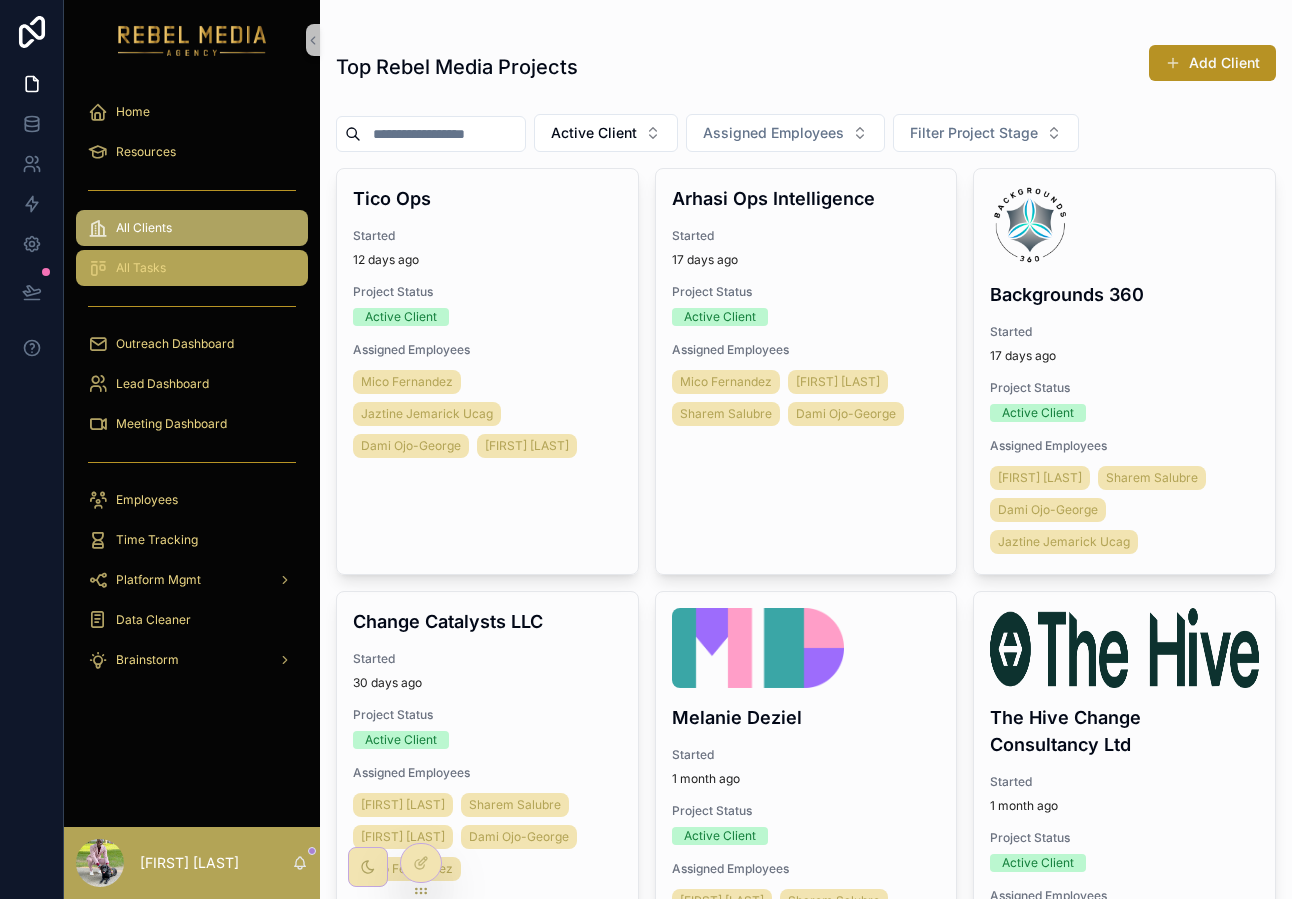 click on "All Tasks" at bounding box center (192, 268) 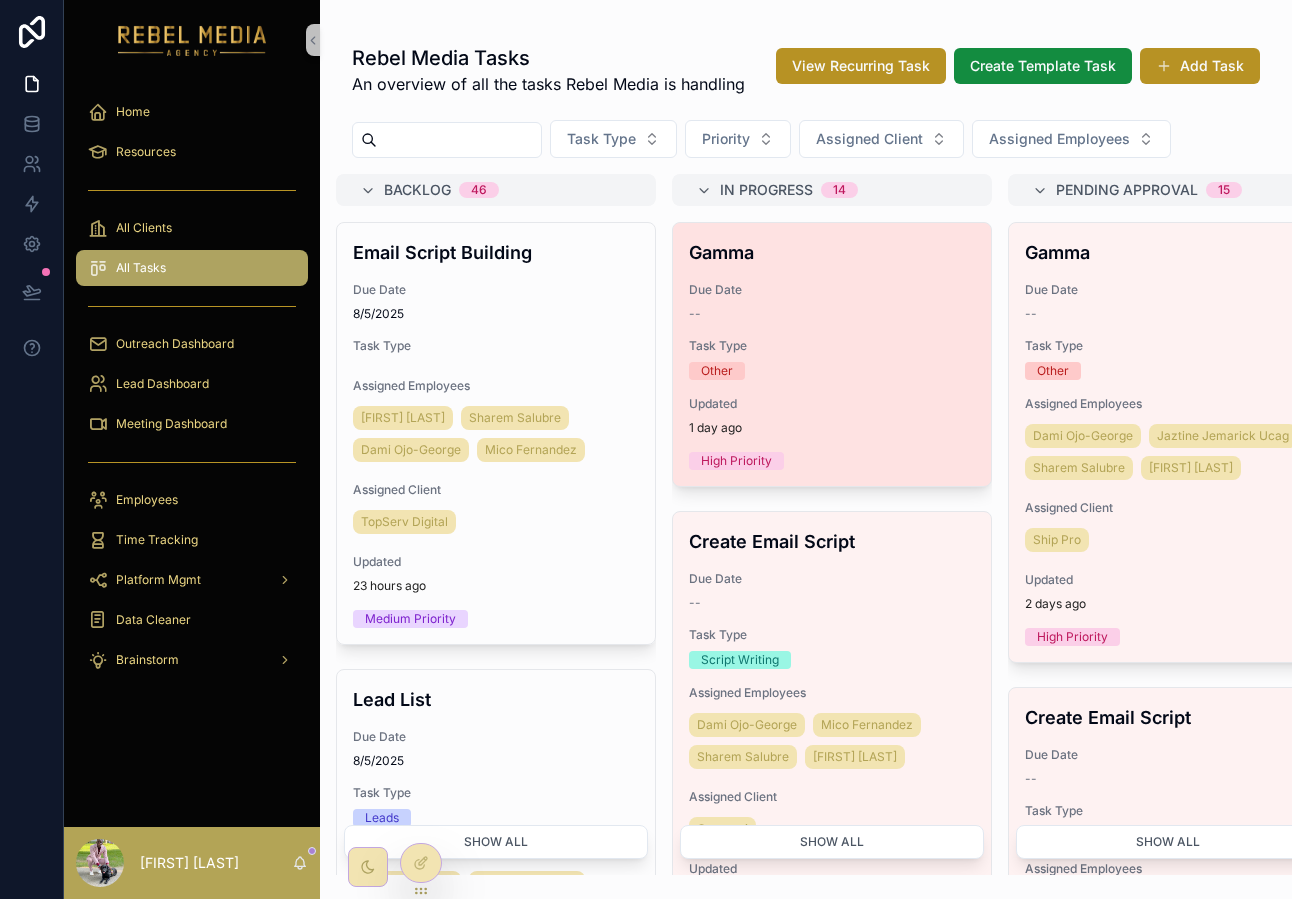 click on "Gamma Due Date -- Task Type Other Updated 1 day ago High Priority" at bounding box center (832, 354) 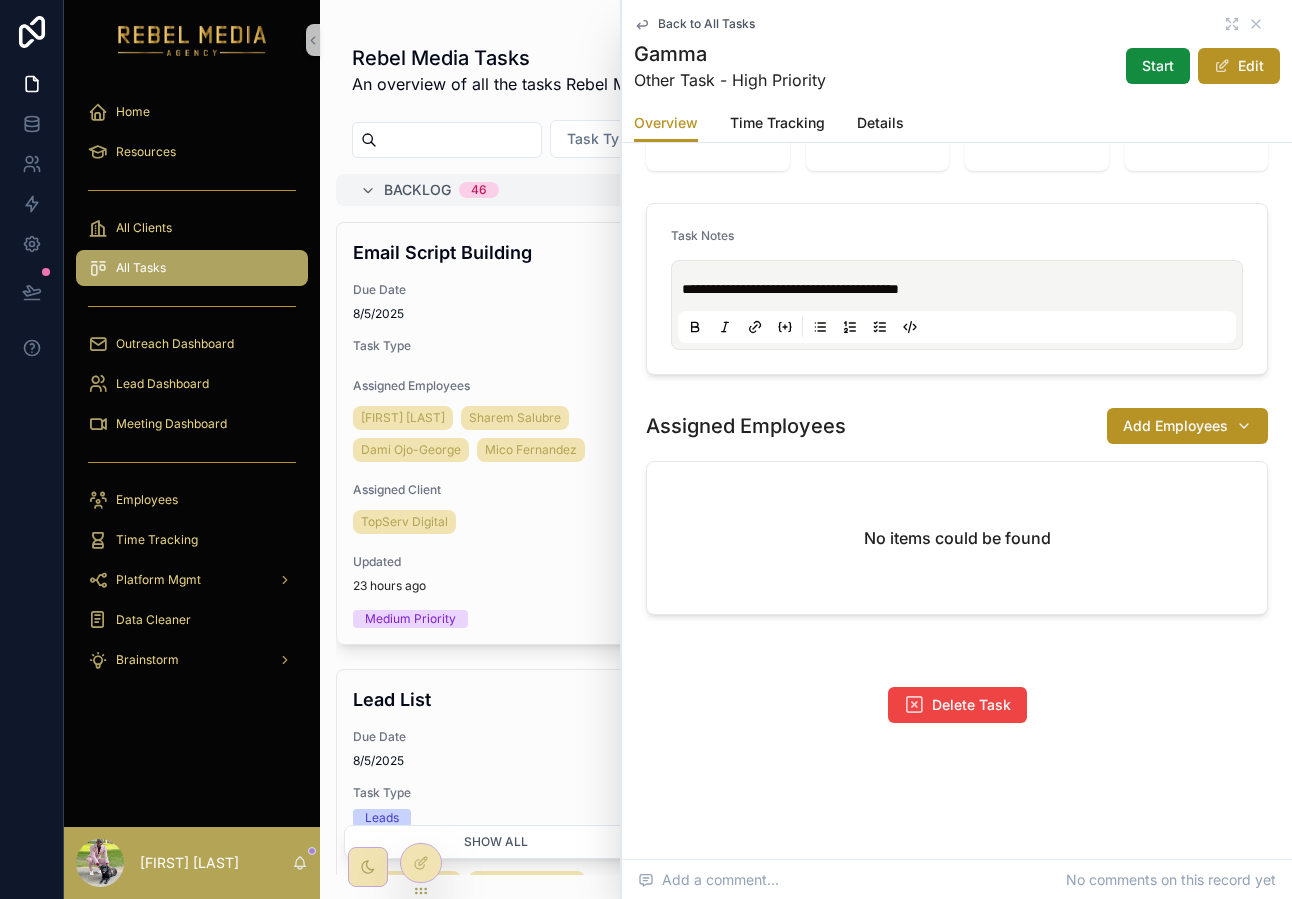 scroll, scrollTop: 0, scrollLeft: 0, axis: both 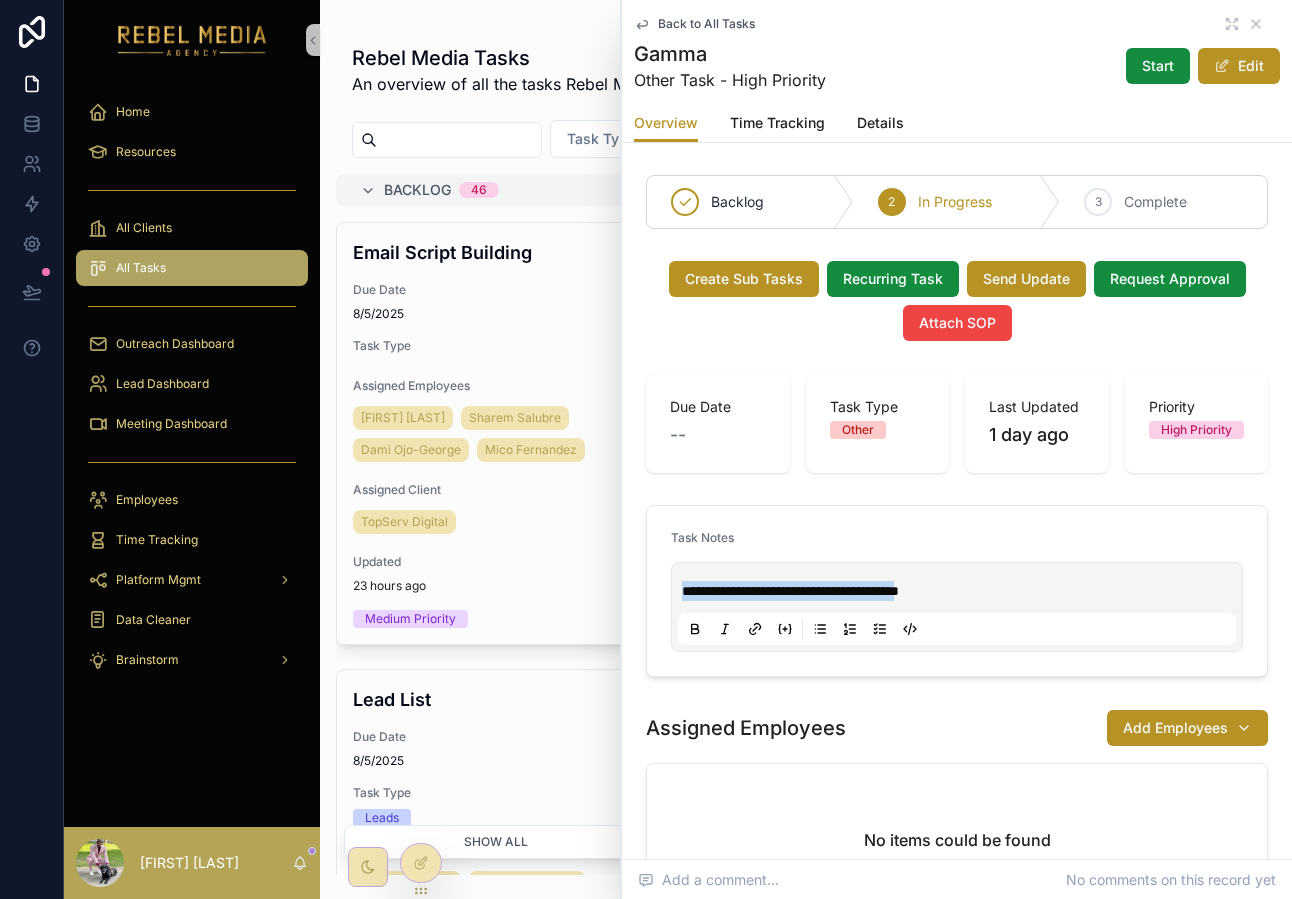 drag, startPoint x: 972, startPoint y: 582, endPoint x: 737, endPoint y: 580, distance: 235.00851 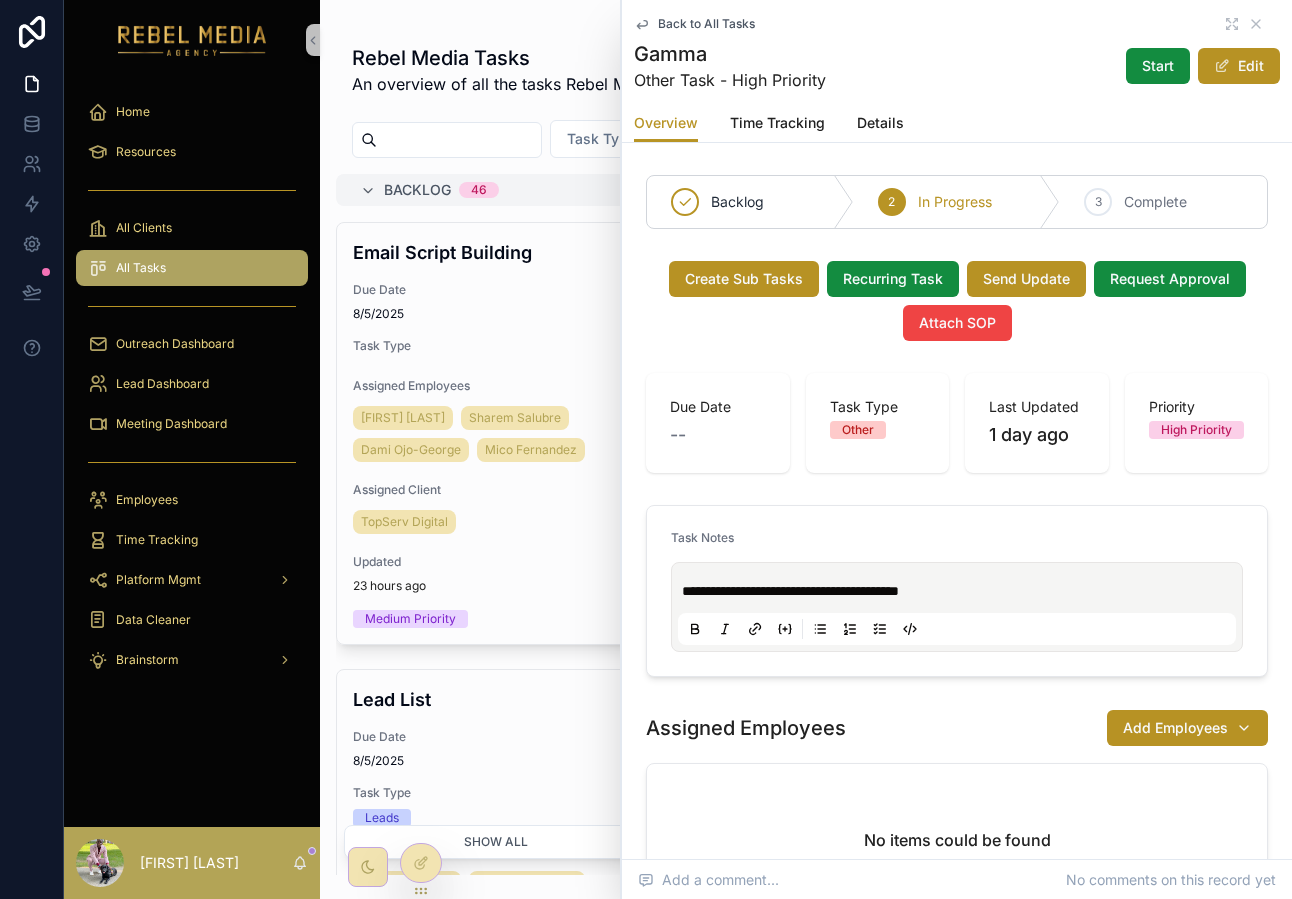click on "**********" at bounding box center (957, 607) 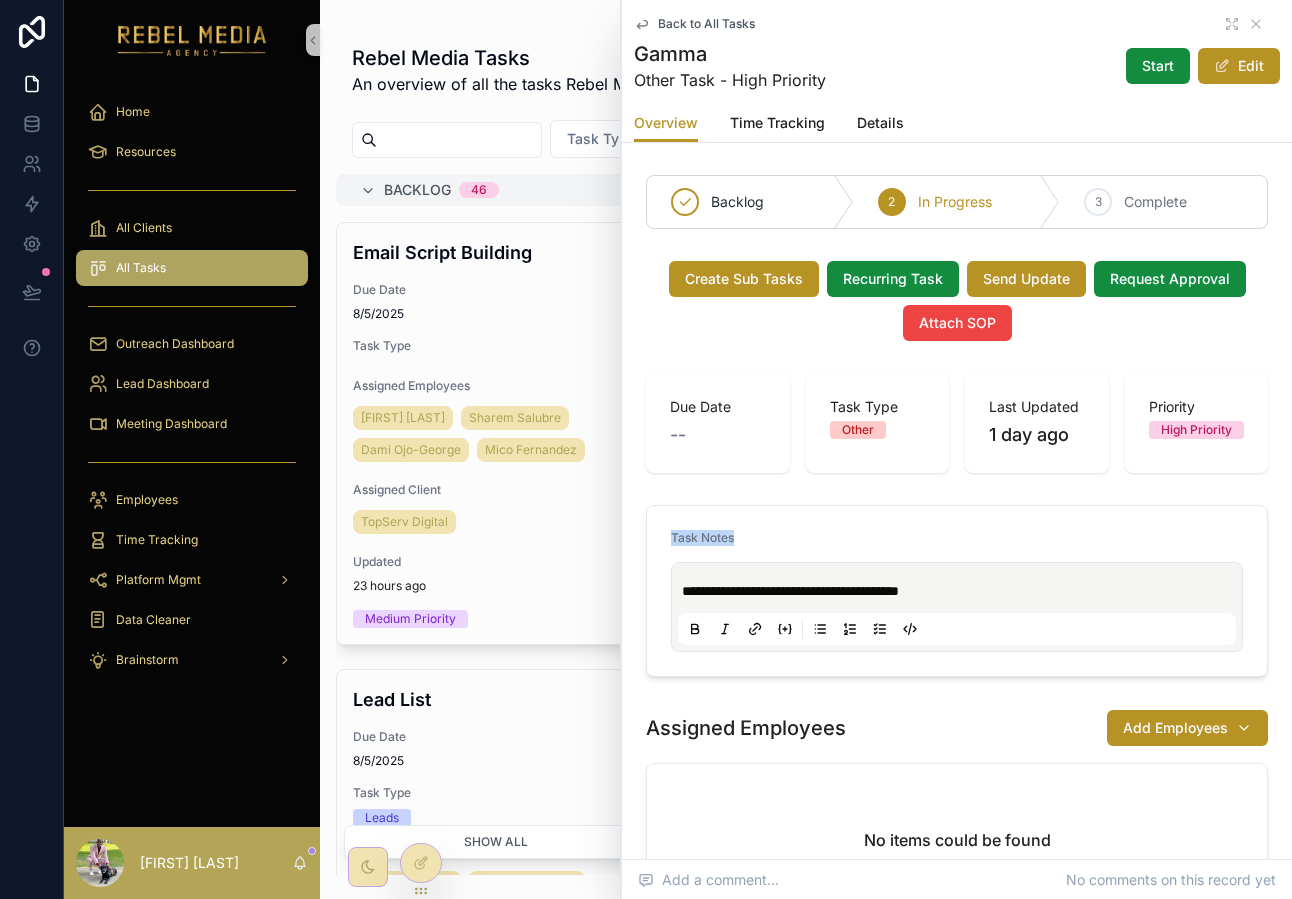 click on "**********" at bounding box center (957, 607) 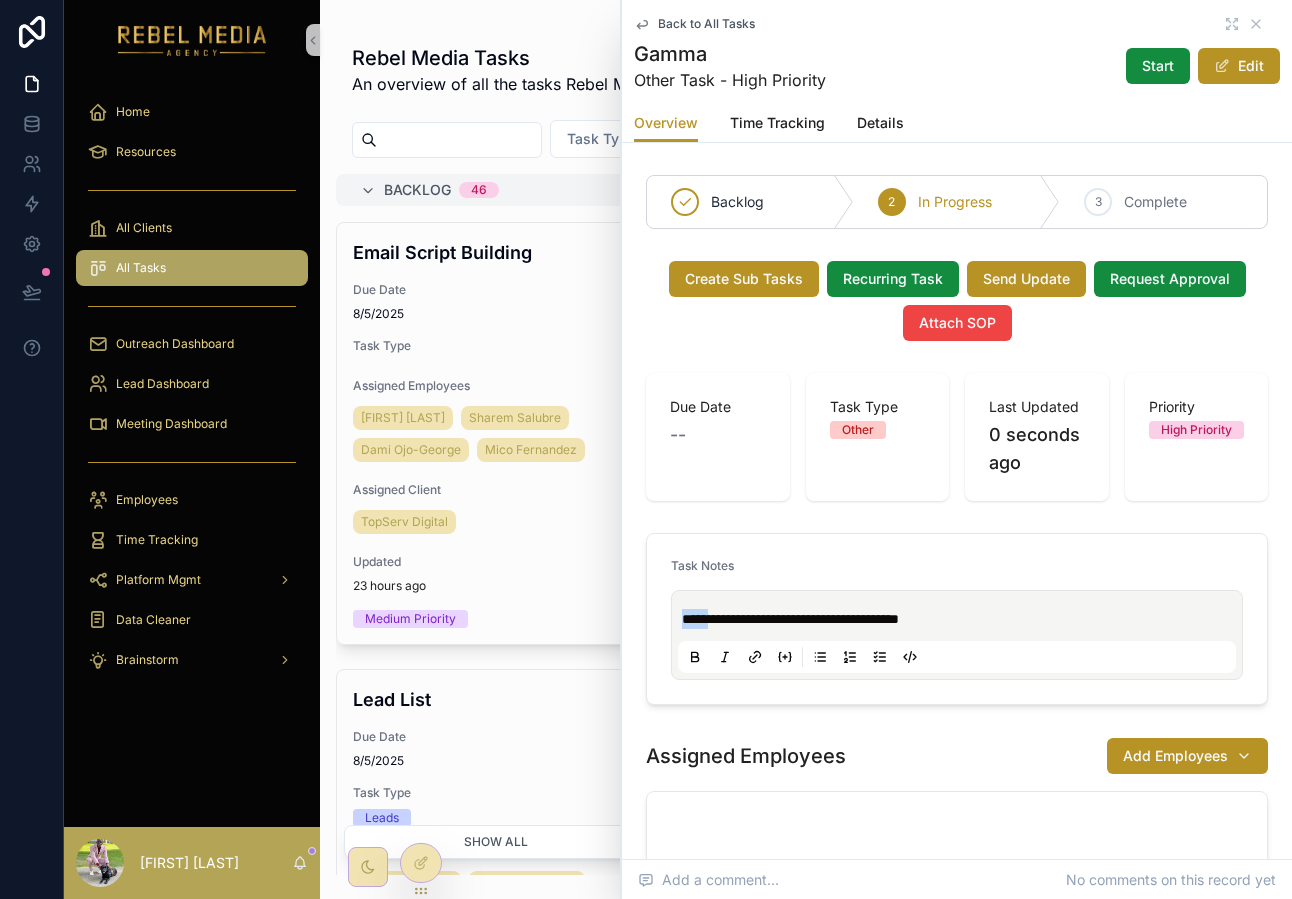 drag, startPoint x: 711, startPoint y: 615, endPoint x: 651, endPoint y: 615, distance: 60 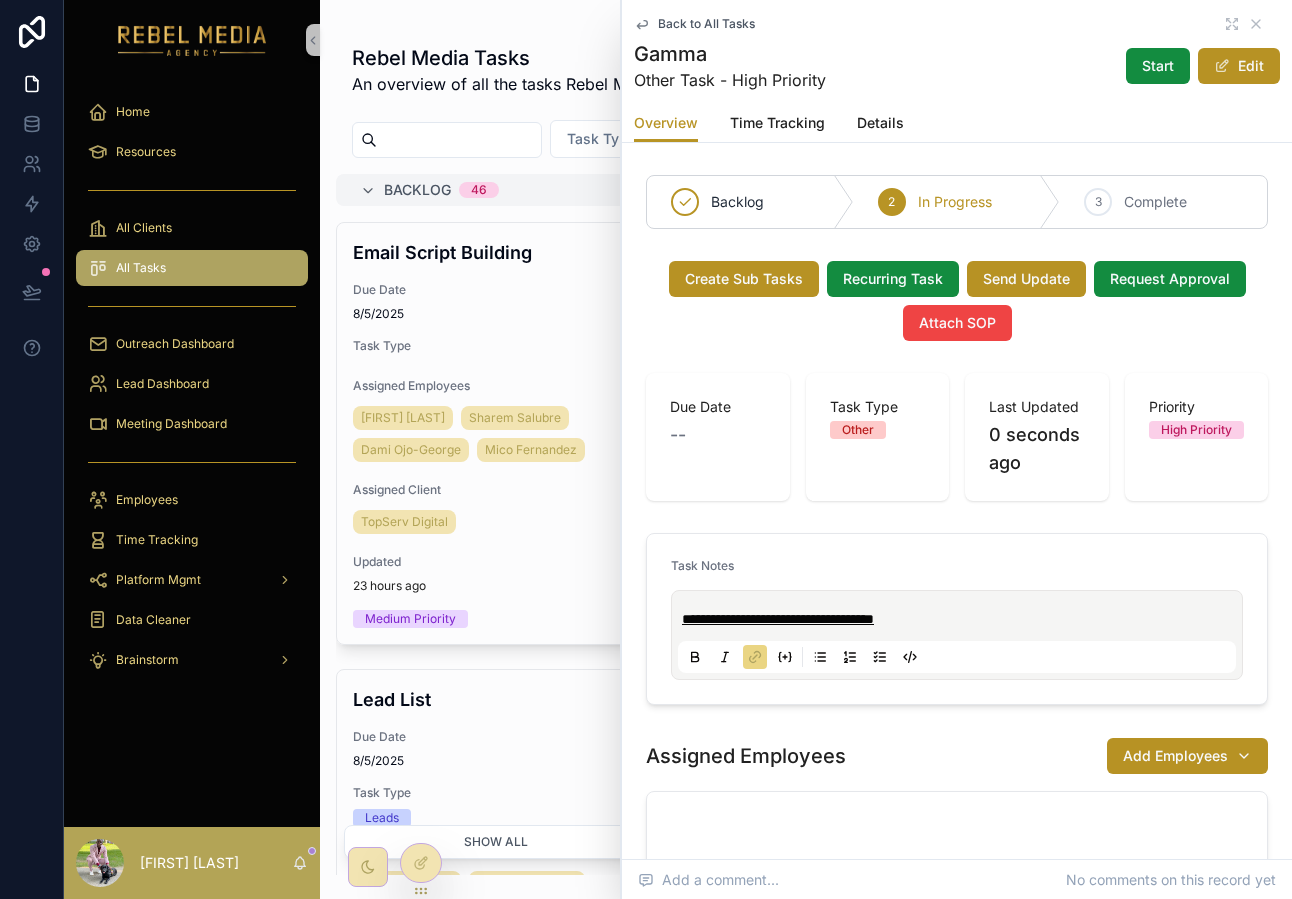 click on "**********" at bounding box center [778, 619] 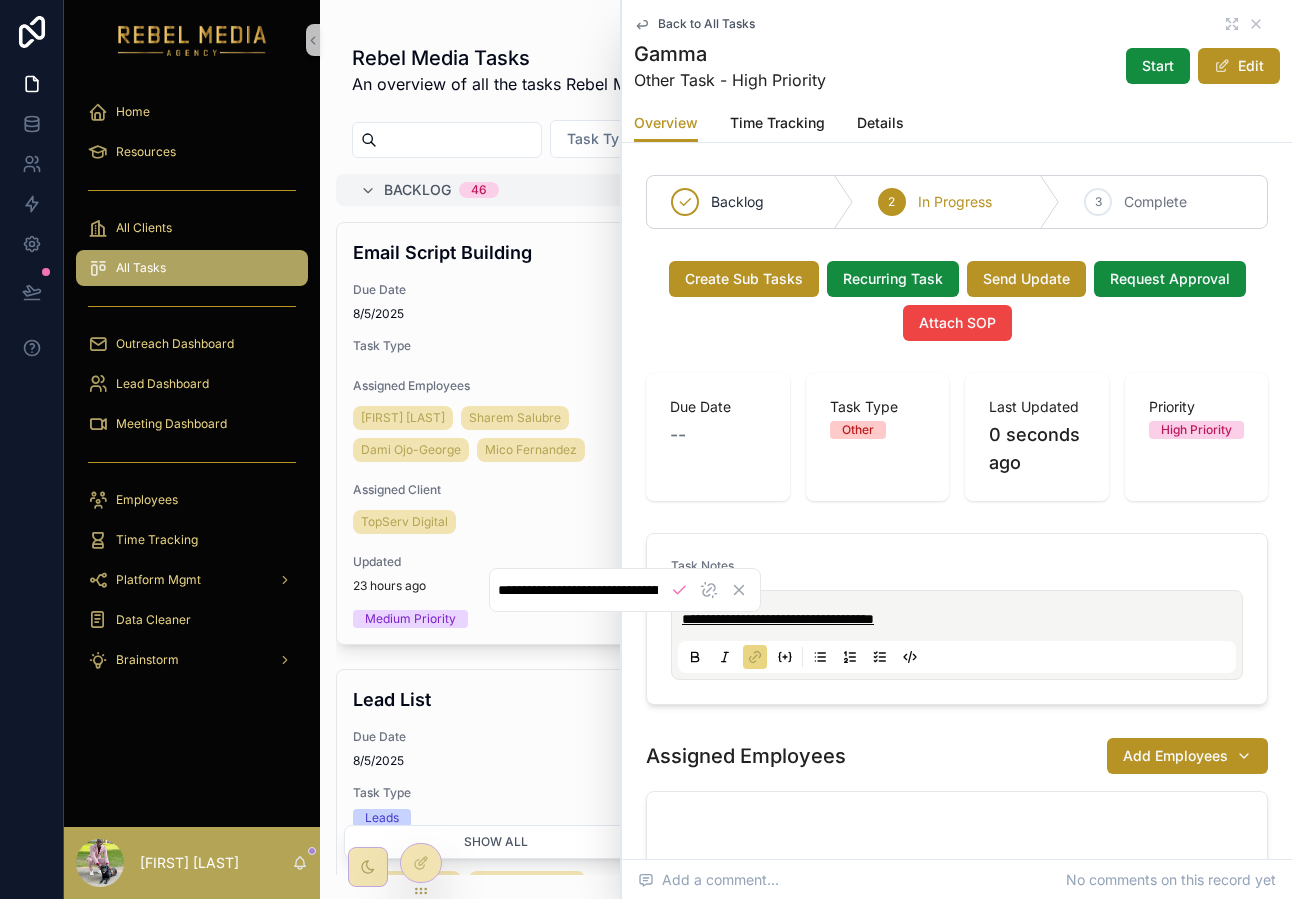 scroll, scrollTop: 0, scrollLeft: 105, axis: horizontal 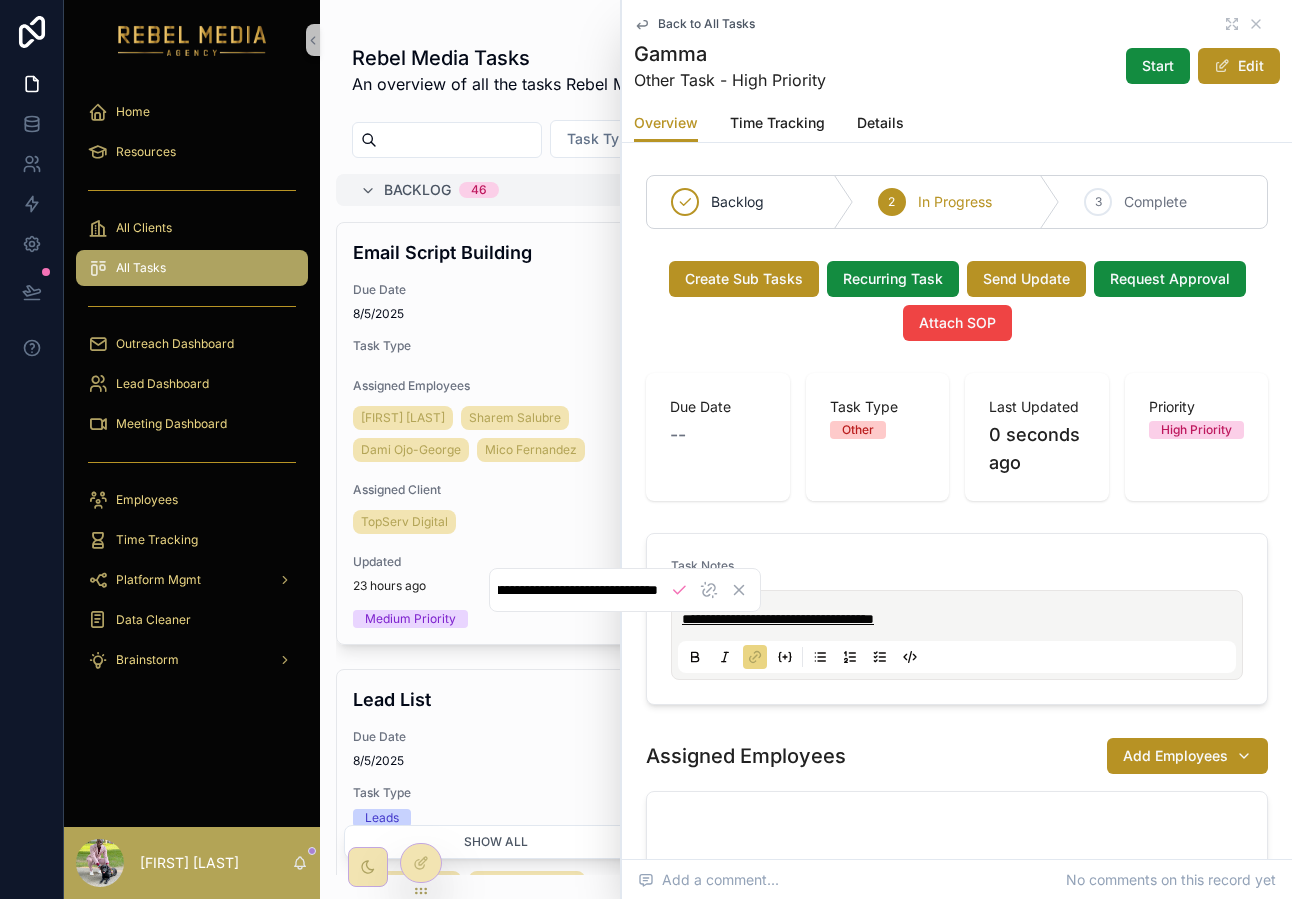 click on "**********" at bounding box center (778, 619) 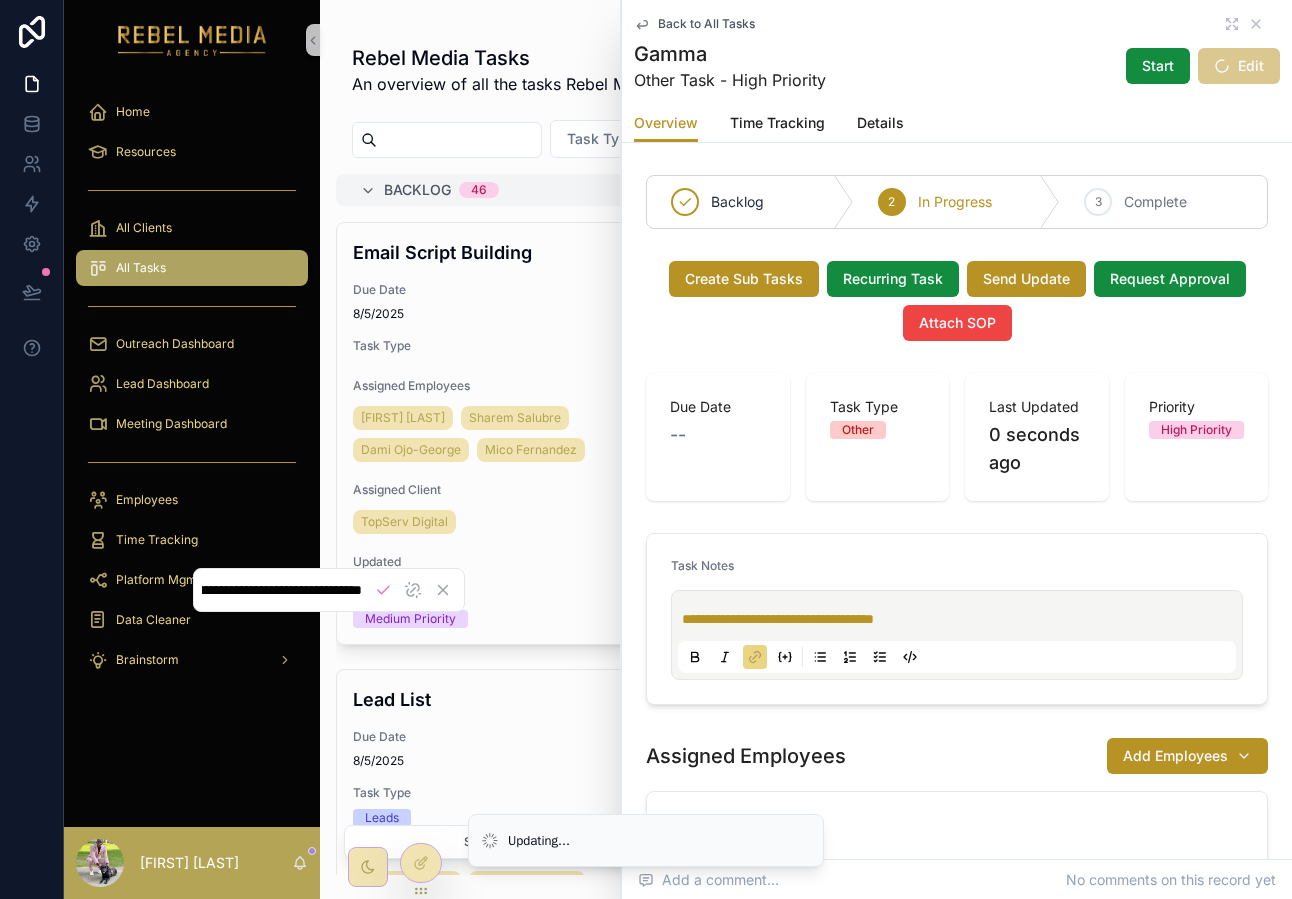click on "**********" at bounding box center [282, 590] 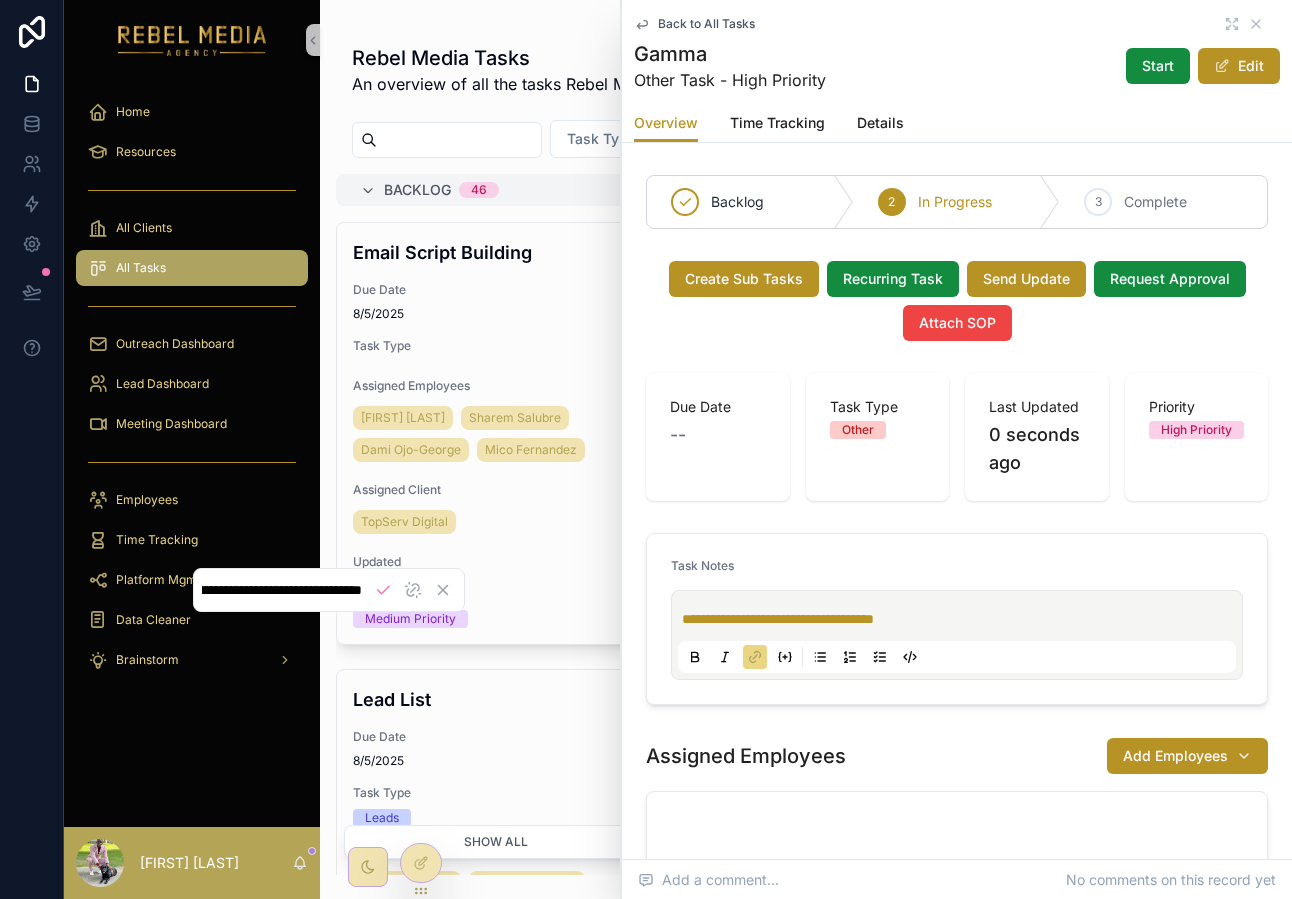 click on "**********" at bounding box center [282, 590] 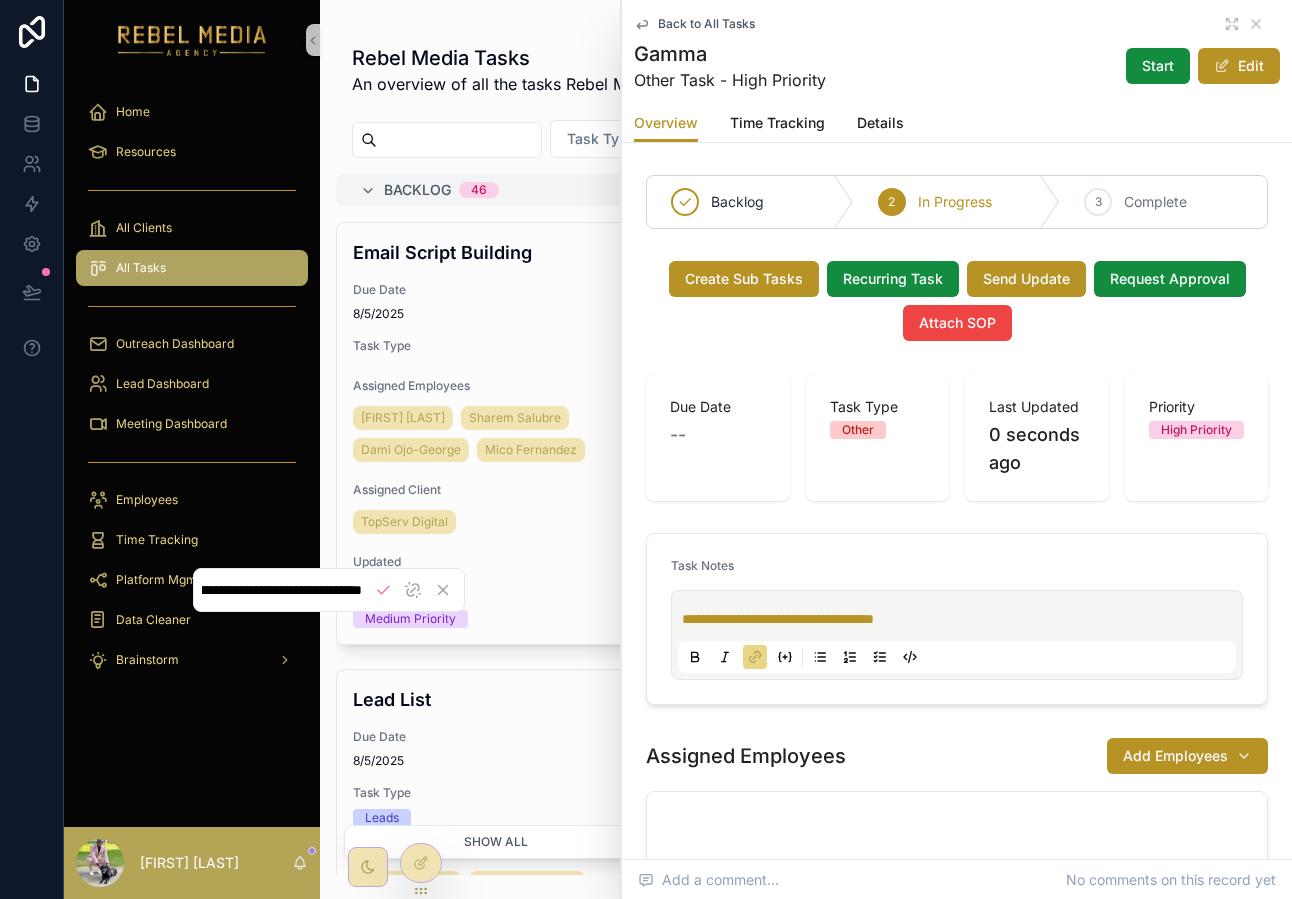 scroll, scrollTop: 0, scrollLeft: 0, axis: both 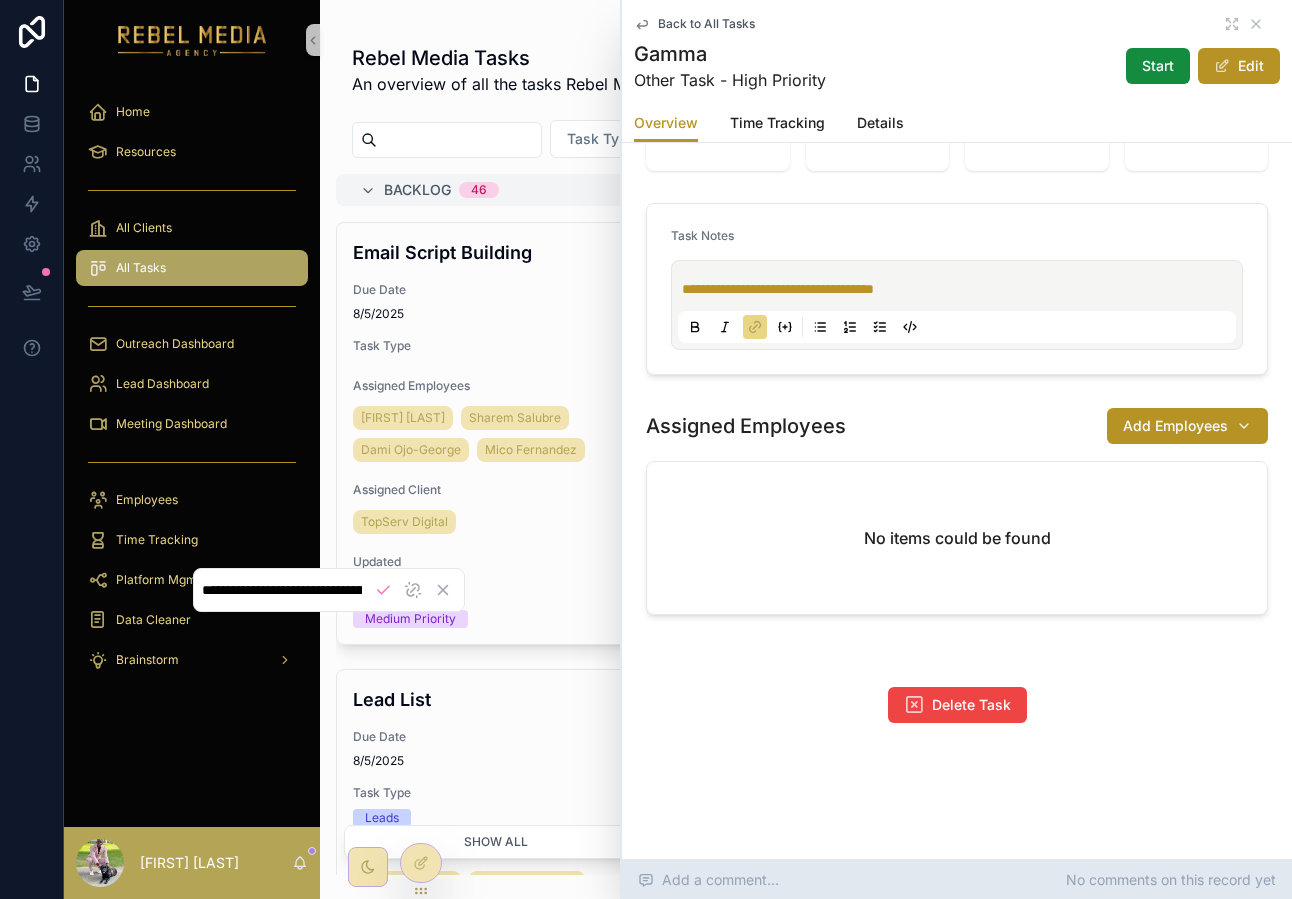 click on "Add a comment... No comments on this record yet" at bounding box center [957, 880] 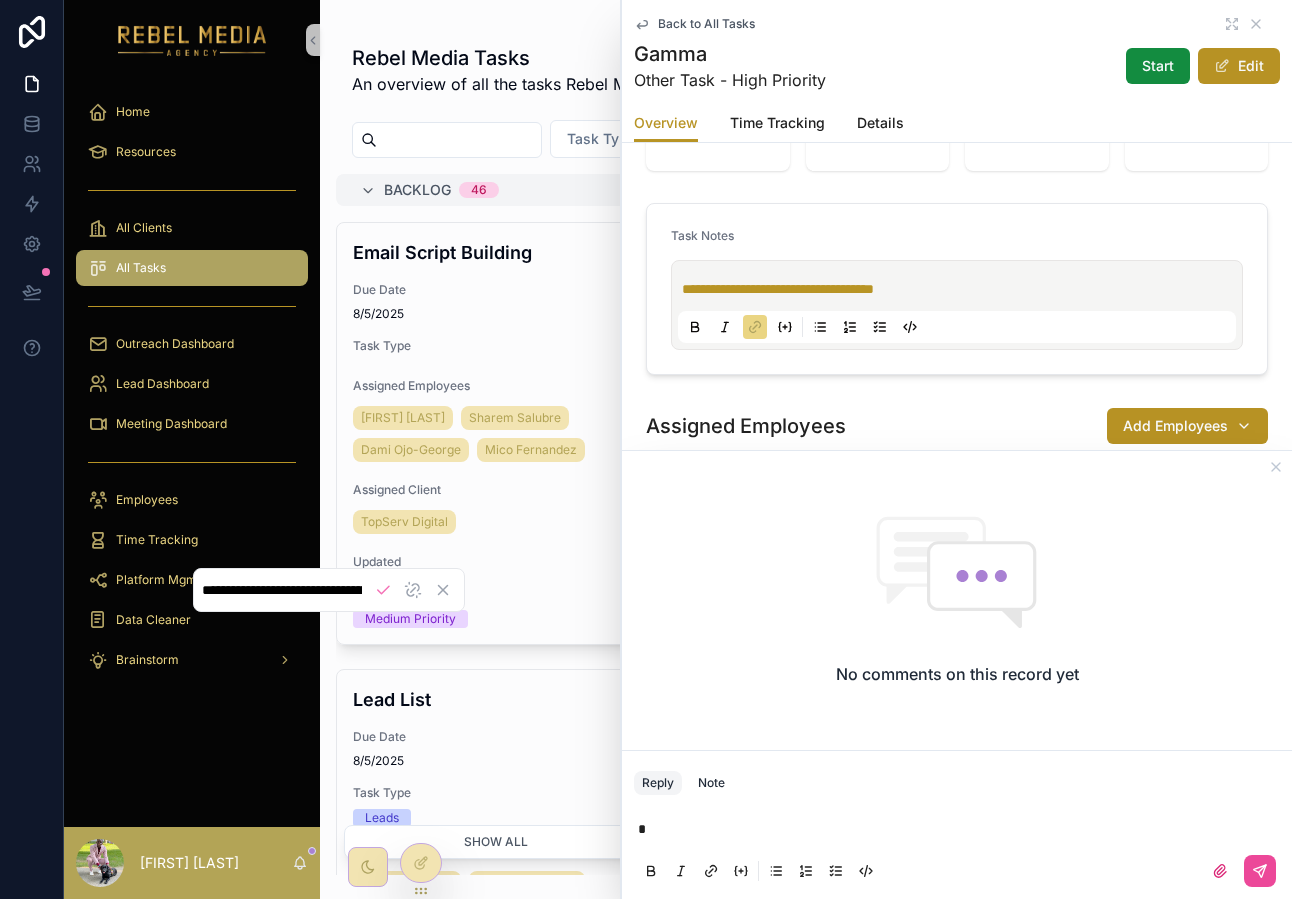 type 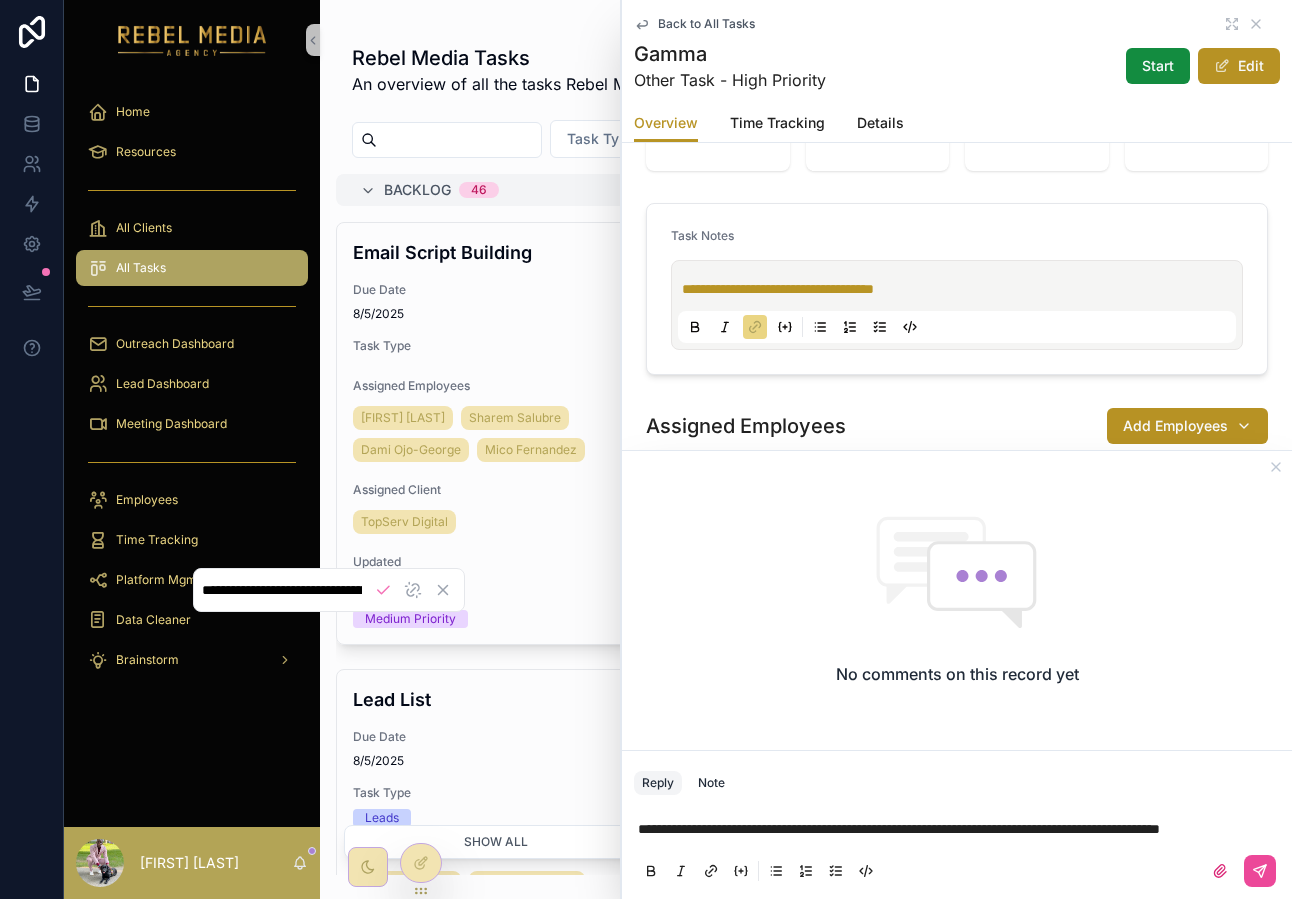 click on "**********" at bounding box center [957, 849] 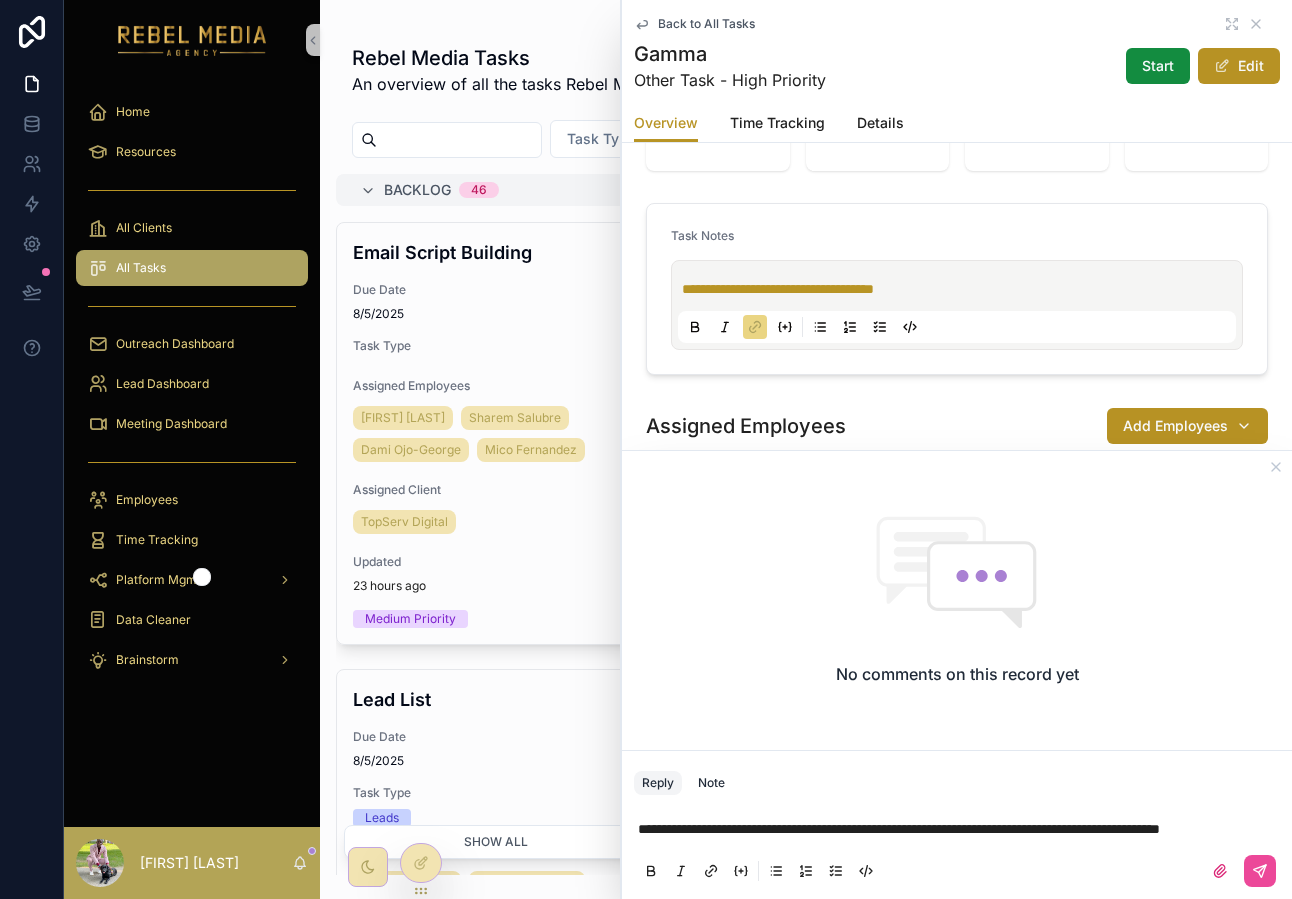 click on "**********" at bounding box center [961, 829] 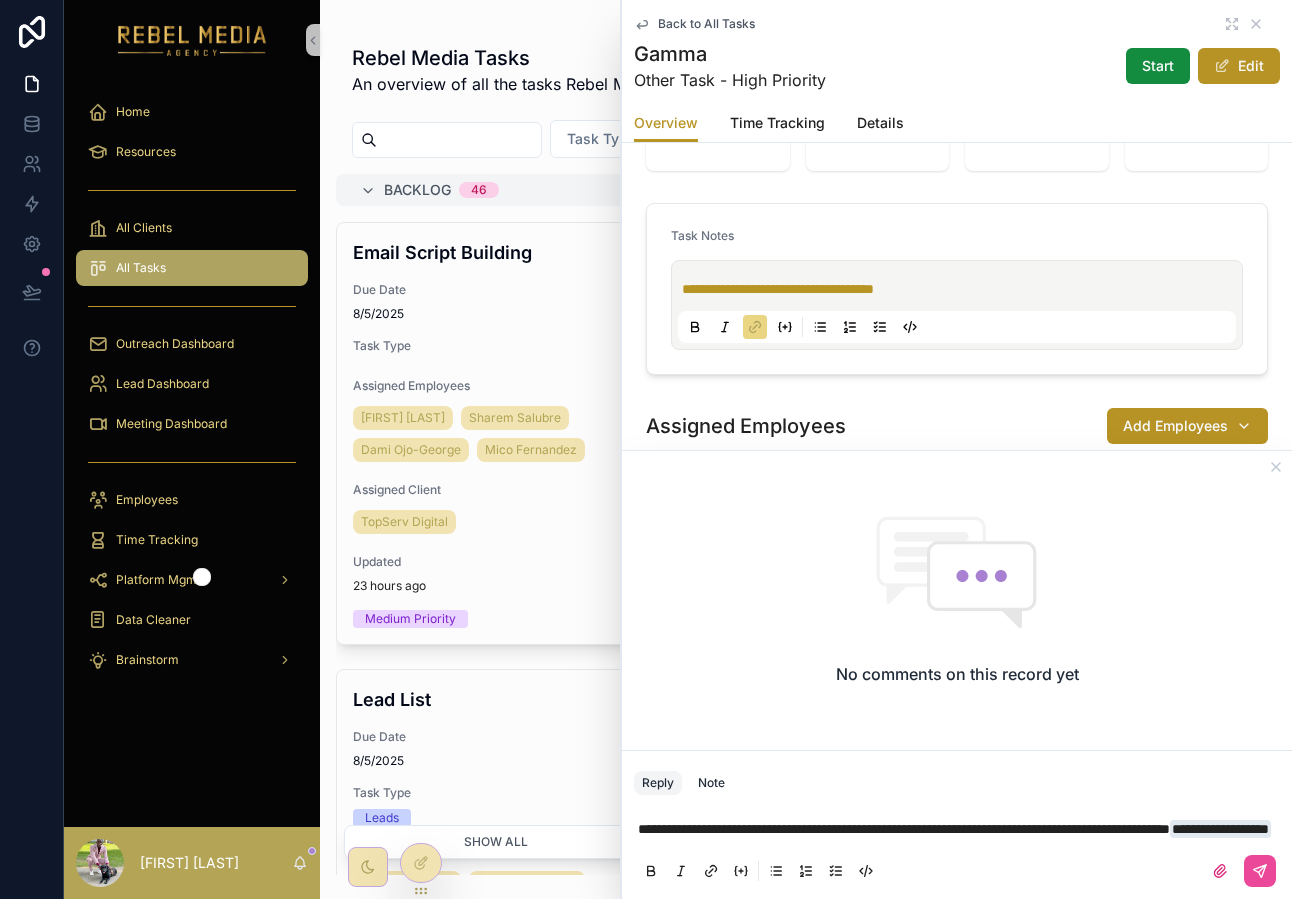 click on "**********" at bounding box center (904, 829) 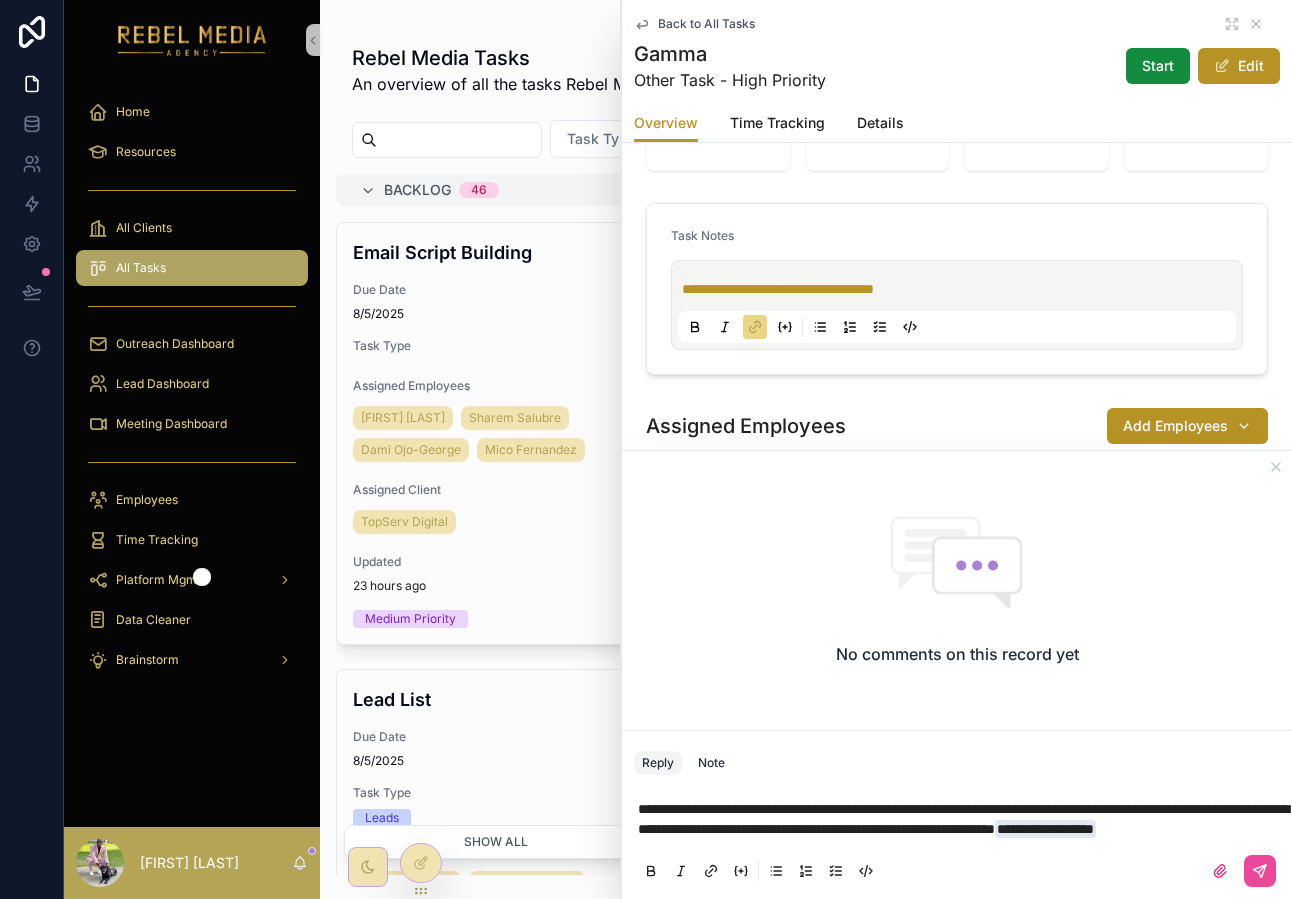 click on "**********" at bounding box center (963, 819) 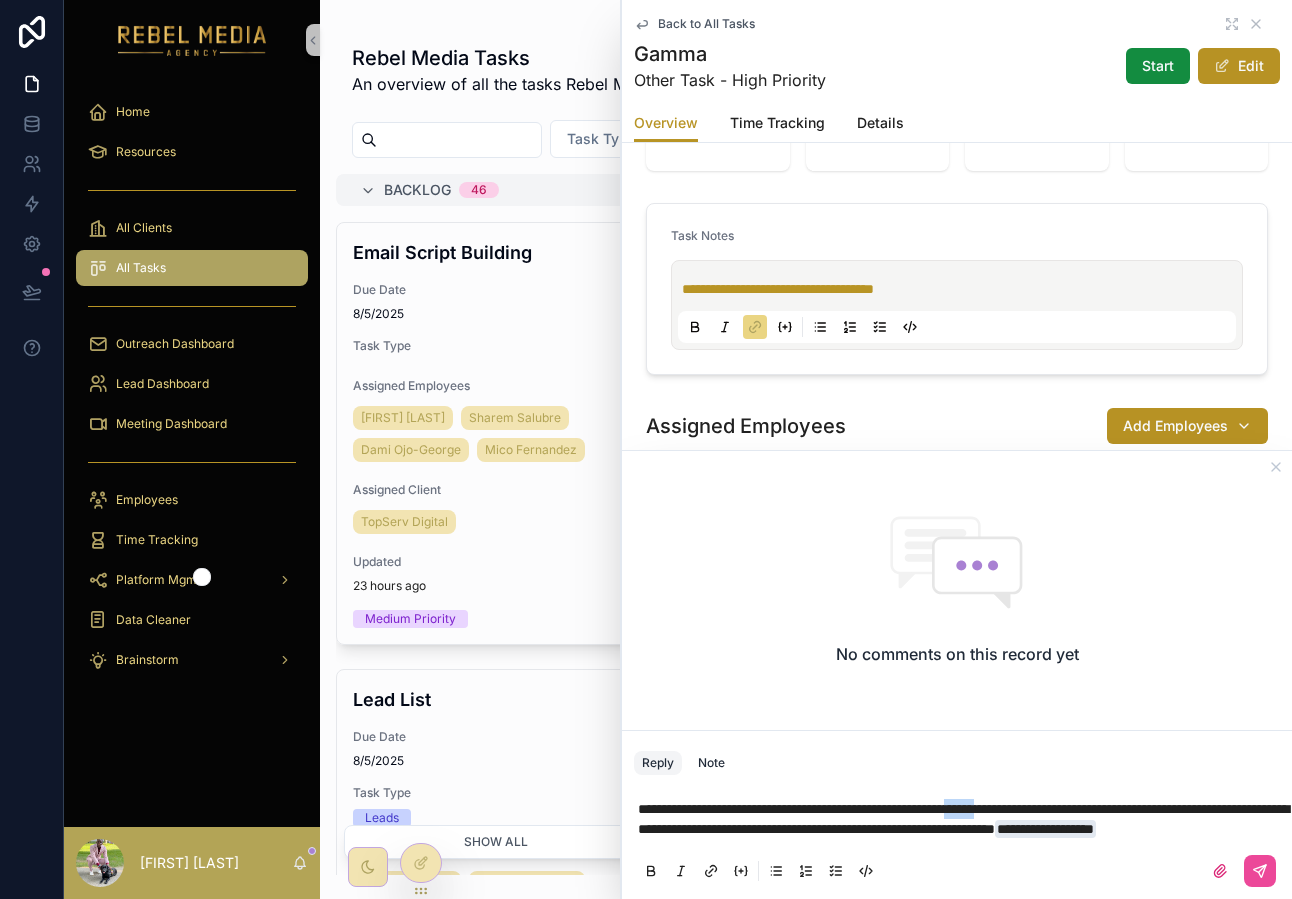 click on "**********" at bounding box center [963, 819] 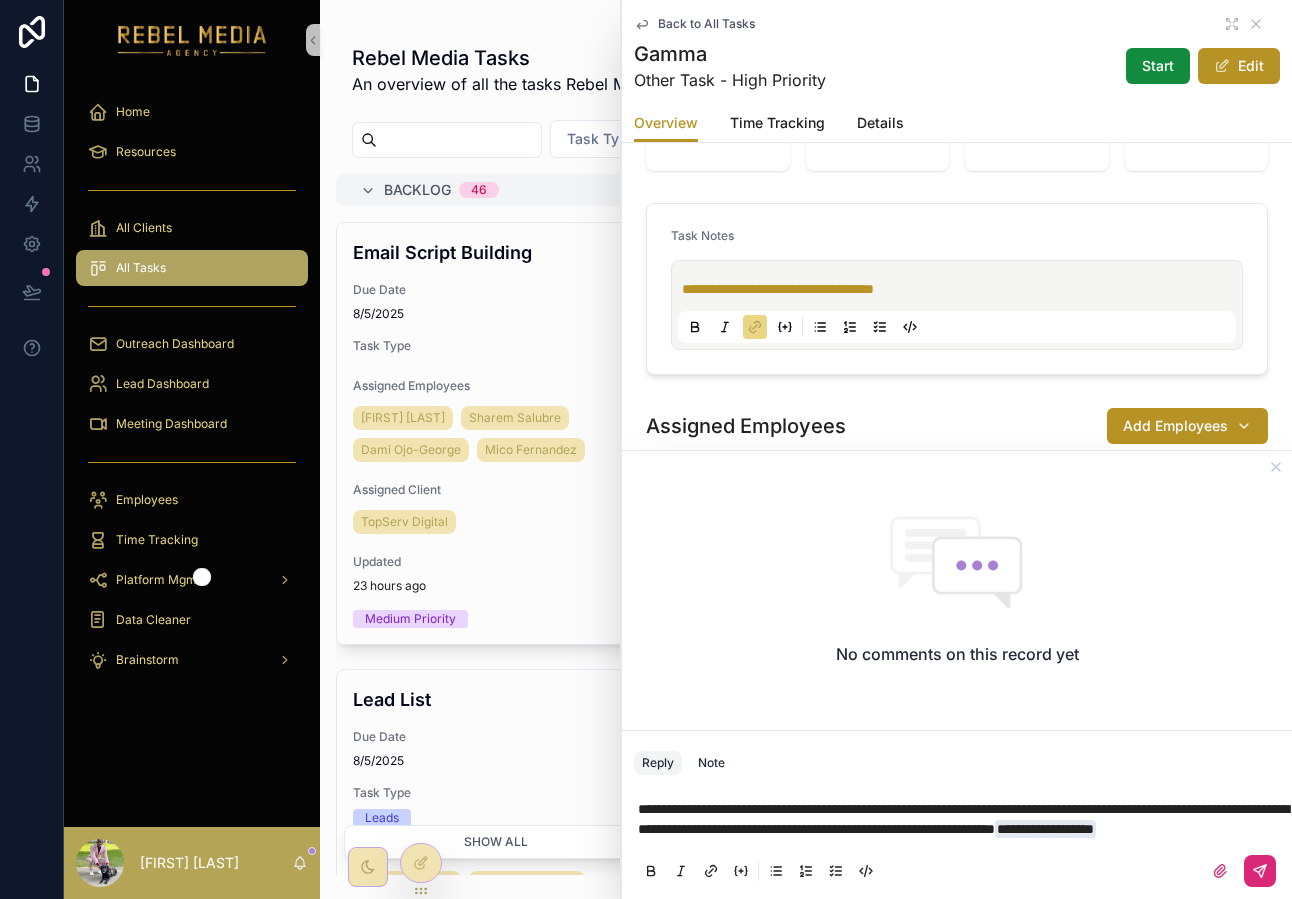 click 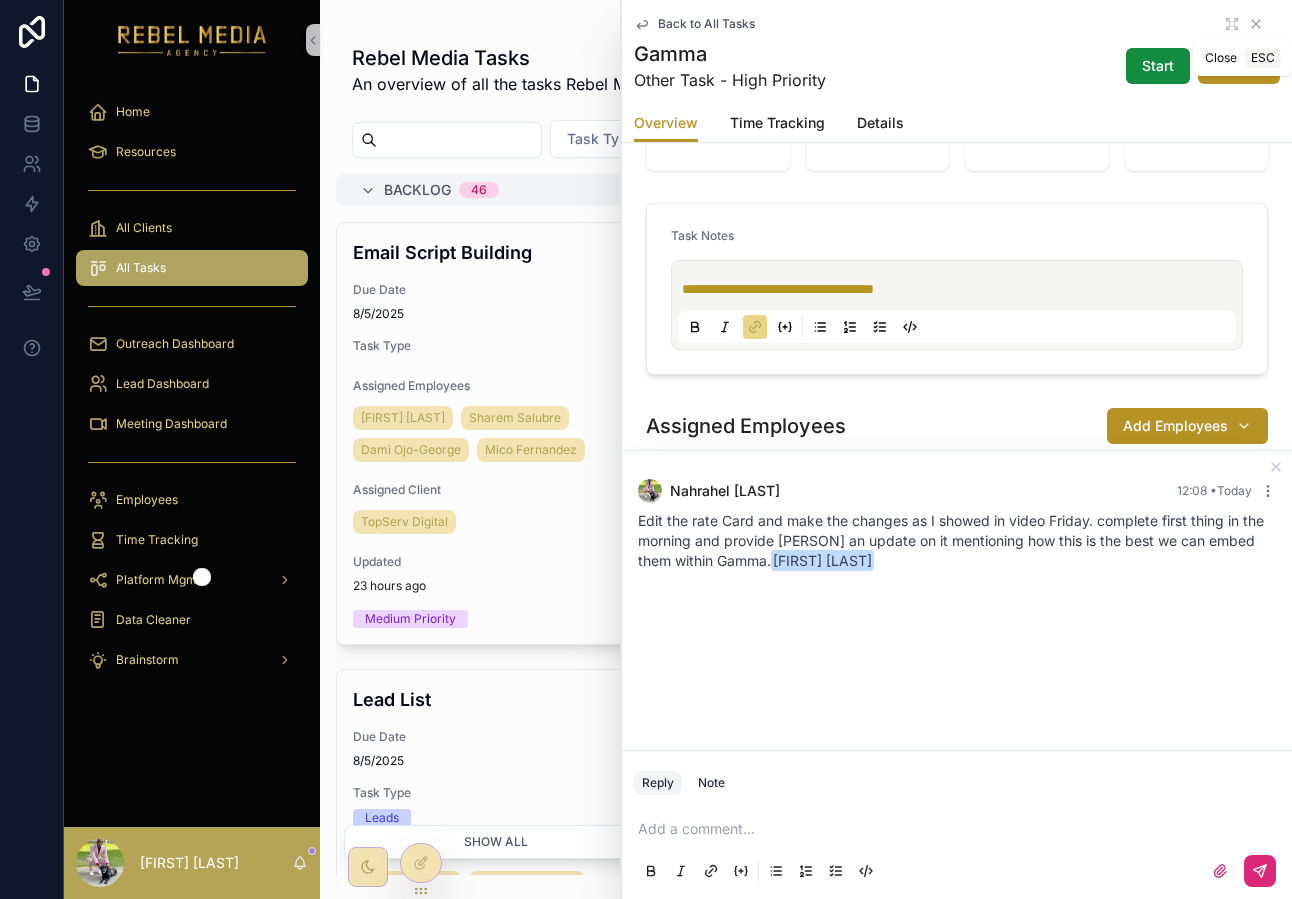 click 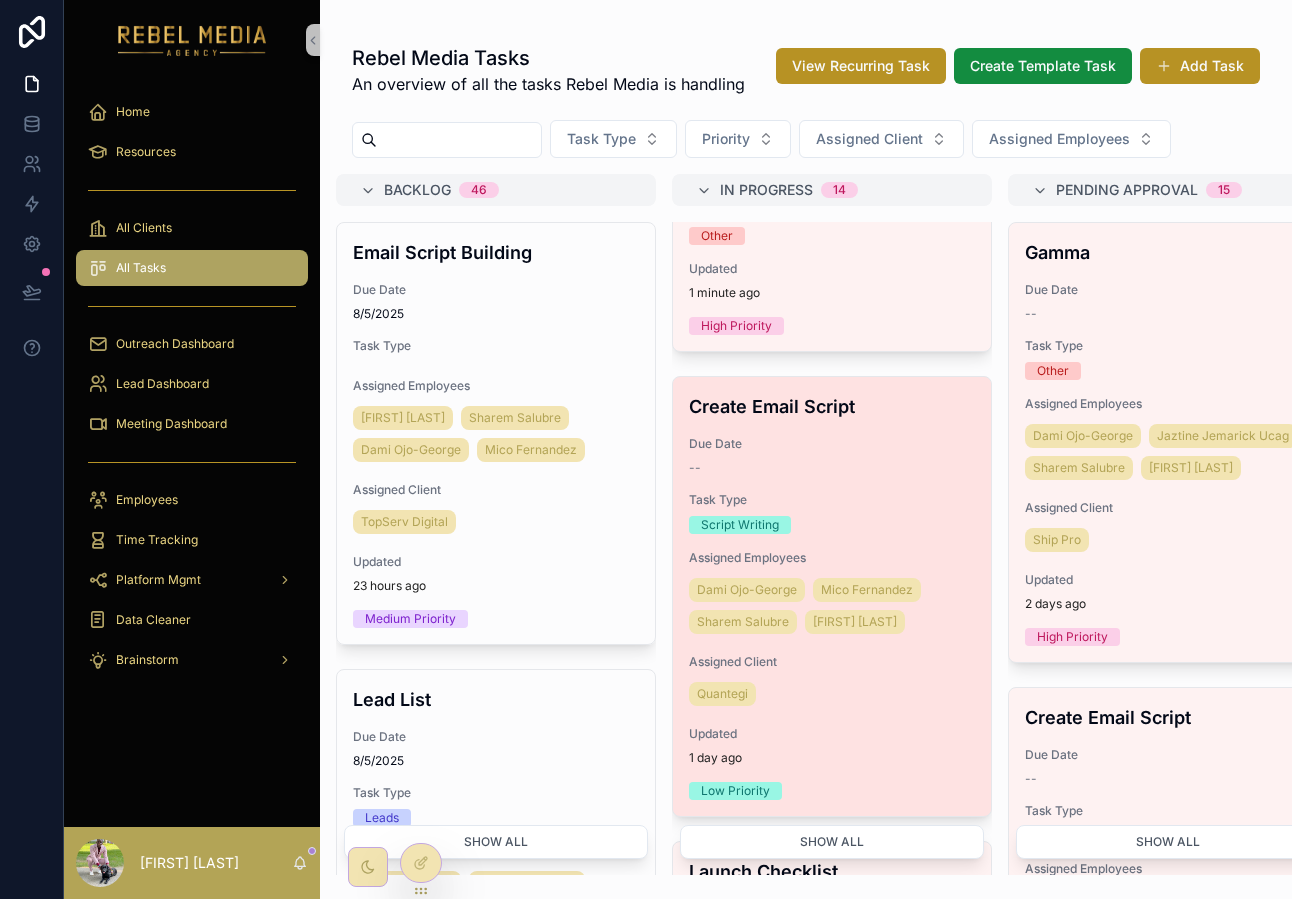 scroll, scrollTop: 139, scrollLeft: 0, axis: vertical 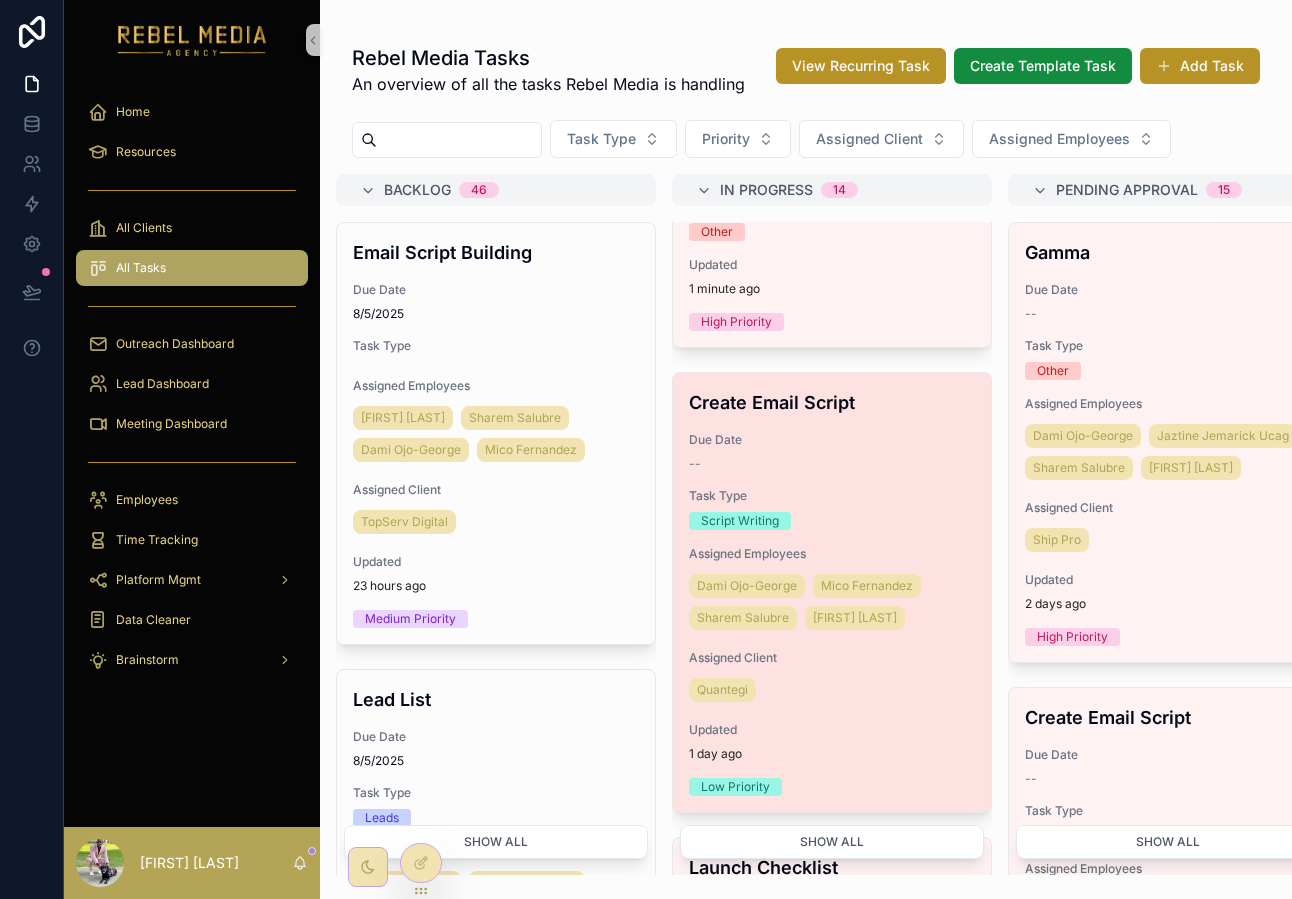 click on "Task Type" at bounding box center (832, 496) 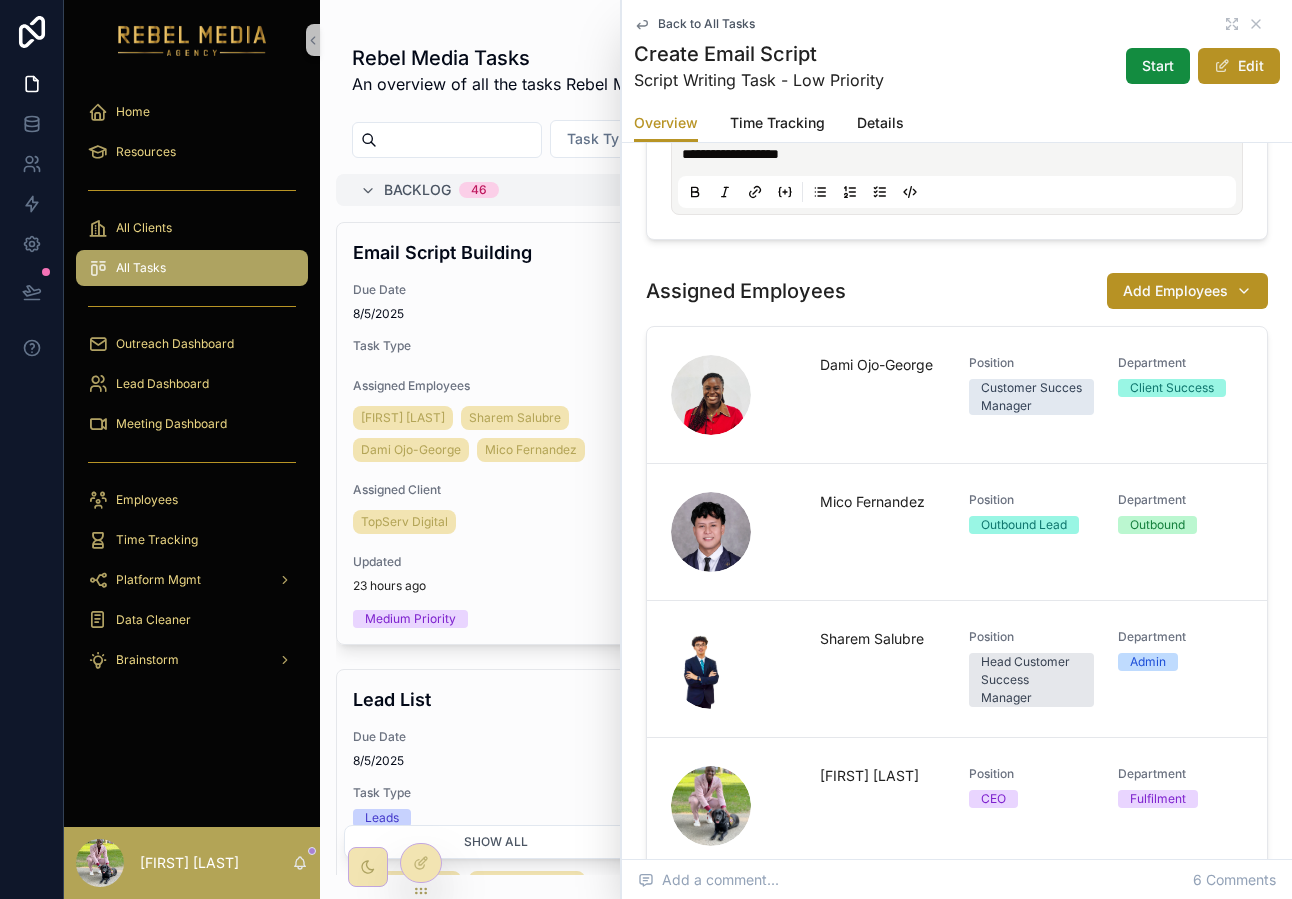 scroll, scrollTop: 0, scrollLeft: 0, axis: both 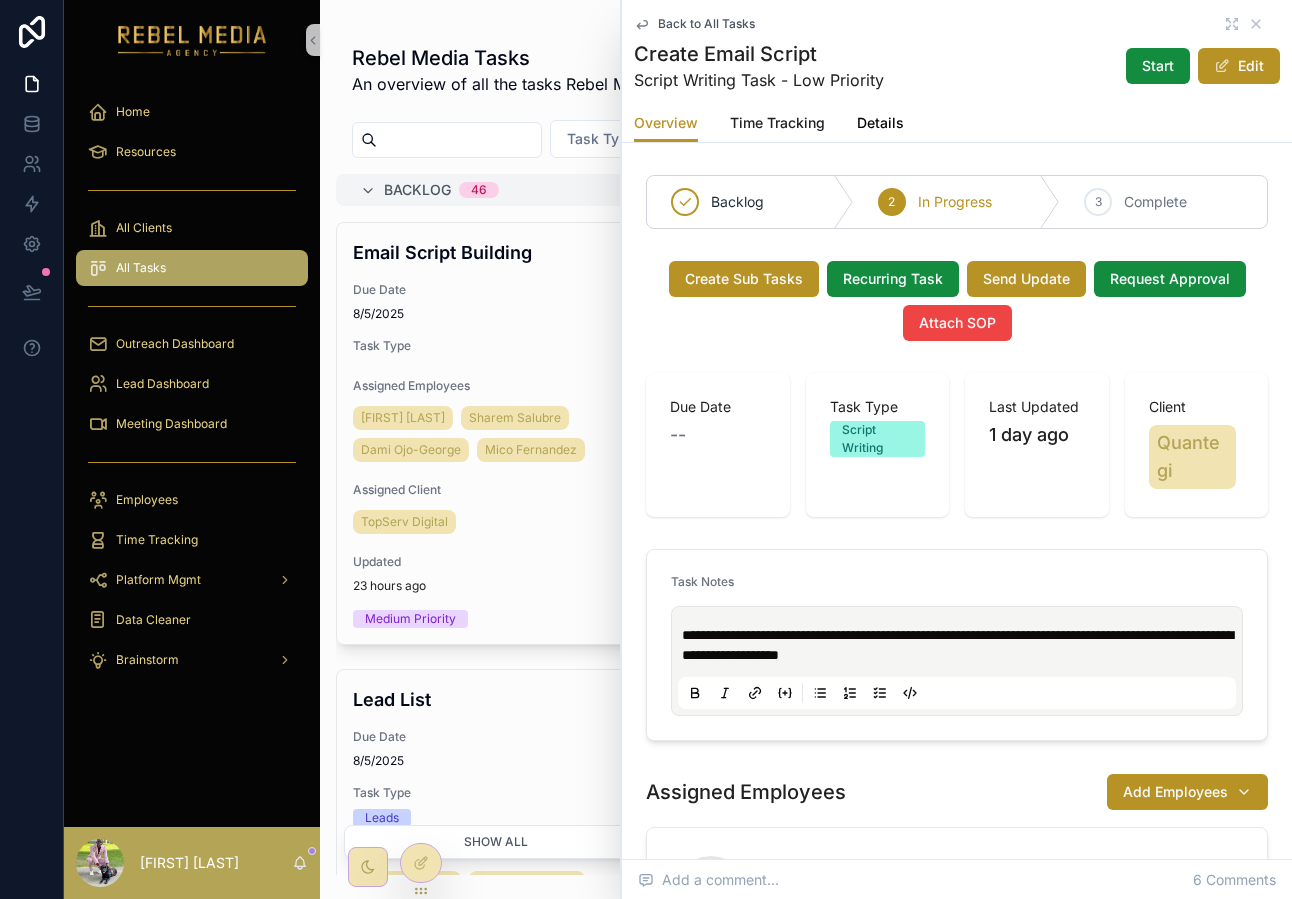 click on "Details" at bounding box center (880, 123) 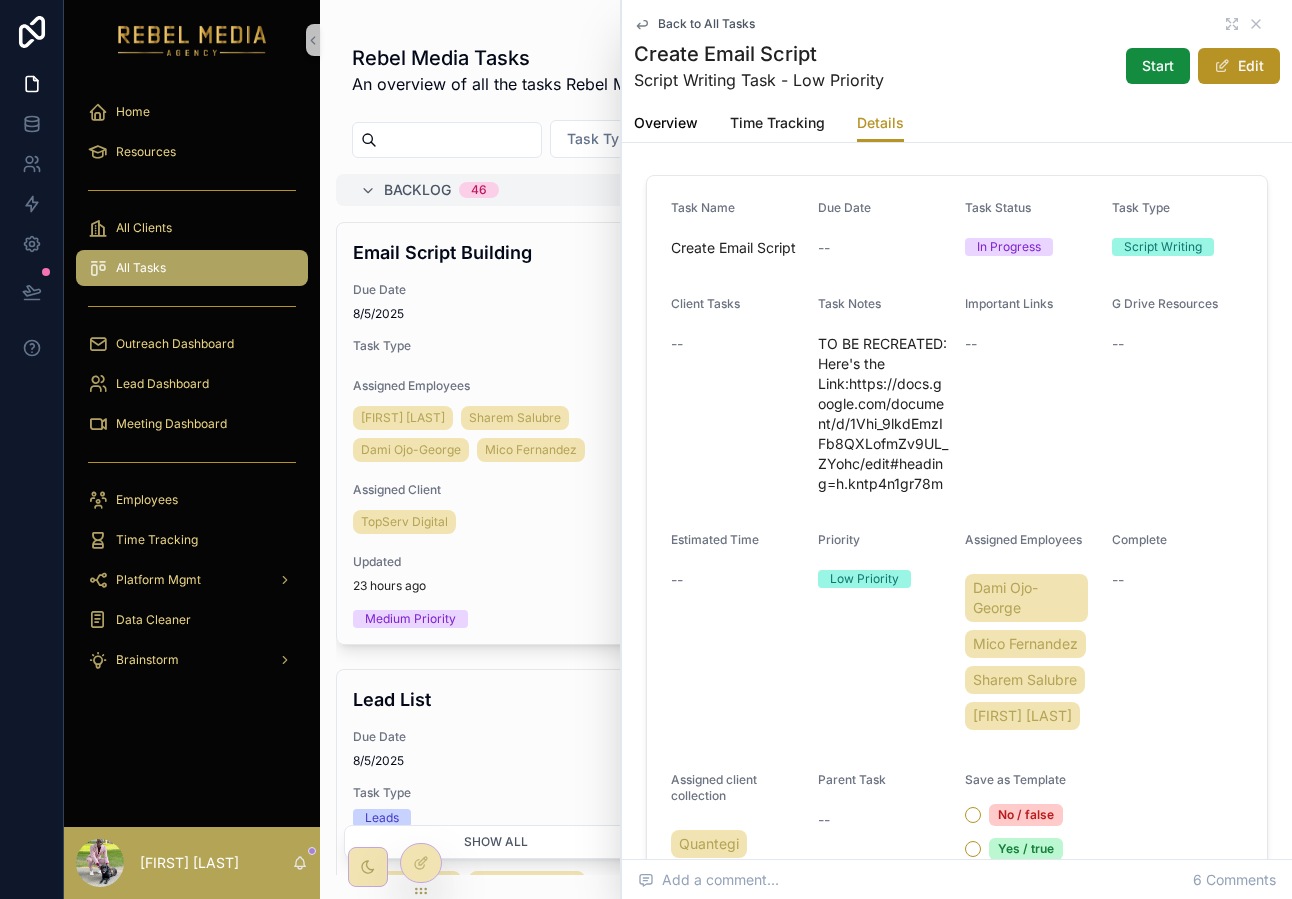 click on "Overview" at bounding box center (666, 125) 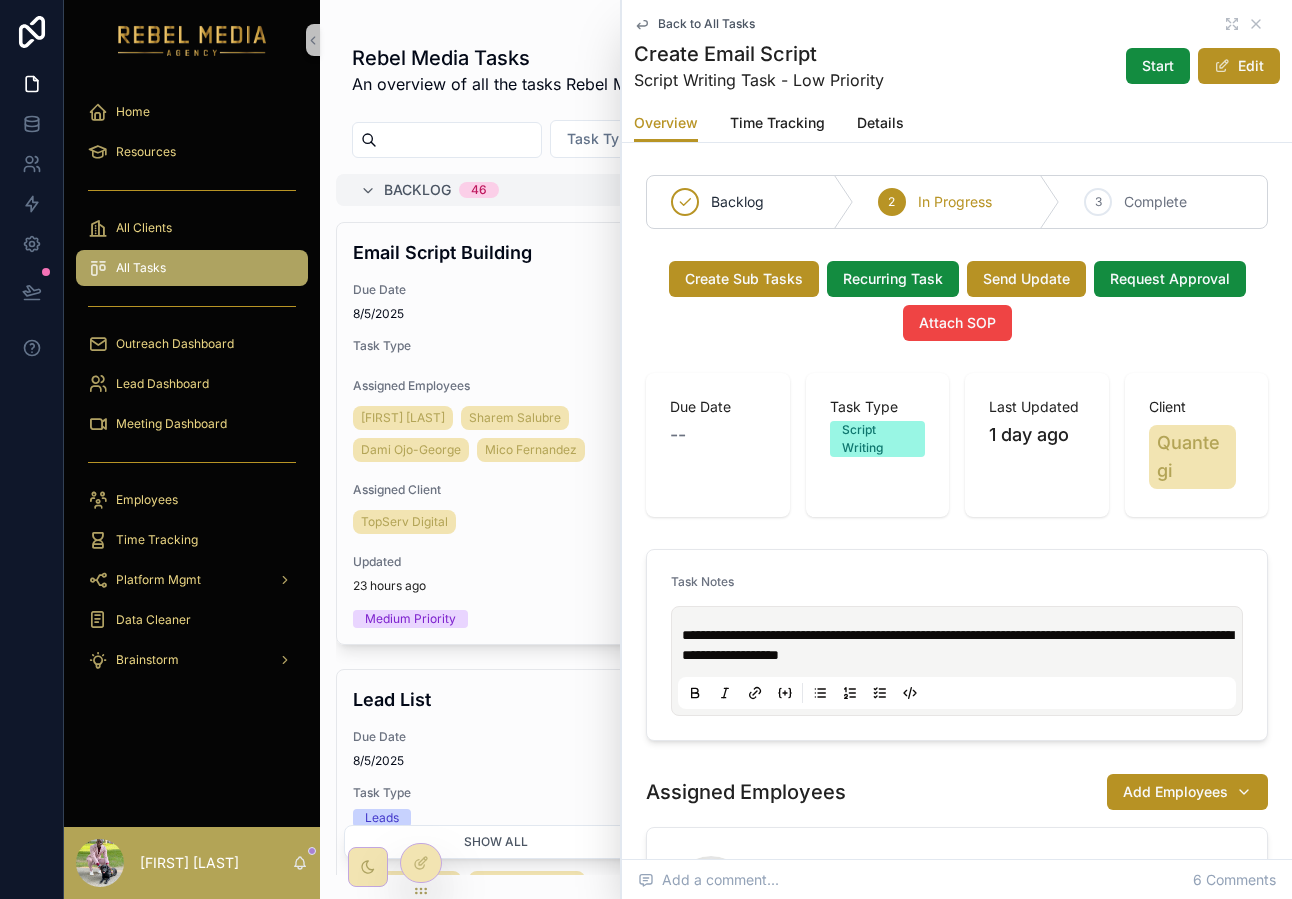 click on "Back to All Tasks" at bounding box center (957, 24) 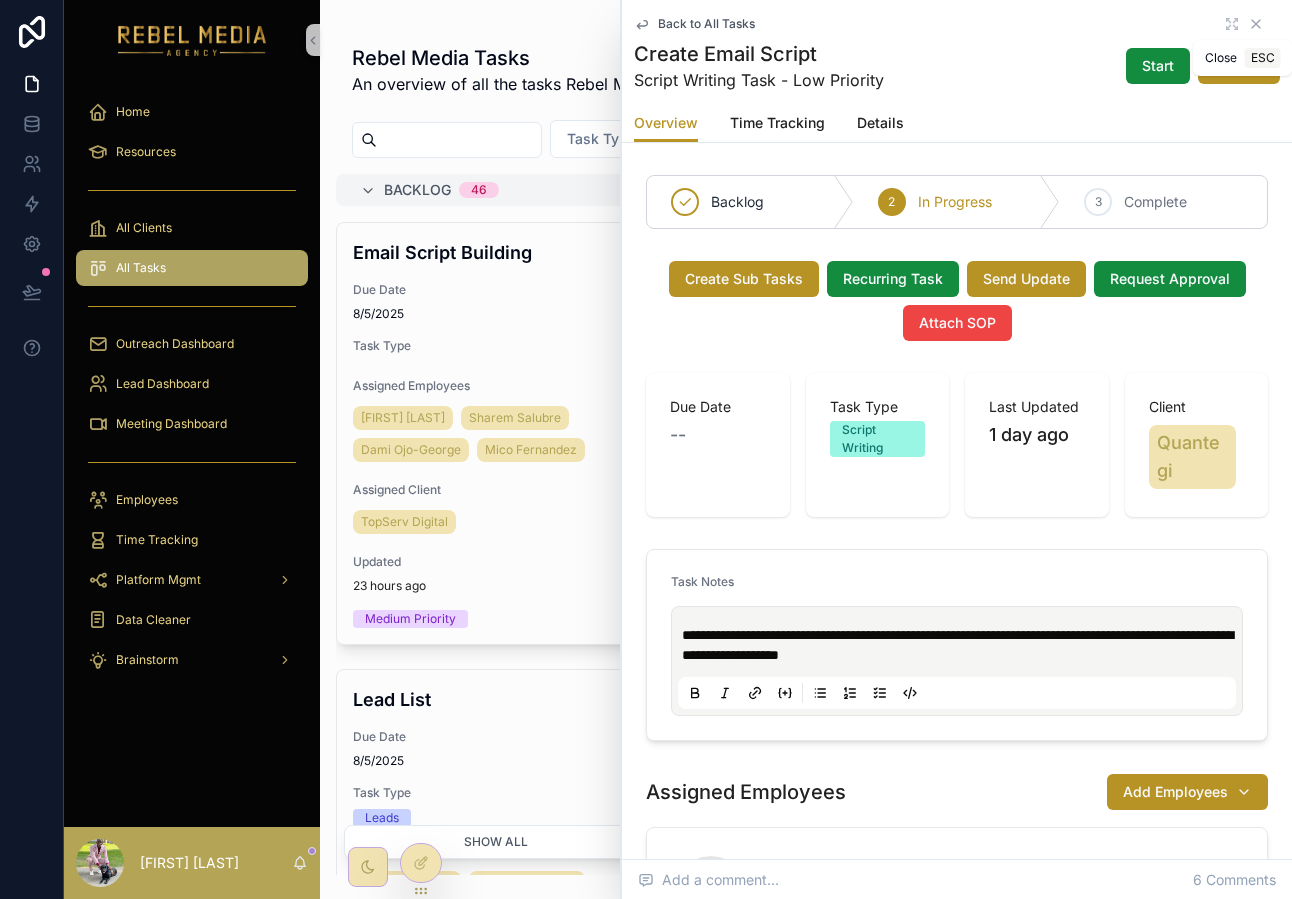 click 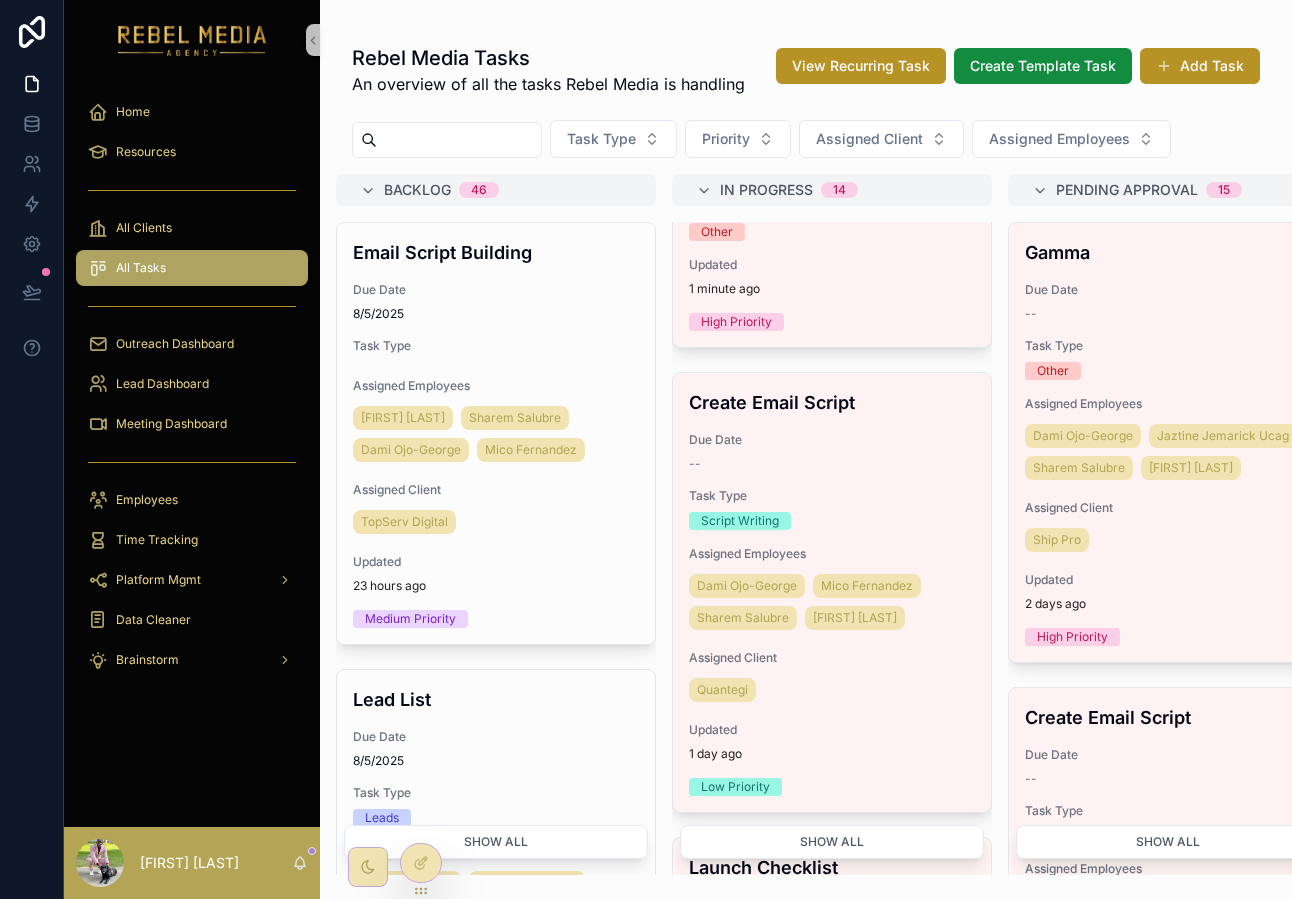click on "In Progress 14" at bounding box center [844, 190] 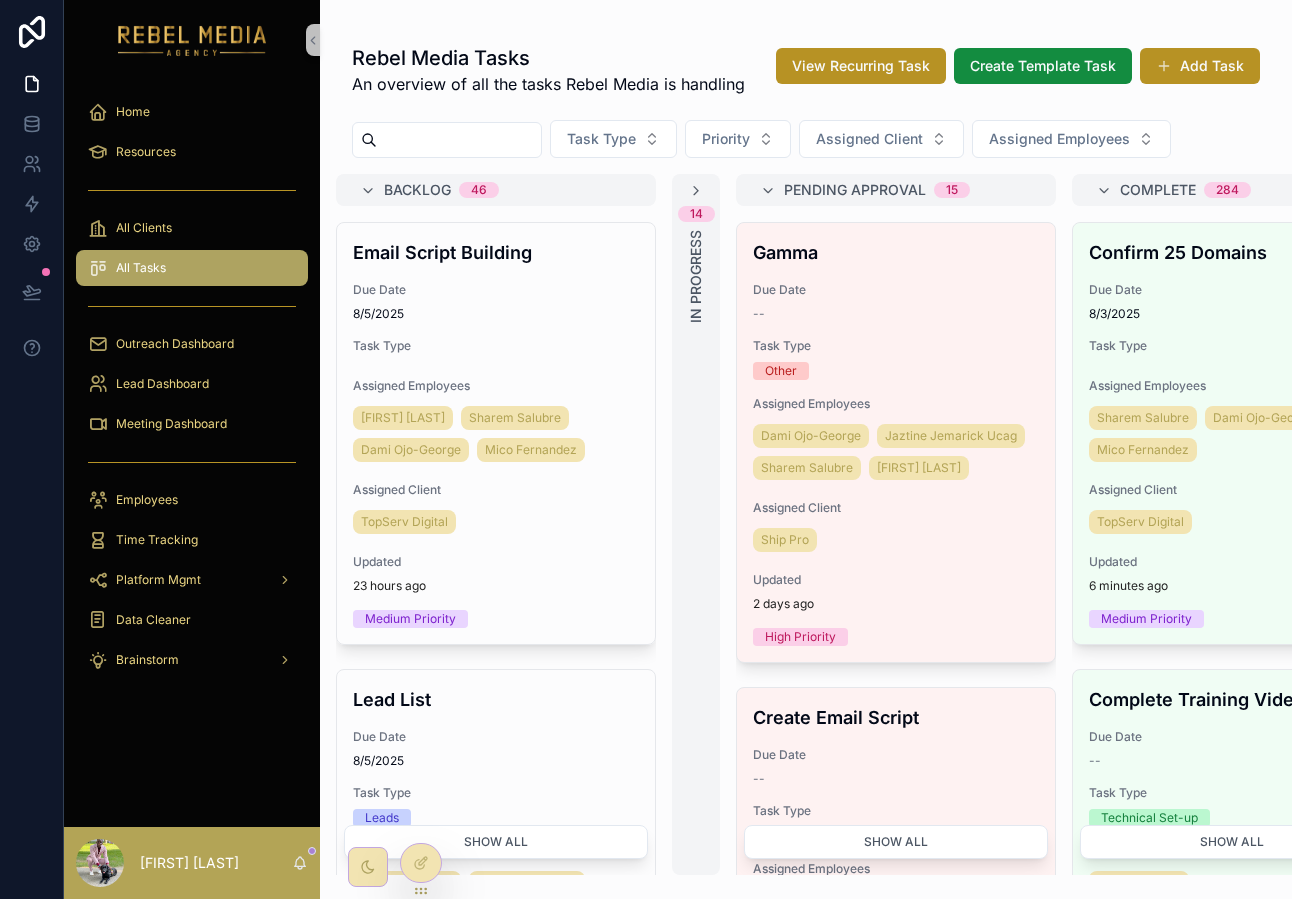 click on "Pending Approval" at bounding box center (855, 190) 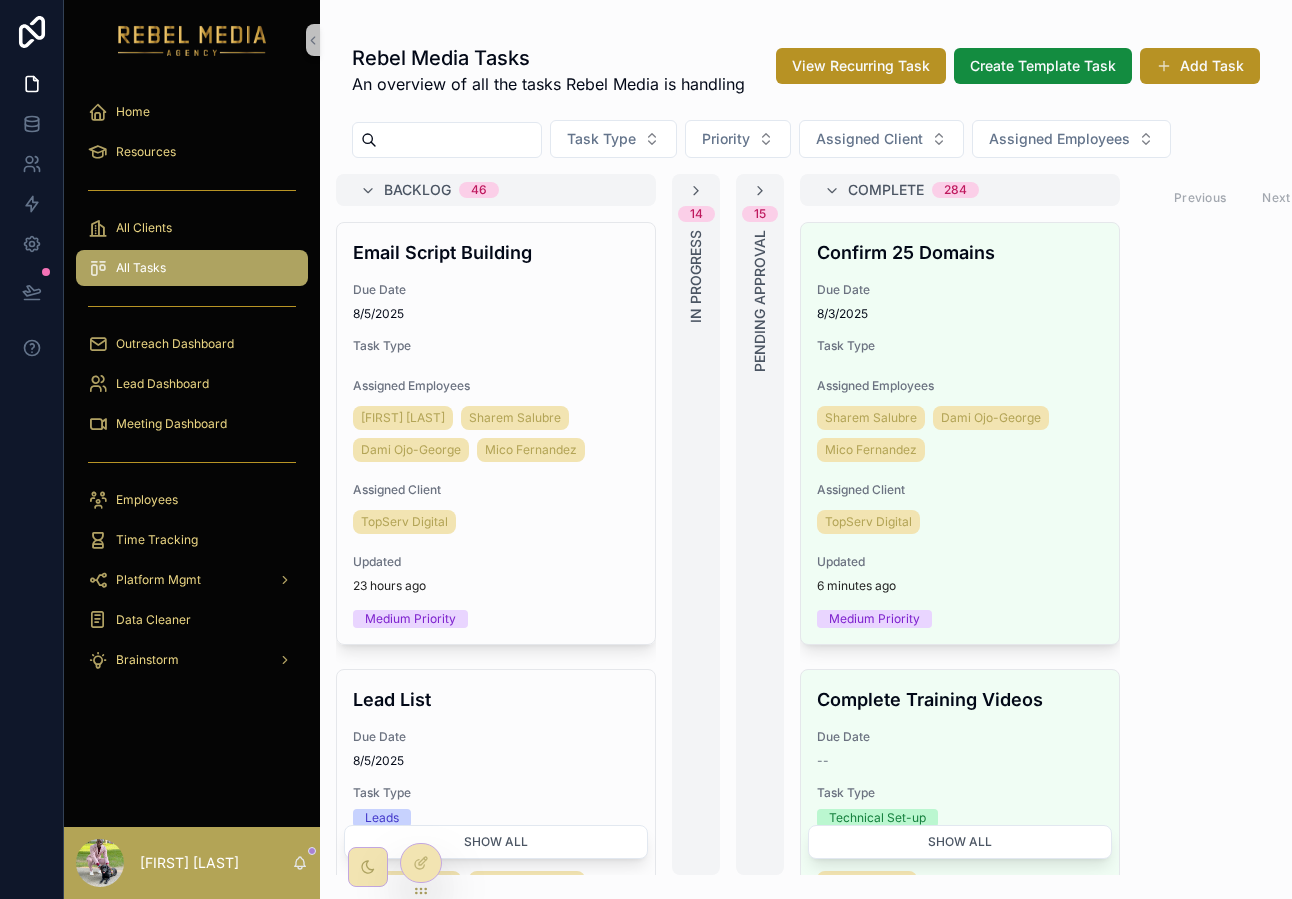 click on "15 Pending Approval" at bounding box center [760, 524] 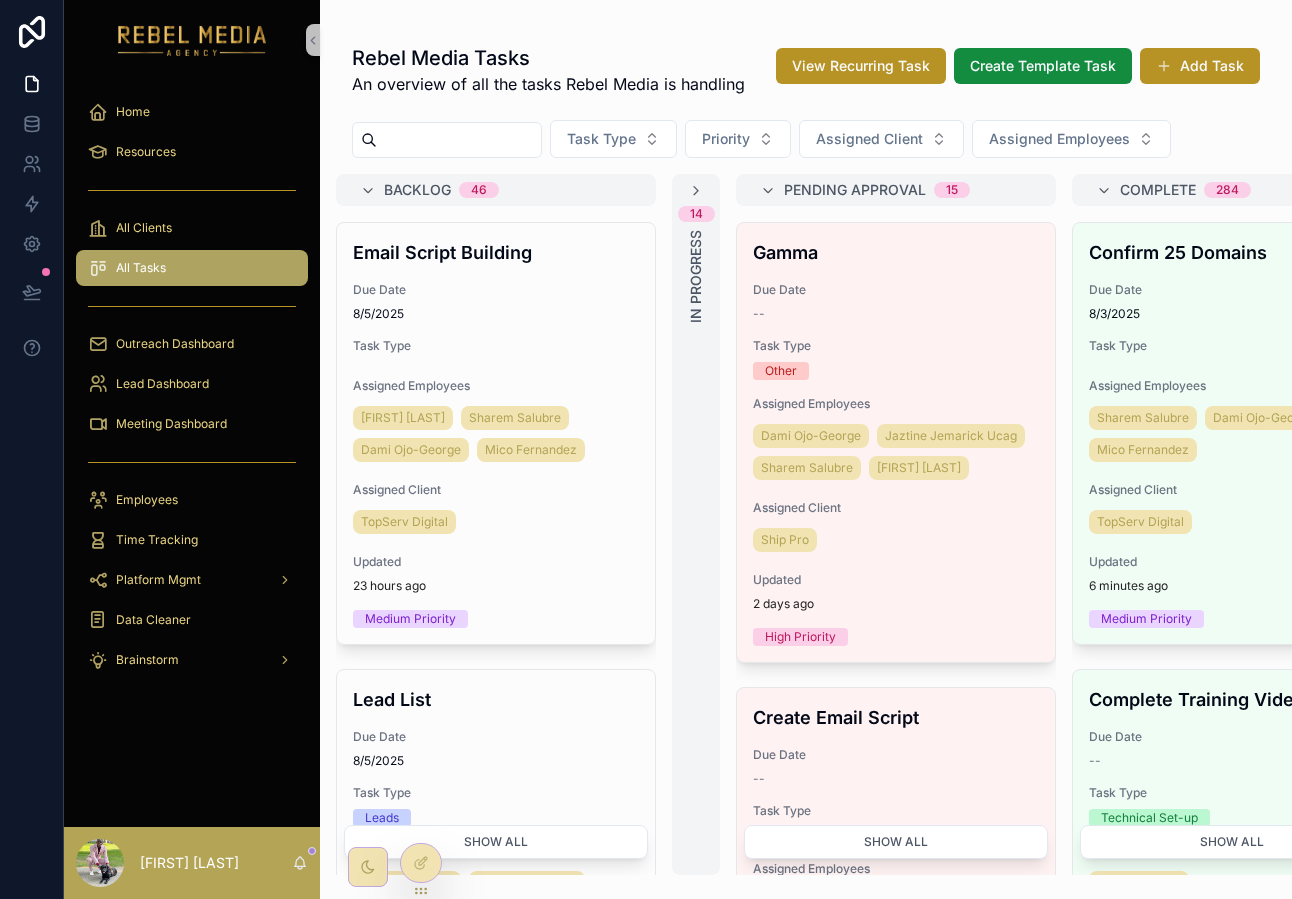 click on "14 In Progress" at bounding box center [696, 524] 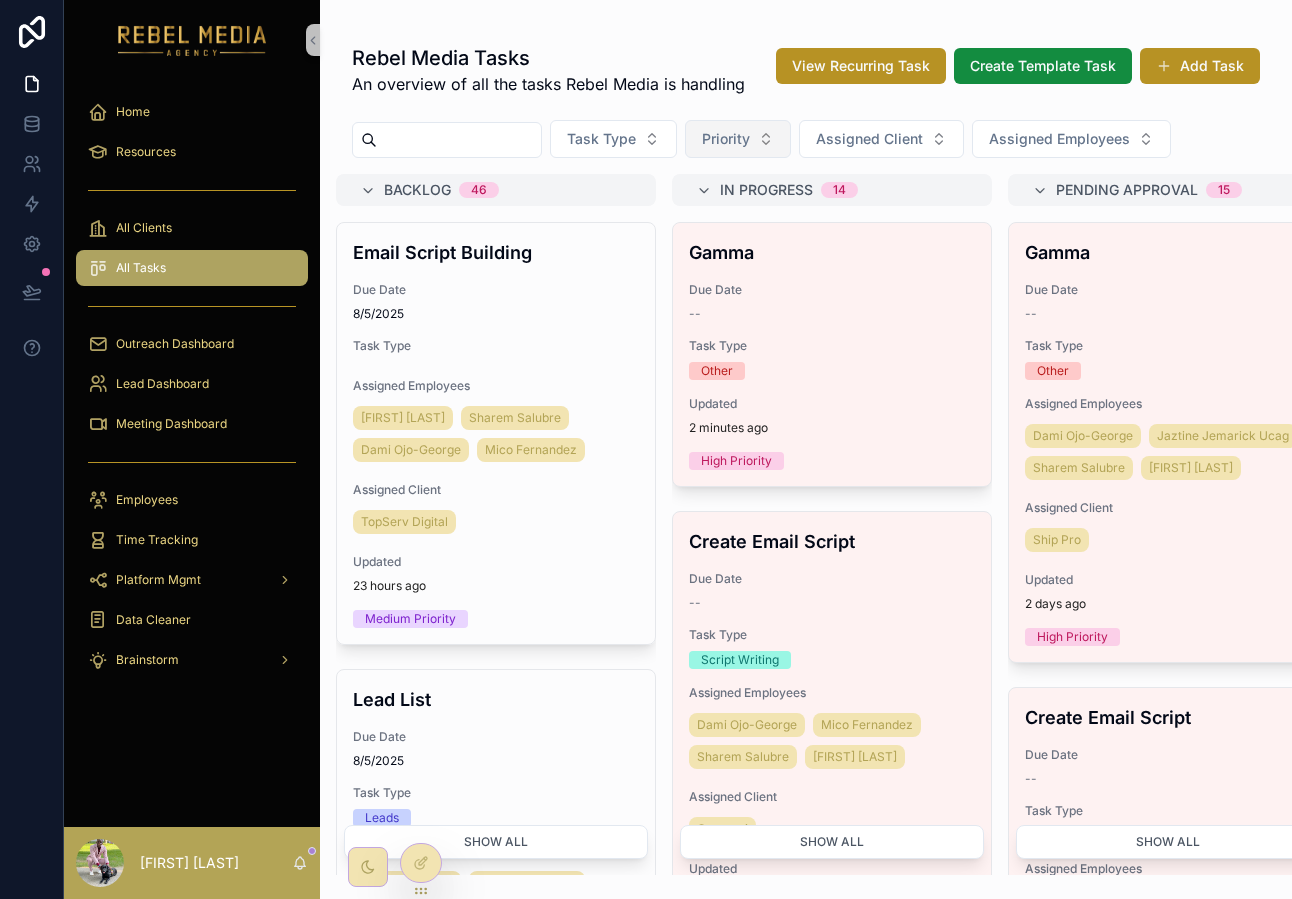 click on "Priority" at bounding box center (726, 139) 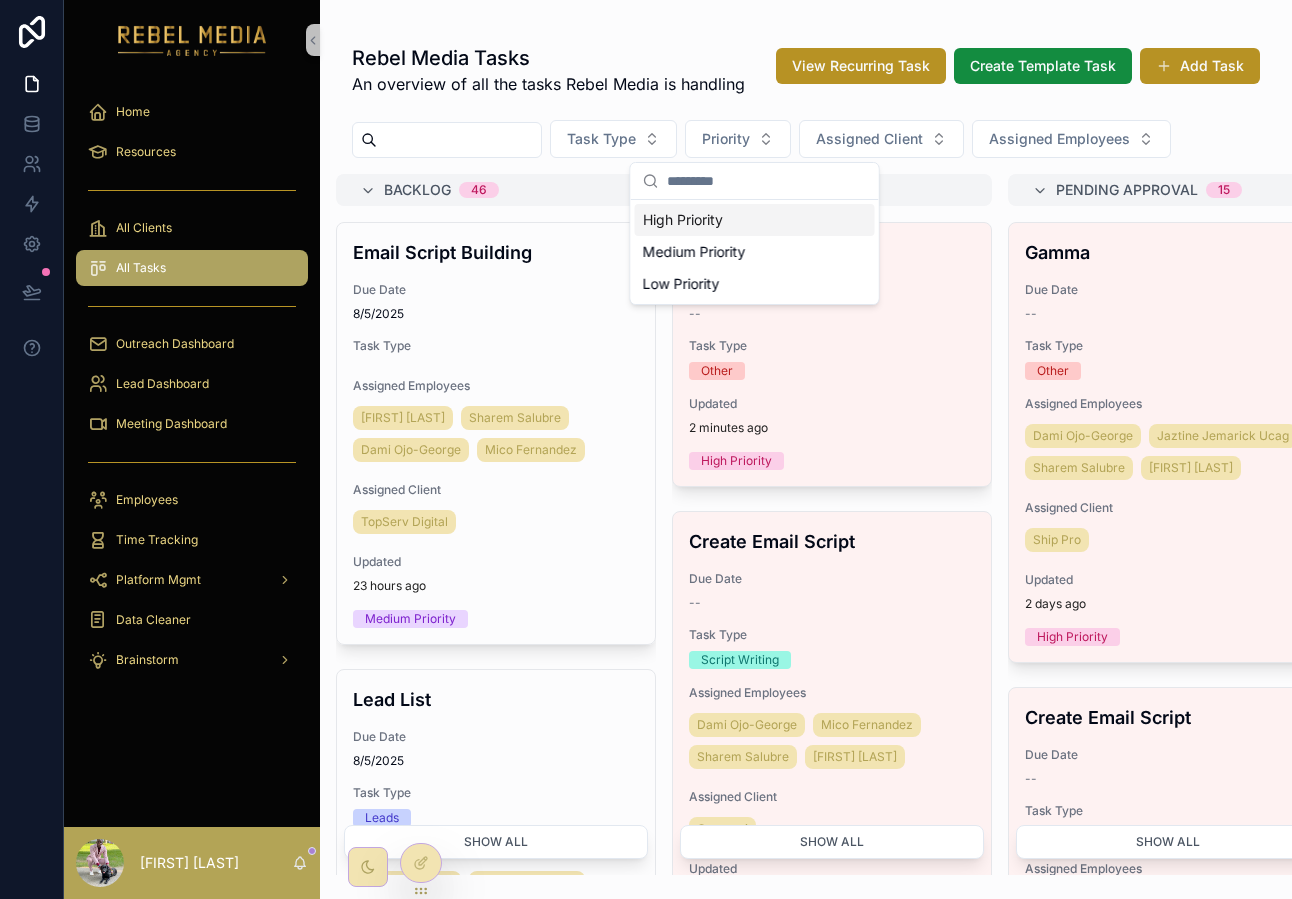 click on "Rebel Media Tasks An overview of all the tasks Rebel Media is handling View Recurring Task Create Template Task Add Task" at bounding box center (806, 74) 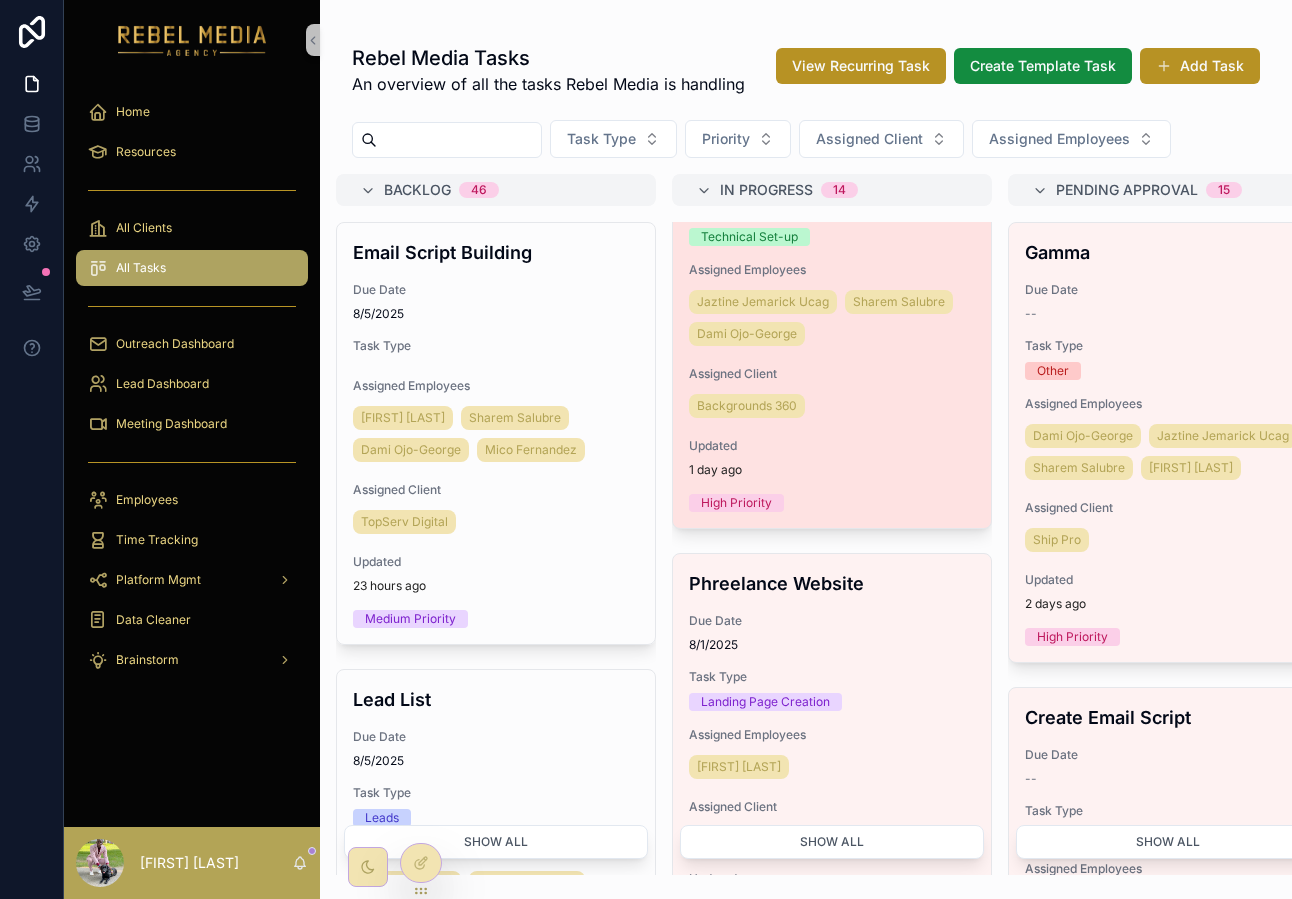 scroll, scrollTop: 1594, scrollLeft: 0, axis: vertical 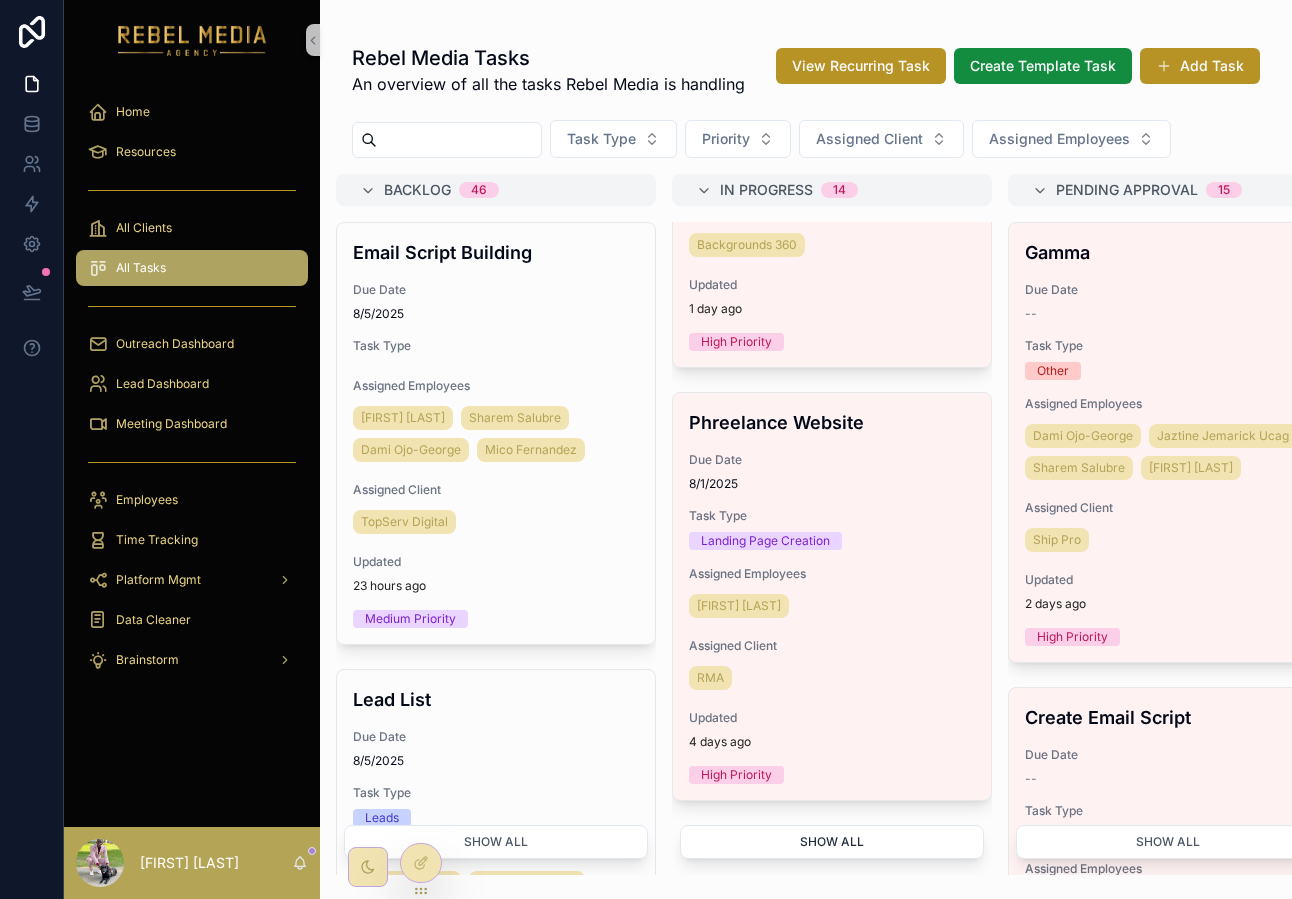 click on "Show all" at bounding box center (832, 842) 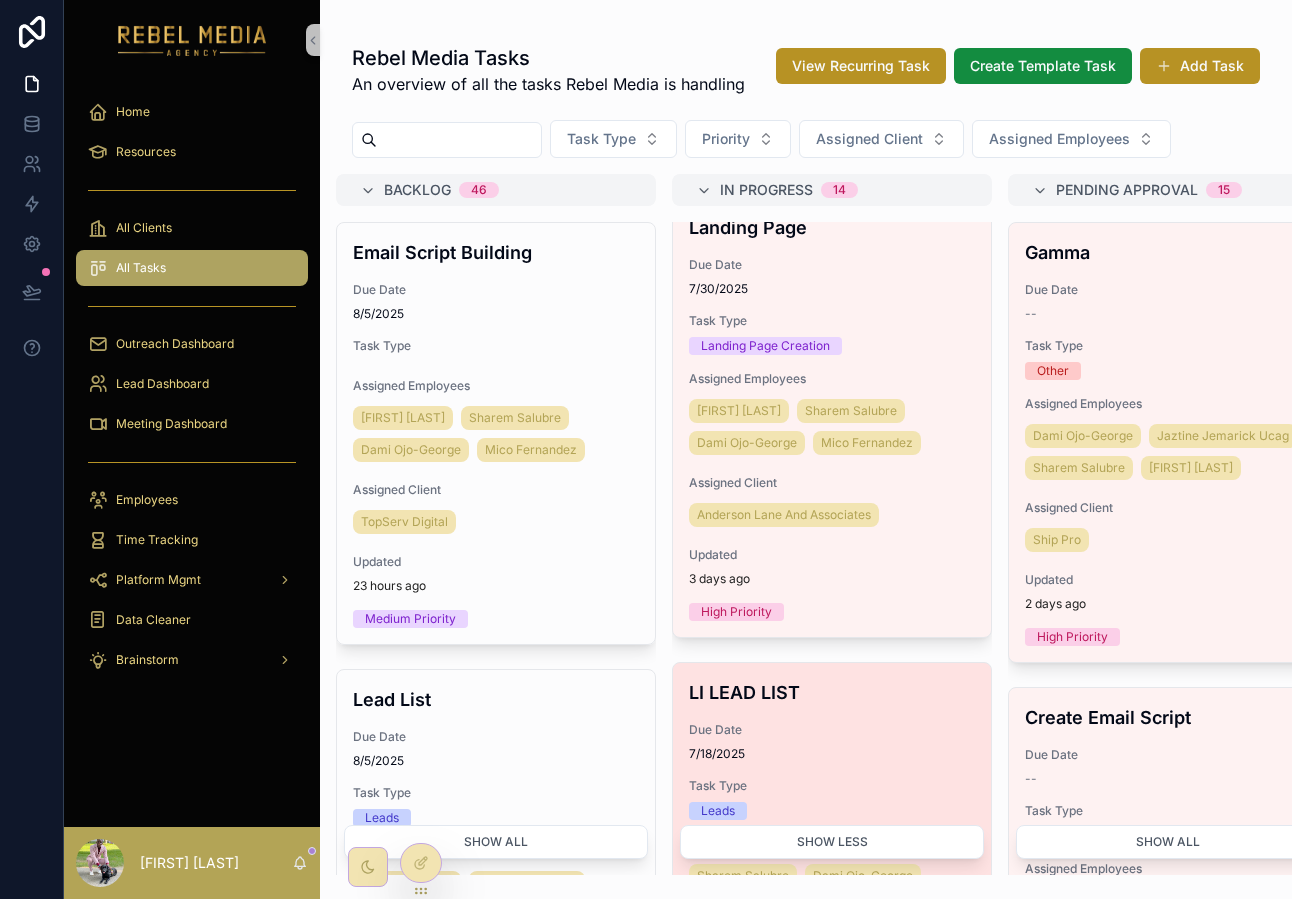 scroll, scrollTop: 2597, scrollLeft: 0, axis: vertical 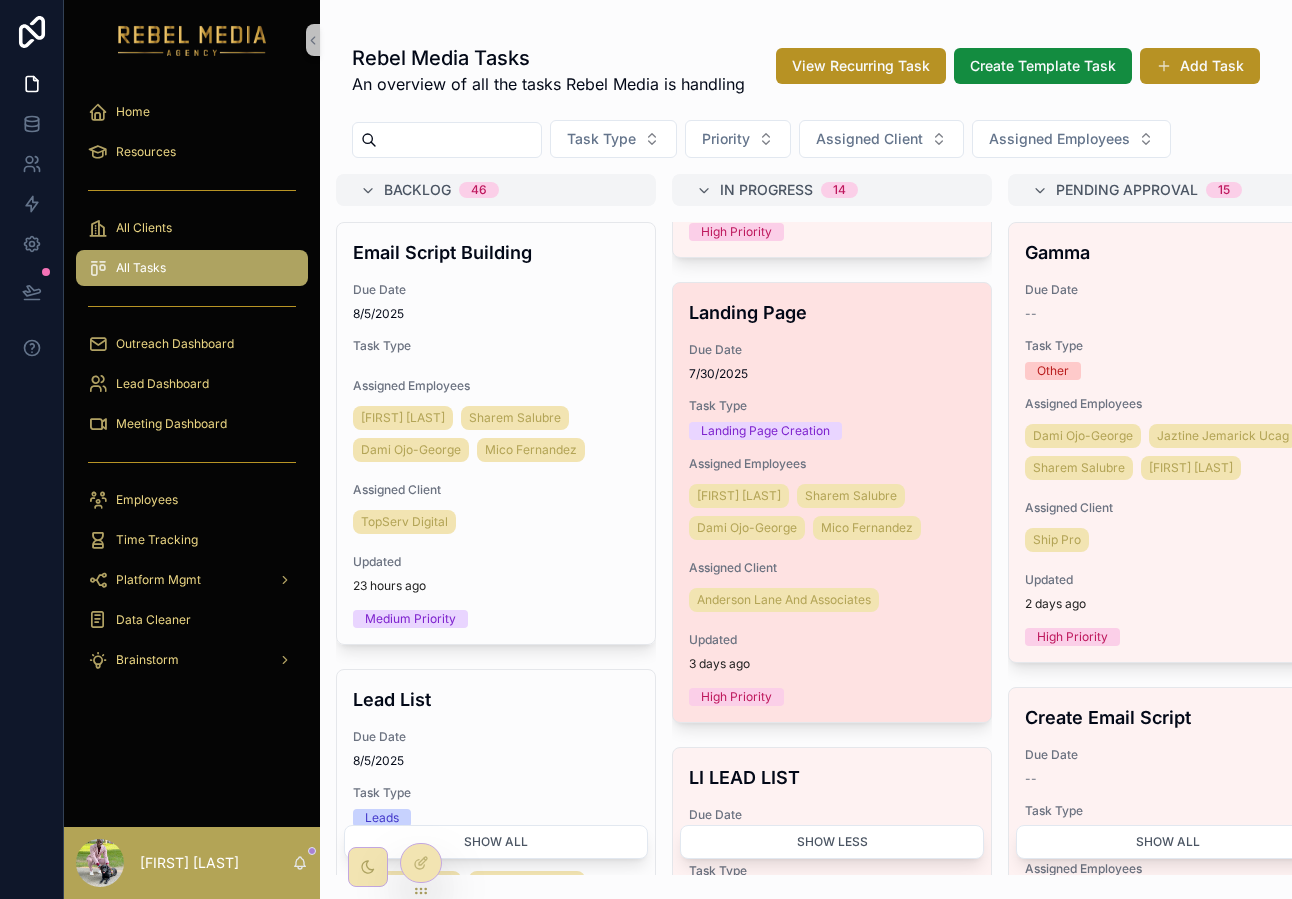 click on "Landing Page Due Date 7/30/2025 Task Type Landing Page Creation Assigned Employees Sahil Ghodasara Sharem Salubre Dami Ojo-George Mico Fernandez Assigned Client Anderson Lane And Associates Updated 3 days ago High Priority" at bounding box center (832, 502) 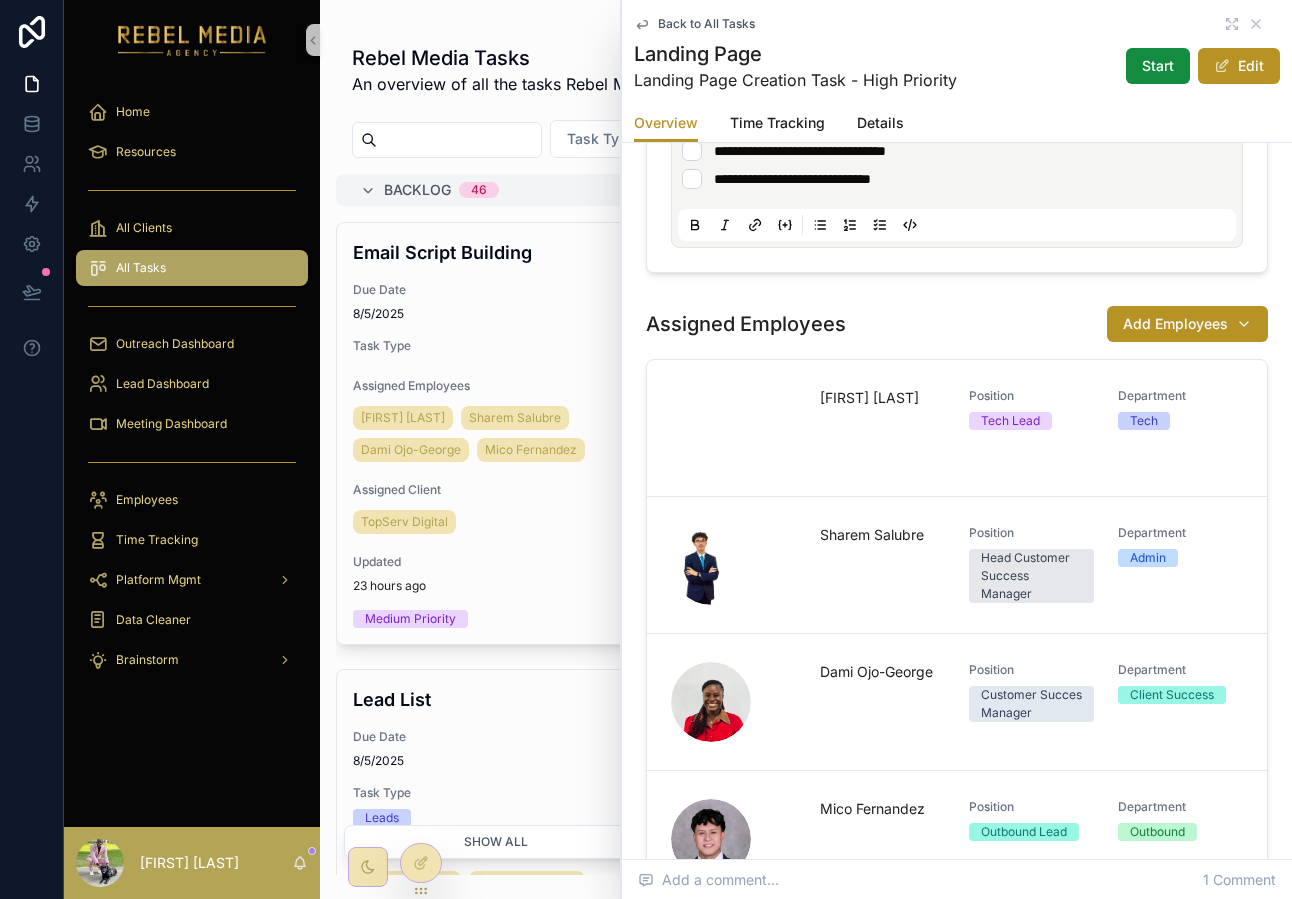 scroll, scrollTop: 0, scrollLeft: 0, axis: both 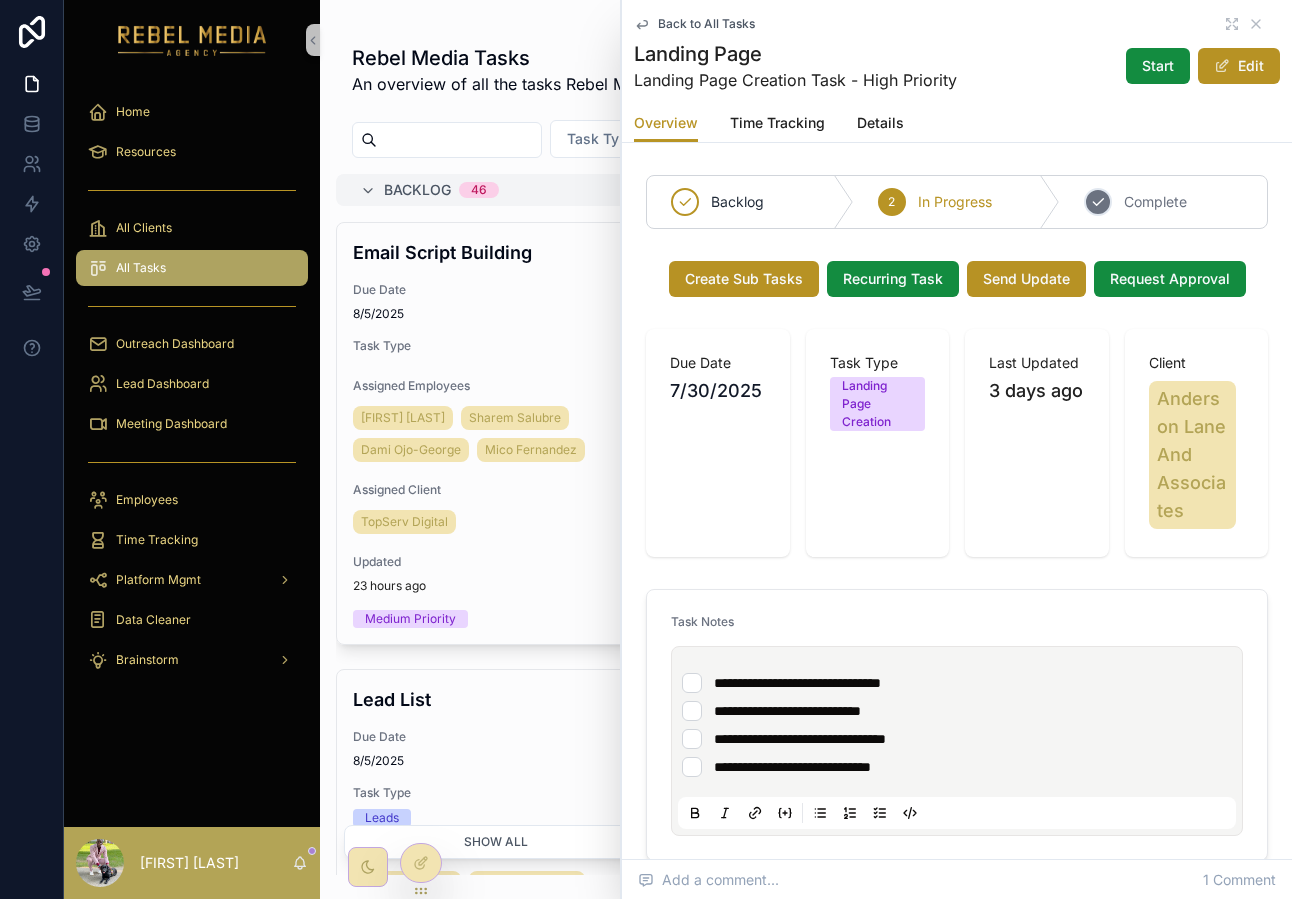 click 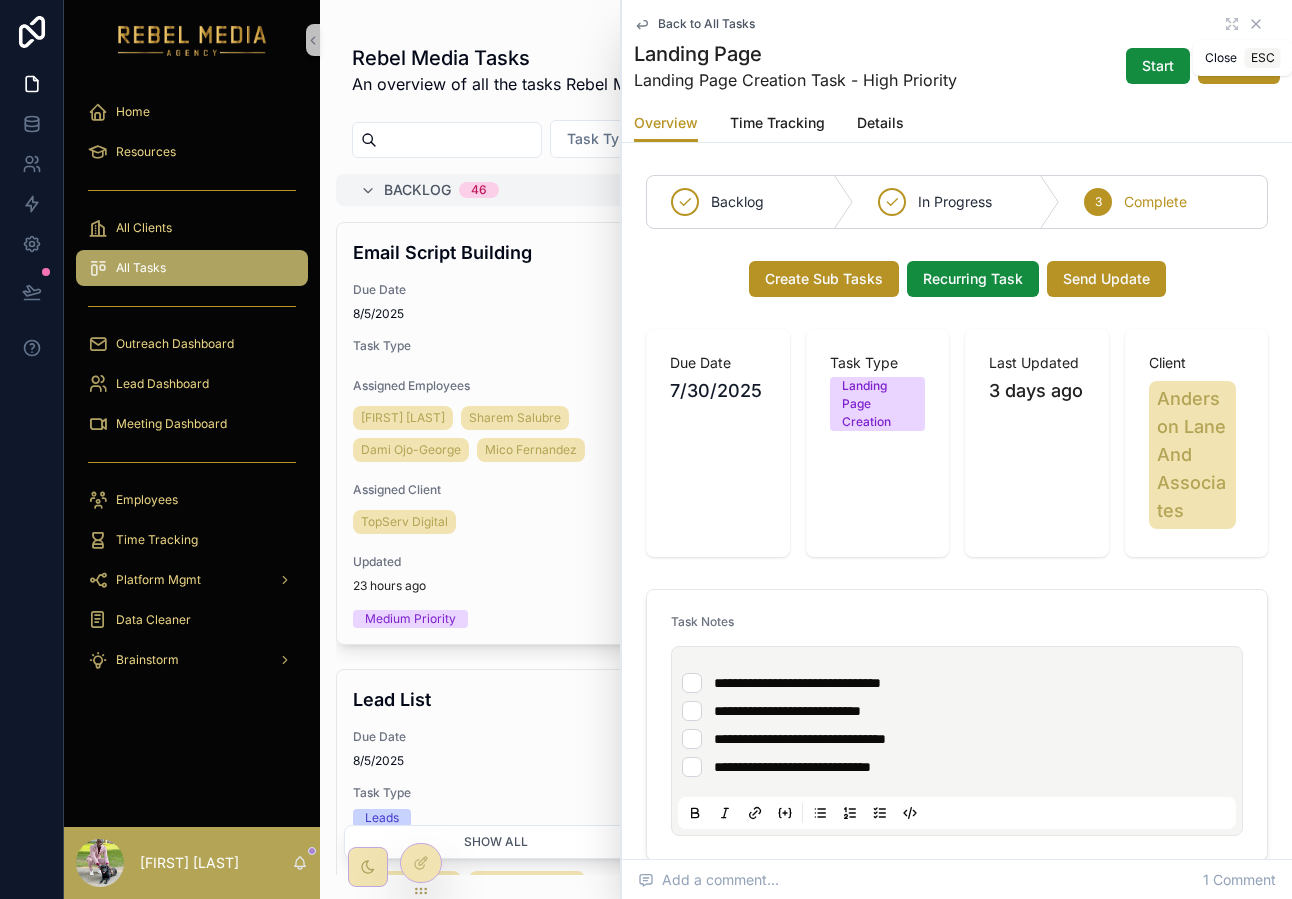 click 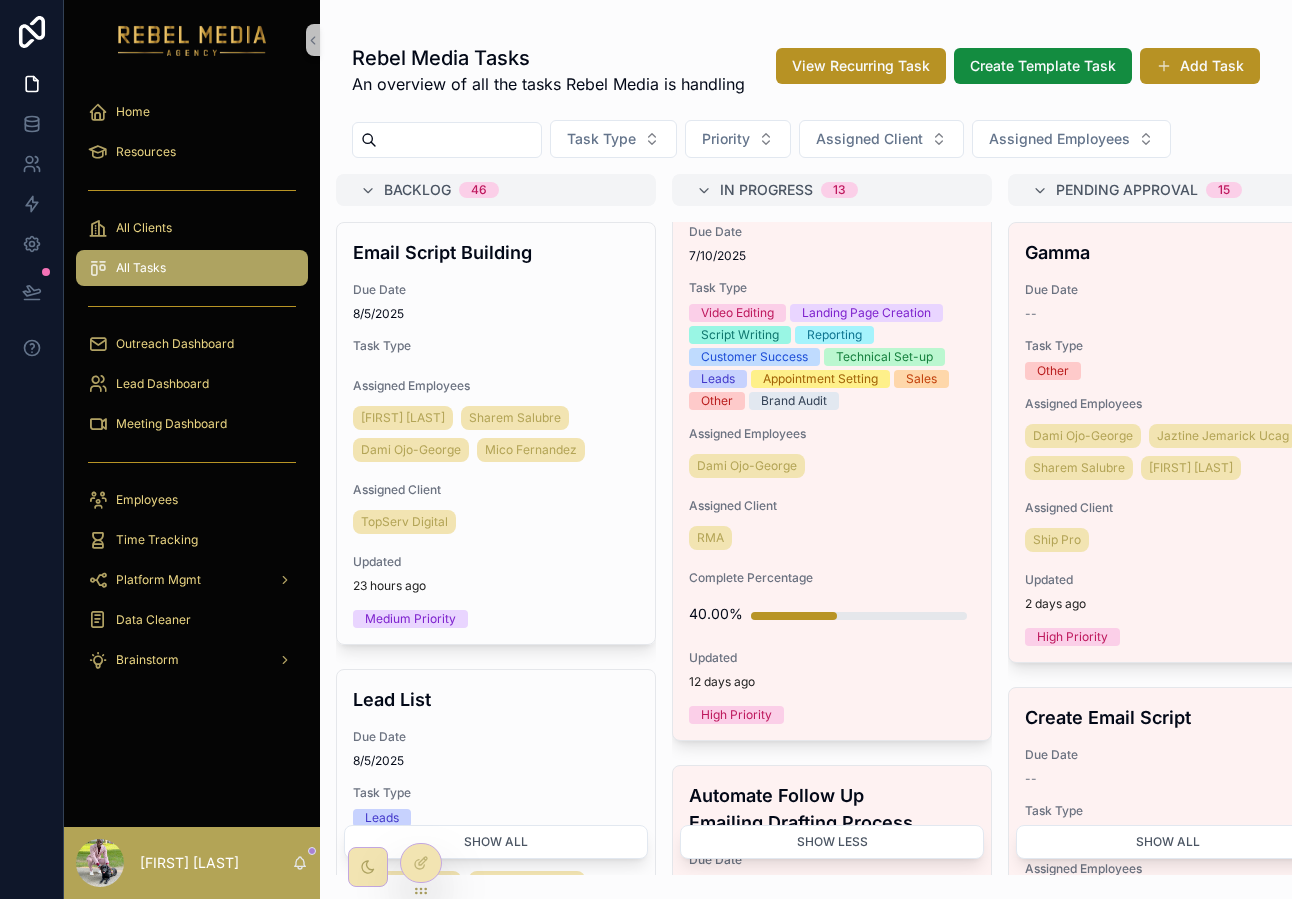scroll, scrollTop: 3210, scrollLeft: 0, axis: vertical 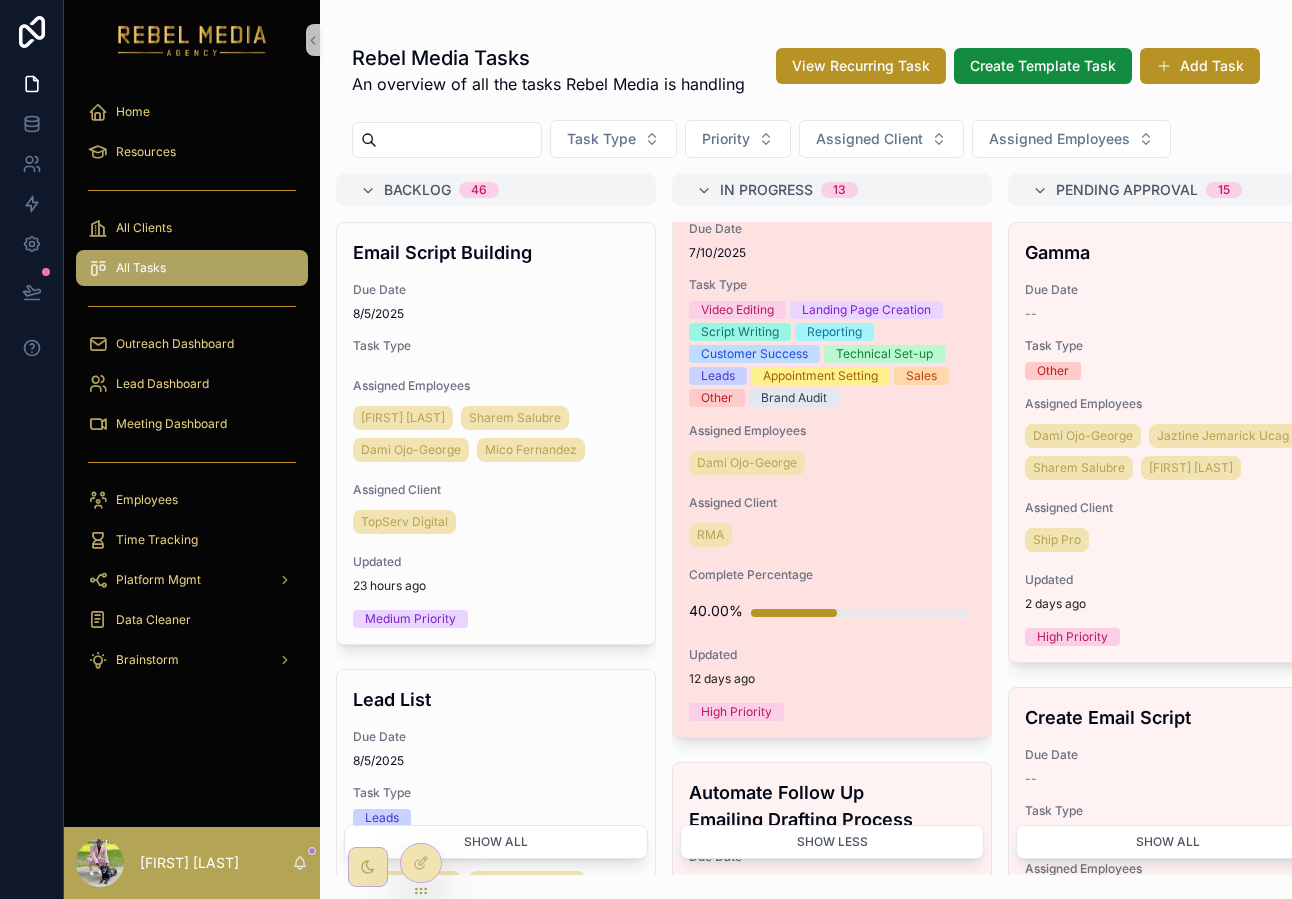 click on "Assigned Client" at bounding box center [832, 503] 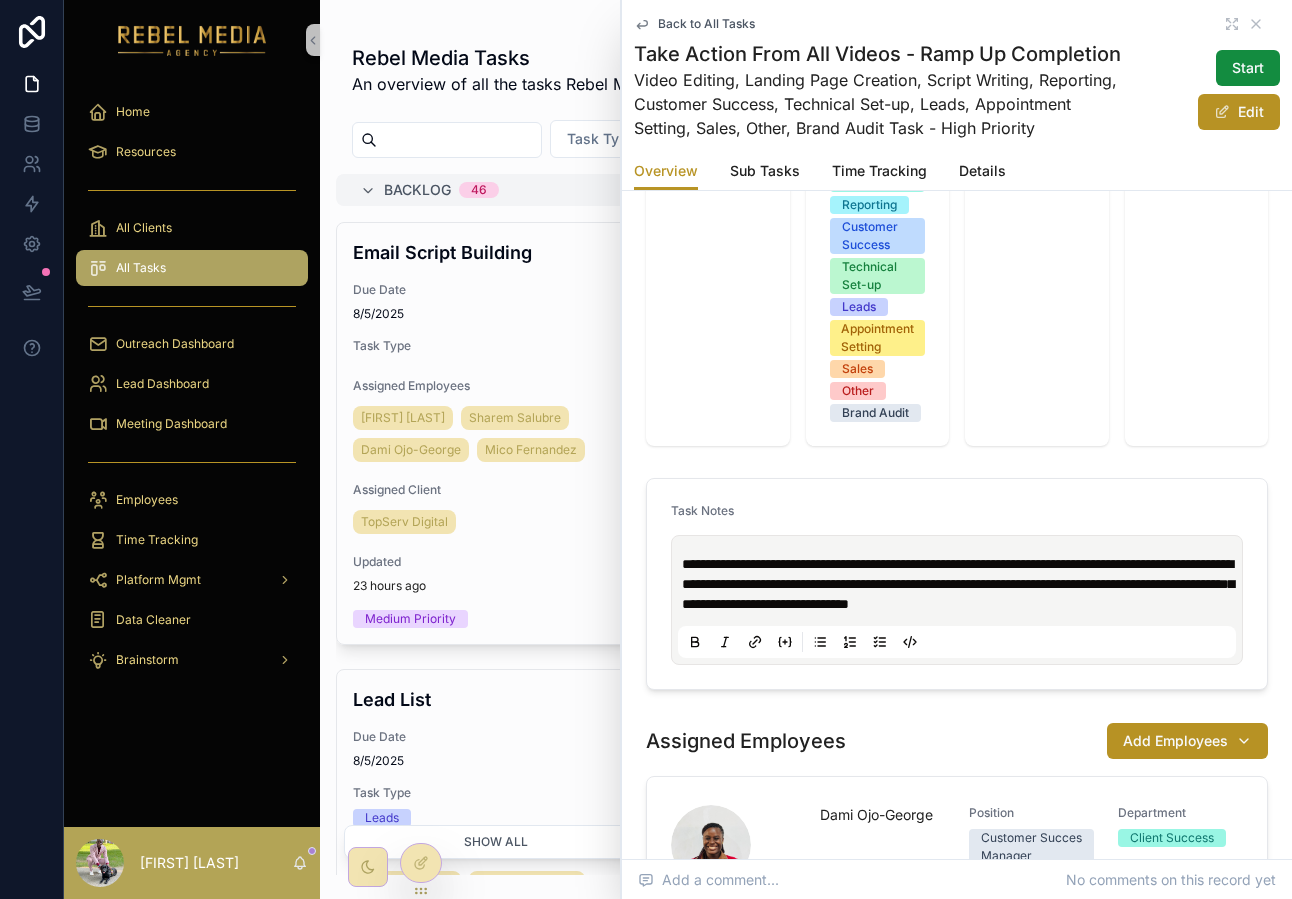 scroll, scrollTop: 730, scrollLeft: 0, axis: vertical 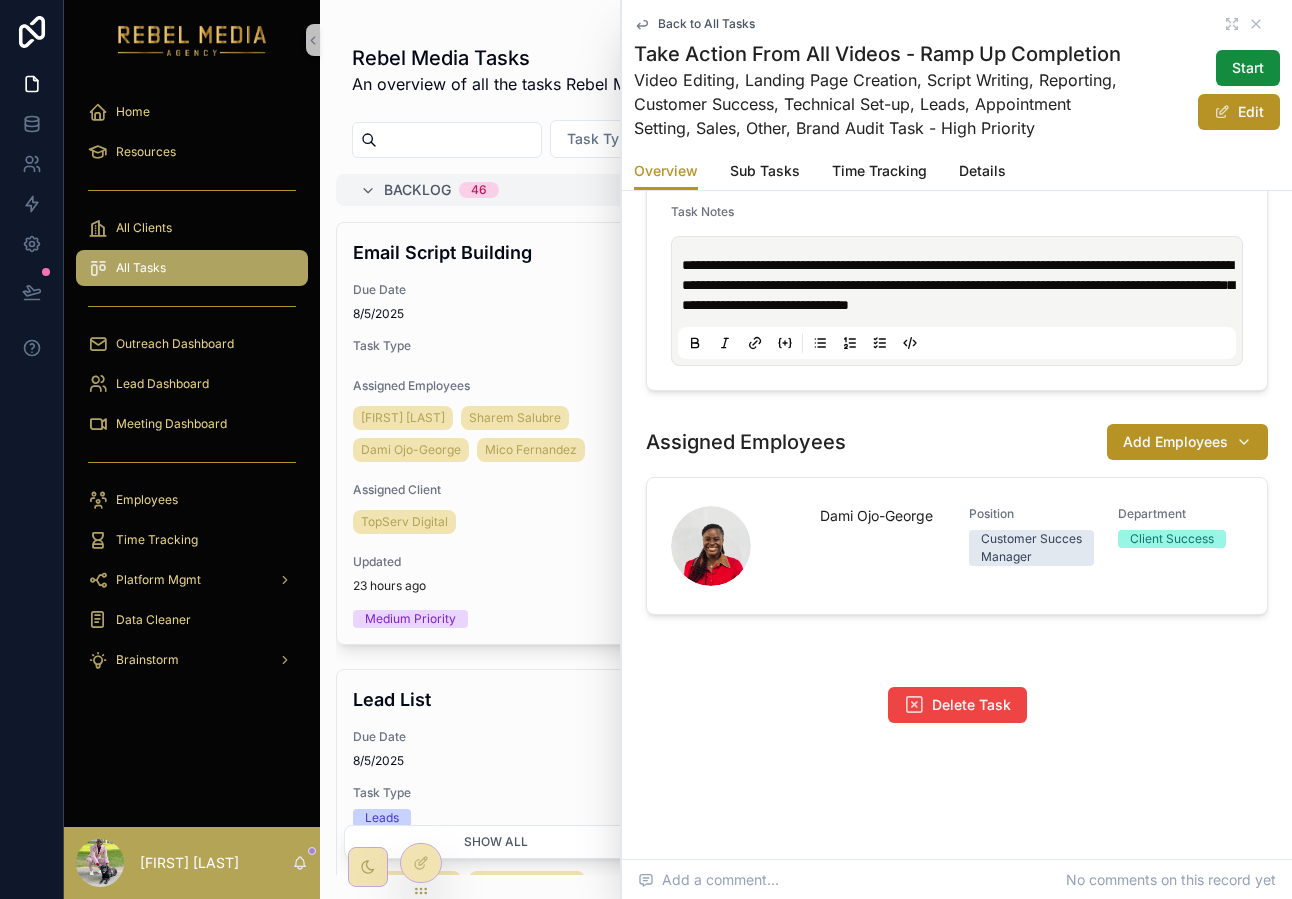 click on "**********" at bounding box center [957, 74] 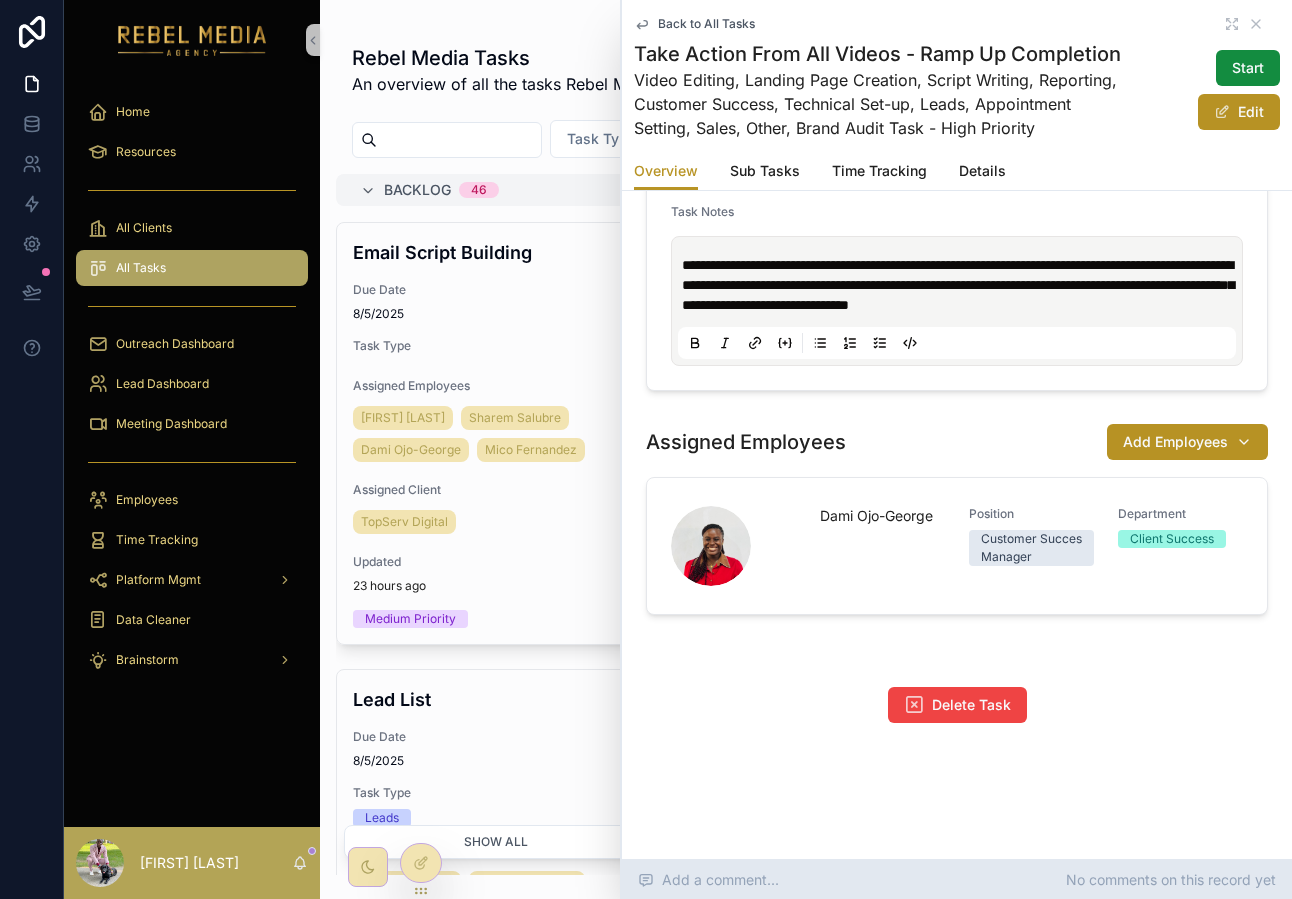 click on "Add a comment... No comments on this record yet" at bounding box center [957, 880] 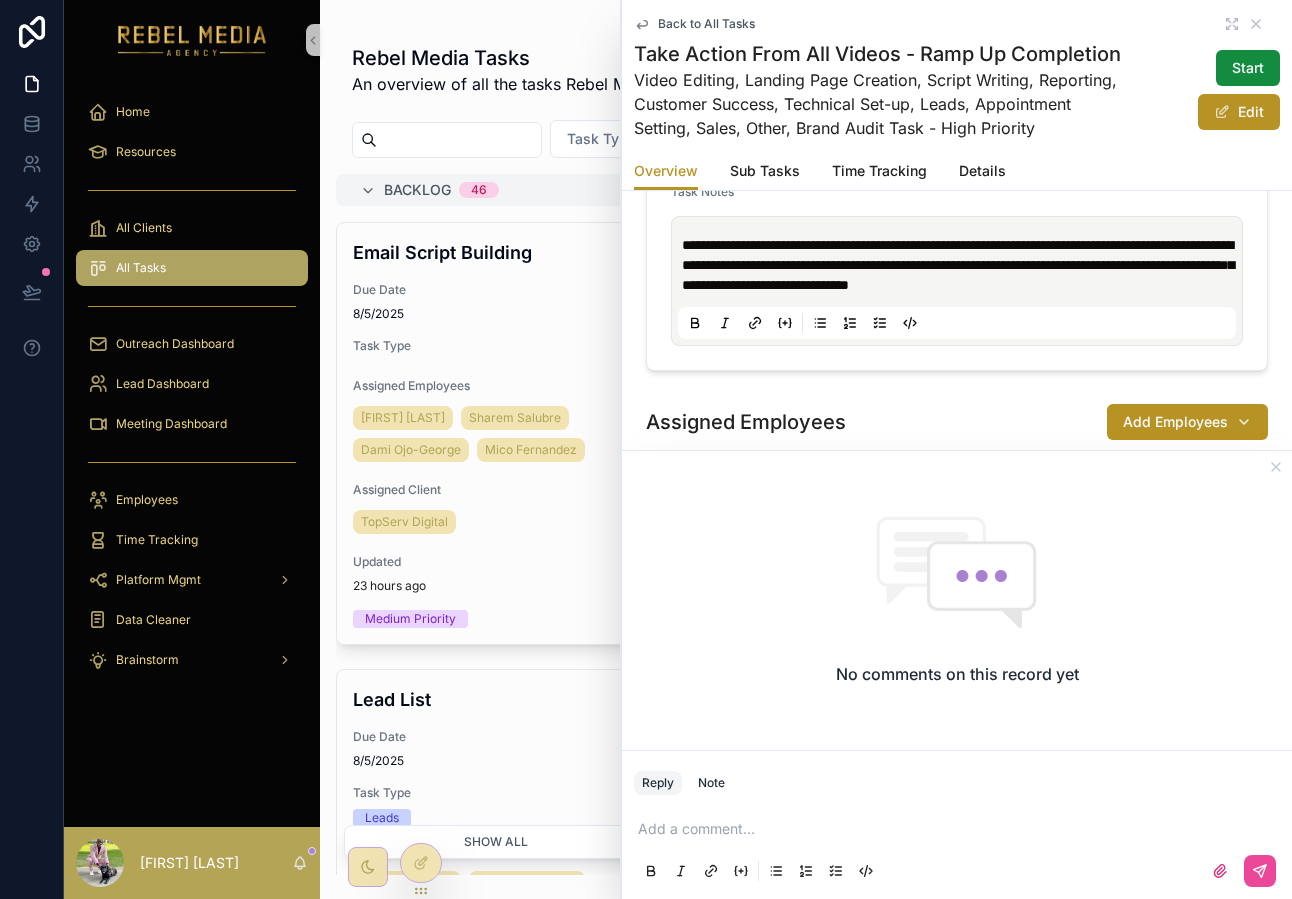 click at bounding box center [961, 829] 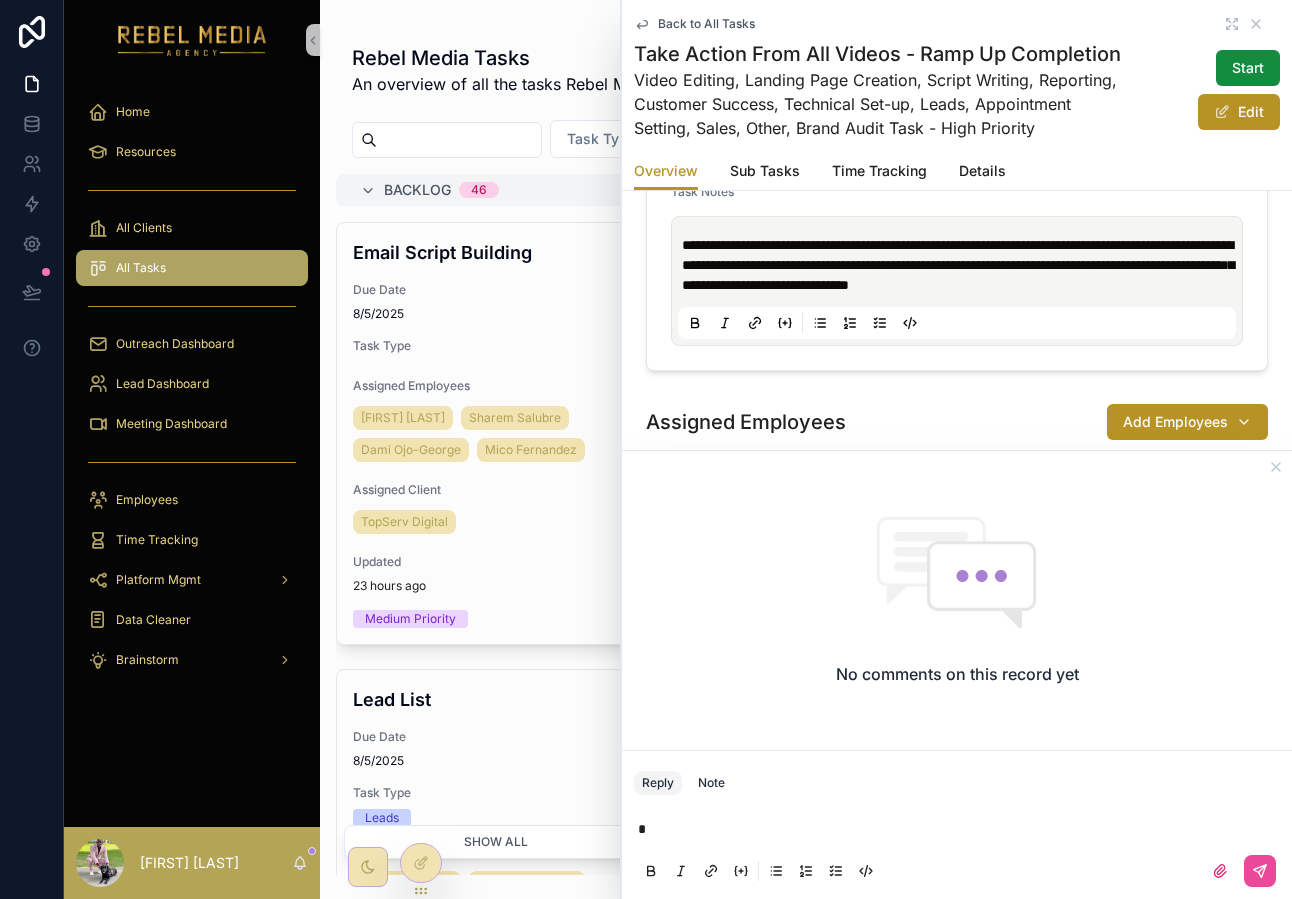 type 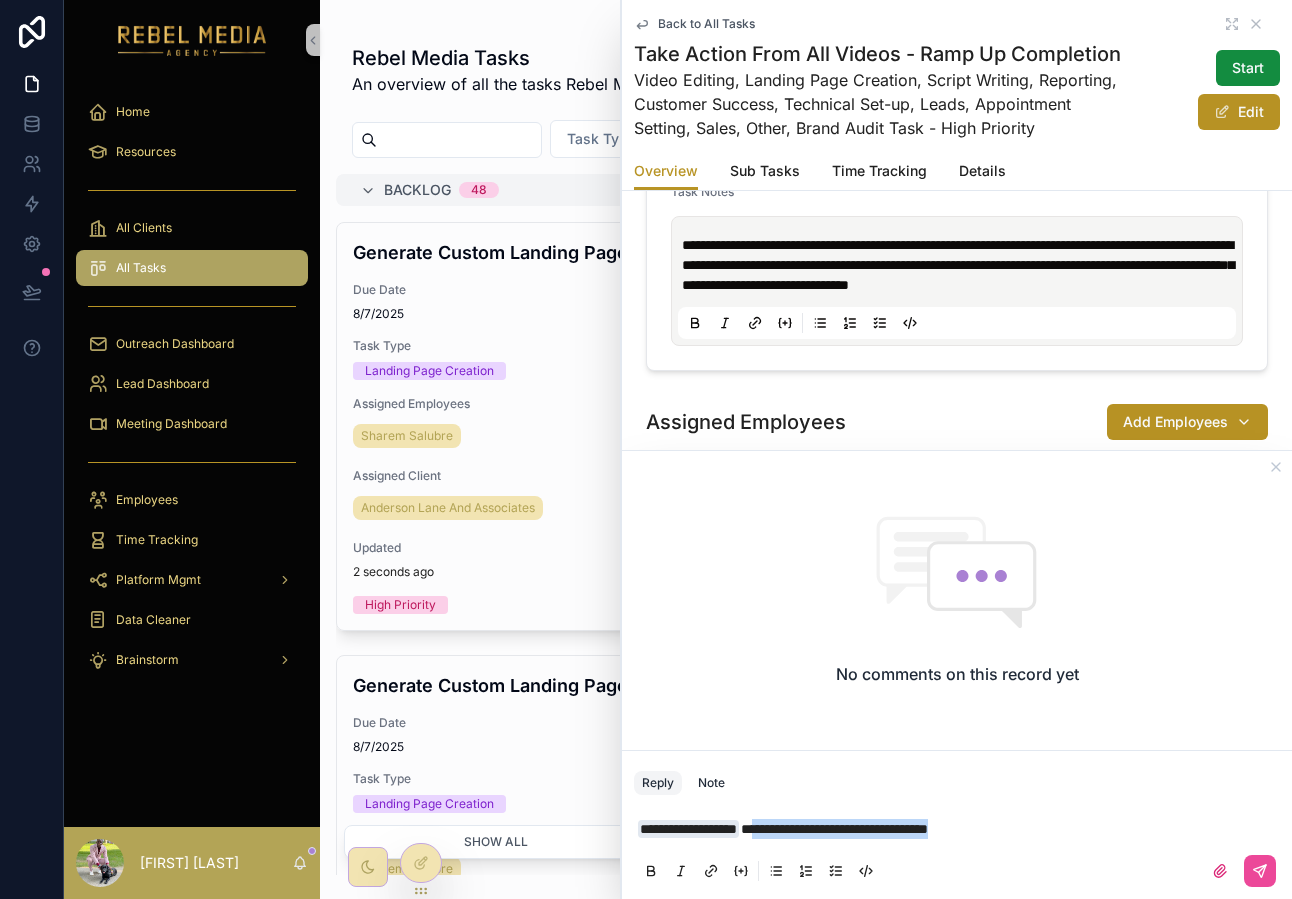 drag, startPoint x: 790, startPoint y: 829, endPoint x: 1156, endPoint y: 830, distance: 366.00137 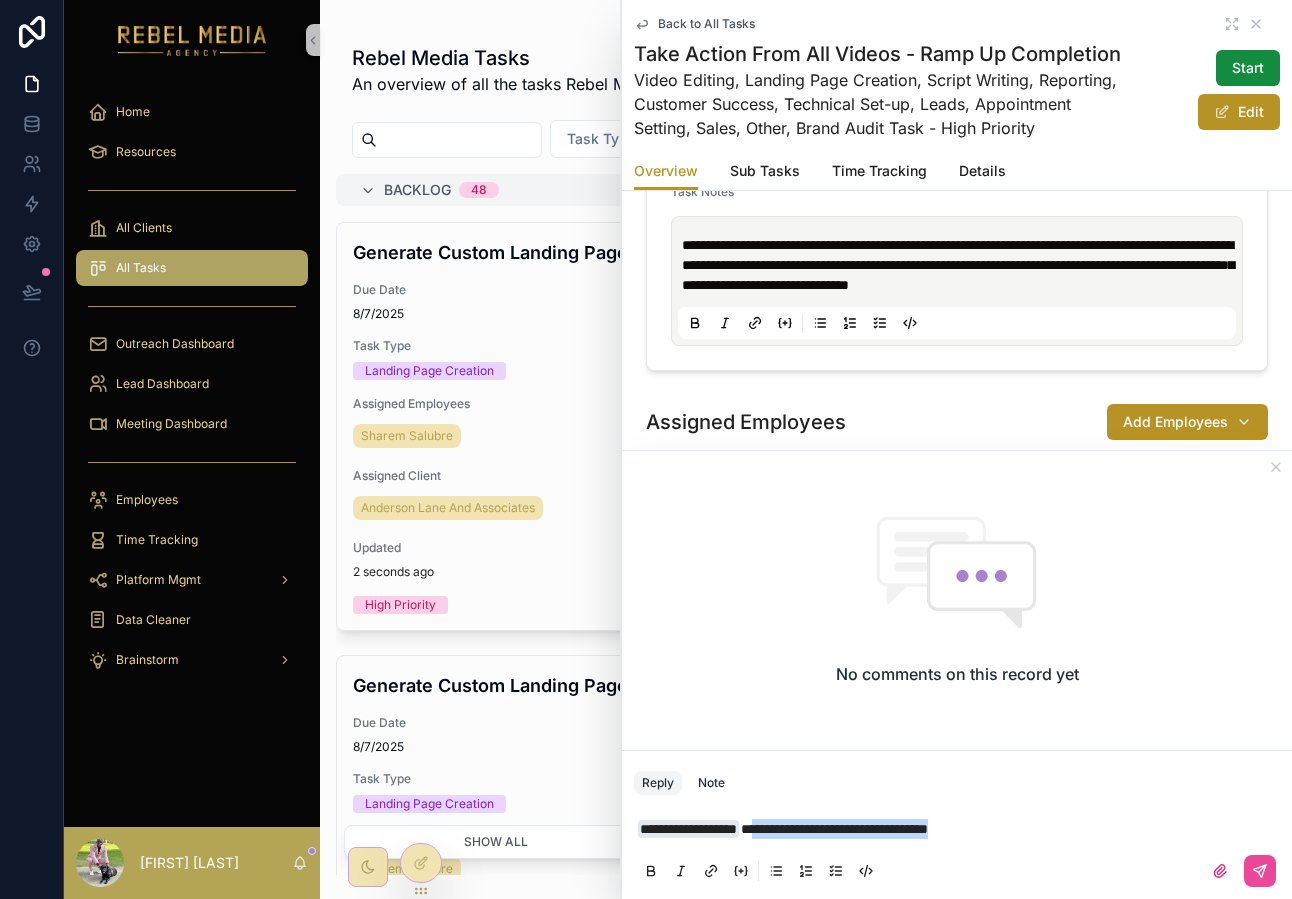 click on "**********" at bounding box center (961, 829) 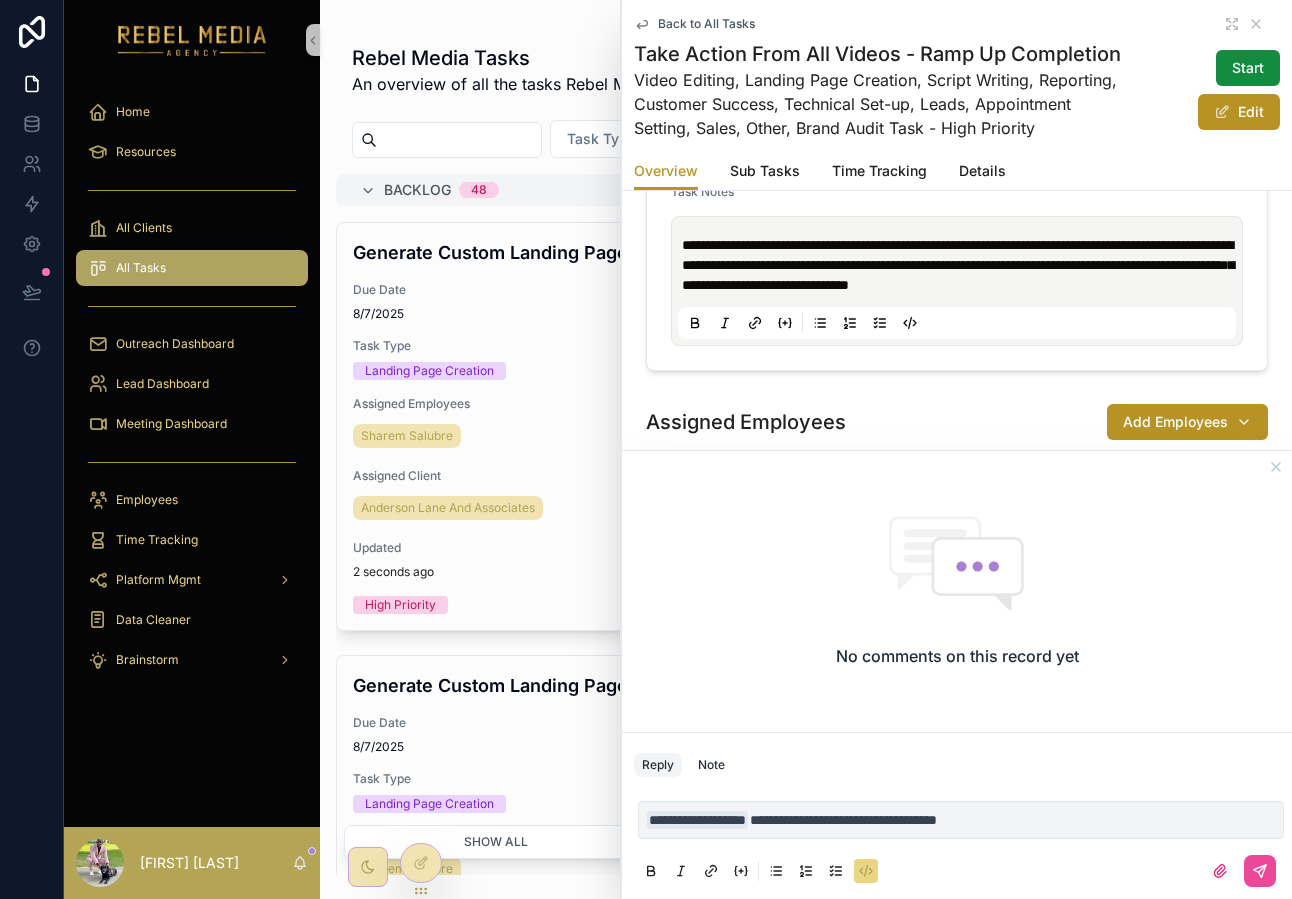 click at bounding box center (866, 871) 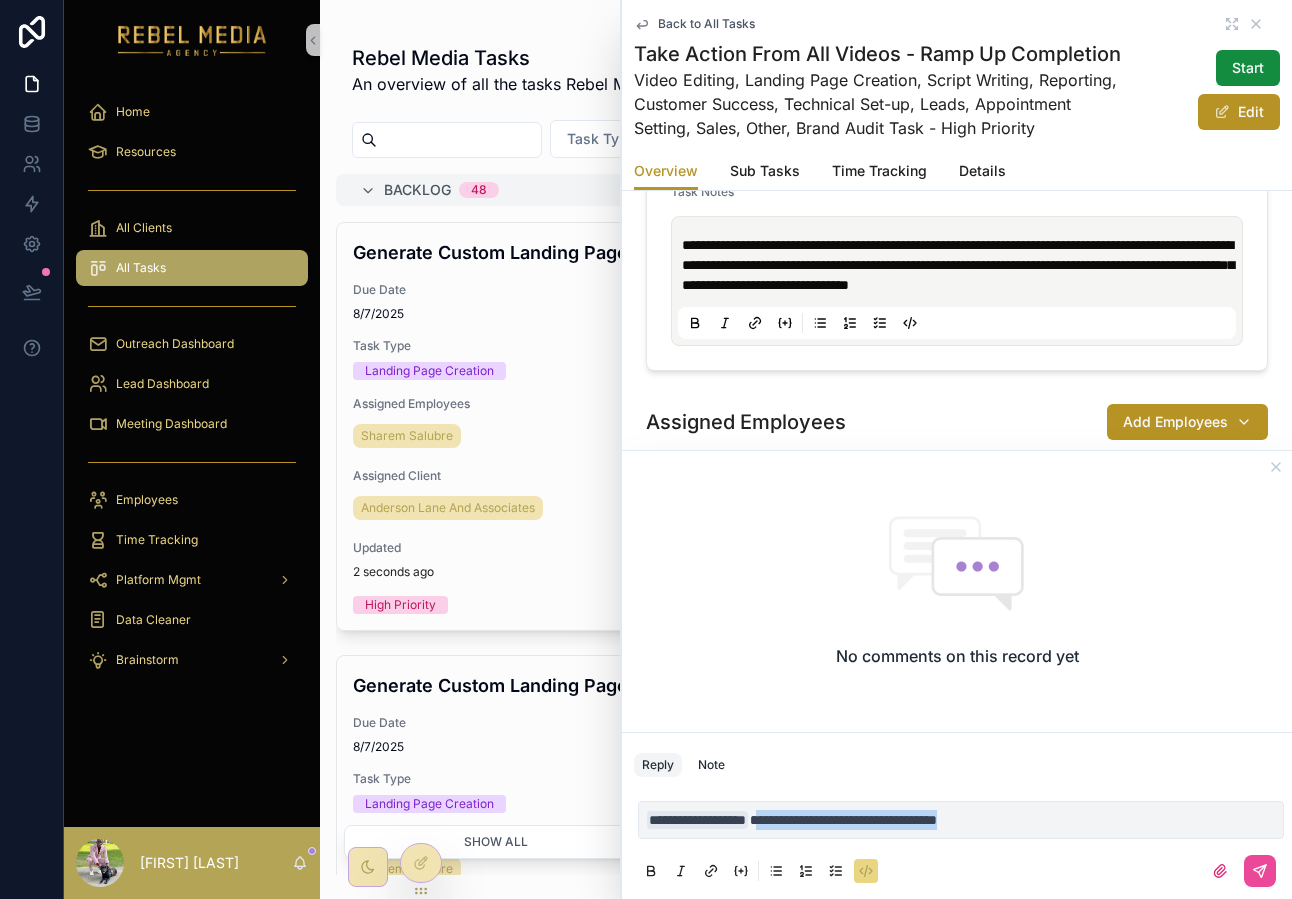 drag, startPoint x: 818, startPoint y: 820, endPoint x: 1164, endPoint y: 823, distance: 346.013 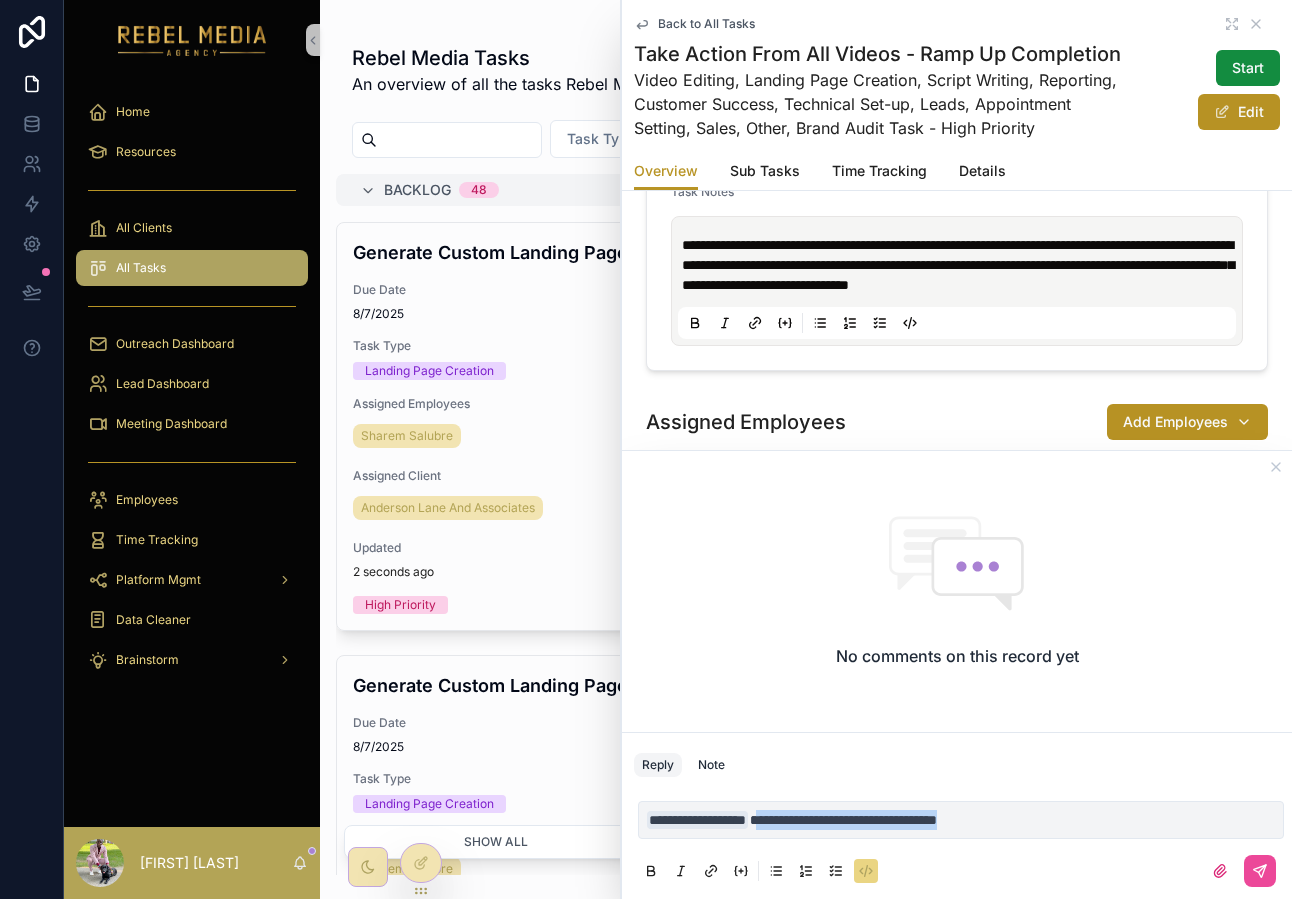 click on "**********" at bounding box center [961, 820] 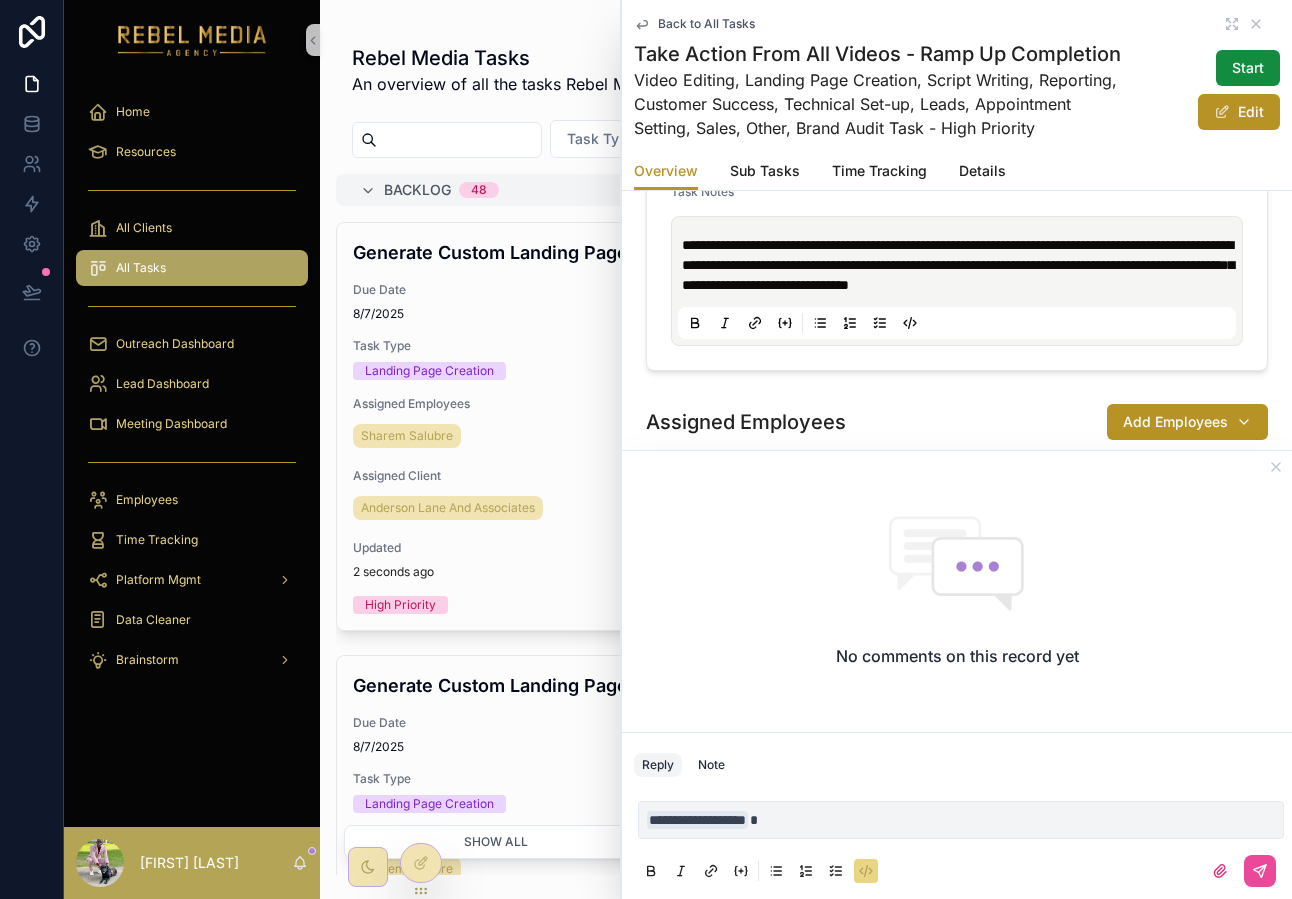 click at bounding box center (866, 871) 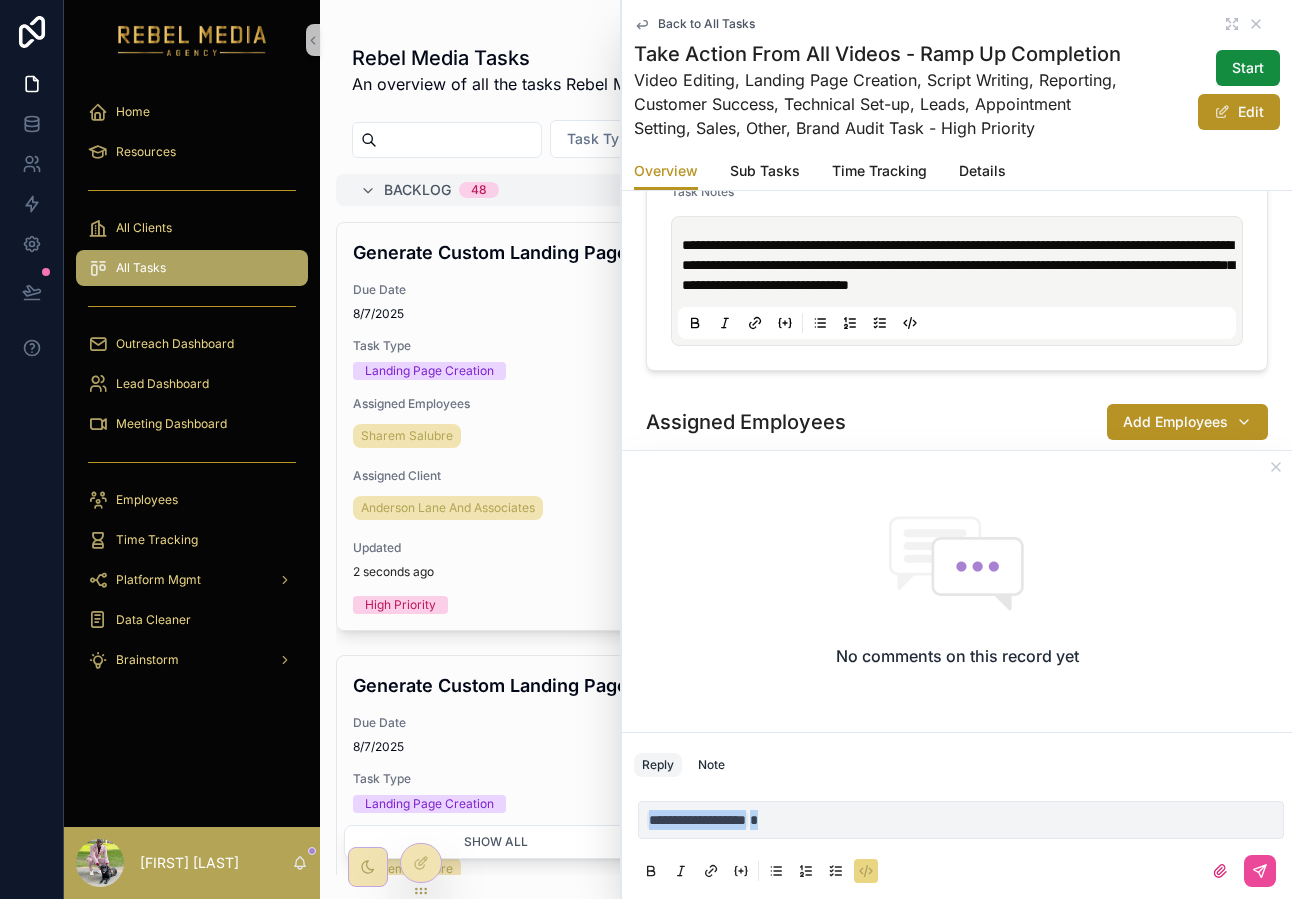 drag, startPoint x: 848, startPoint y: 818, endPoint x: 664, endPoint y: 786, distance: 186.76189 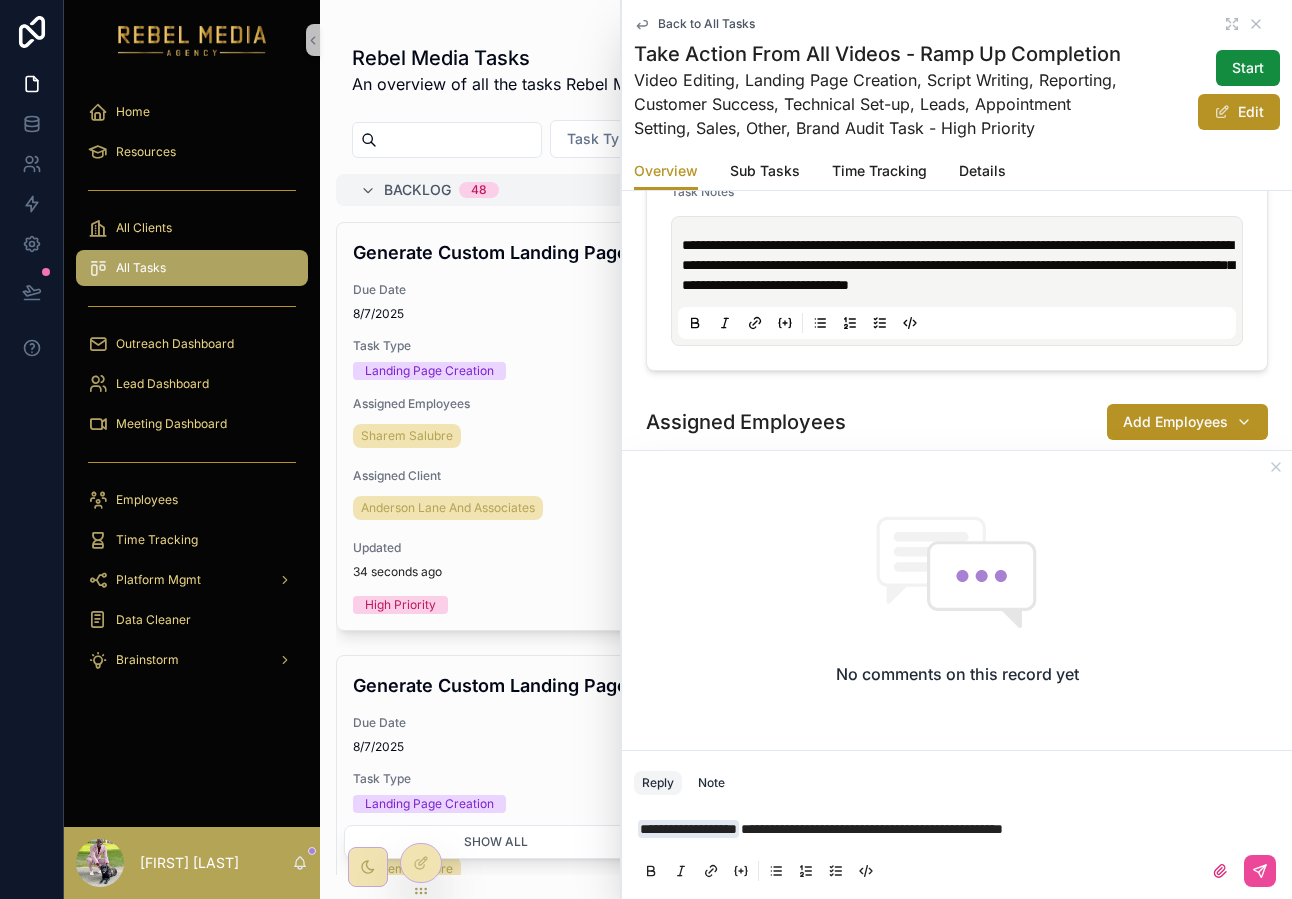 click at bounding box center [957, 871] 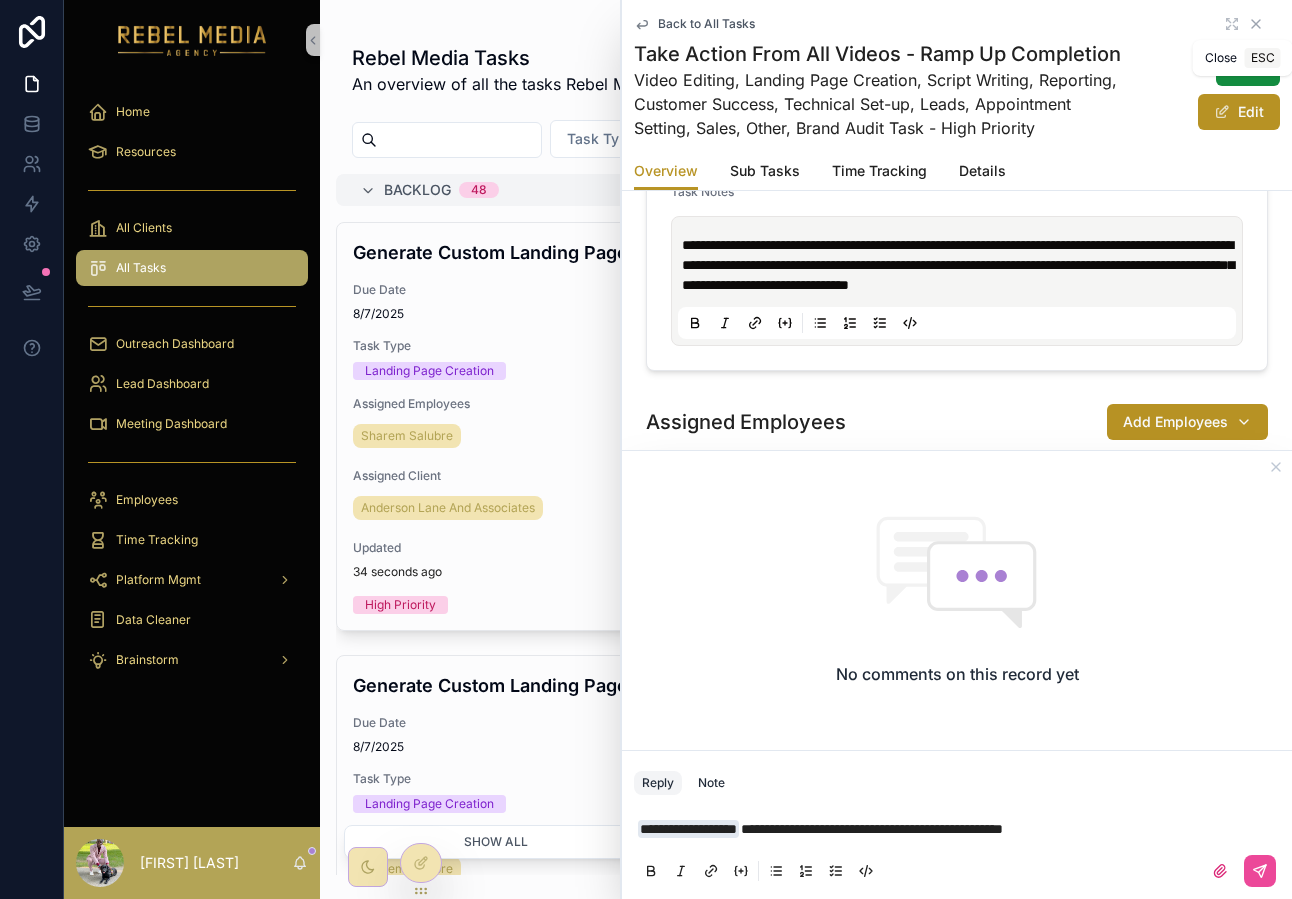 click 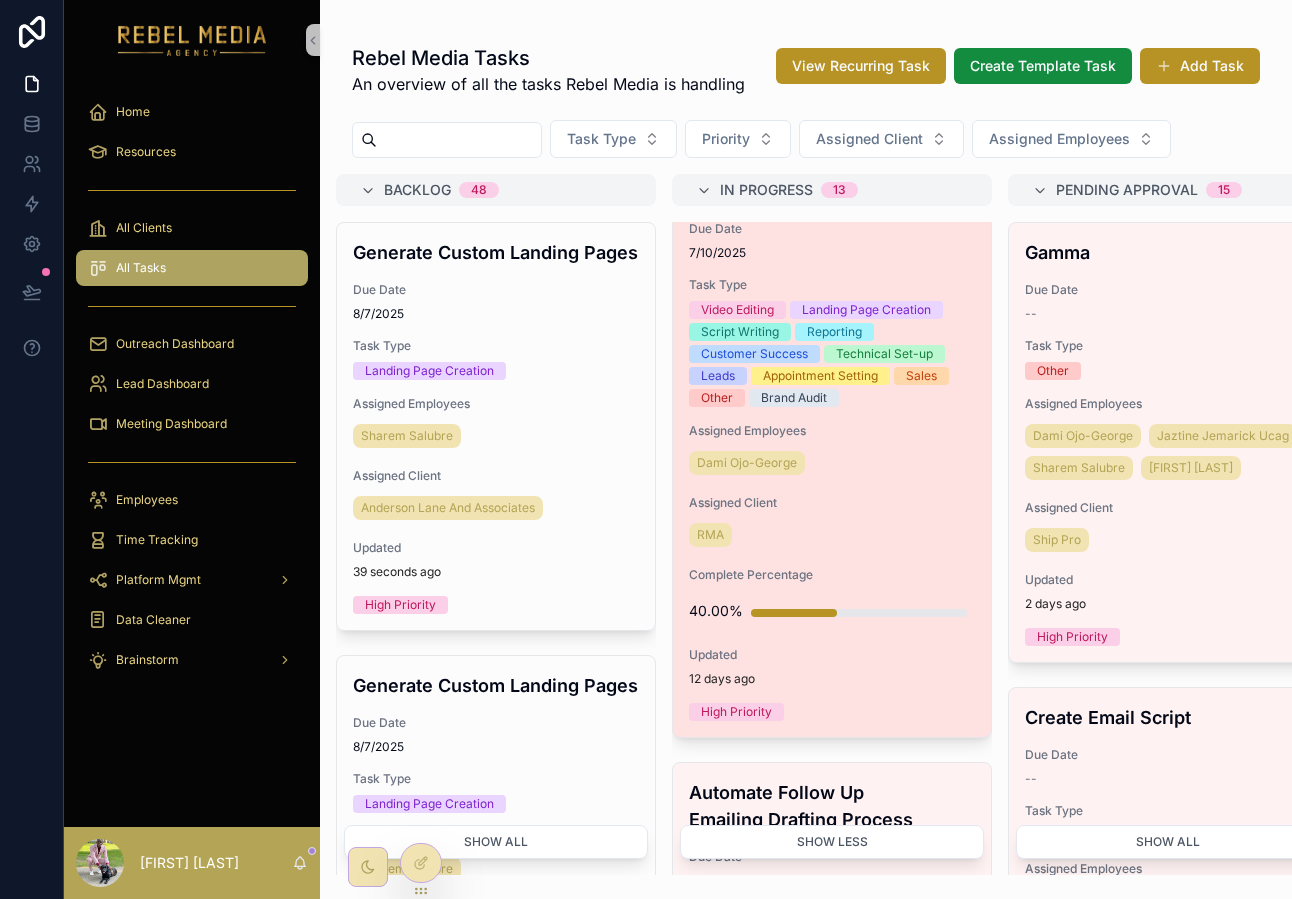 click on "Take Action From All Videos - Ramp Up Completion Due Date 7/10/2025 Task Type Video Editing Landing Page Creation Script Writing Reporting Customer Success Technical Set-up Leads Appointment Setting Sales Other Brand Audit Assigned Employees [FIRST] [LAST] Assigned Client RMA Complete Percentage 40.00% Updated 12 days ago High Priority" at bounding box center [832, 436] 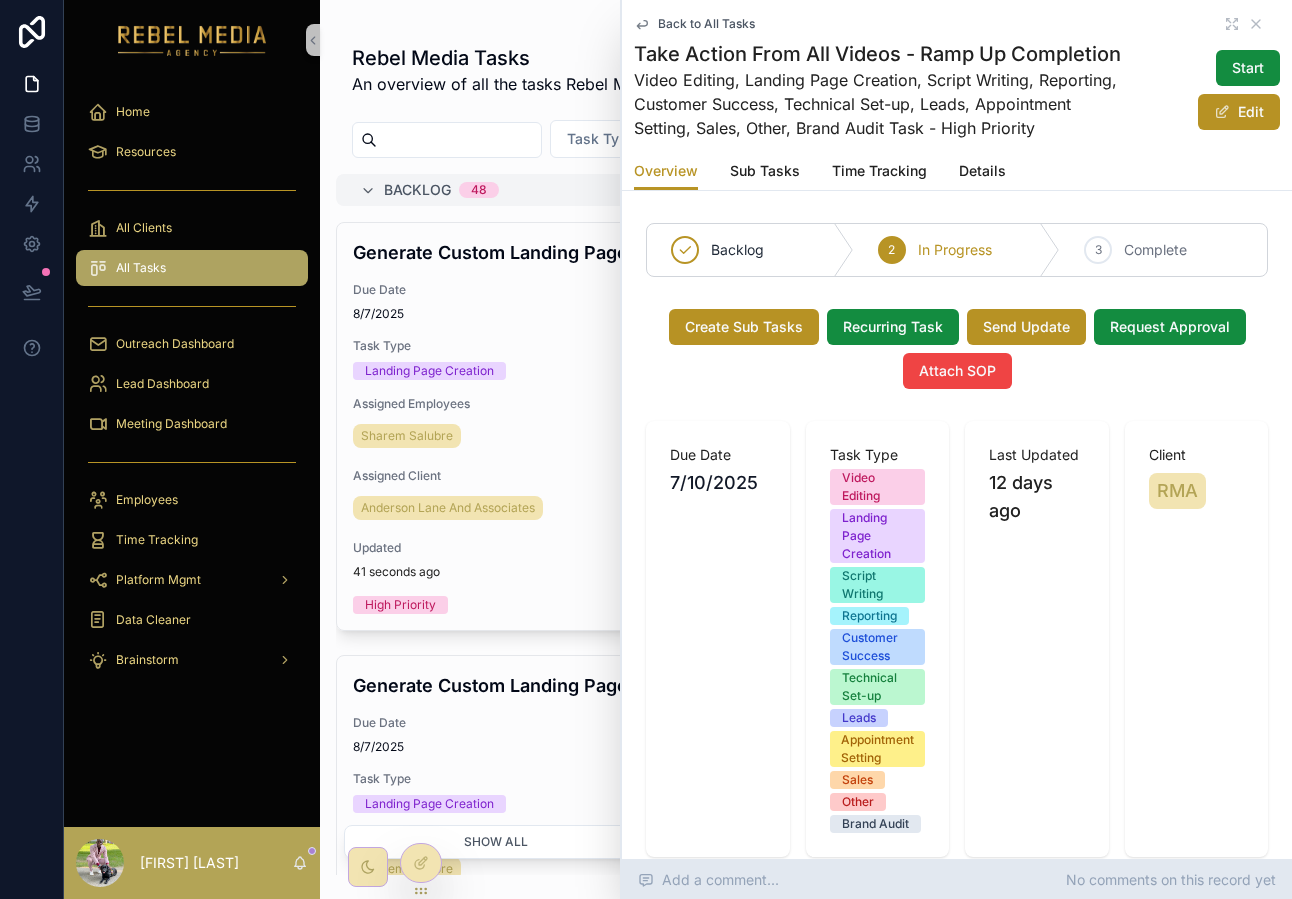 click on "Add a comment... No comments on this record yet" at bounding box center (957, 880) 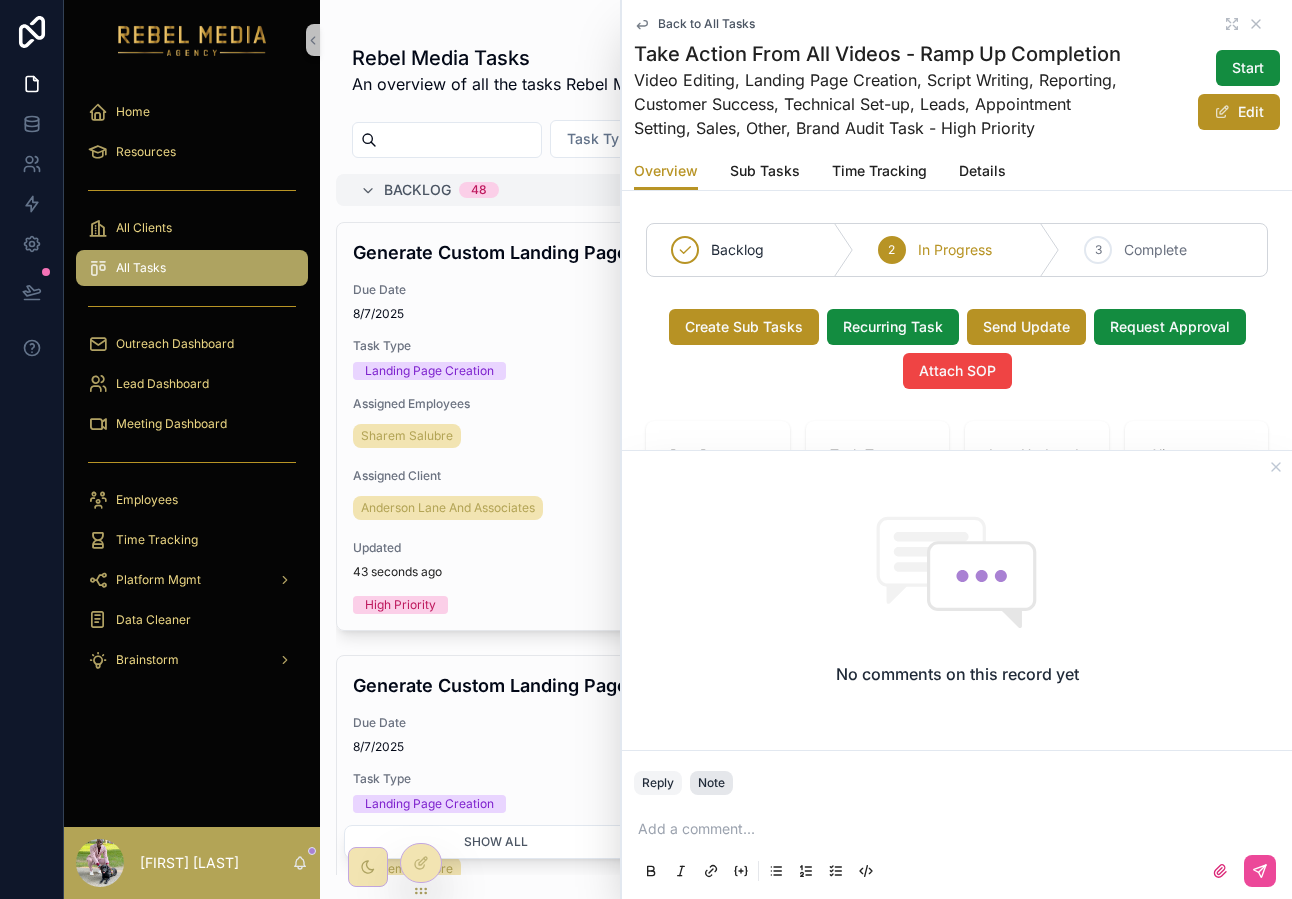 click on "Note" at bounding box center (711, 783) 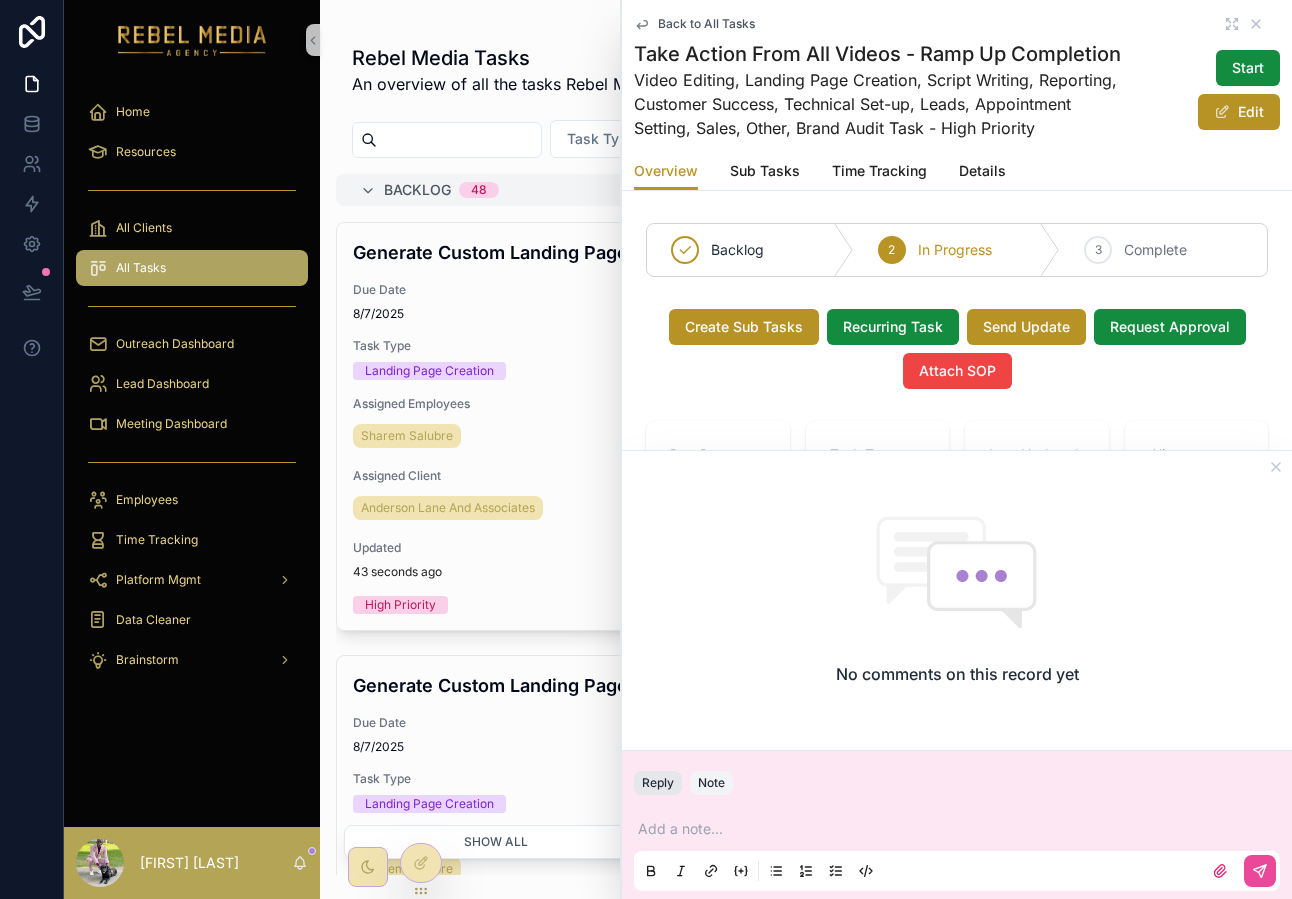click on "Reply" at bounding box center (658, 783) 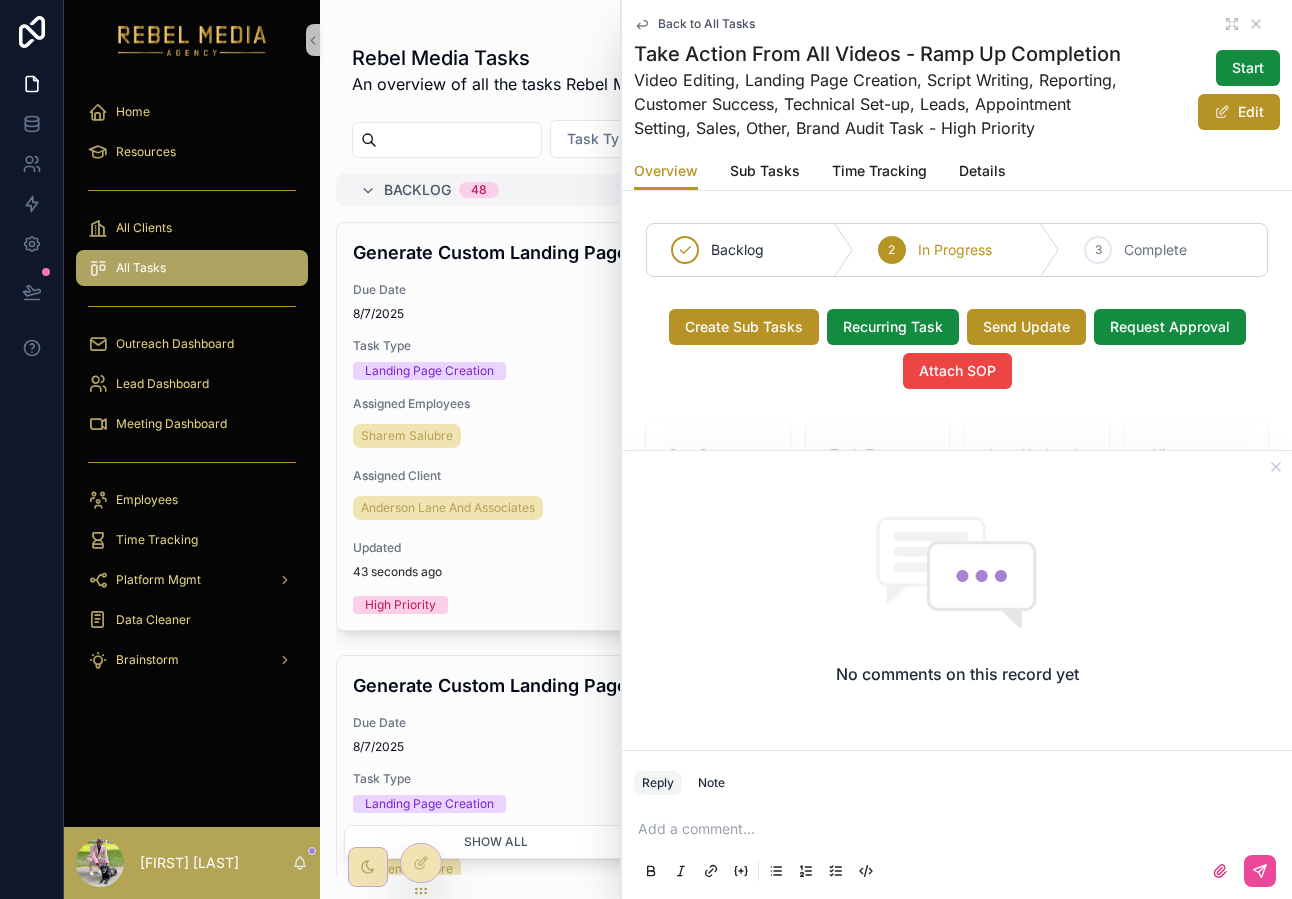 click on "Add a comment..." at bounding box center (957, 849) 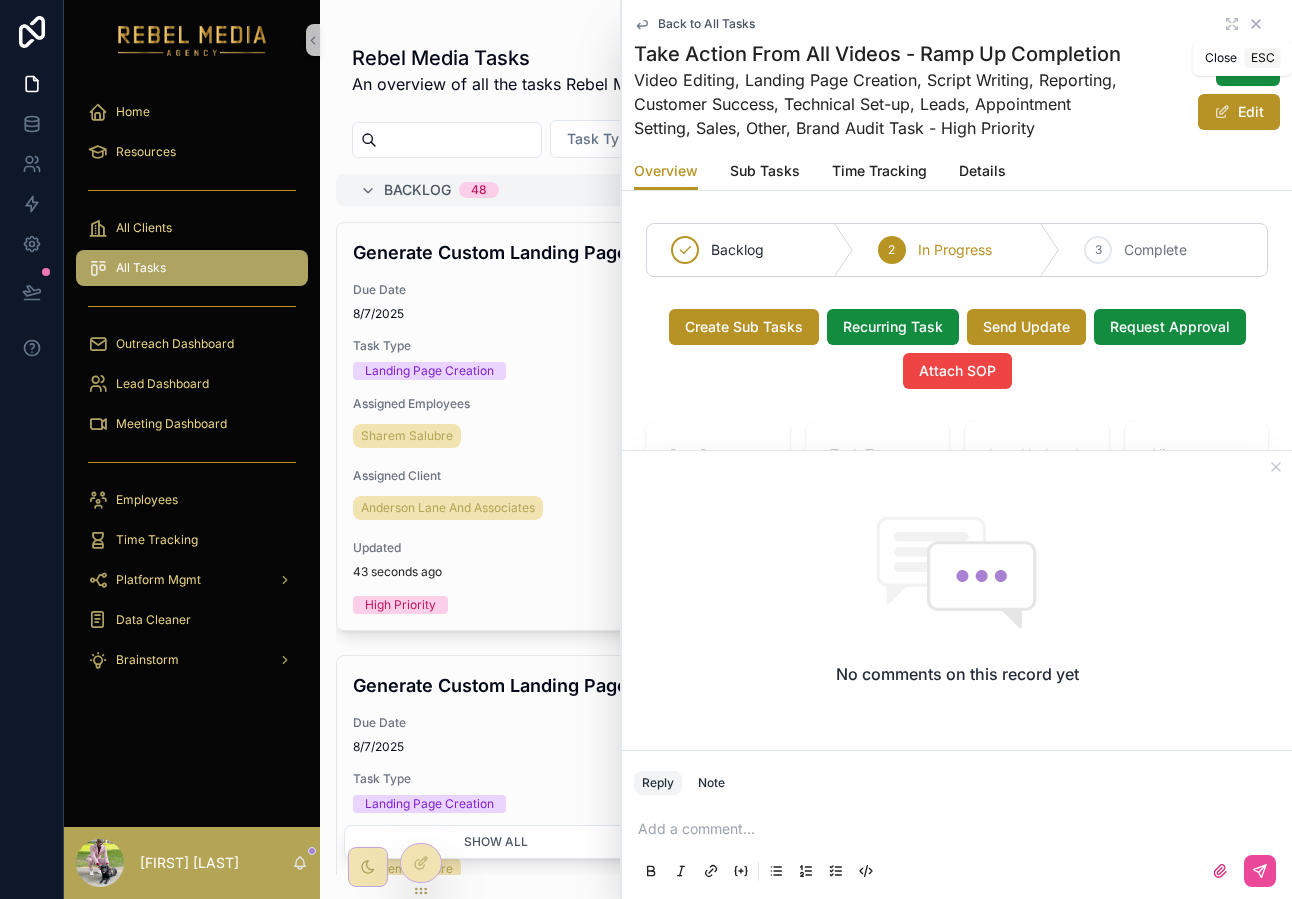 click 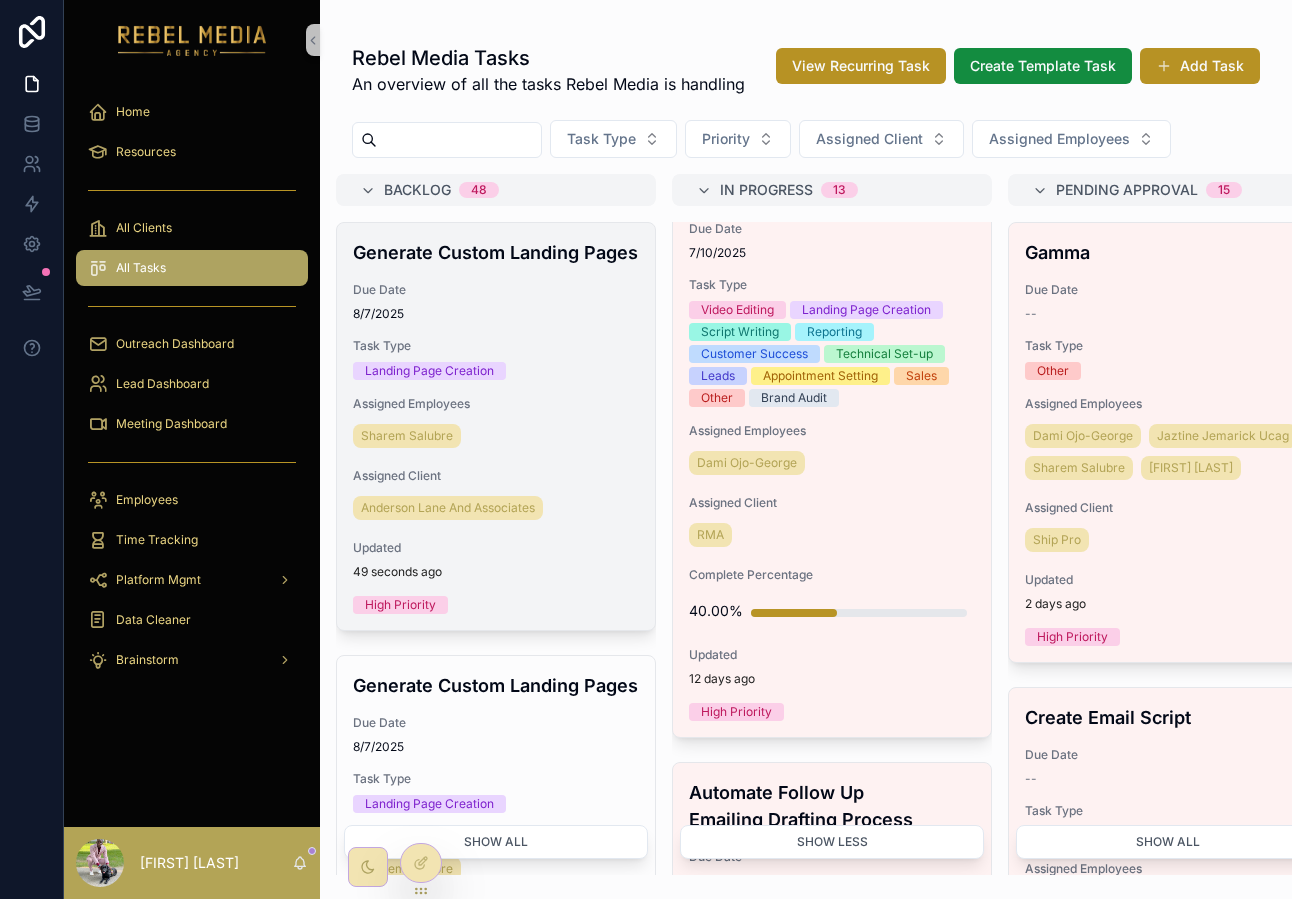 click on "Task Type Landing Page Creation" at bounding box center [496, 359] 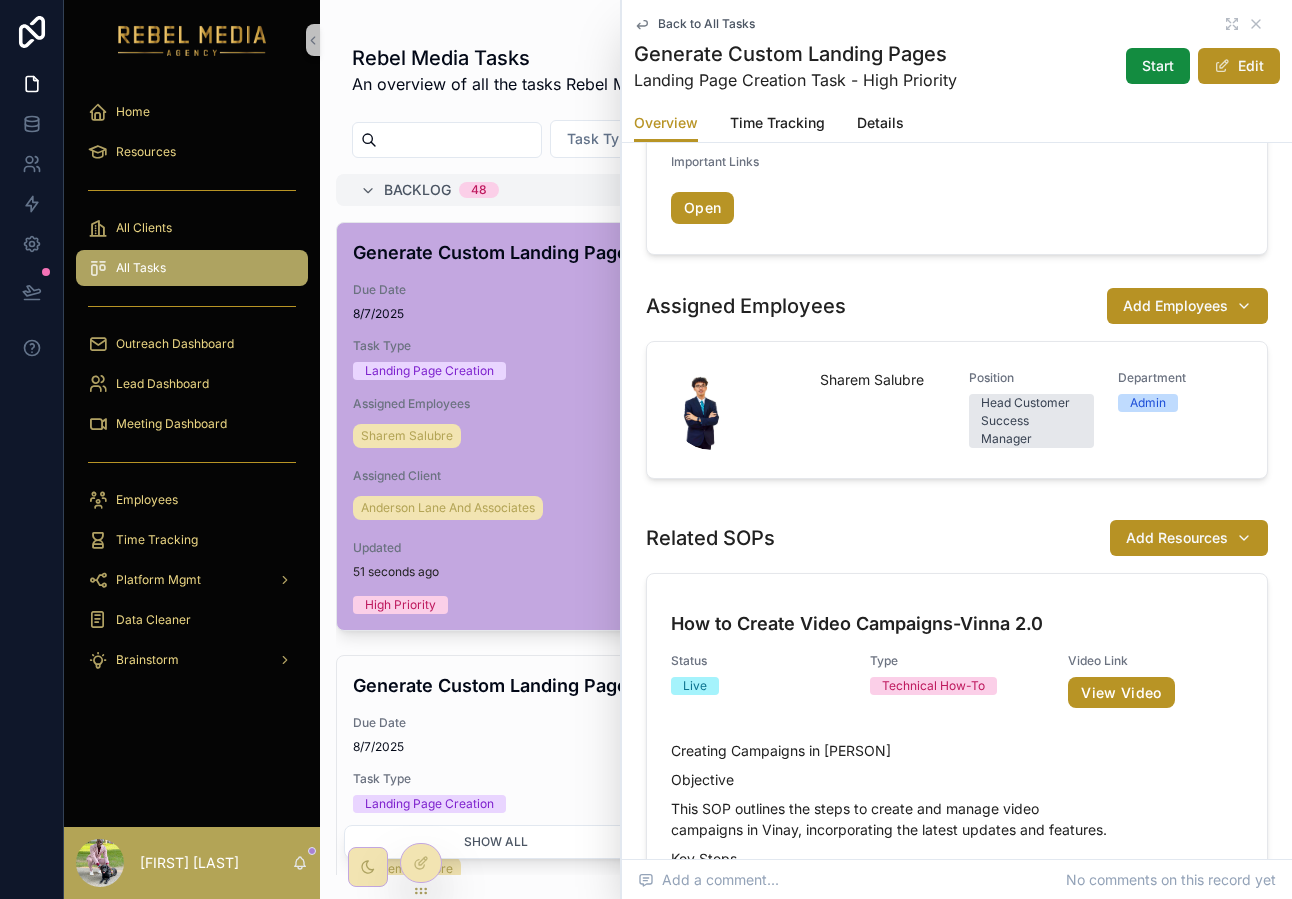 scroll, scrollTop: 1099, scrollLeft: 0, axis: vertical 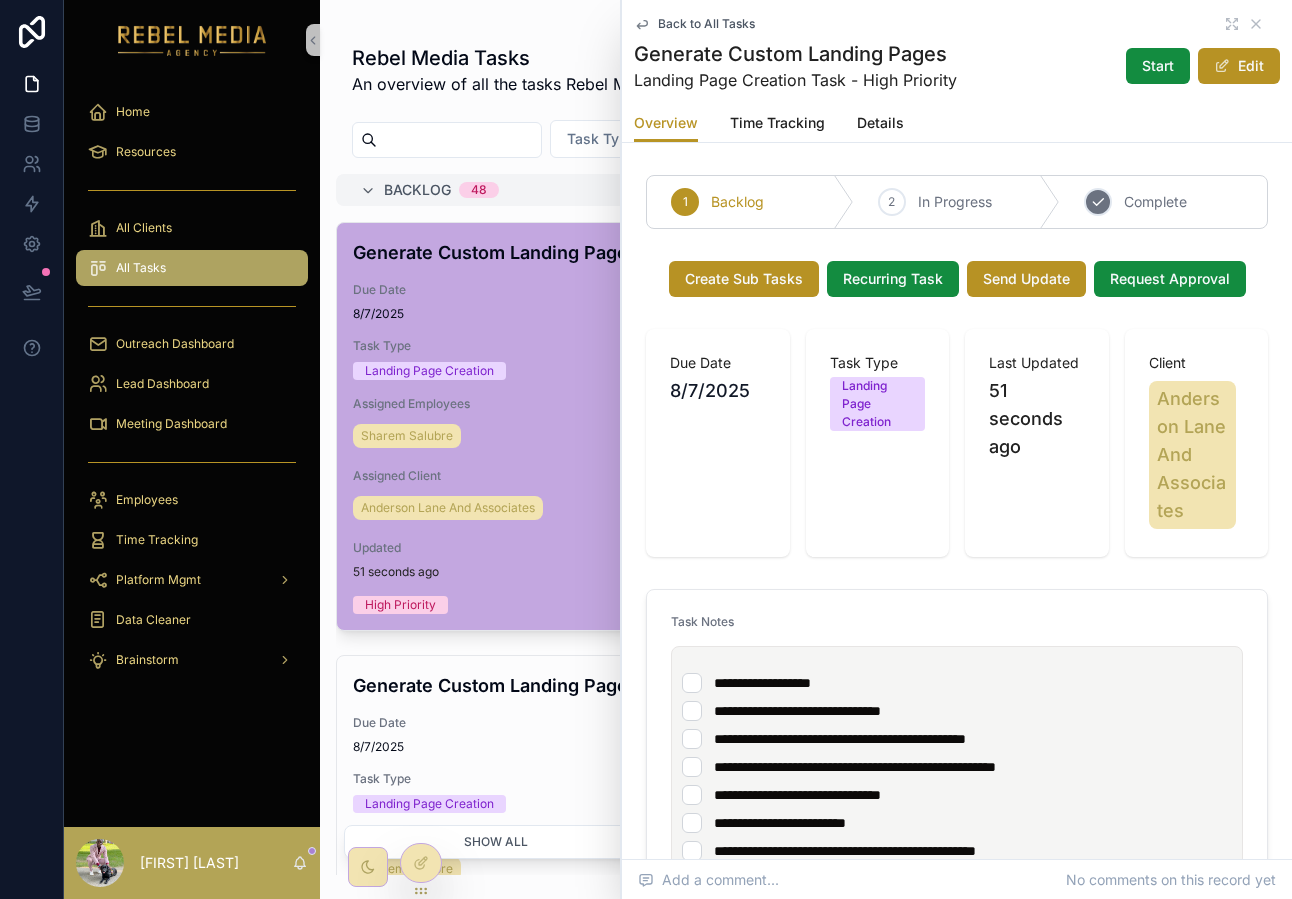 click on "Complete" at bounding box center [1155, 202] 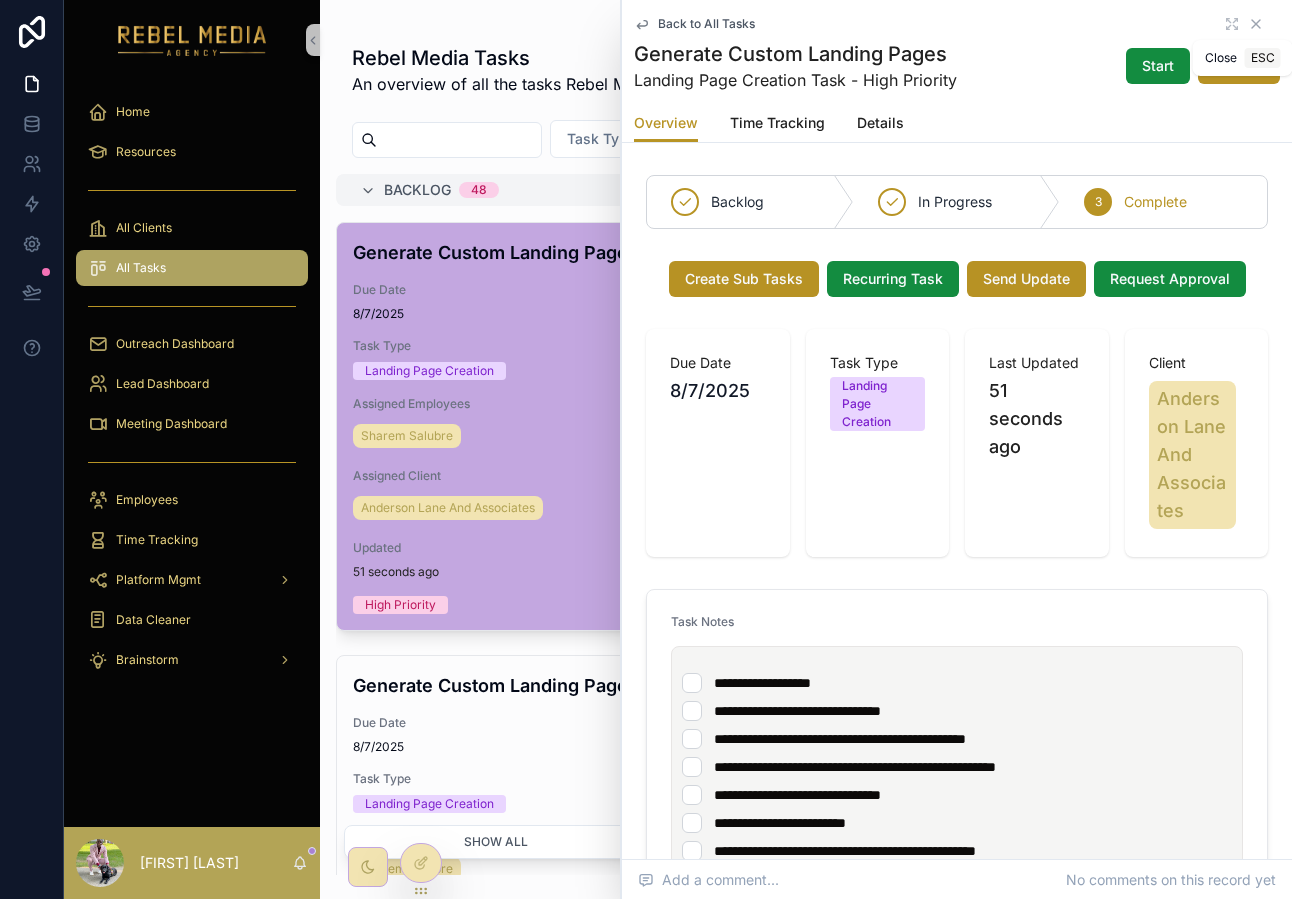 click 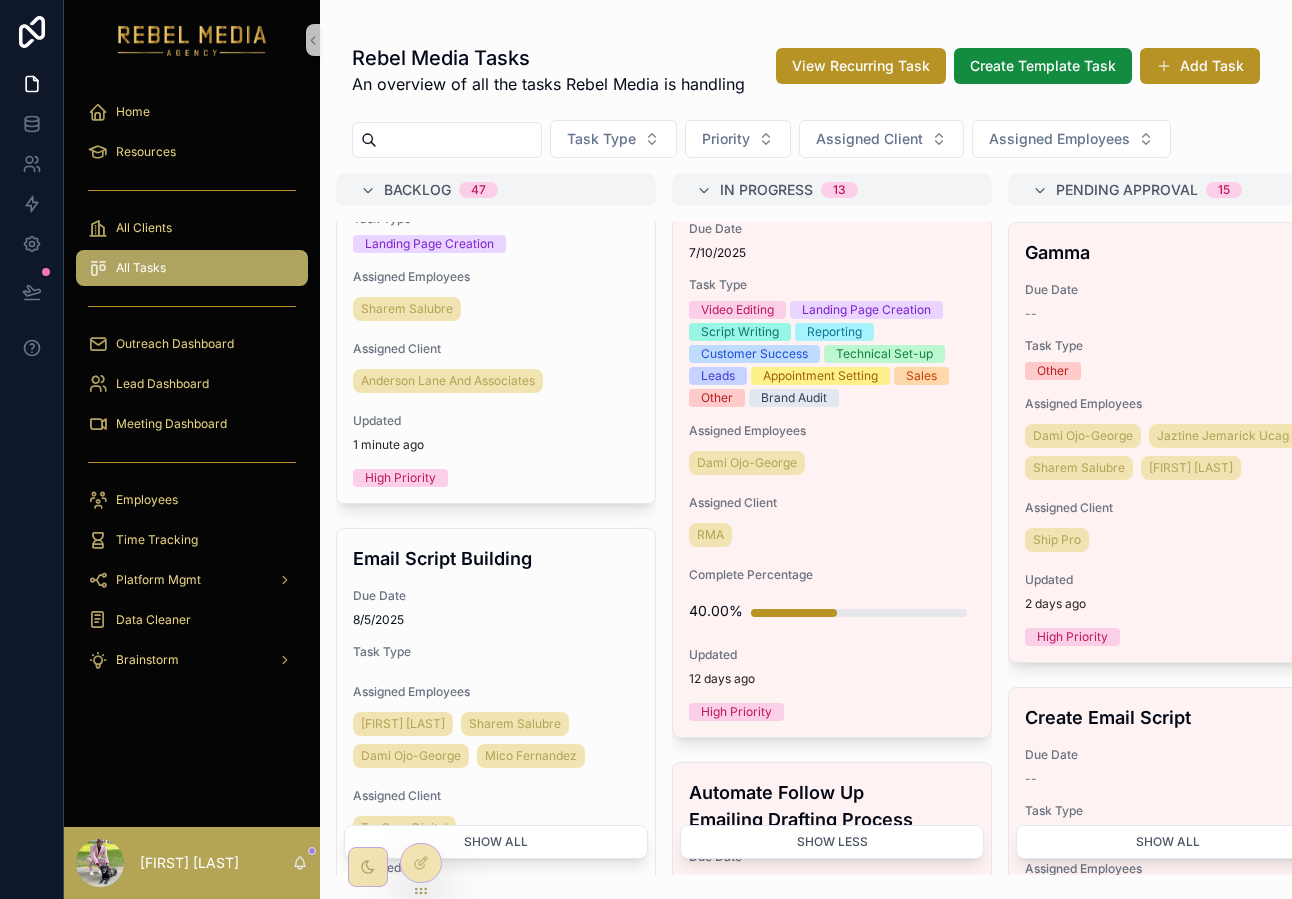 scroll, scrollTop: 0, scrollLeft: 0, axis: both 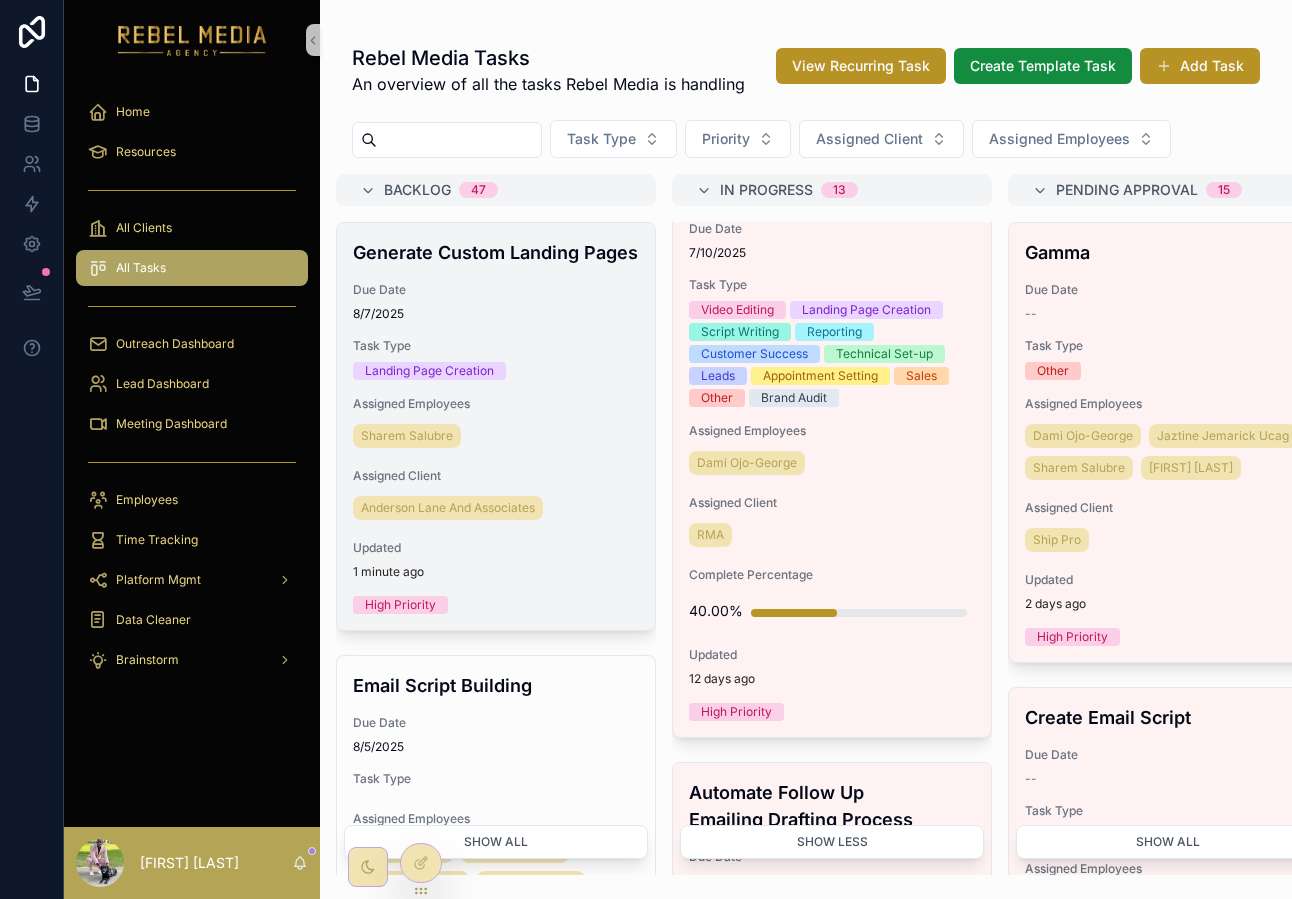 click on "Sharem Salubre" at bounding box center [496, 436] 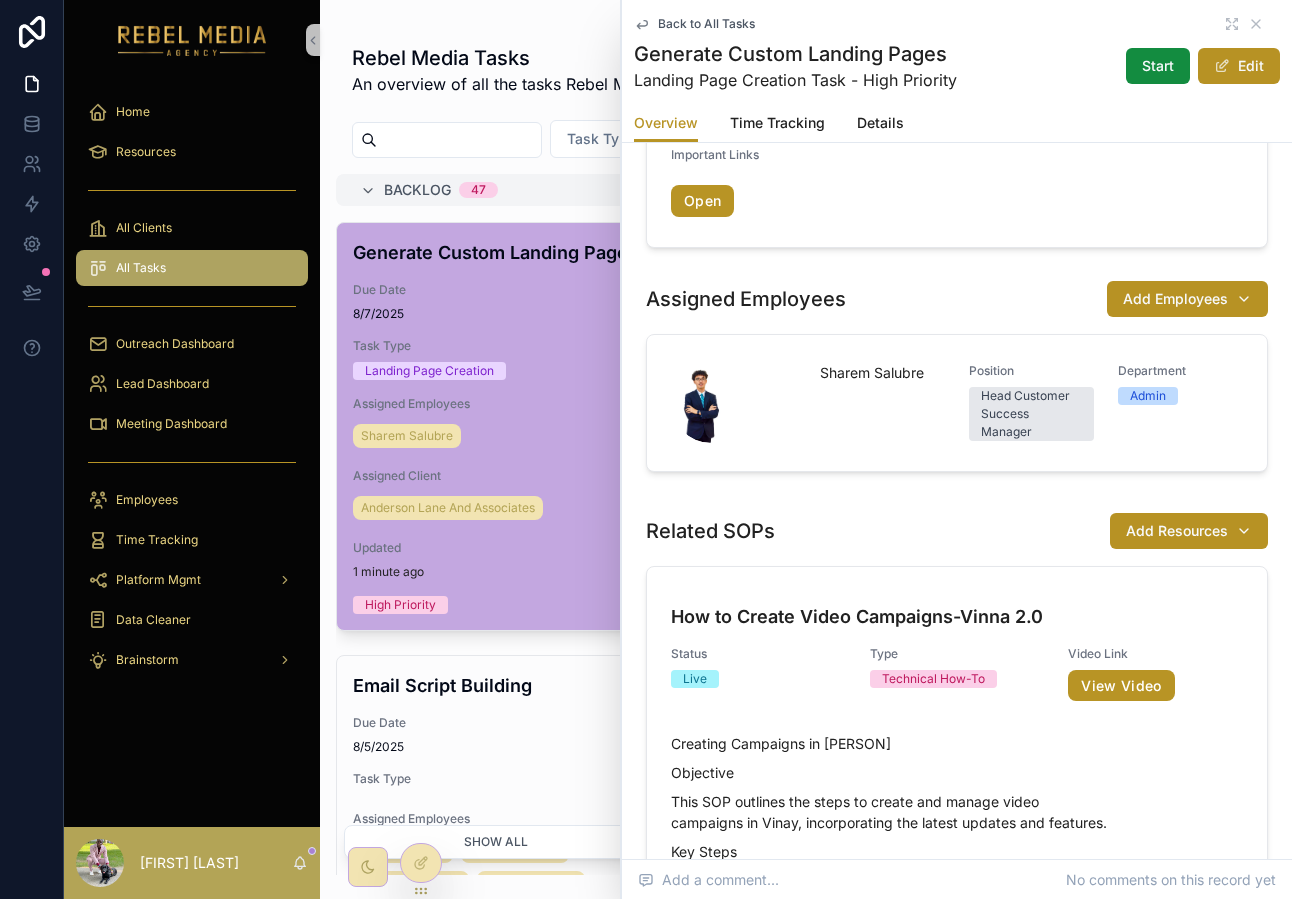 scroll, scrollTop: 0, scrollLeft: 0, axis: both 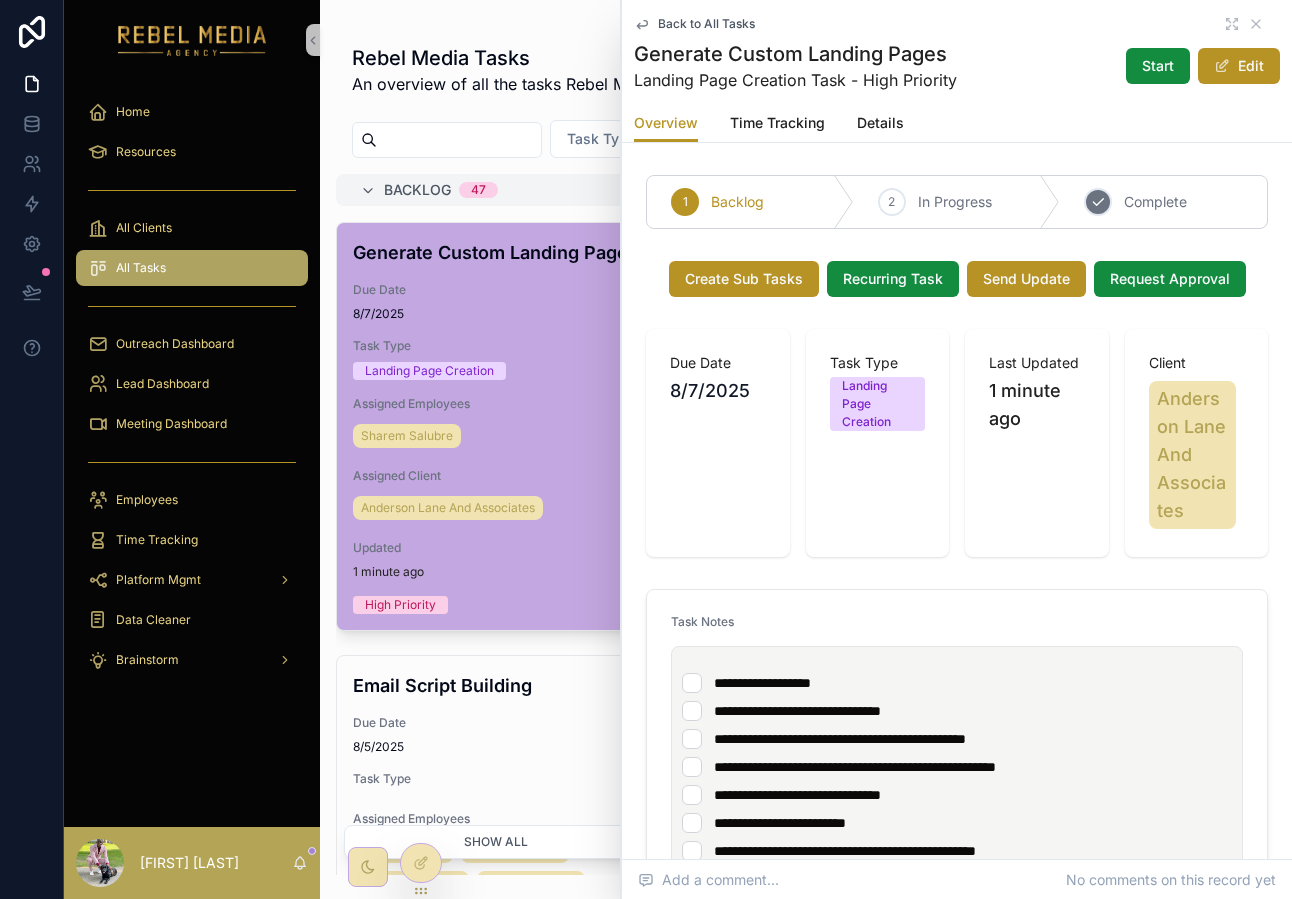 click on "3 Complete" at bounding box center (1163, 202) 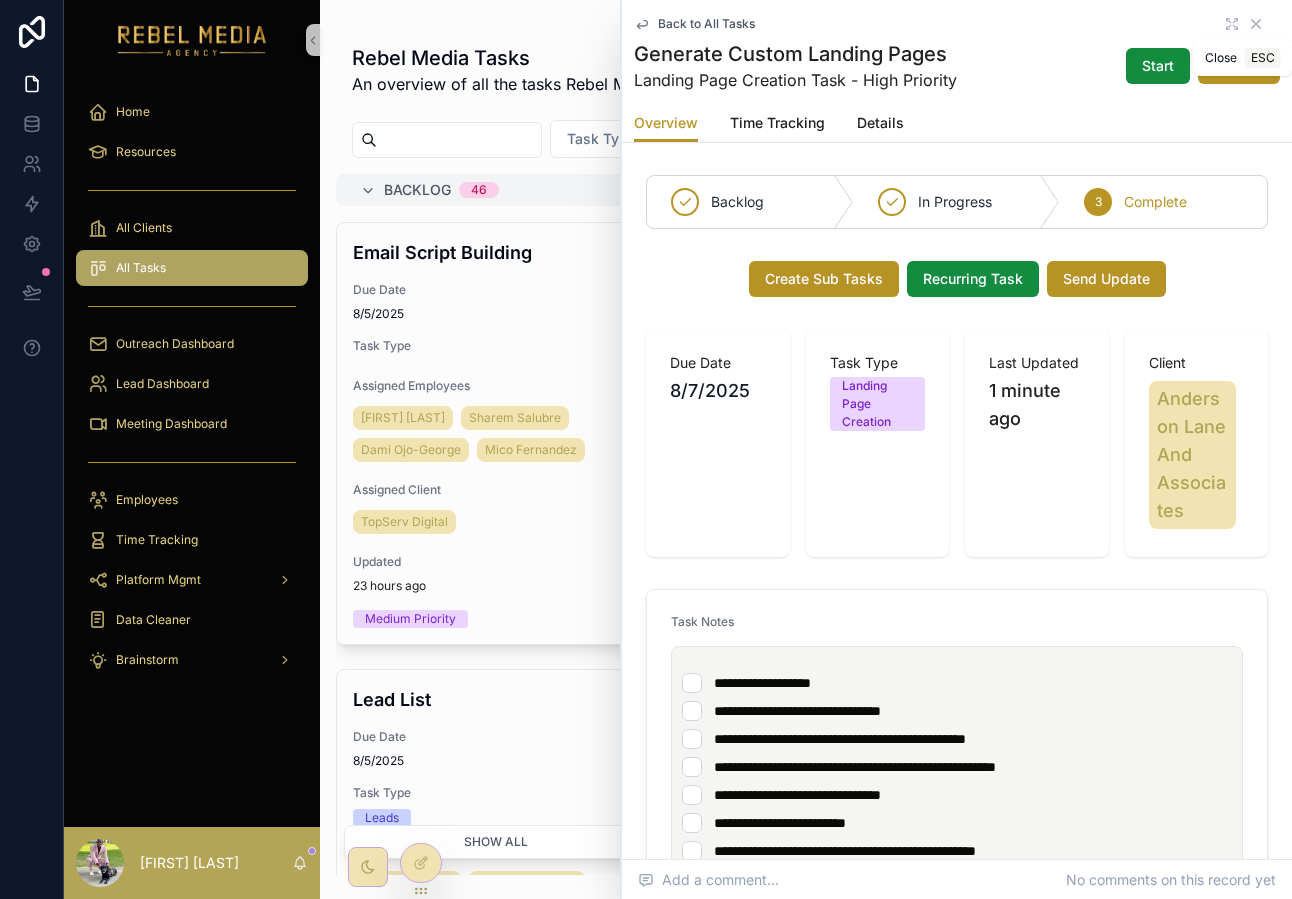 click 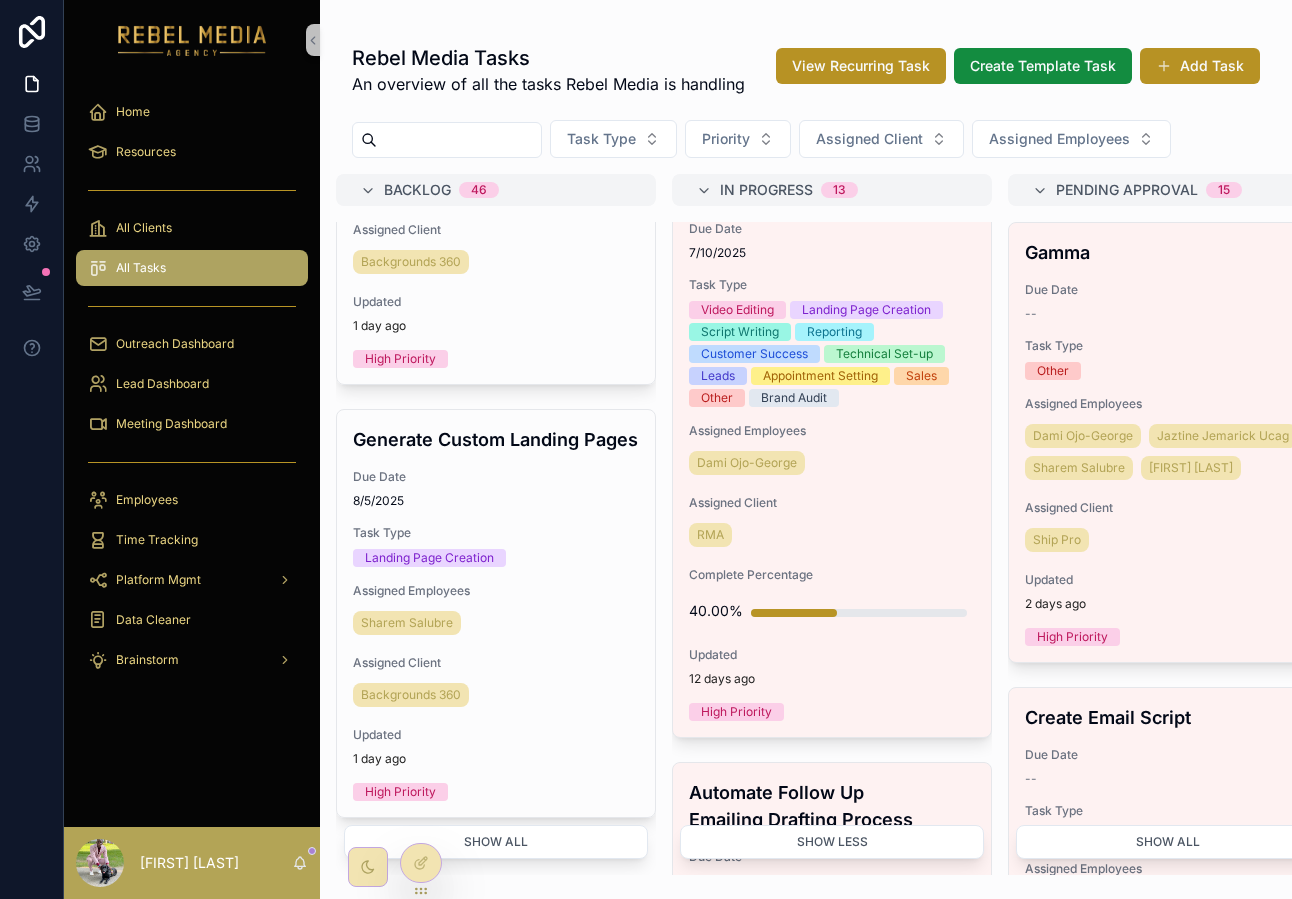 scroll, scrollTop: 1640, scrollLeft: 0, axis: vertical 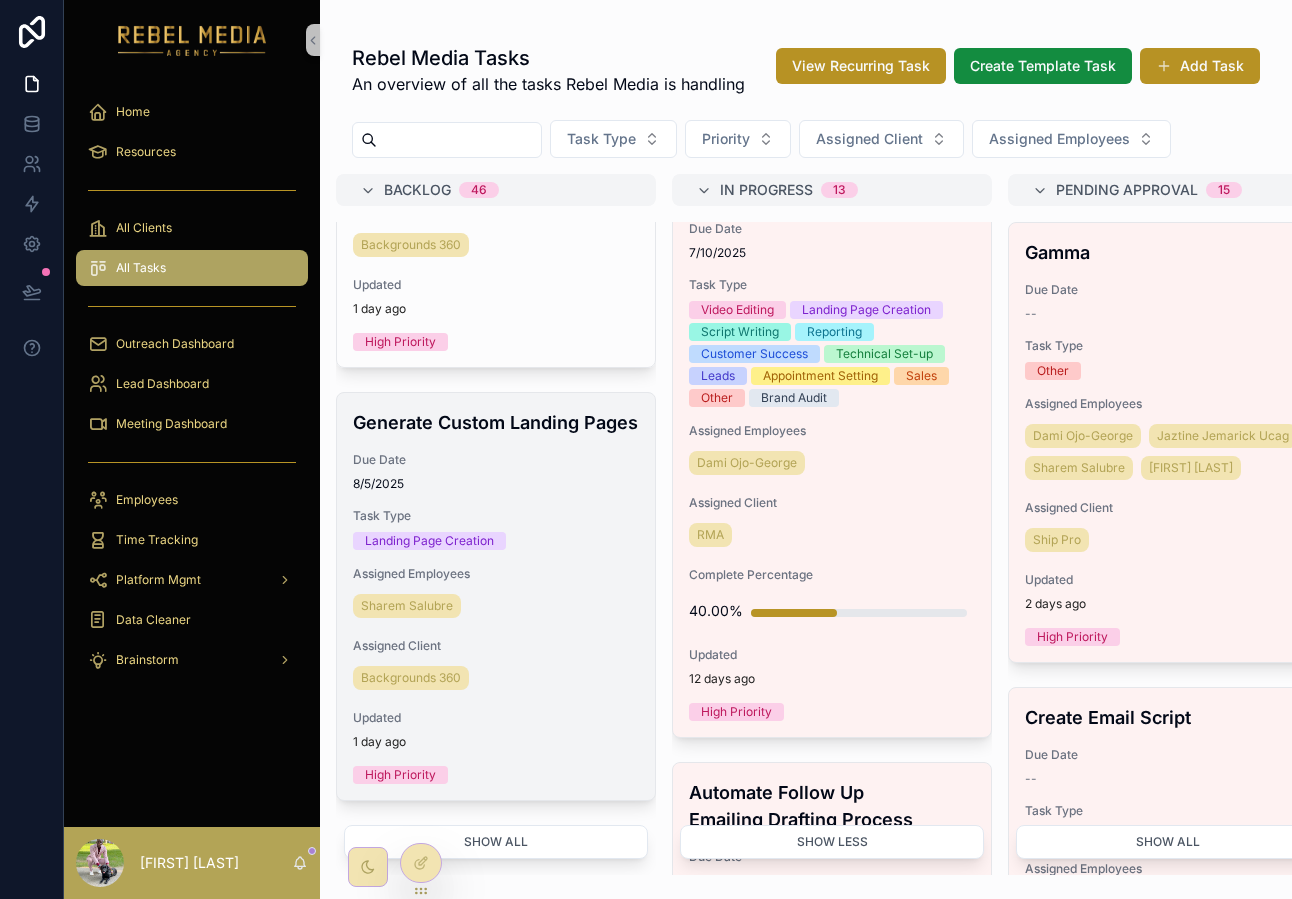 click on "Due Date [DATE]" at bounding box center [496, 472] 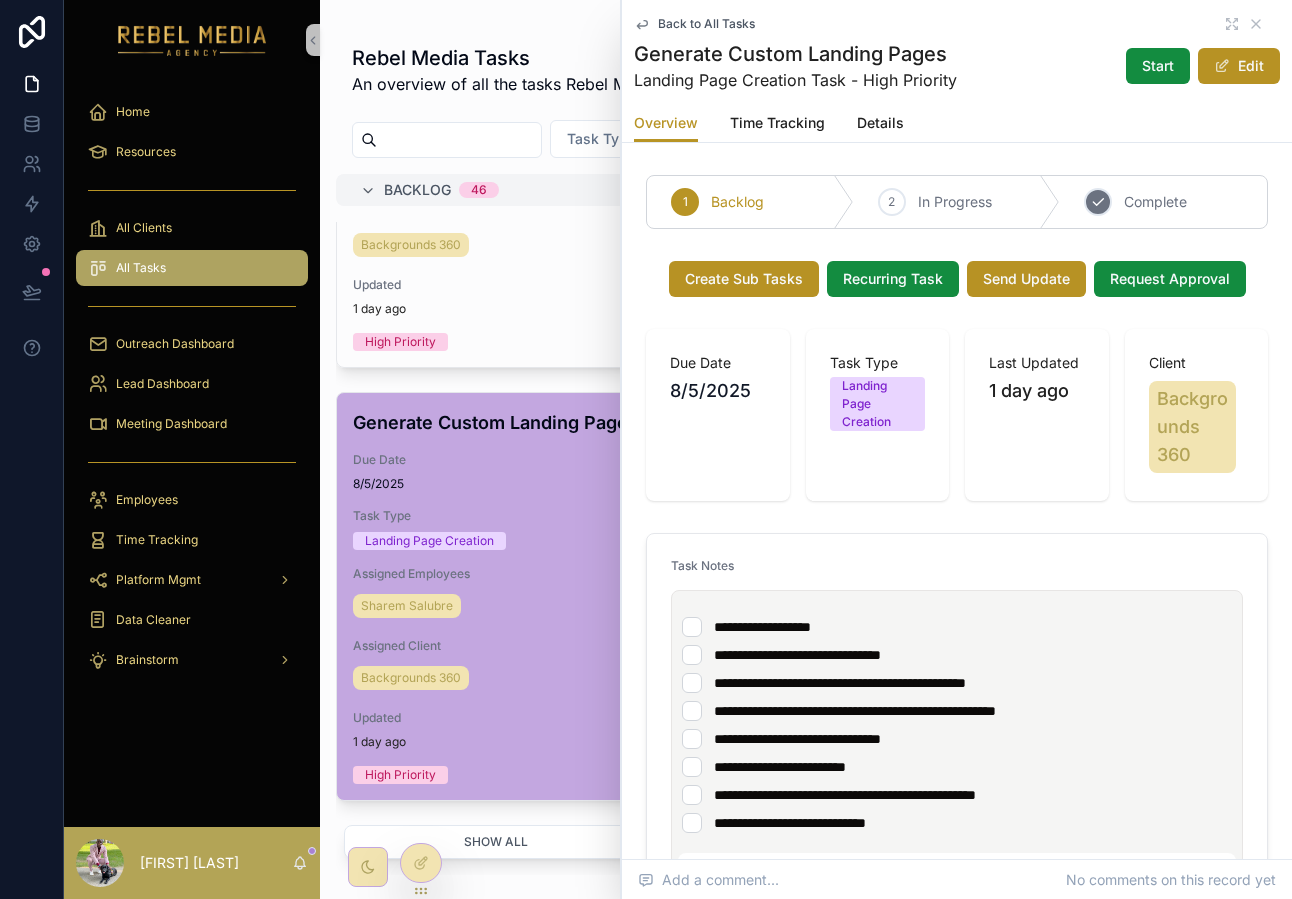 click 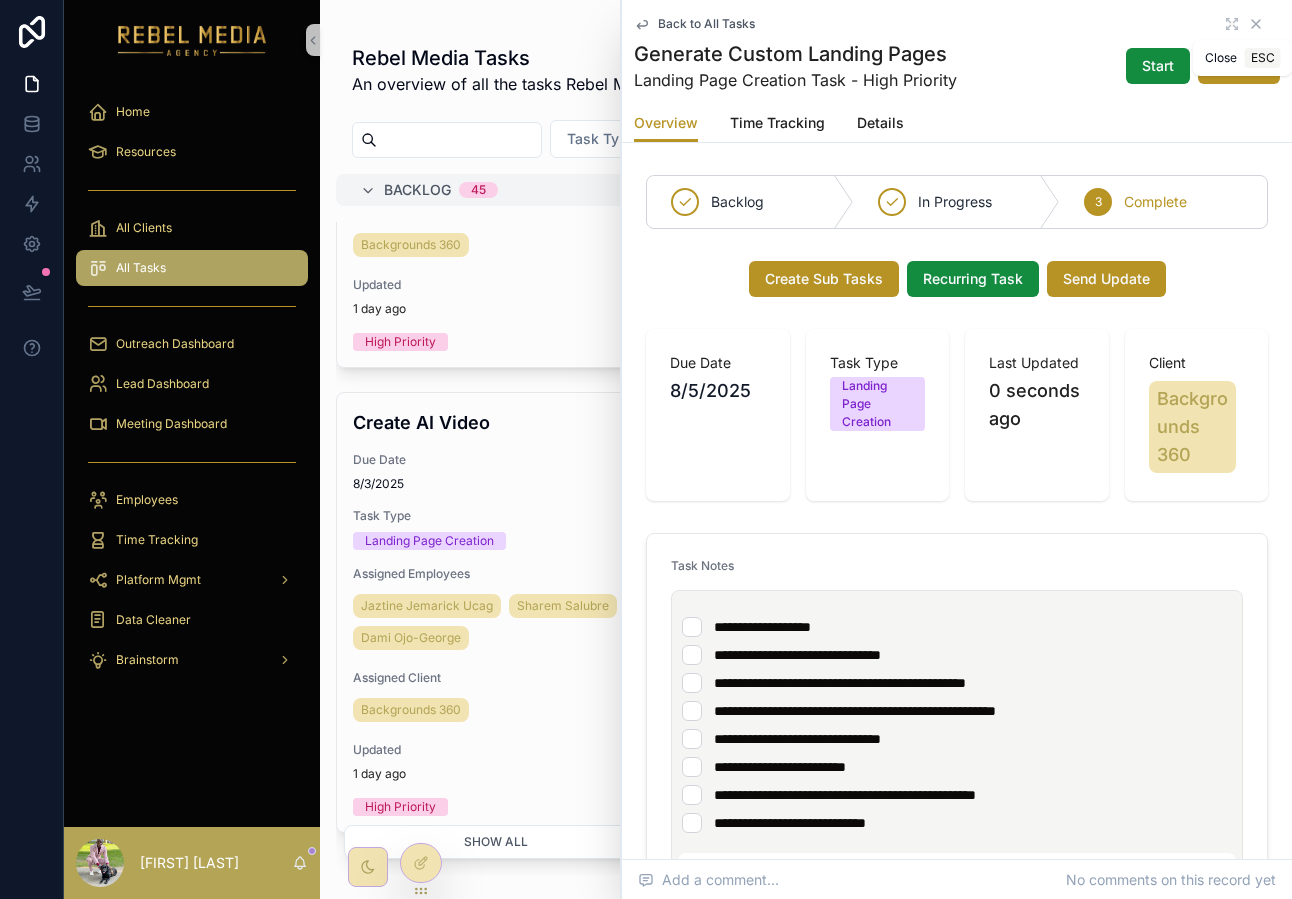 click 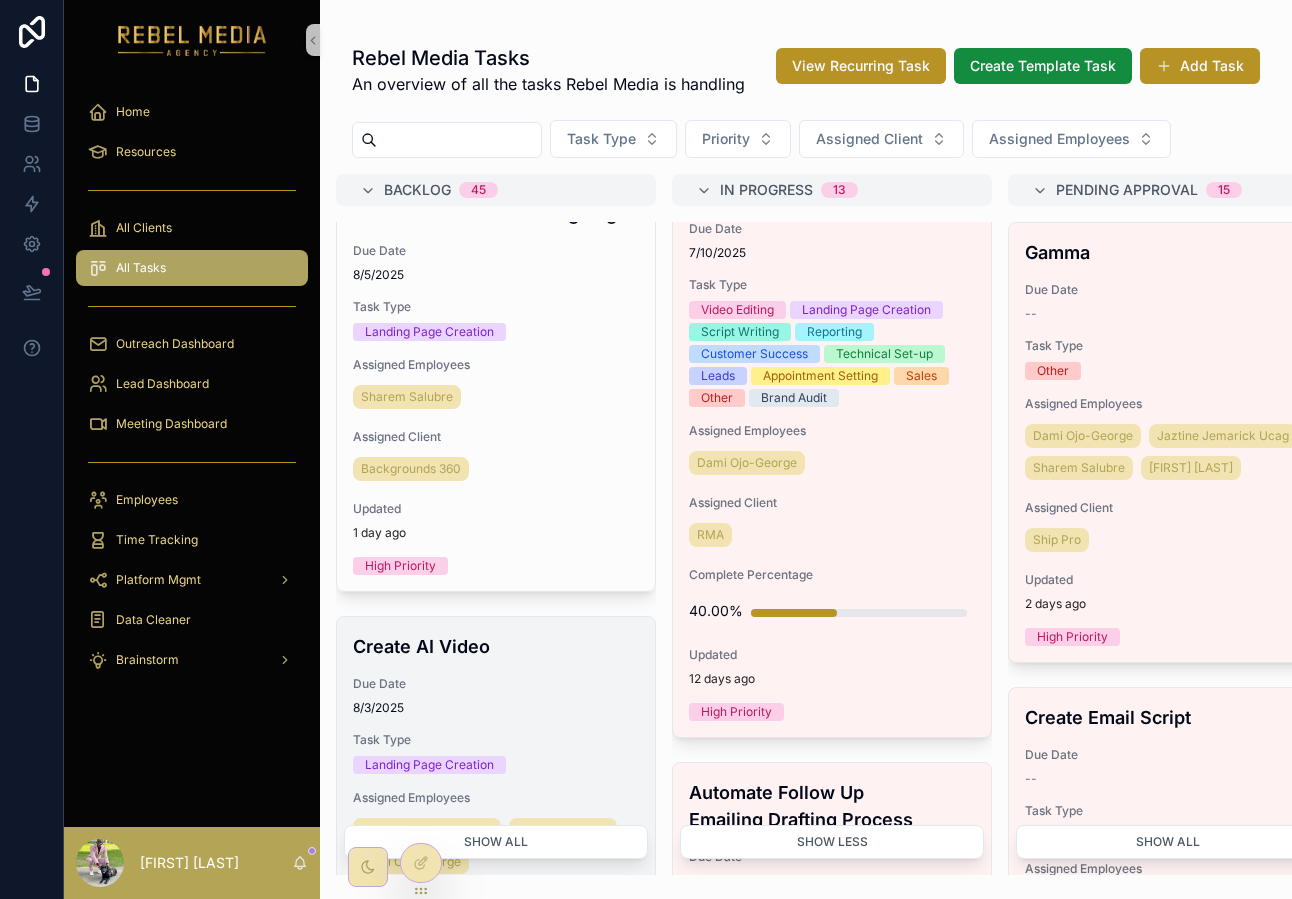 scroll, scrollTop: 1672, scrollLeft: 0, axis: vertical 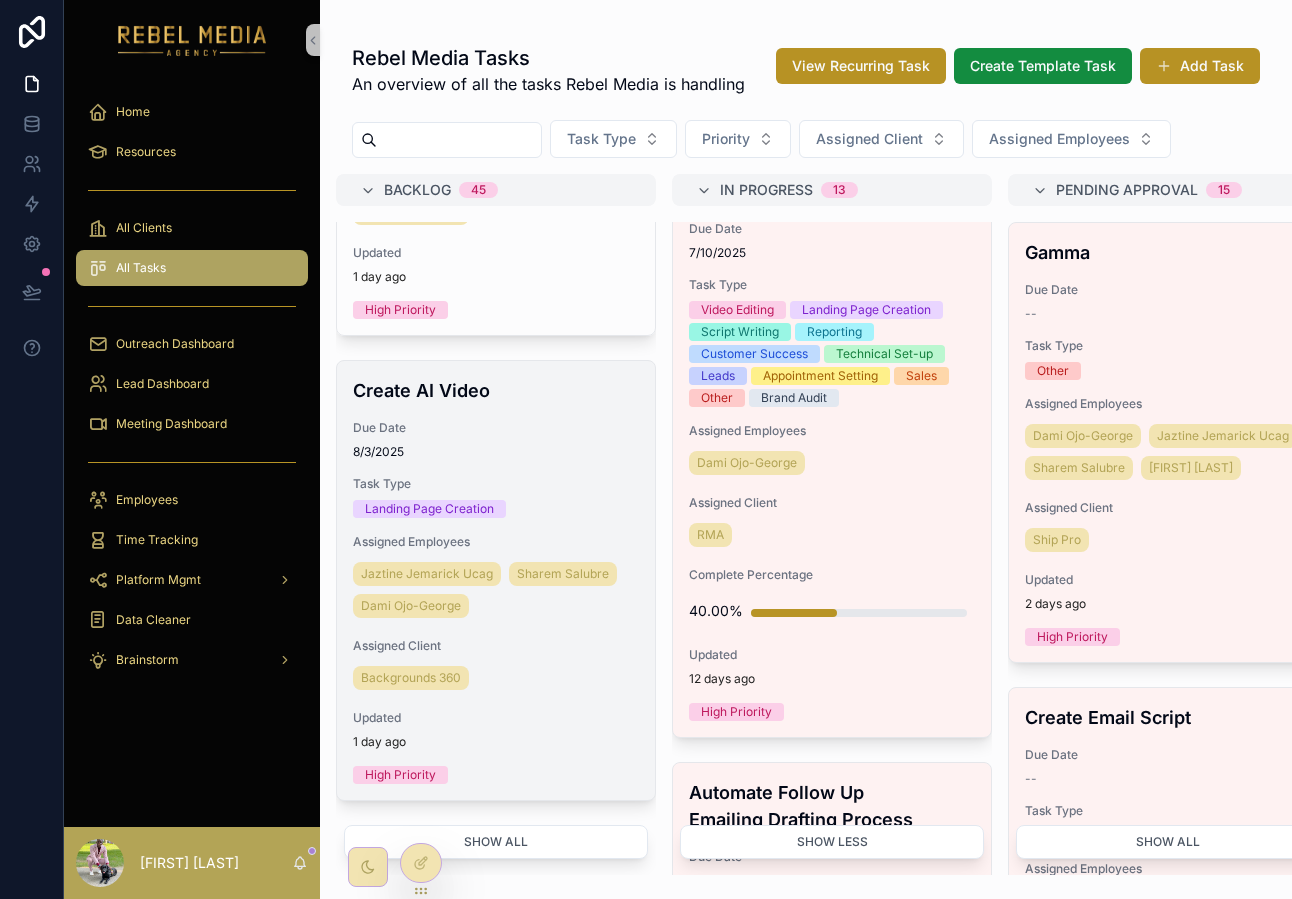 click on "Due Date" at bounding box center [496, 428] 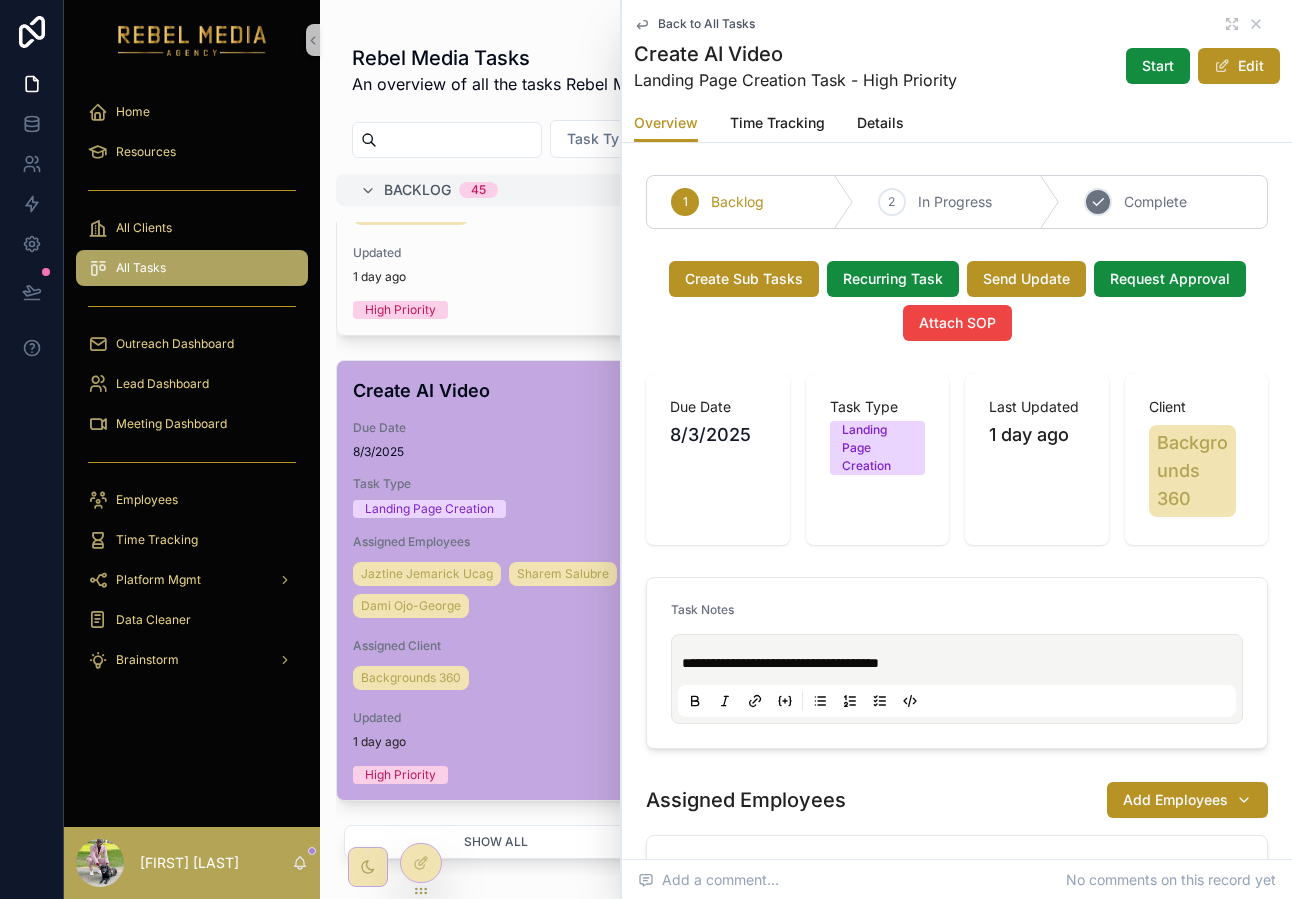 click on "3 Complete" at bounding box center [1163, 202] 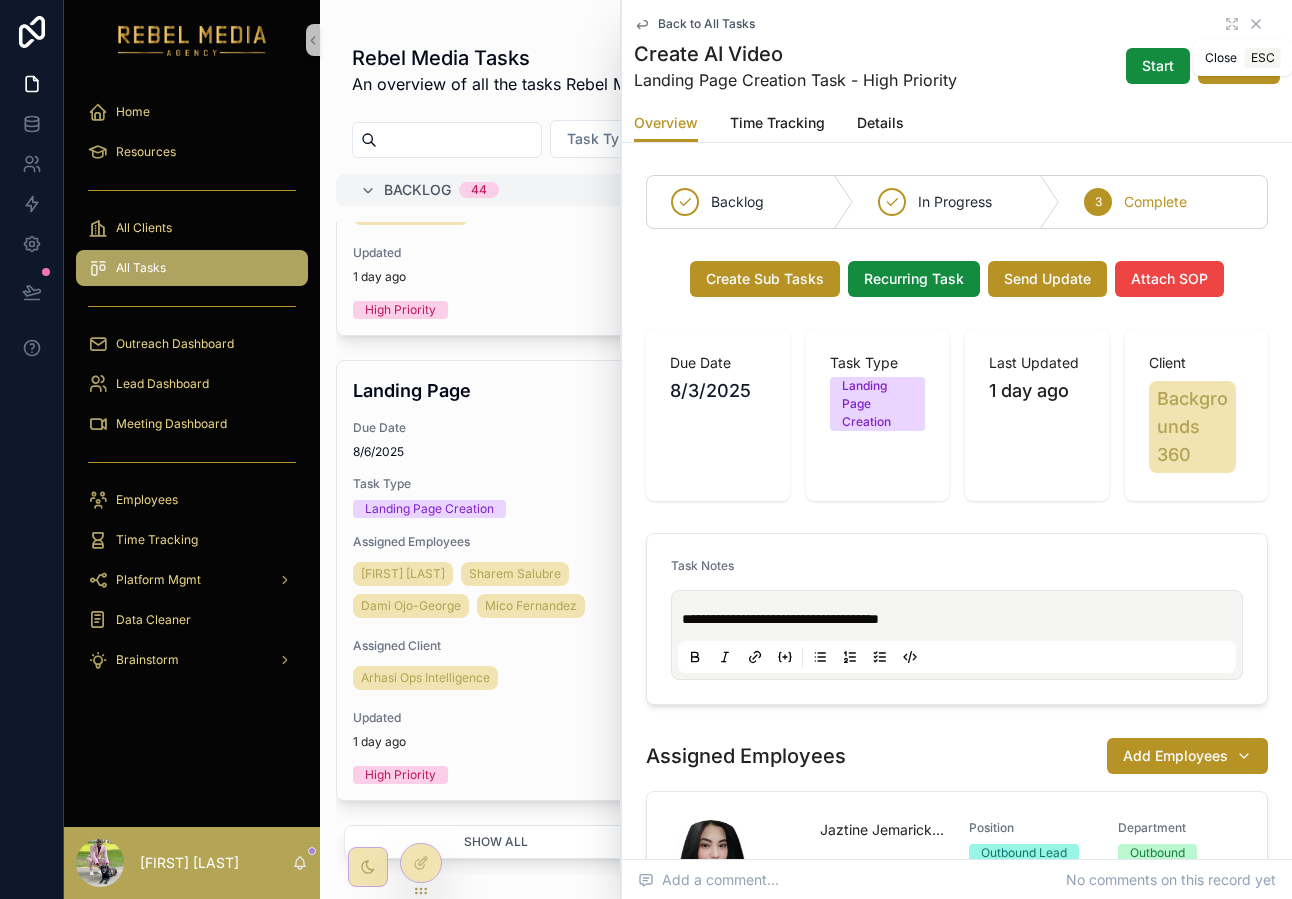 click 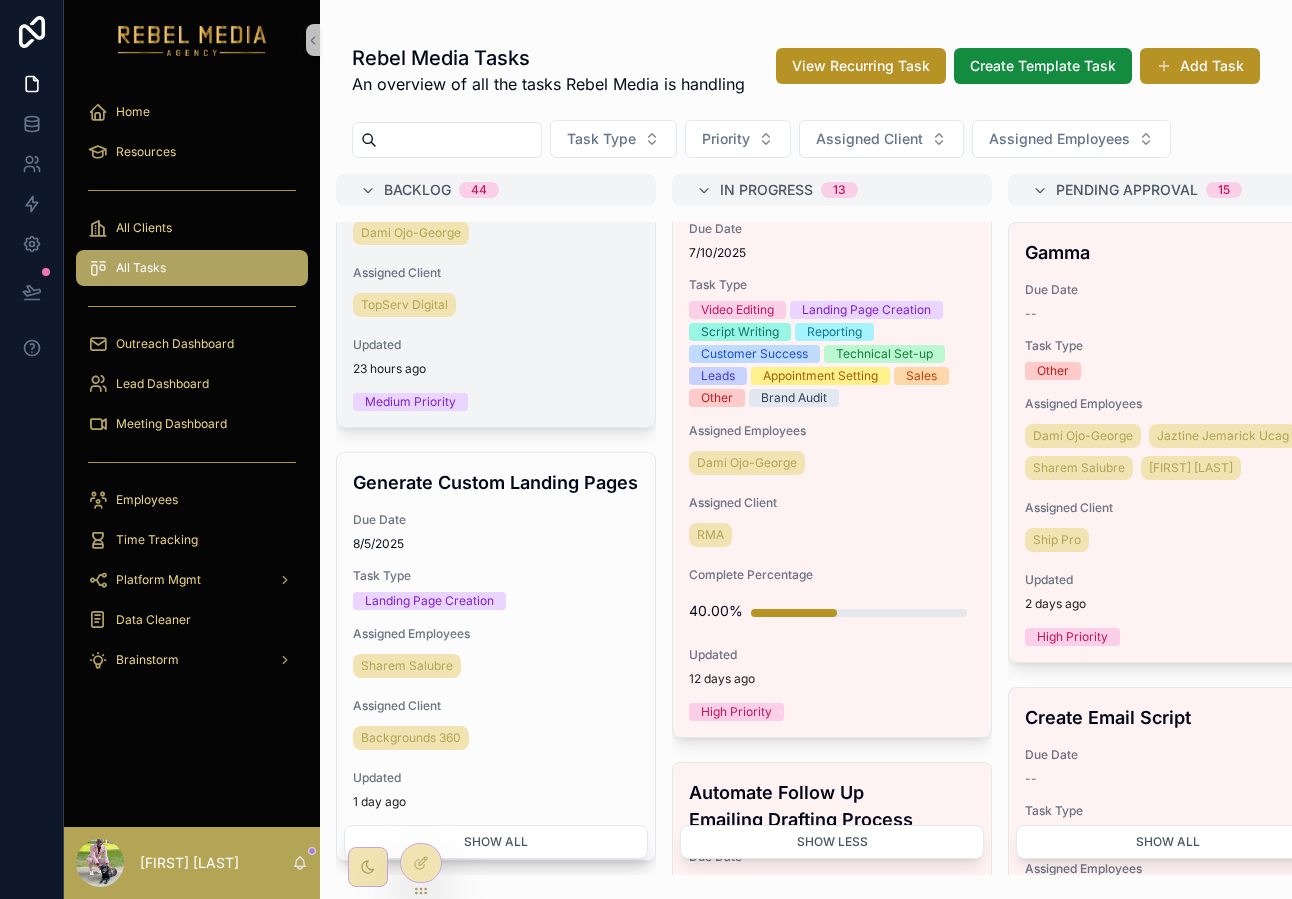 scroll, scrollTop: 1149, scrollLeft: 0, axis: vertical 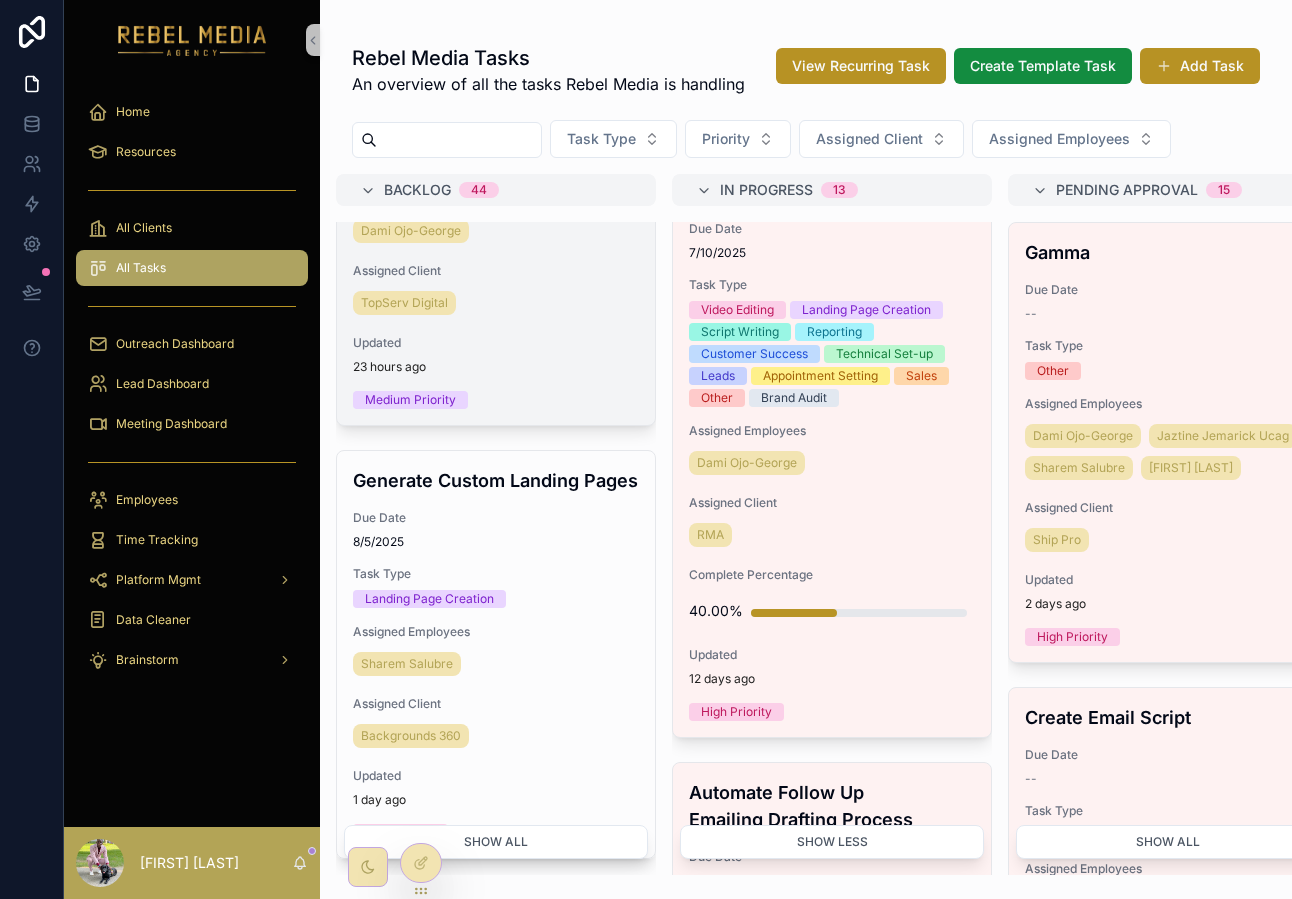 click on "Task Type Landing Page Creation" at bounding box center [496, 587] 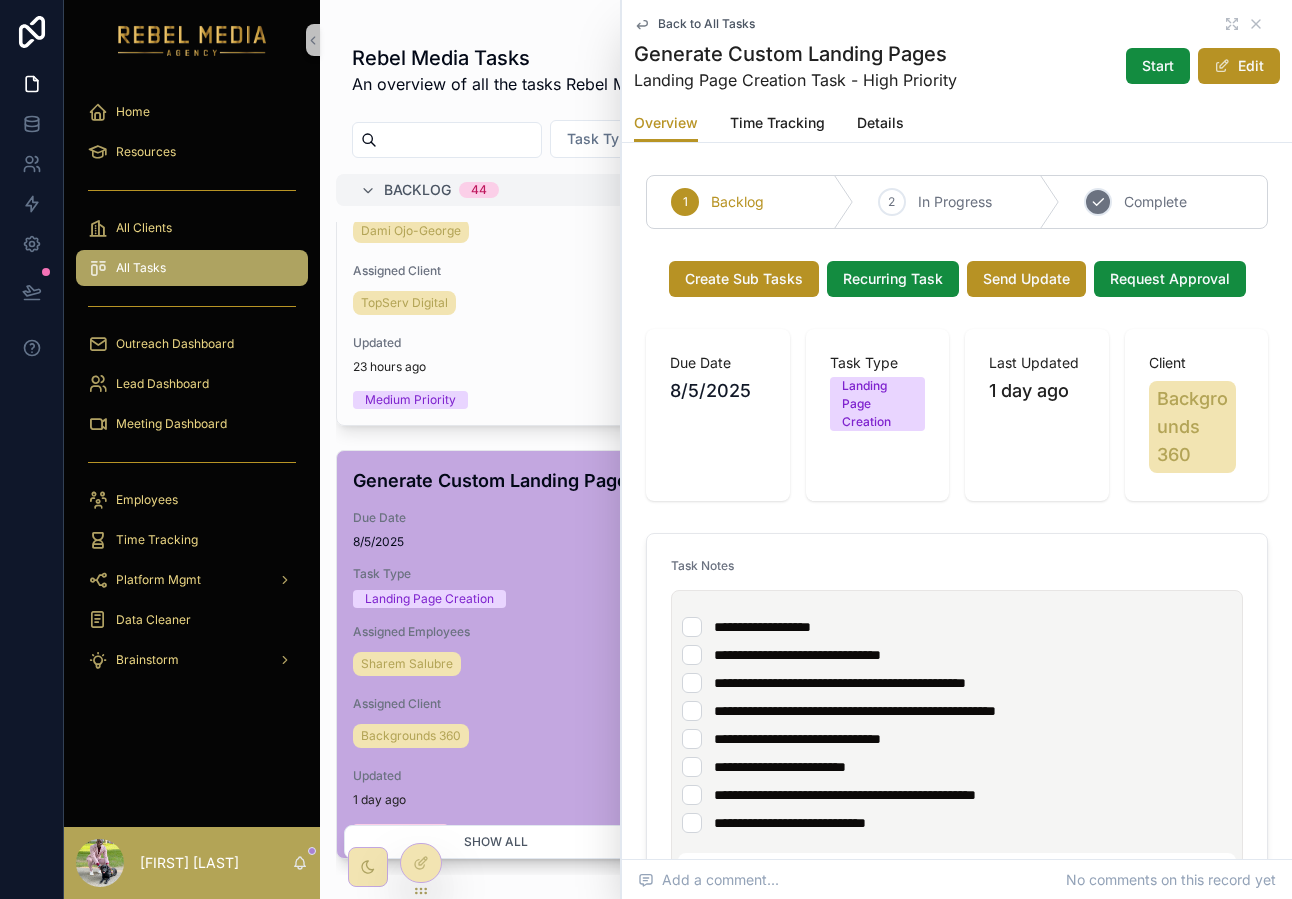 click on "Complete" at bounding box center (1155, 202) 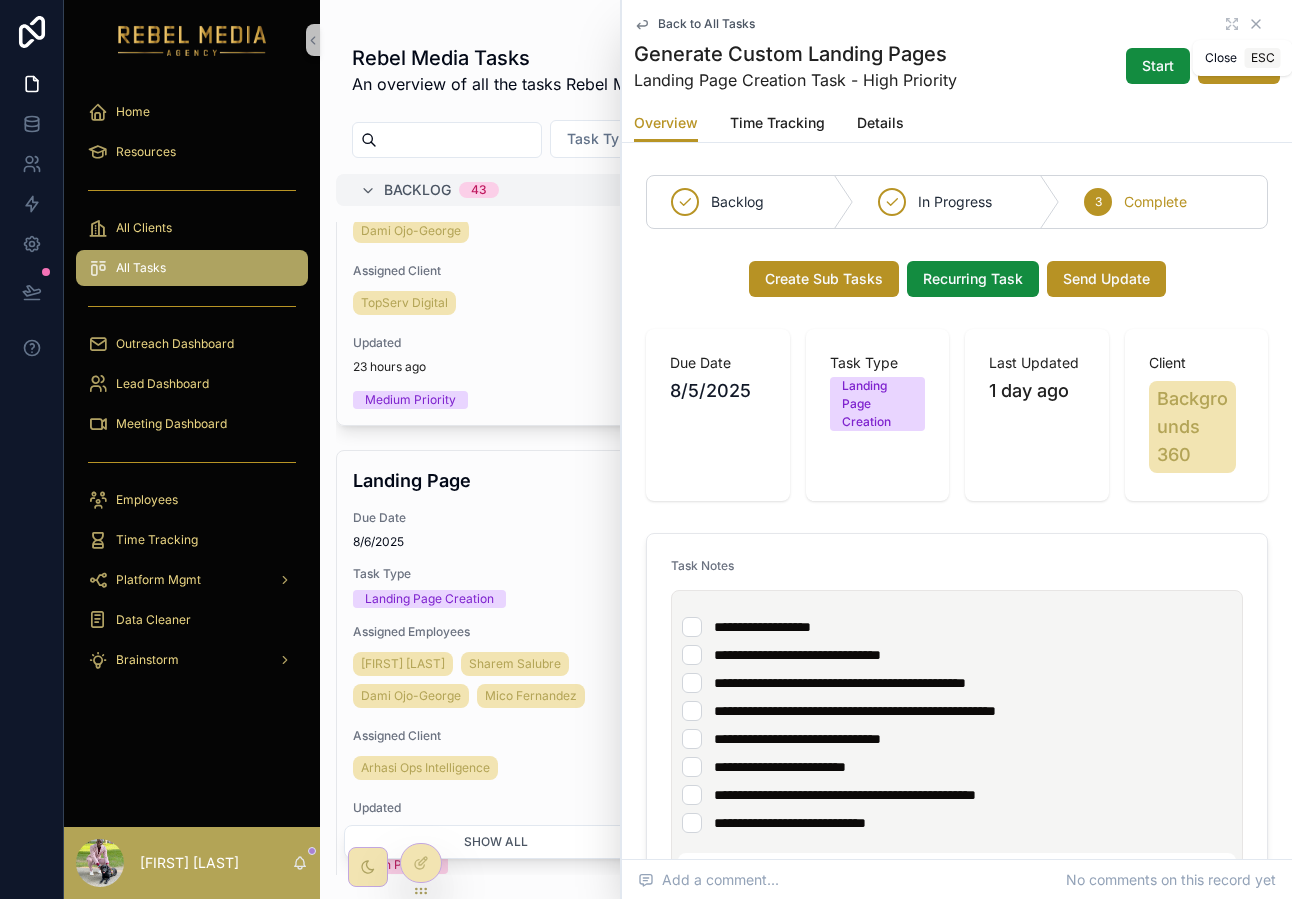 click 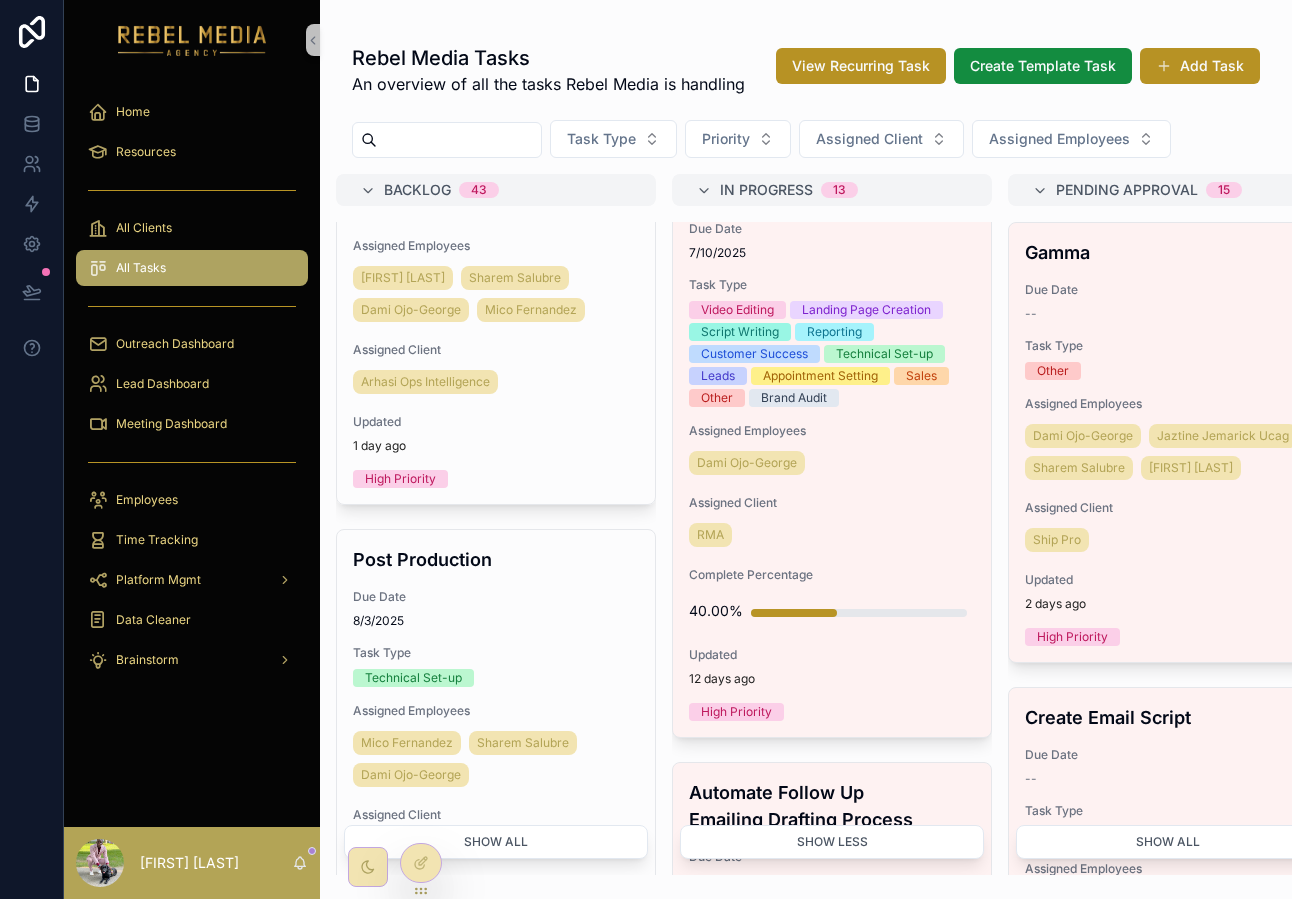 scroll, scrollTop: 1704, scrollLeft: 0, axis: vertical 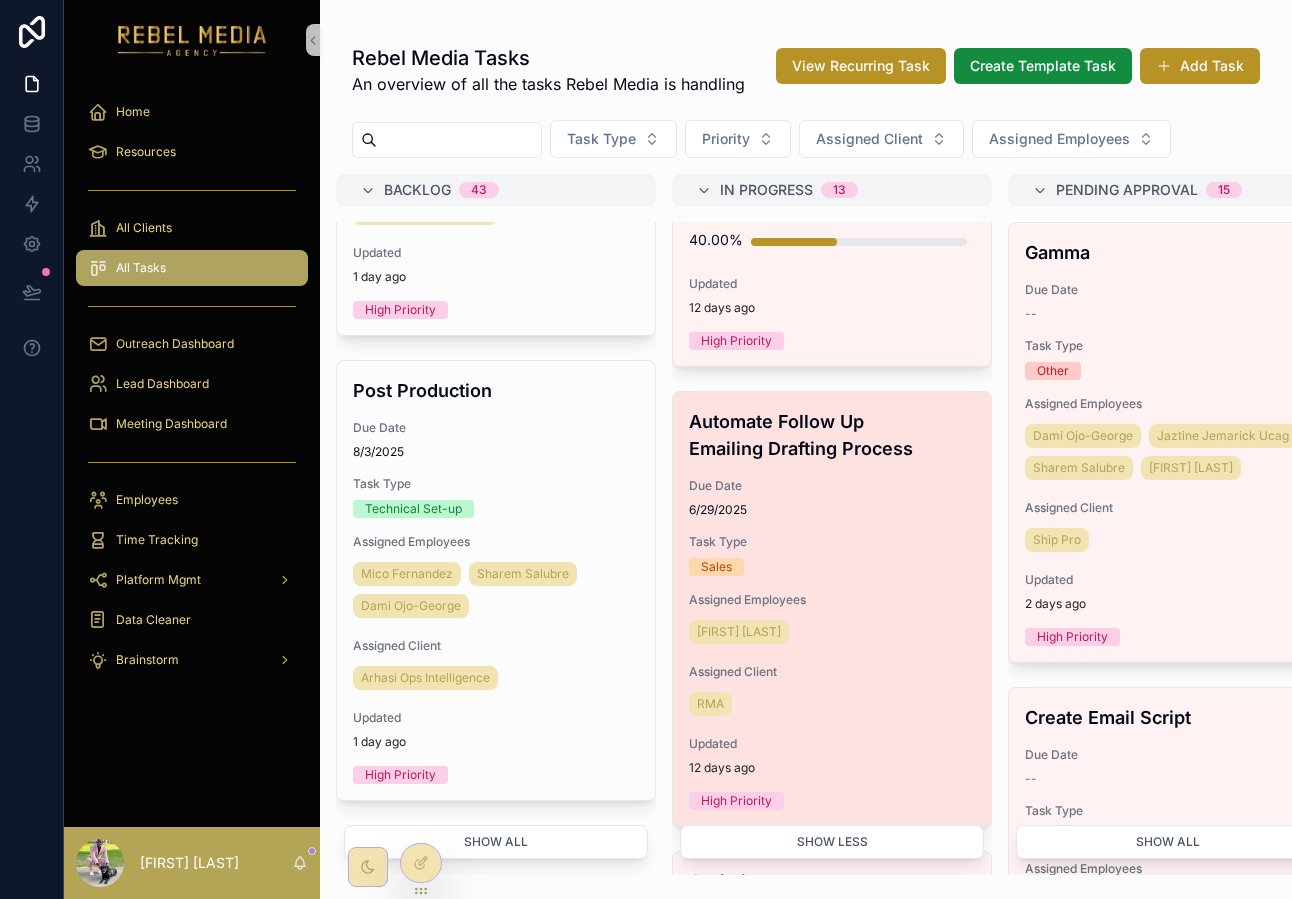 click on "RMA" at bounding box center (832, 704) 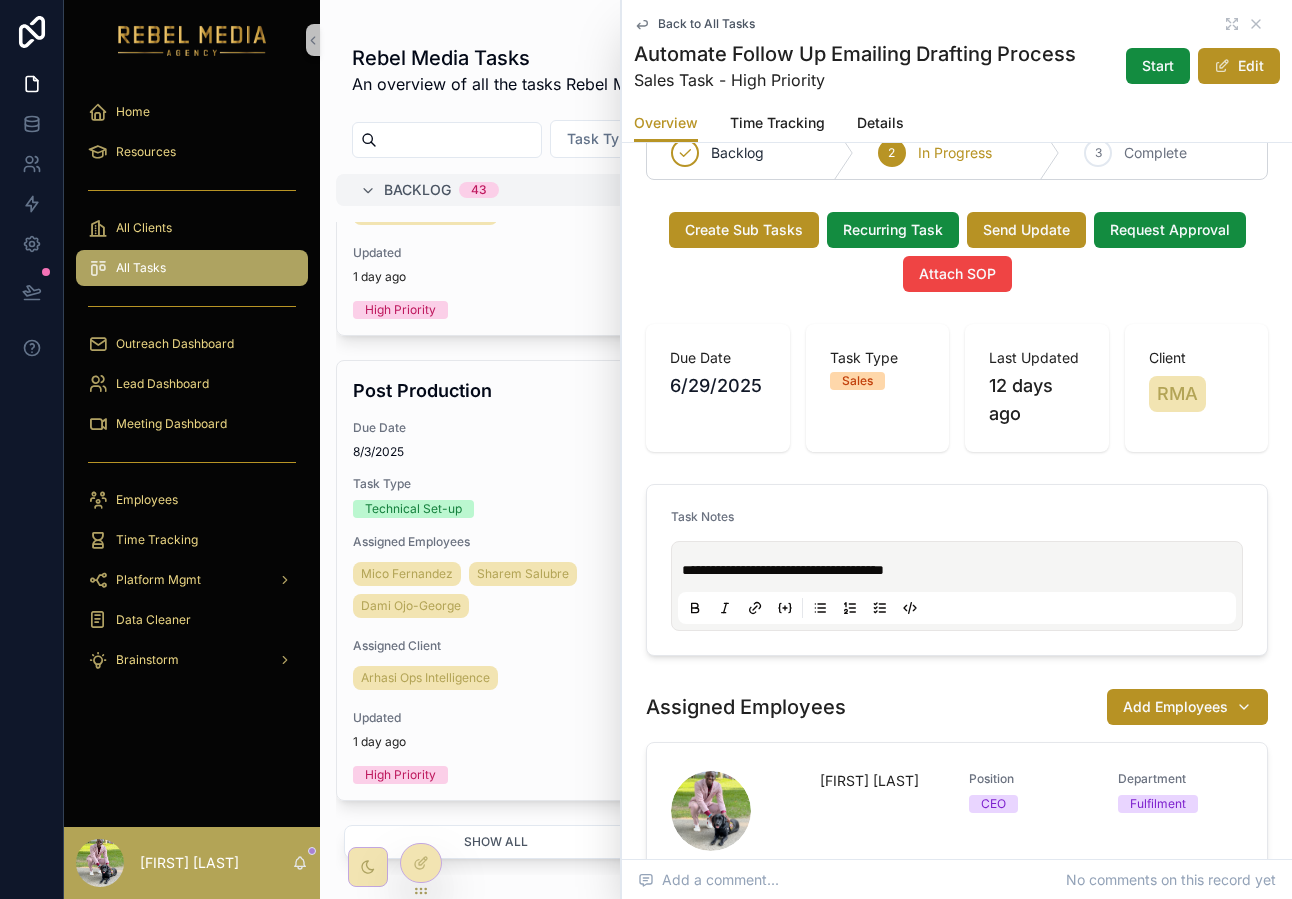 scroll, scrollTop: 0, scrollLeft: 0, axis: both 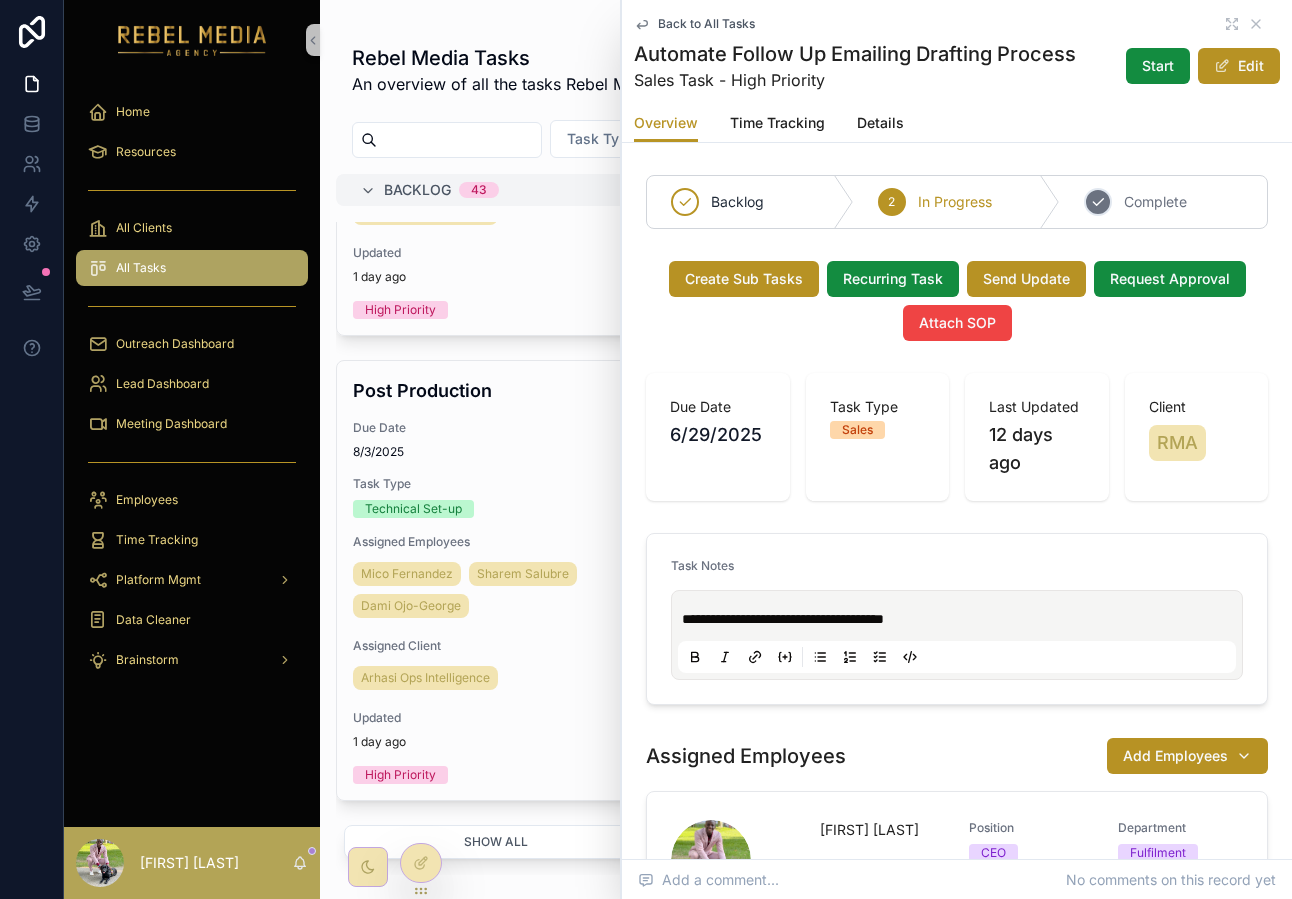 click on "3 Complete" at bounding box center (1163, 202) 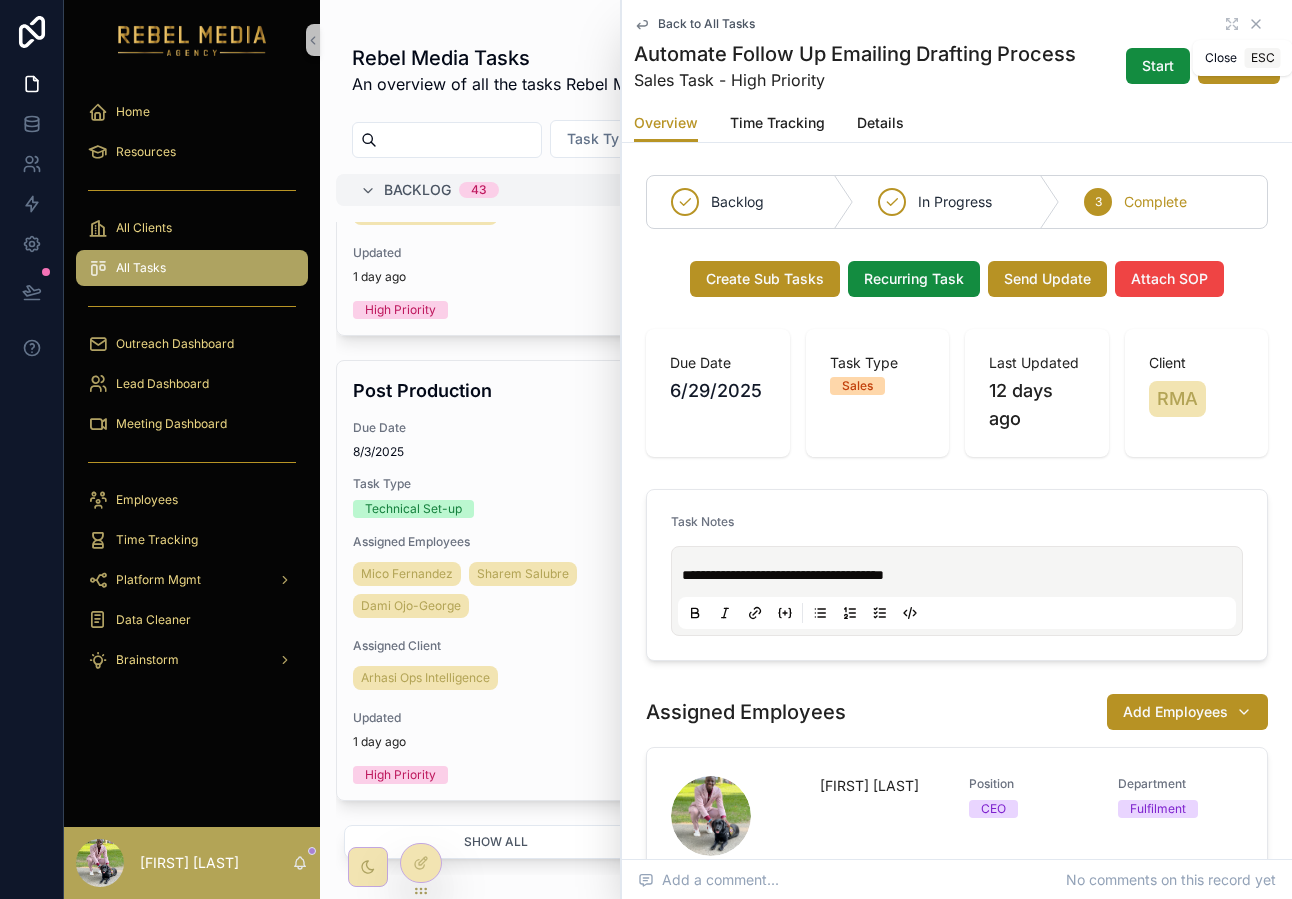 click 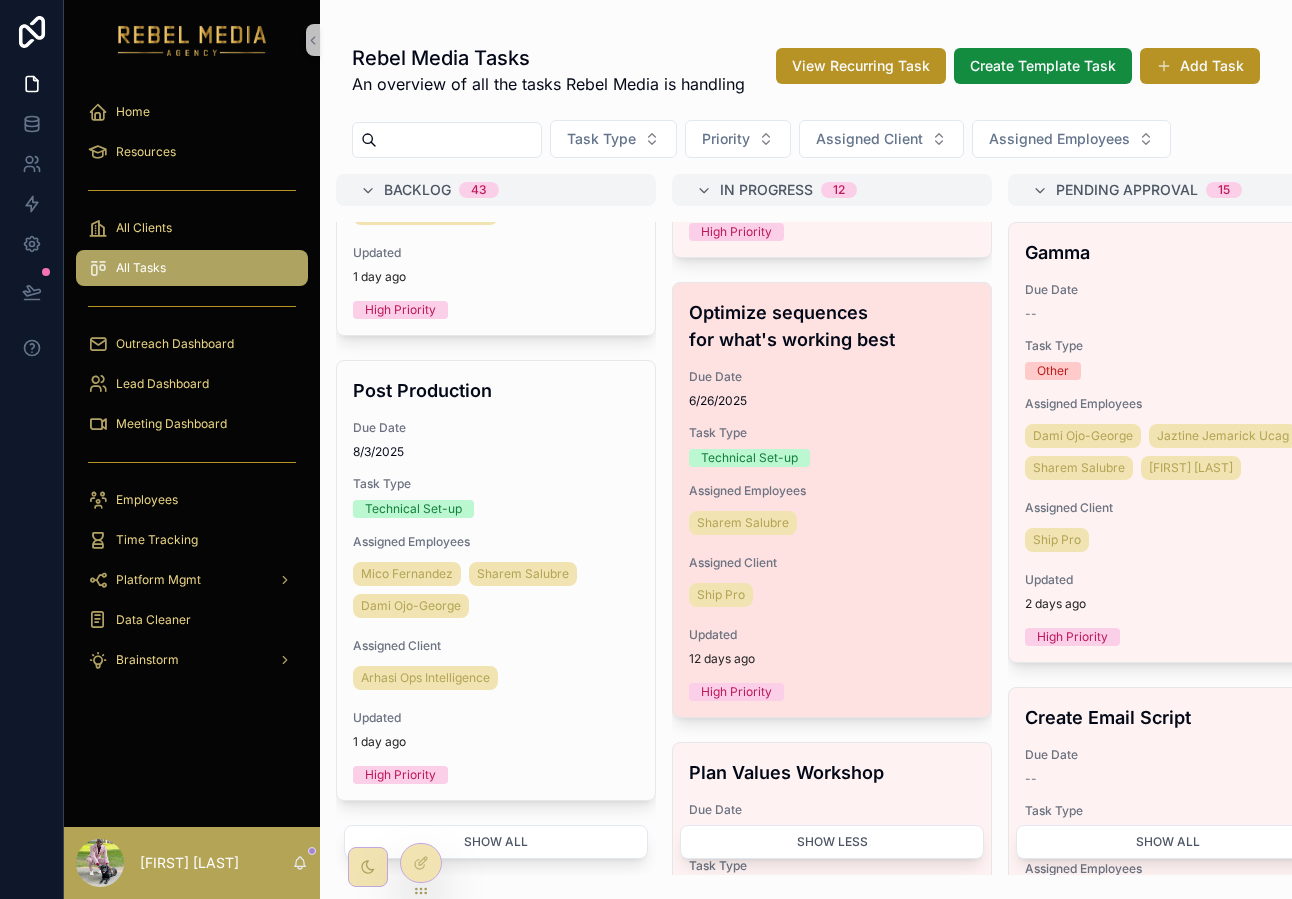 scroll, scrollTop: 3691, scrollLeft: 0, axis: vertical 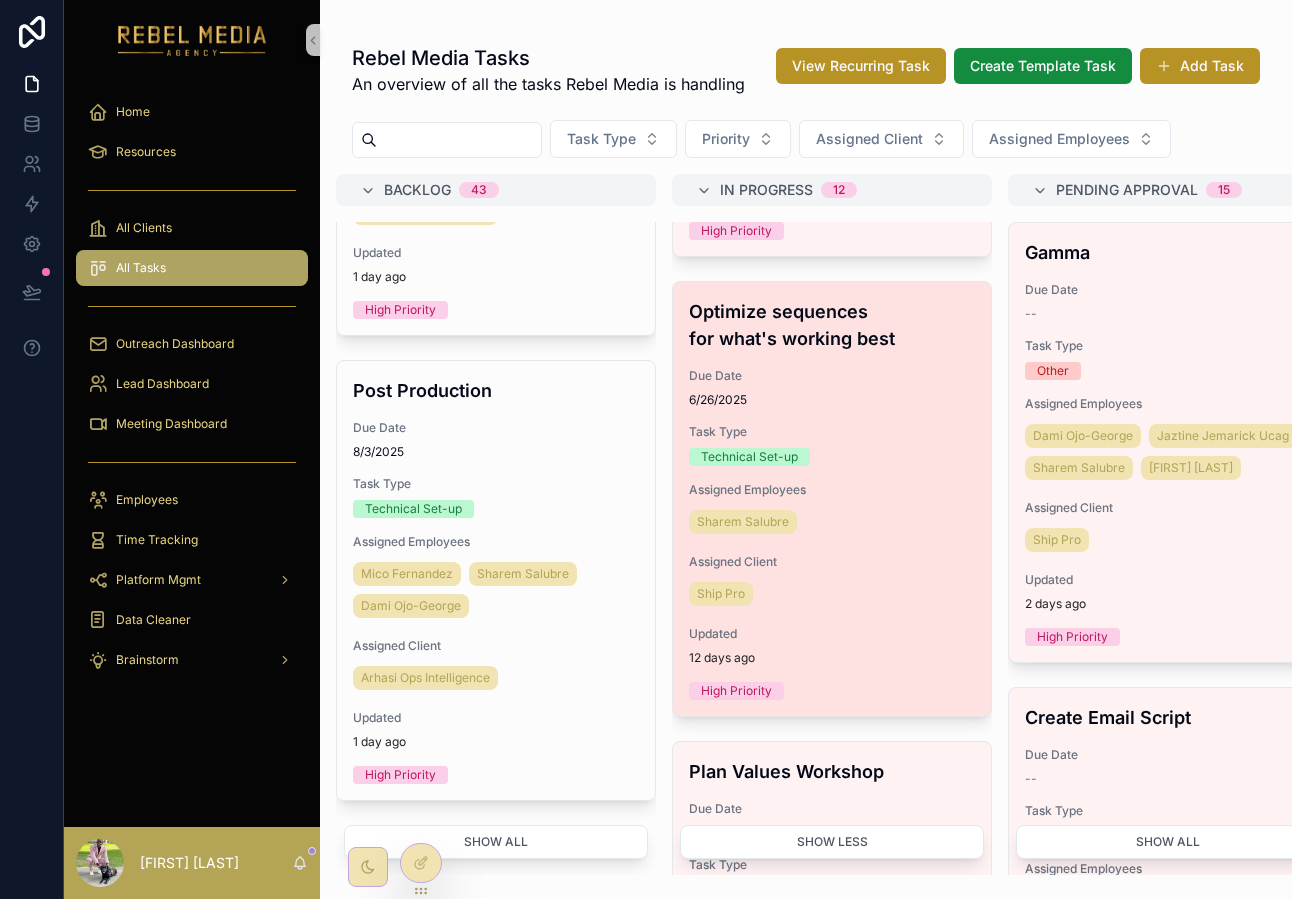 click on "Sharem Salubre" at bounding box center (832, 522) 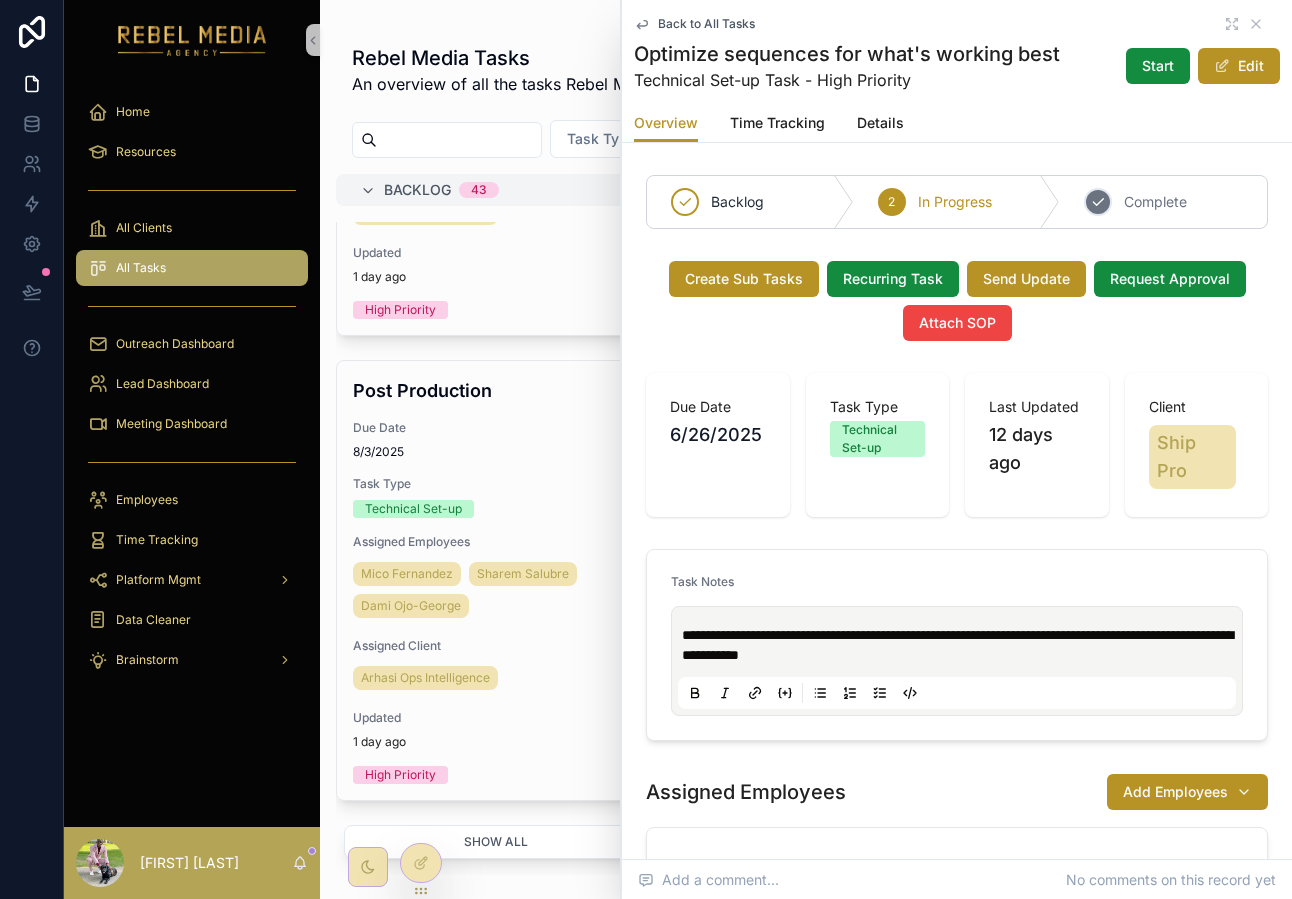 click on "Complete" at bounding box center (1155, 202) 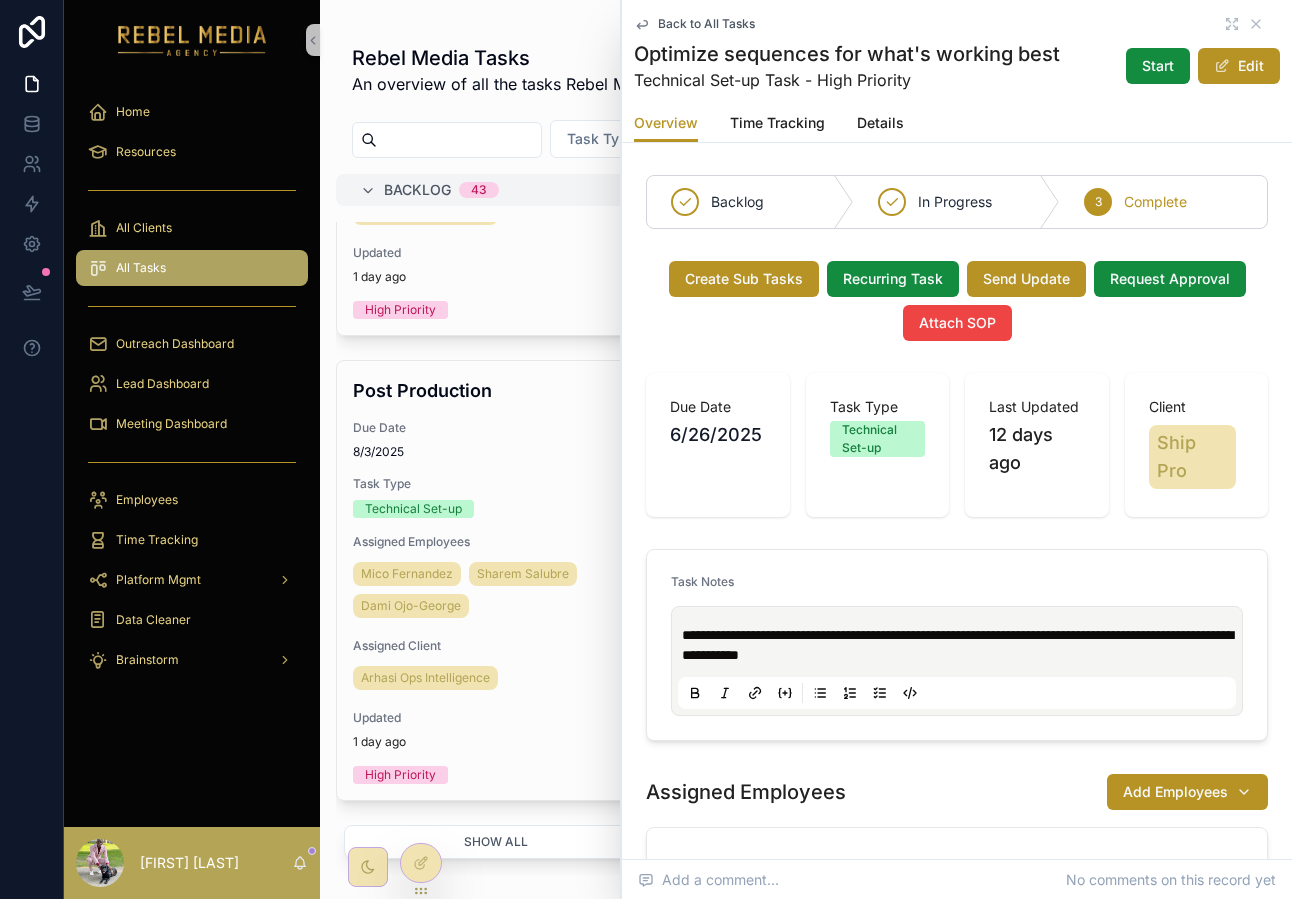 click on "Back to All Tasks" at bounding box center (957, 24) 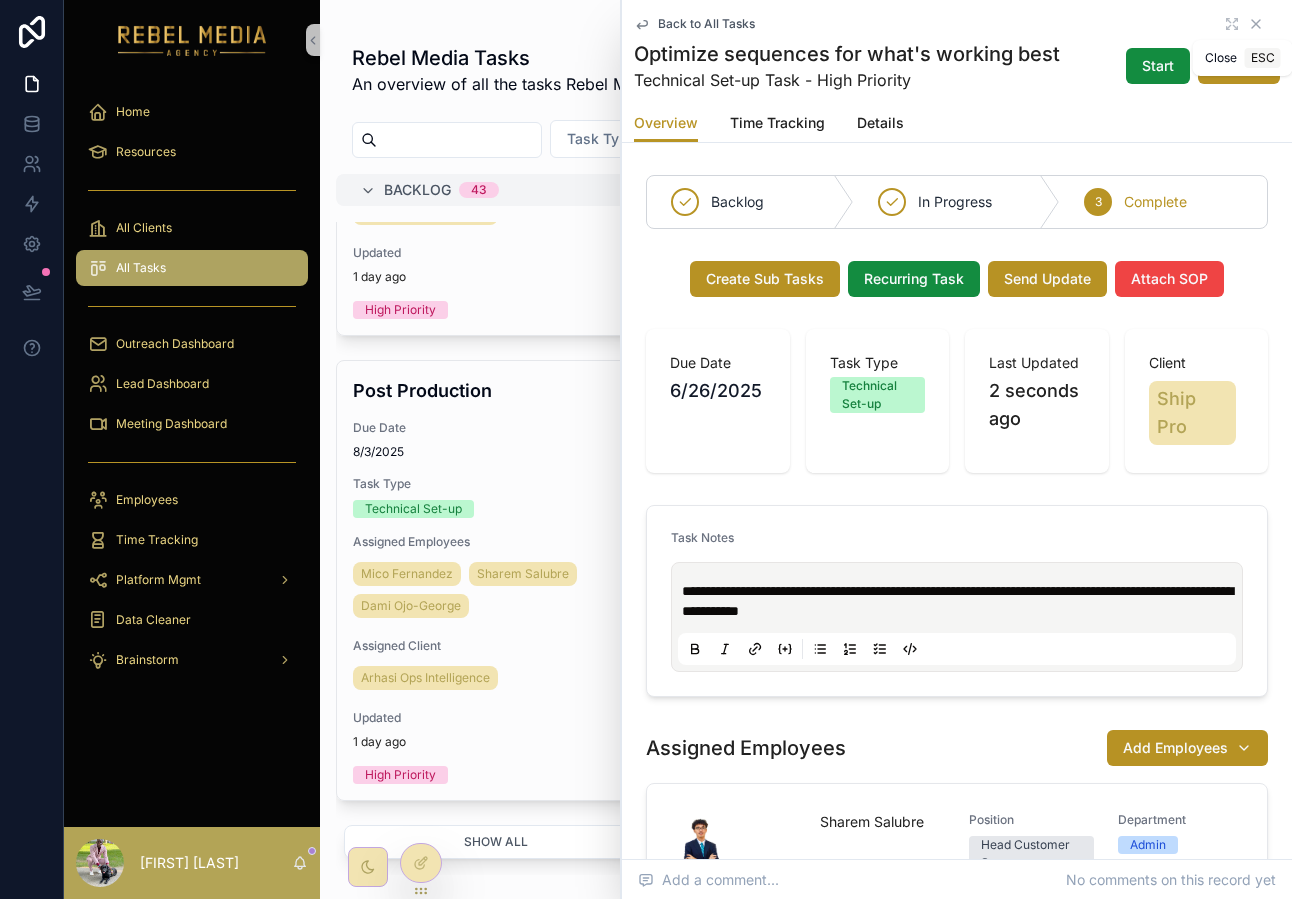click 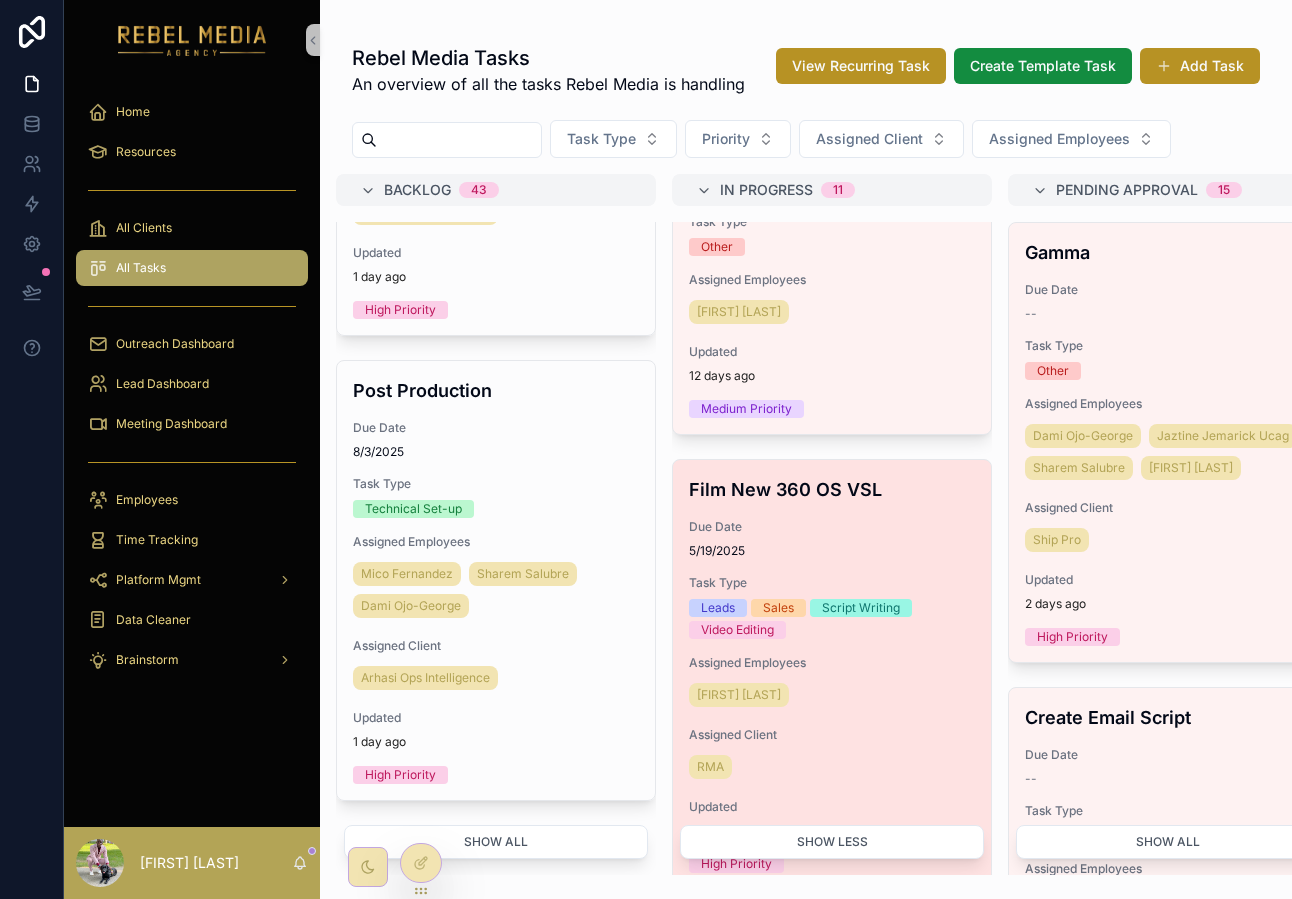 scroll, scrollTop: 3951, scrollLeft: 0, axis: vertical 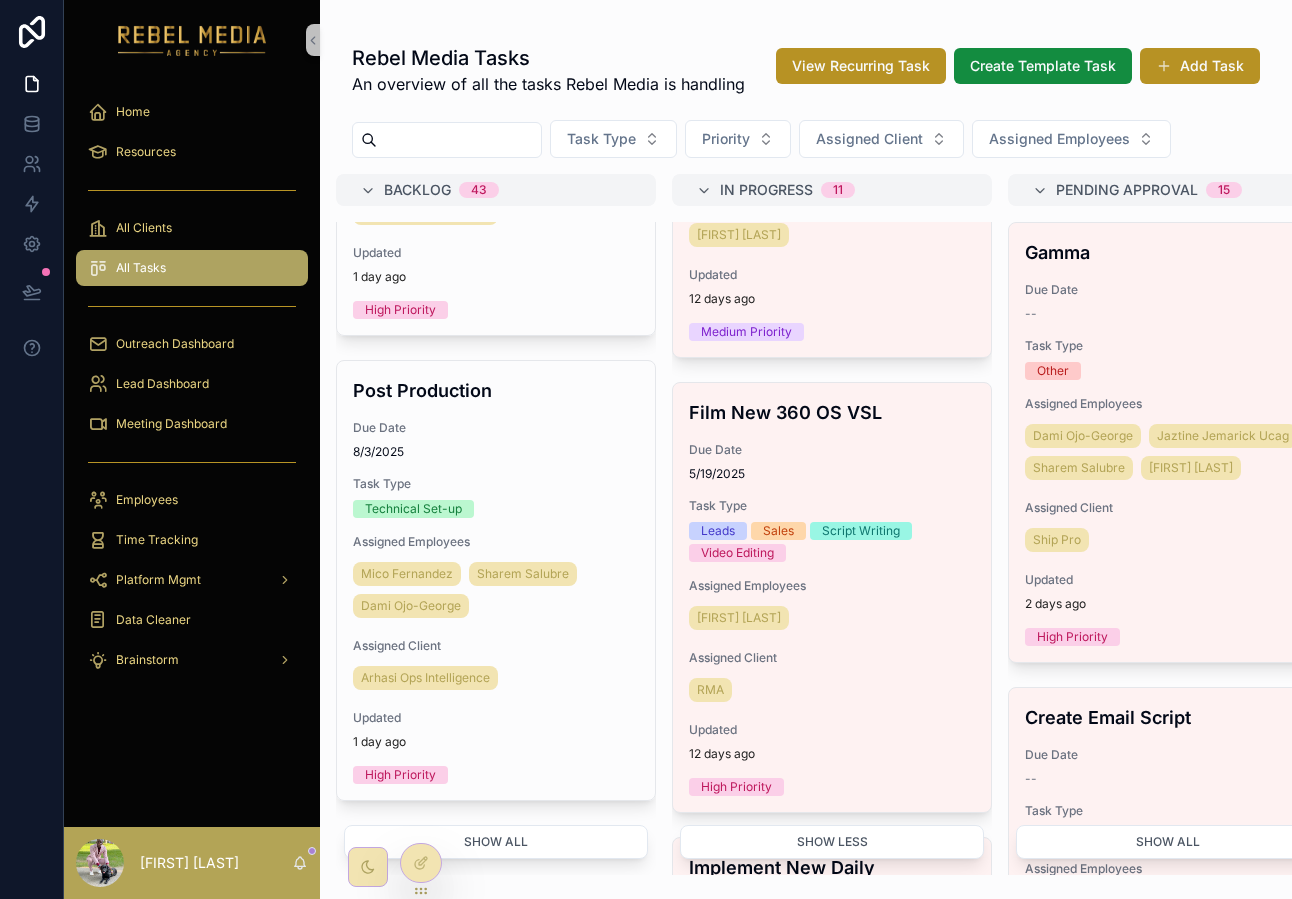 click on "Plan Values Workshop Due Date [DATE] Task Type Other Assigned Employees [FIRST] [LAST] Updated 12 days ago Medium Priority" at bounding box center [832, 197] 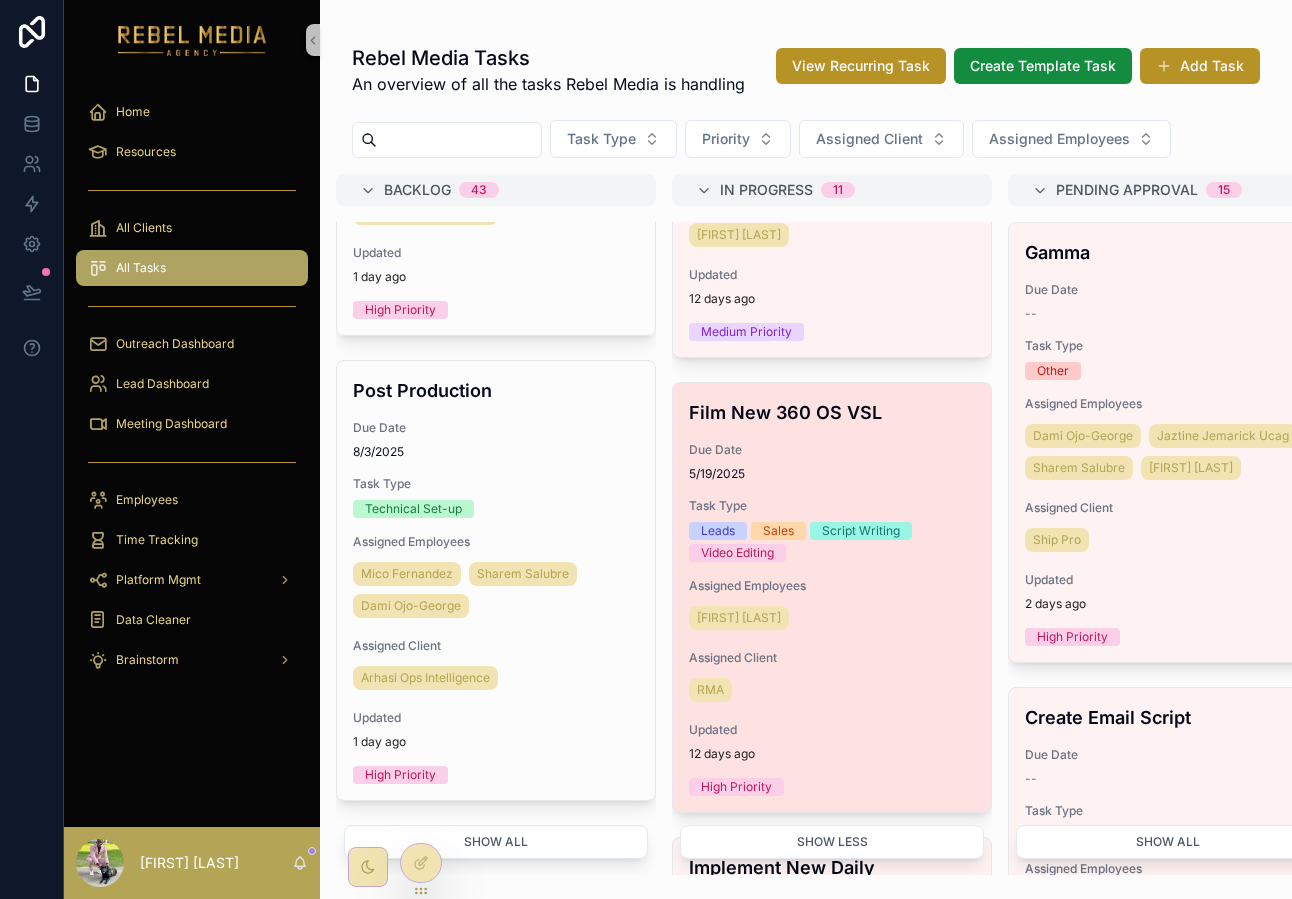 click on "Film New 360 OS VSL Due Date 5/19/2025 Task Type Leads Sales Script Writing Video Editing Assigned Employees [FIRST] [LAST] Assigned Client RMA Updated 12 days ago High Priority" at bounding box center (832, 597) 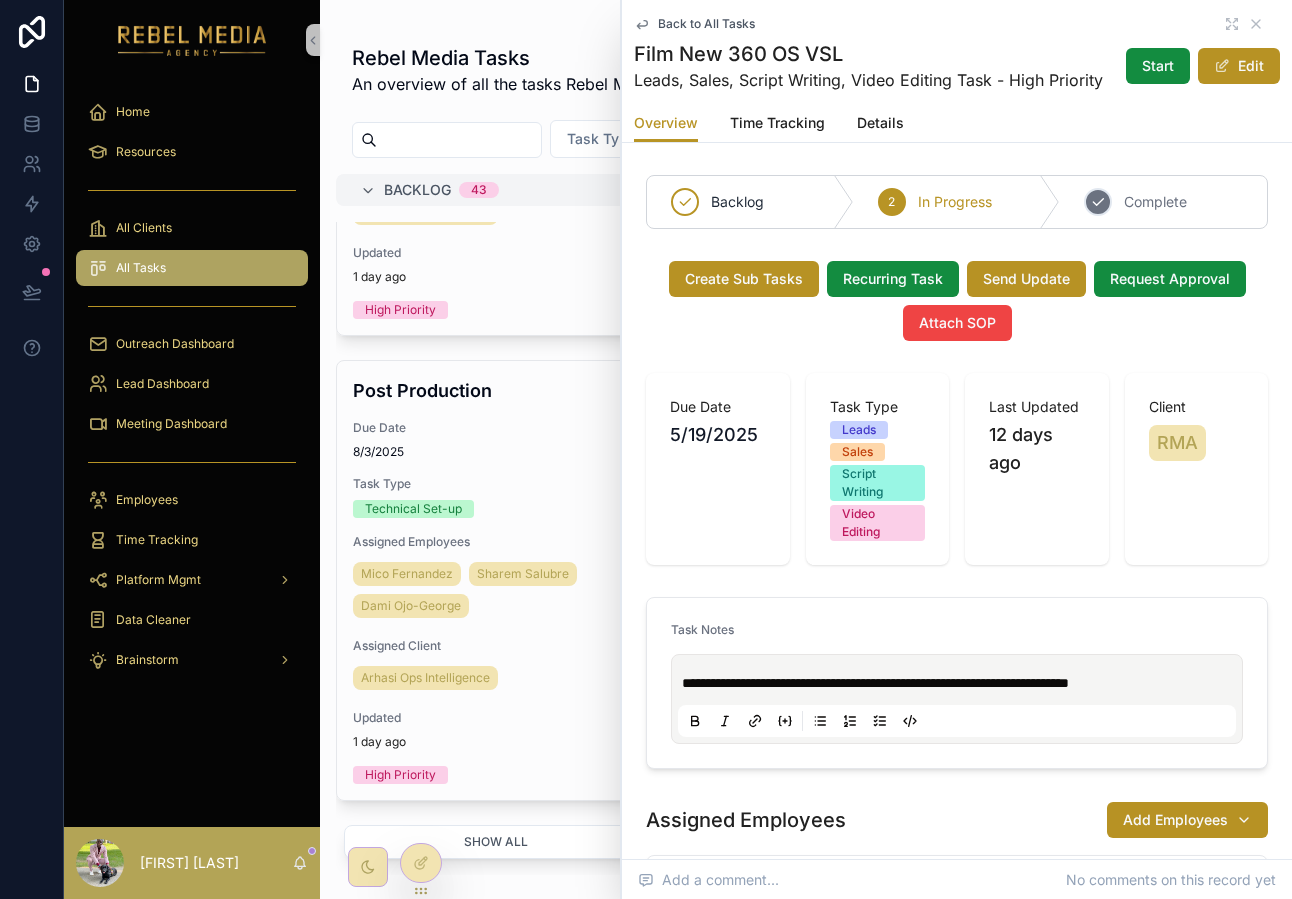 click on "Complete" at bounding box center (1155, 202) 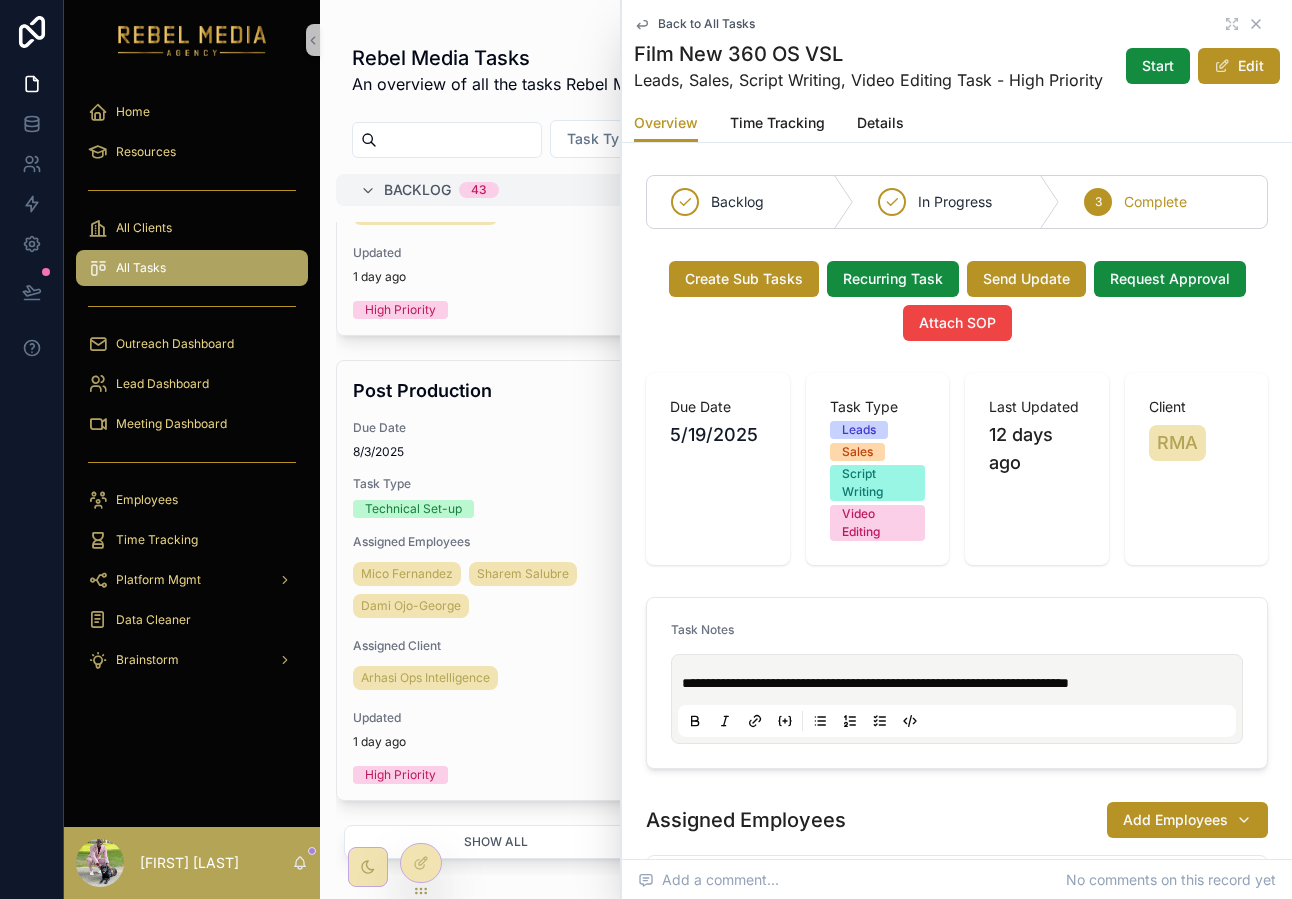 scroll, scrollTop: 3951, scrollLeft: 0, axis: vertical 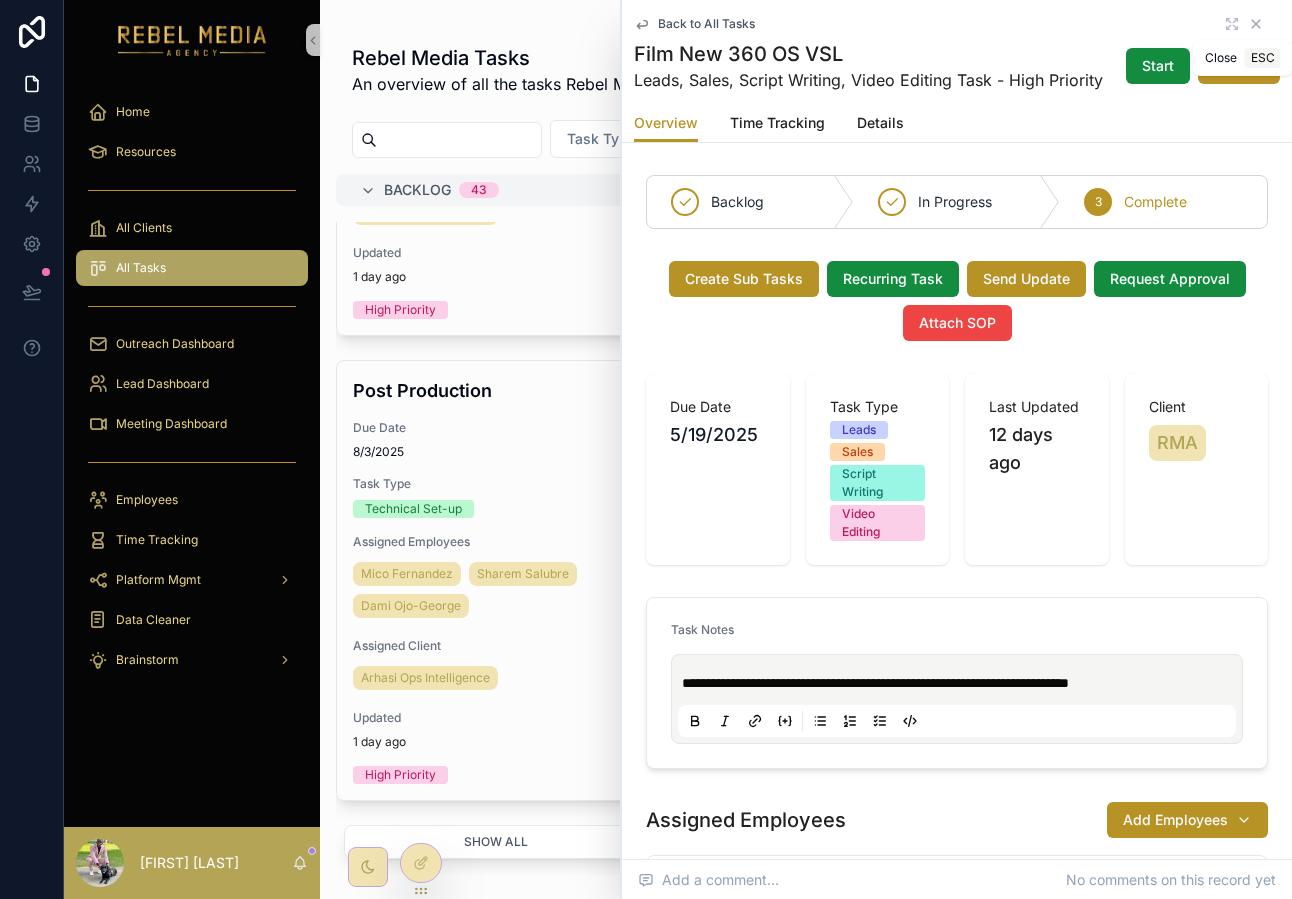 click 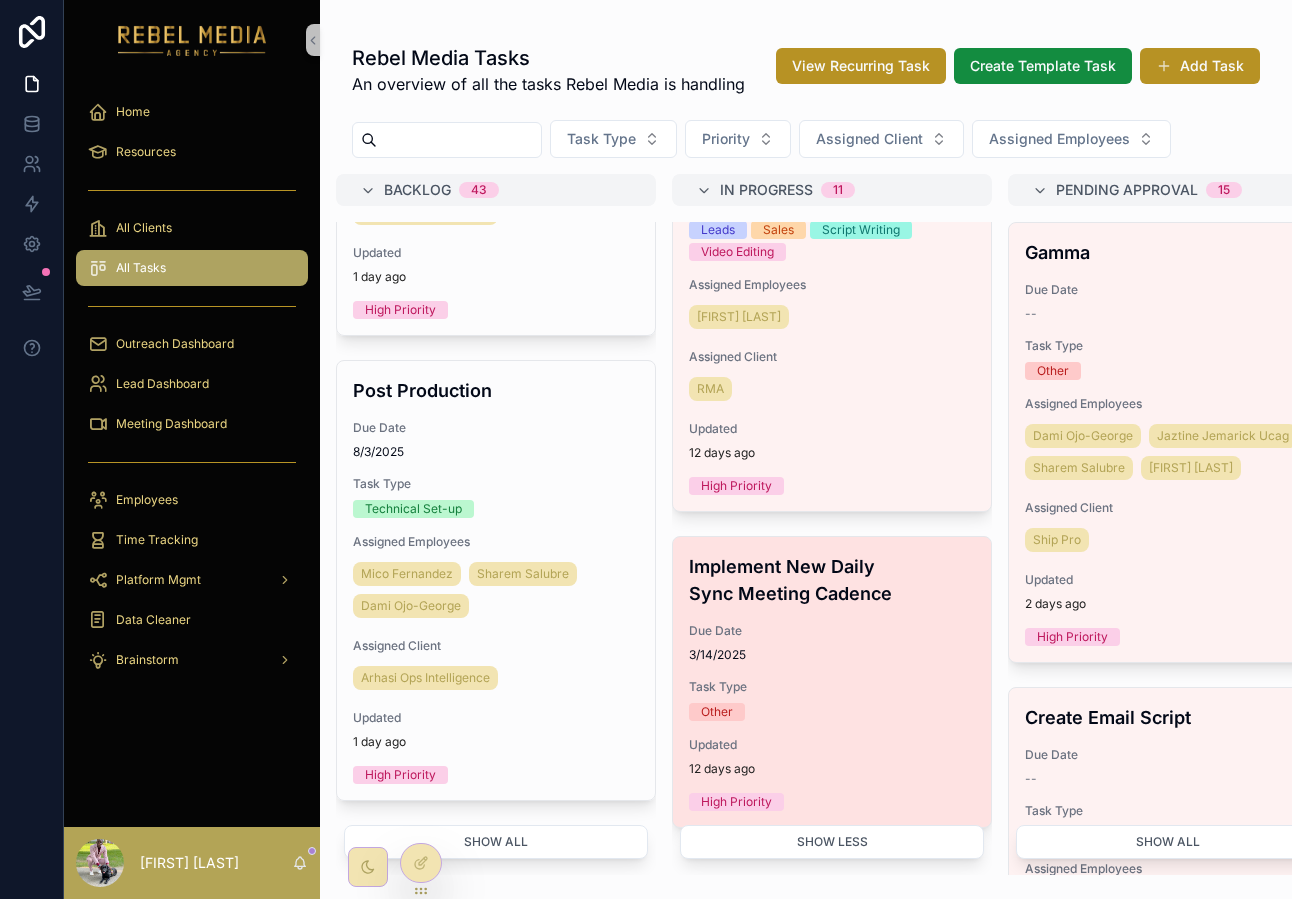 scroll, scrollTop: 3797, scrollLeft: 0, axis: vertical 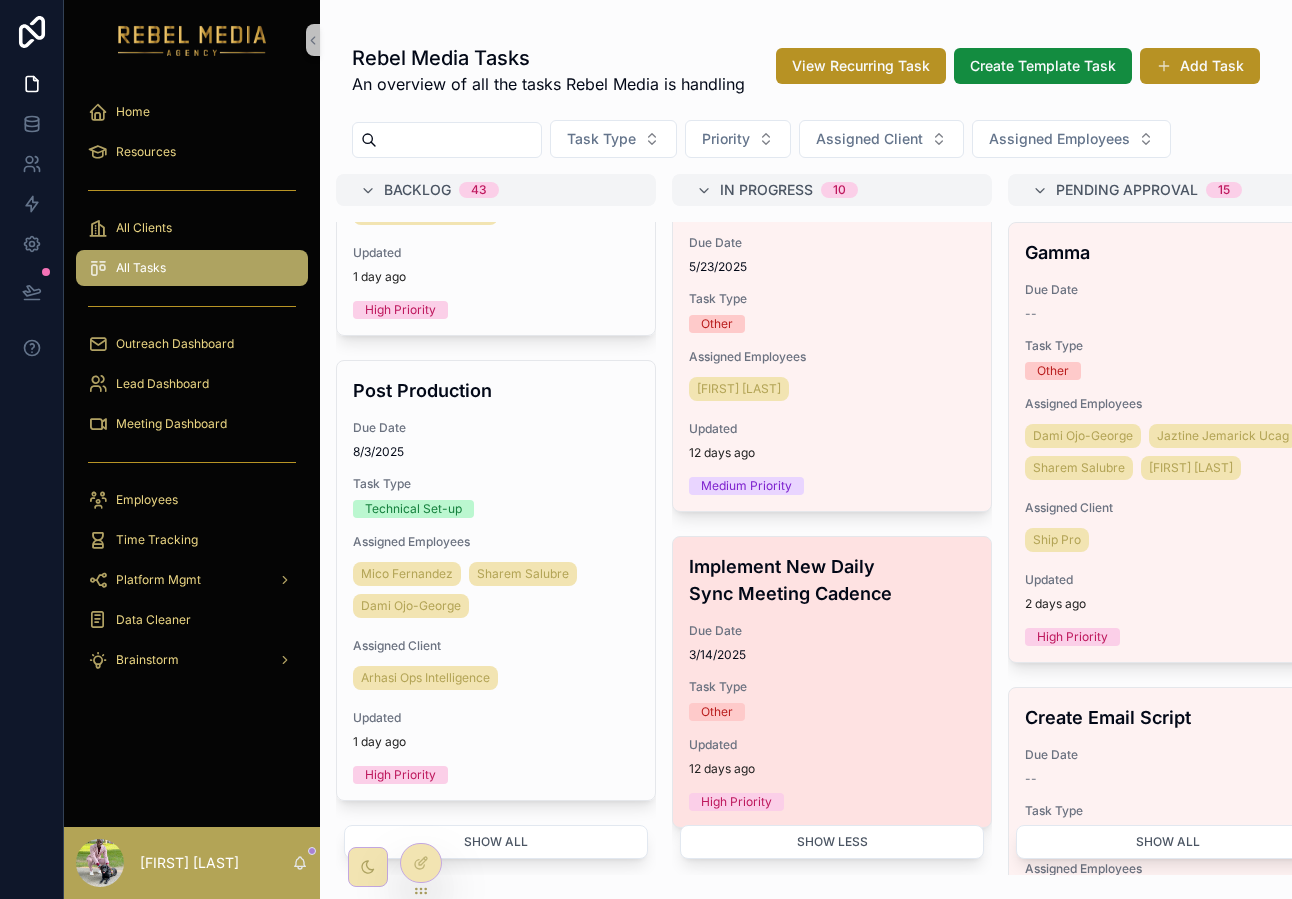 click on "Task Type Other" at bounding box center (832, 700) 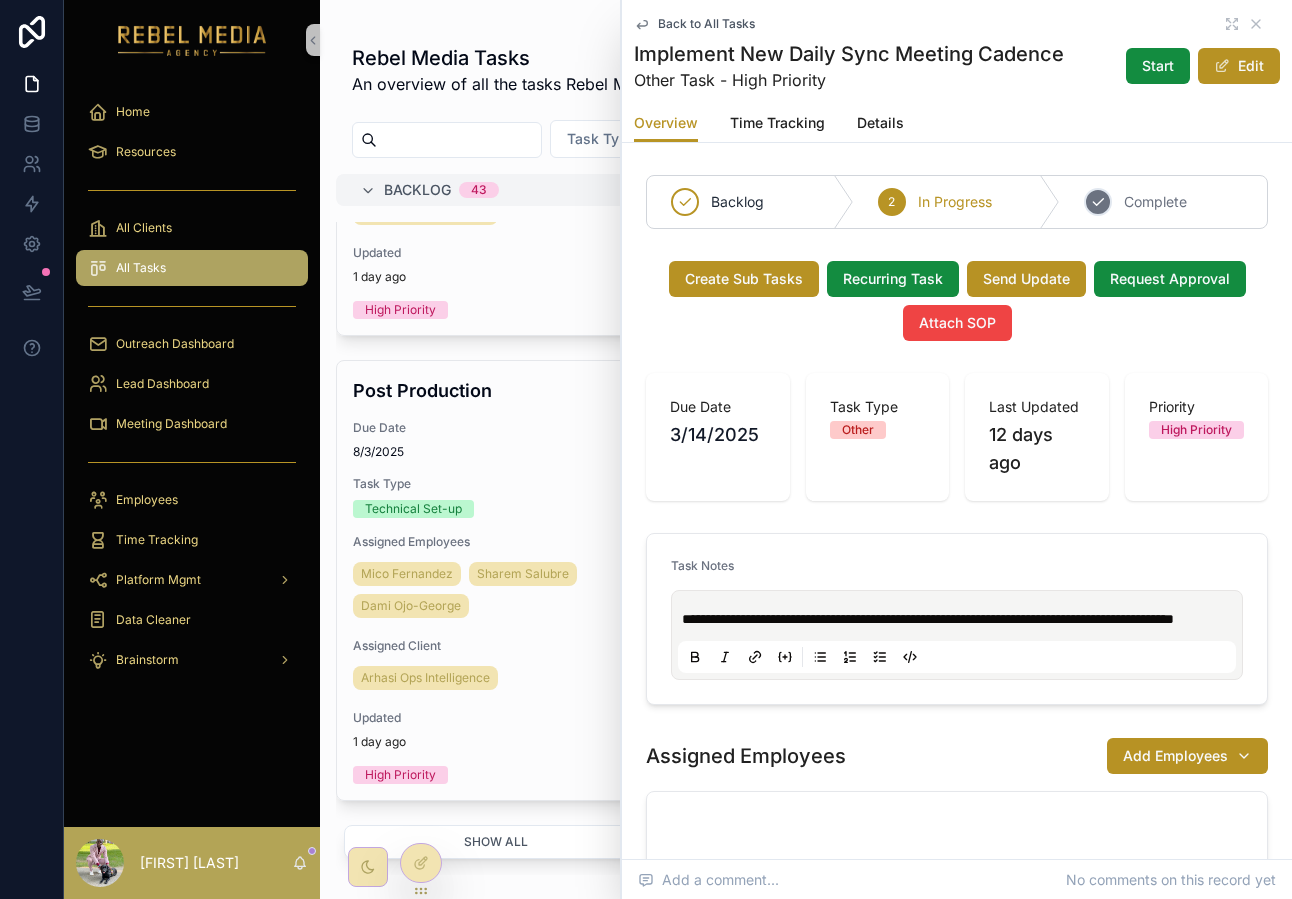 click on "Complete" at bounding box center (1155, 202) 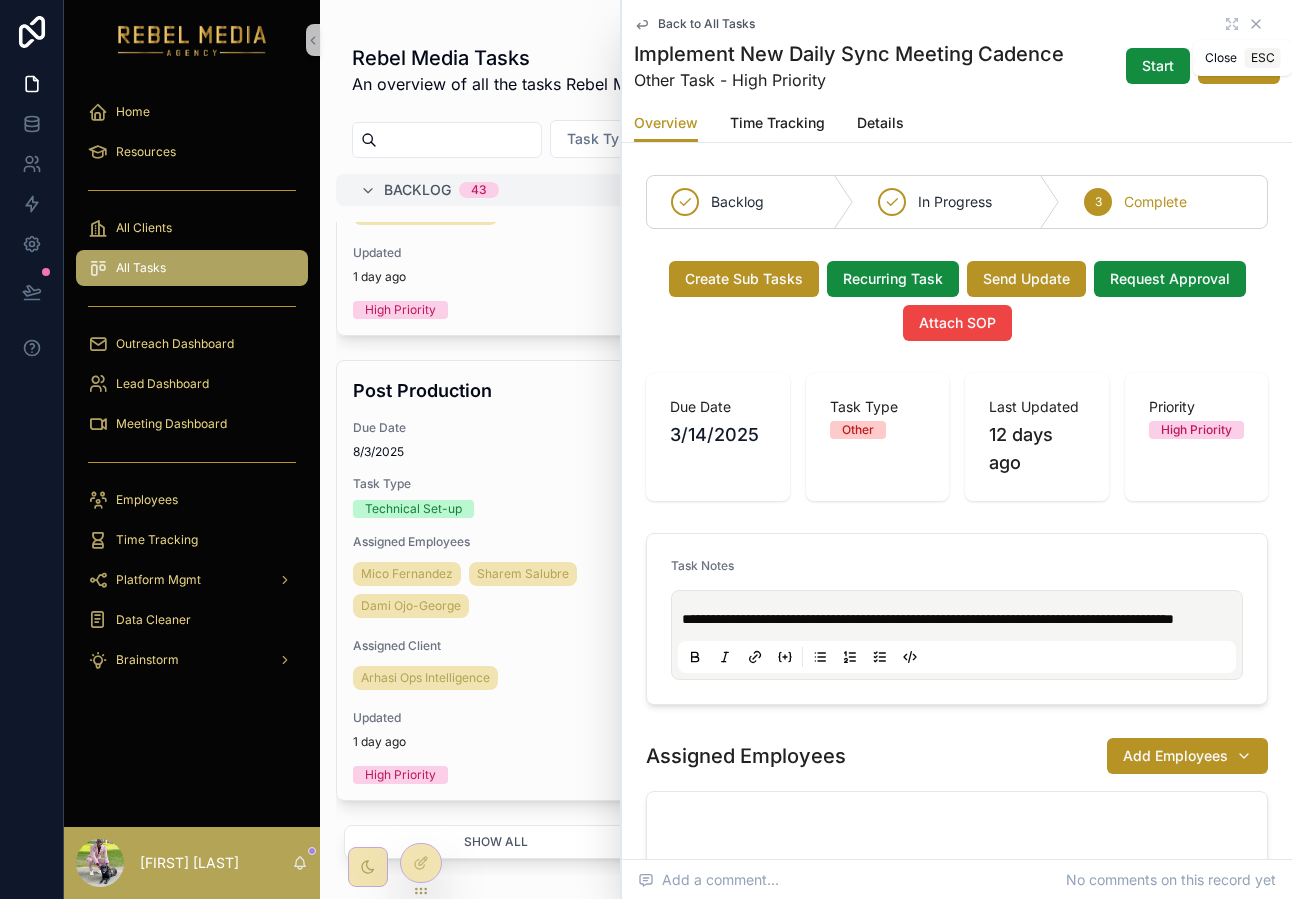 click 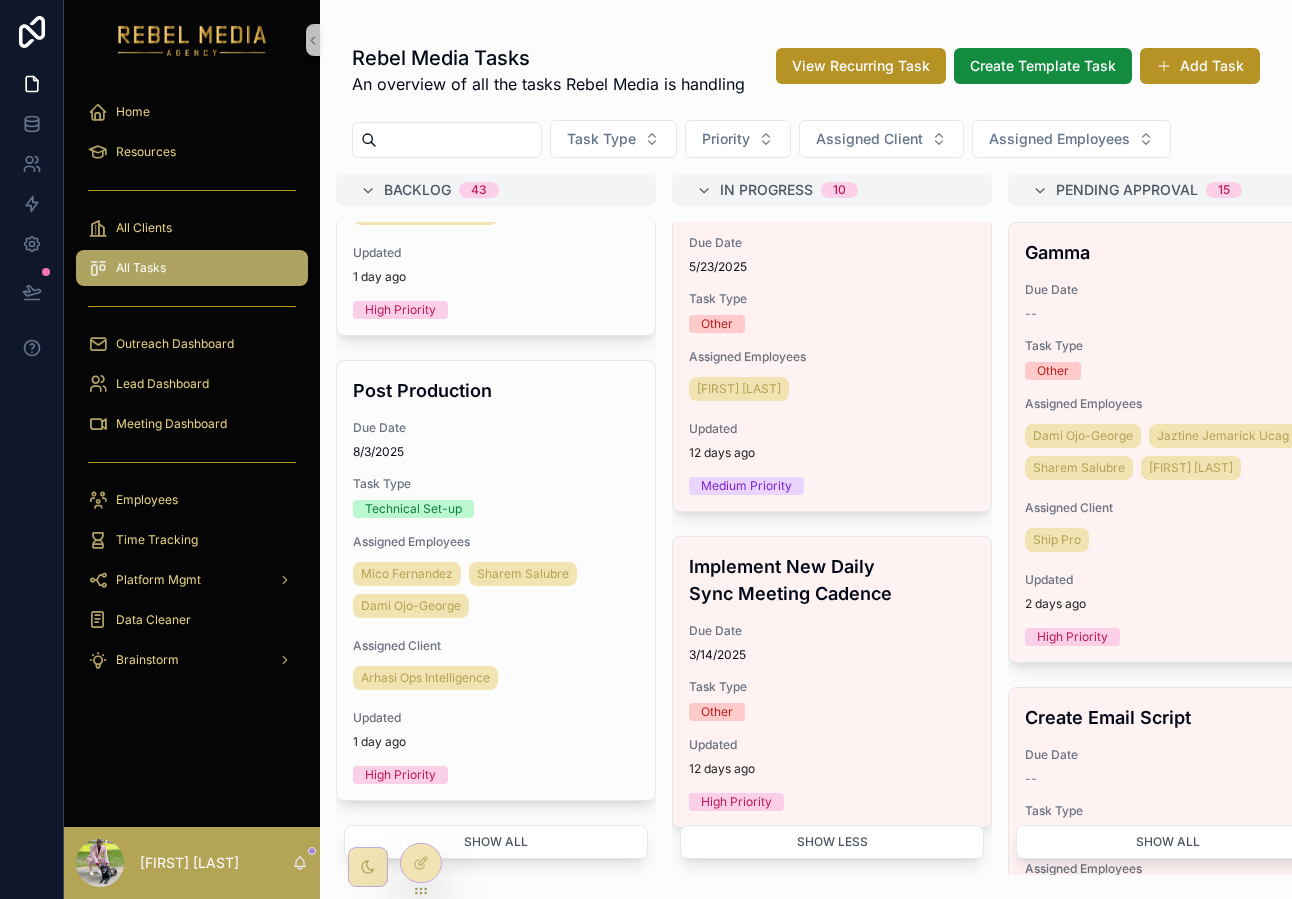 scroll, scrollTop: 3481, scrollLeft: 0, axis: vertical 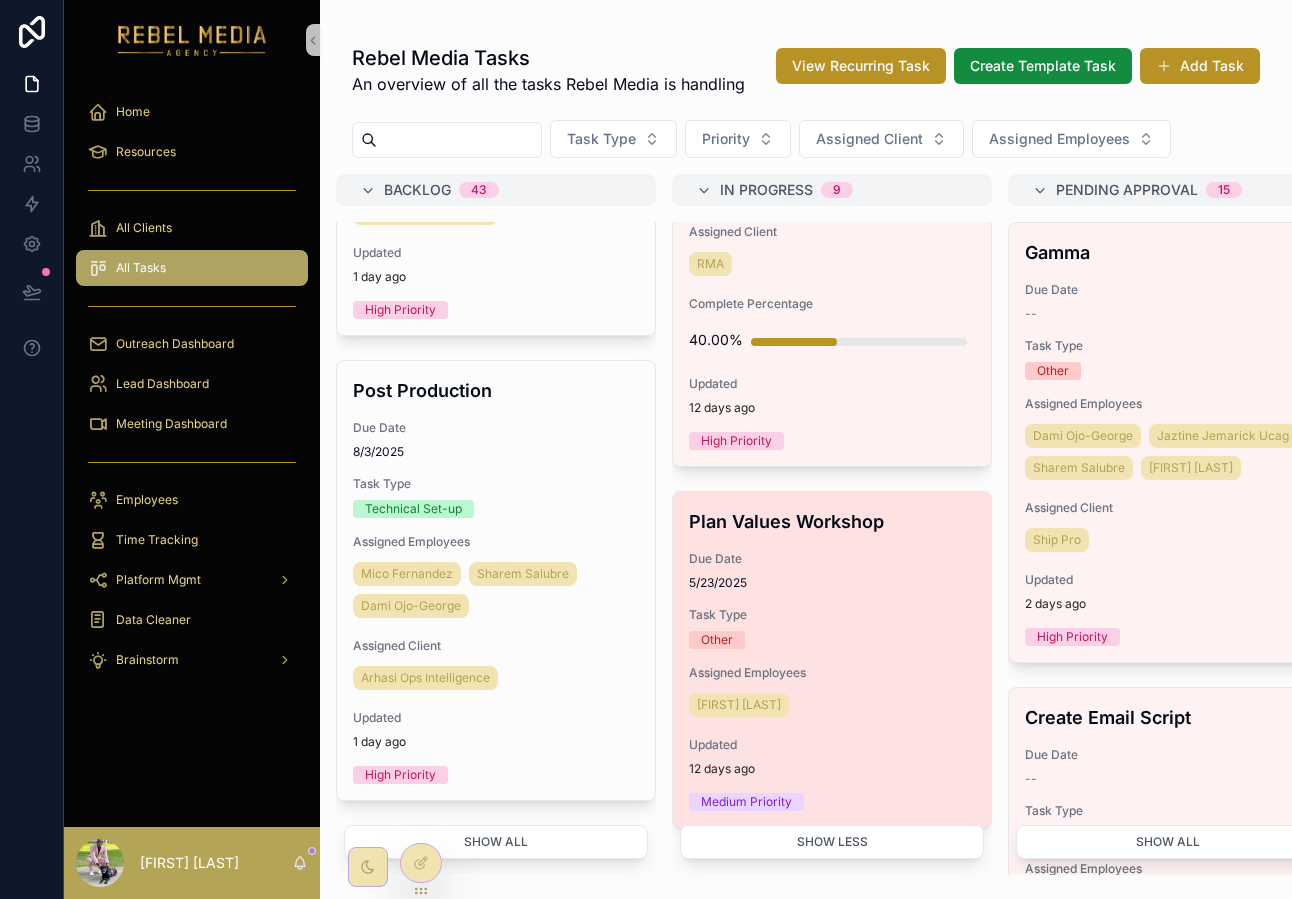 click on "Plan Values Workshop Due Date [DATE] Task Type Other Assigned Employees [FIRST] [LAST] Updated 12 days ago Medium Priority" at bounding box center [832, 659] 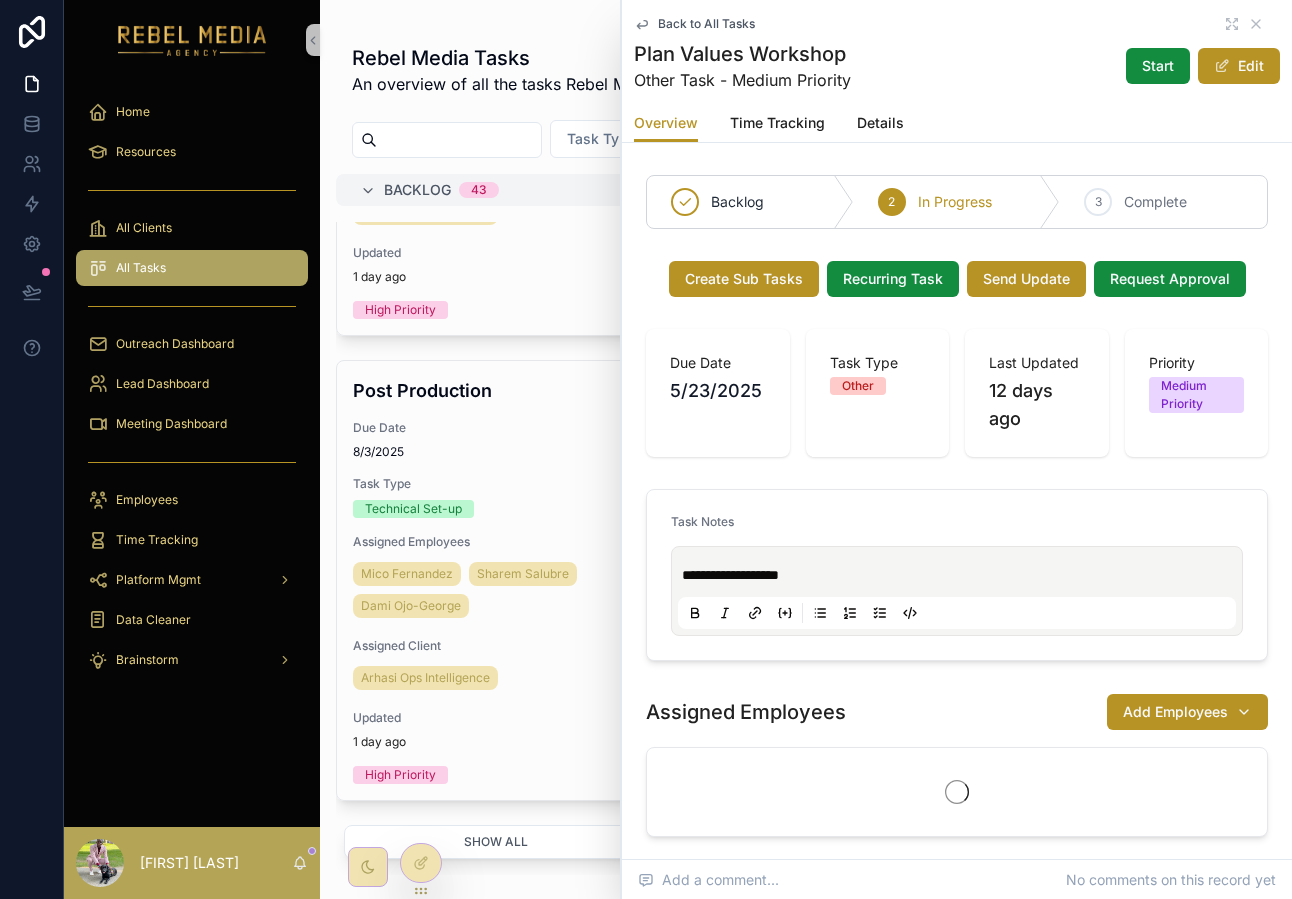 scroll, scrollTop: 1006, scrollLeft: 0, axis: vertical 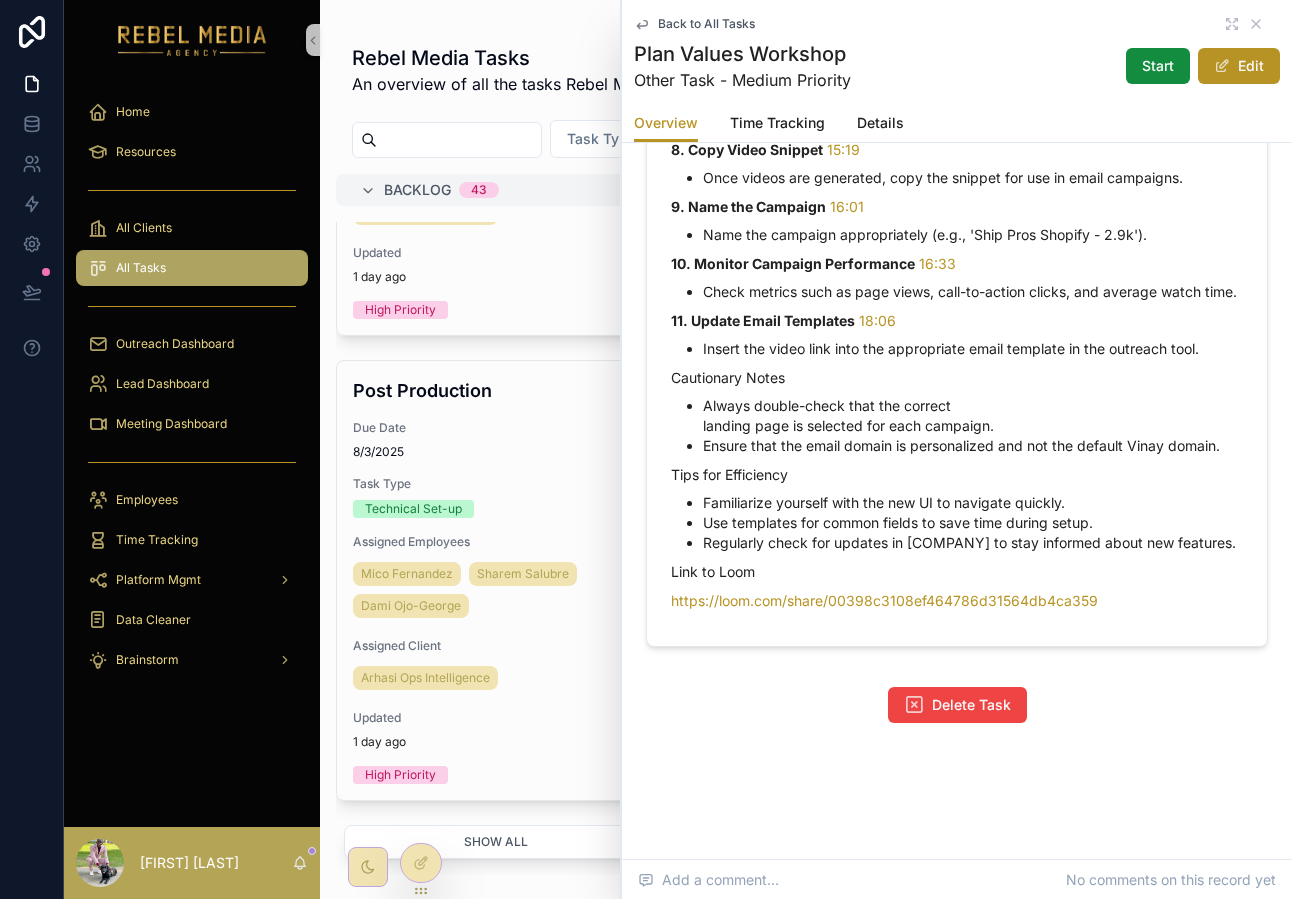 click on "**********" at bounding box center (957, -74) 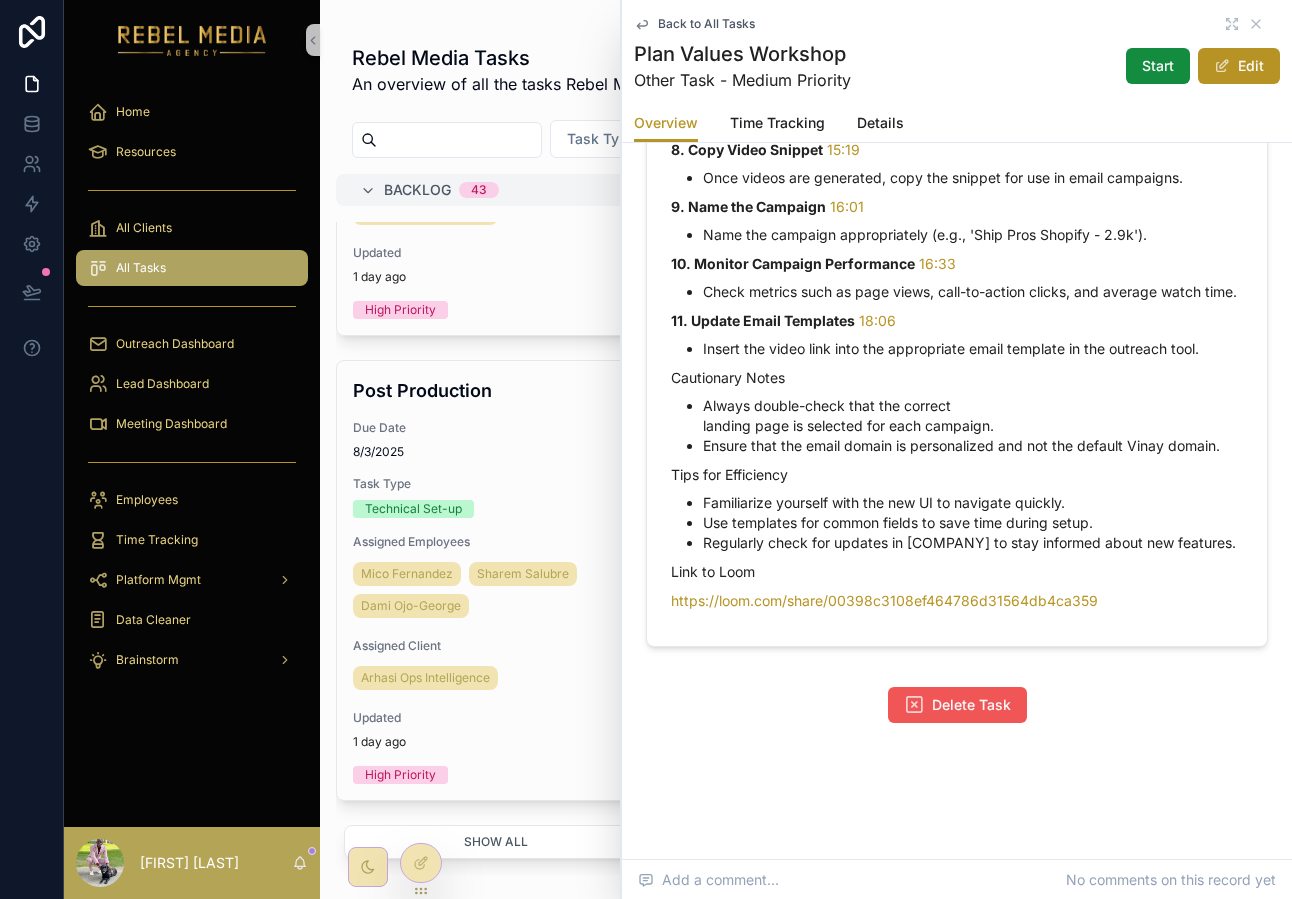 click on "Delete Task" at bounding box center (957, 705) 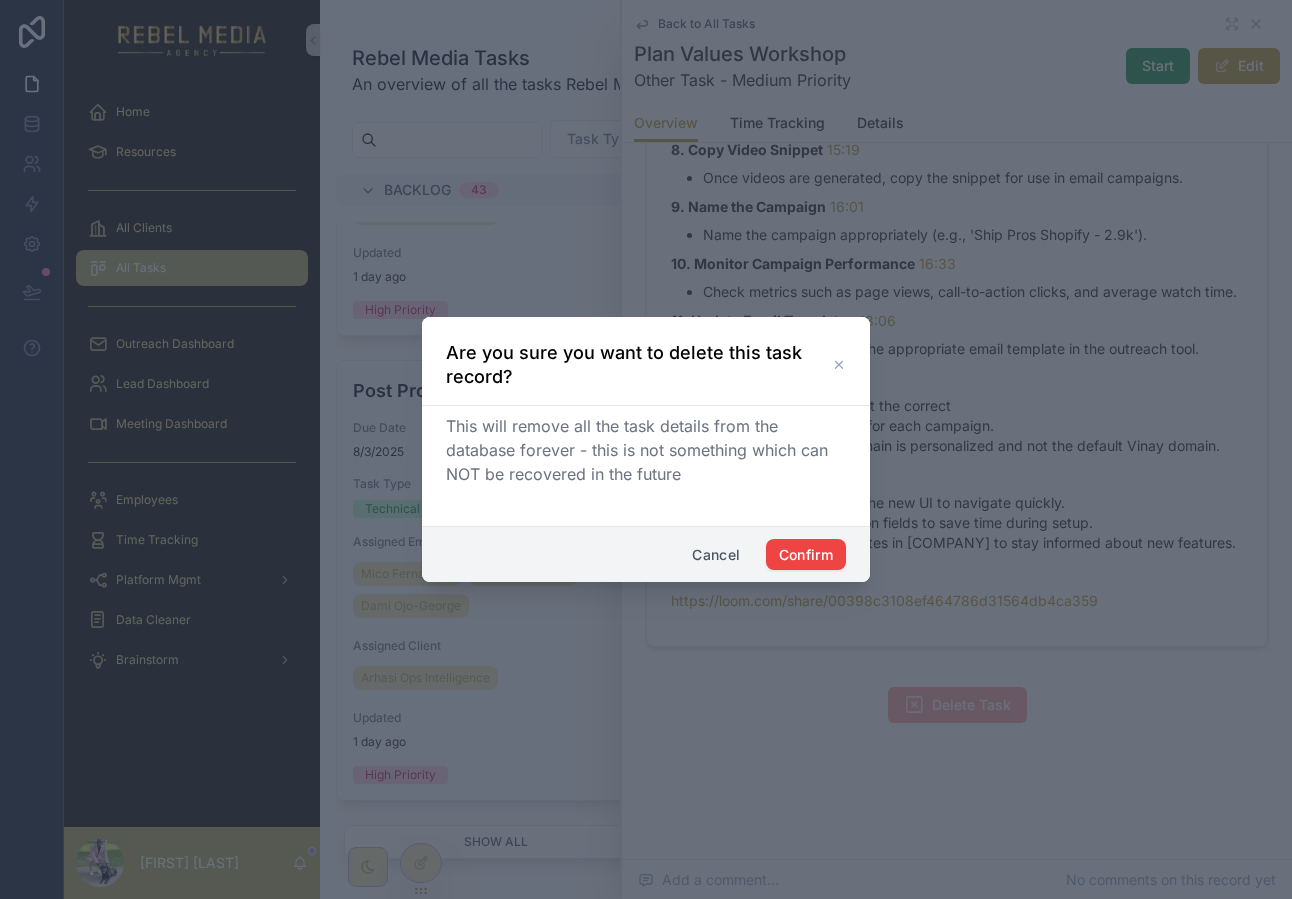 click on "Cancel Confirm" at bounding box center [646, 554] 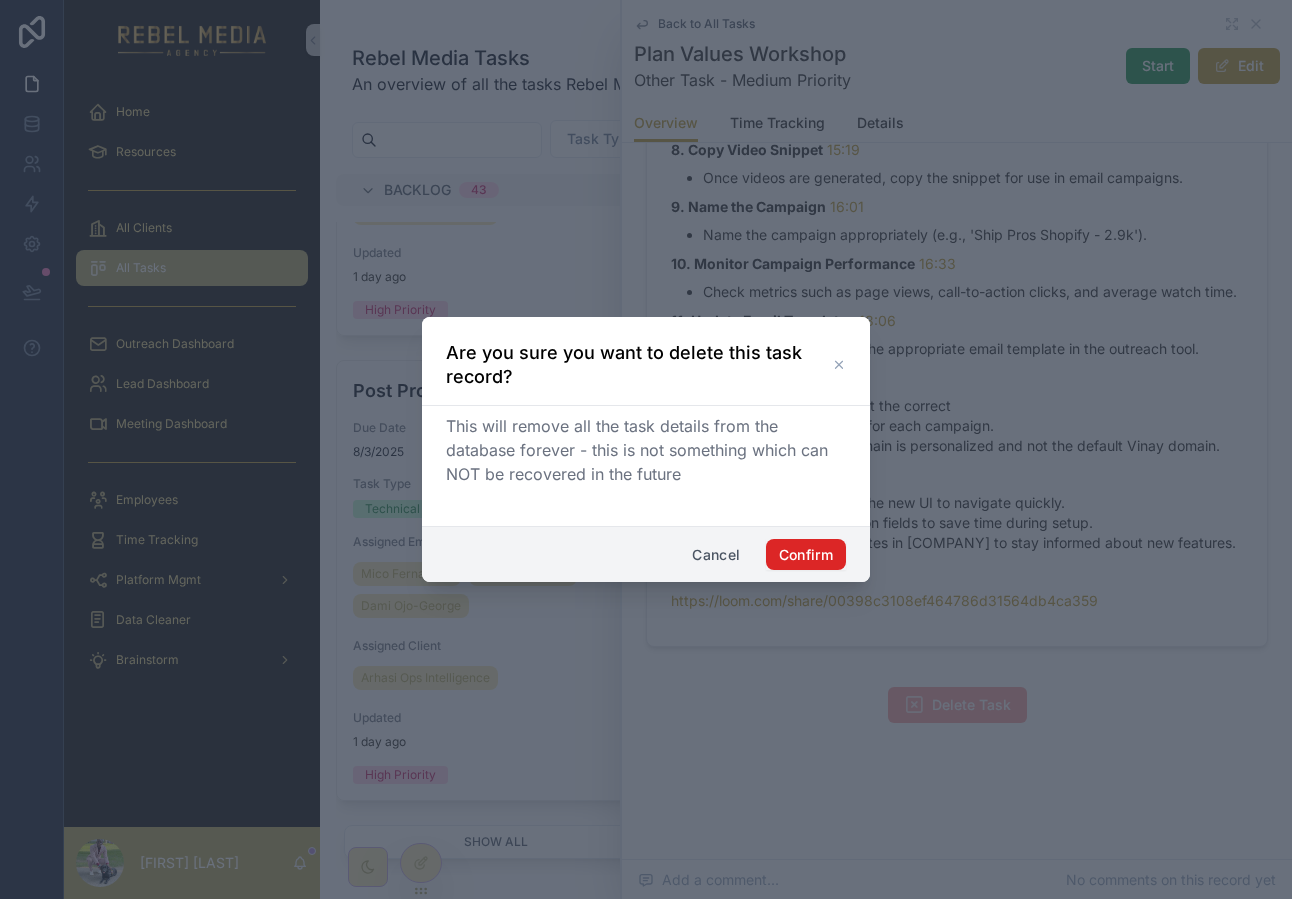 click on "Confirm" at bounding box center [806, 555] 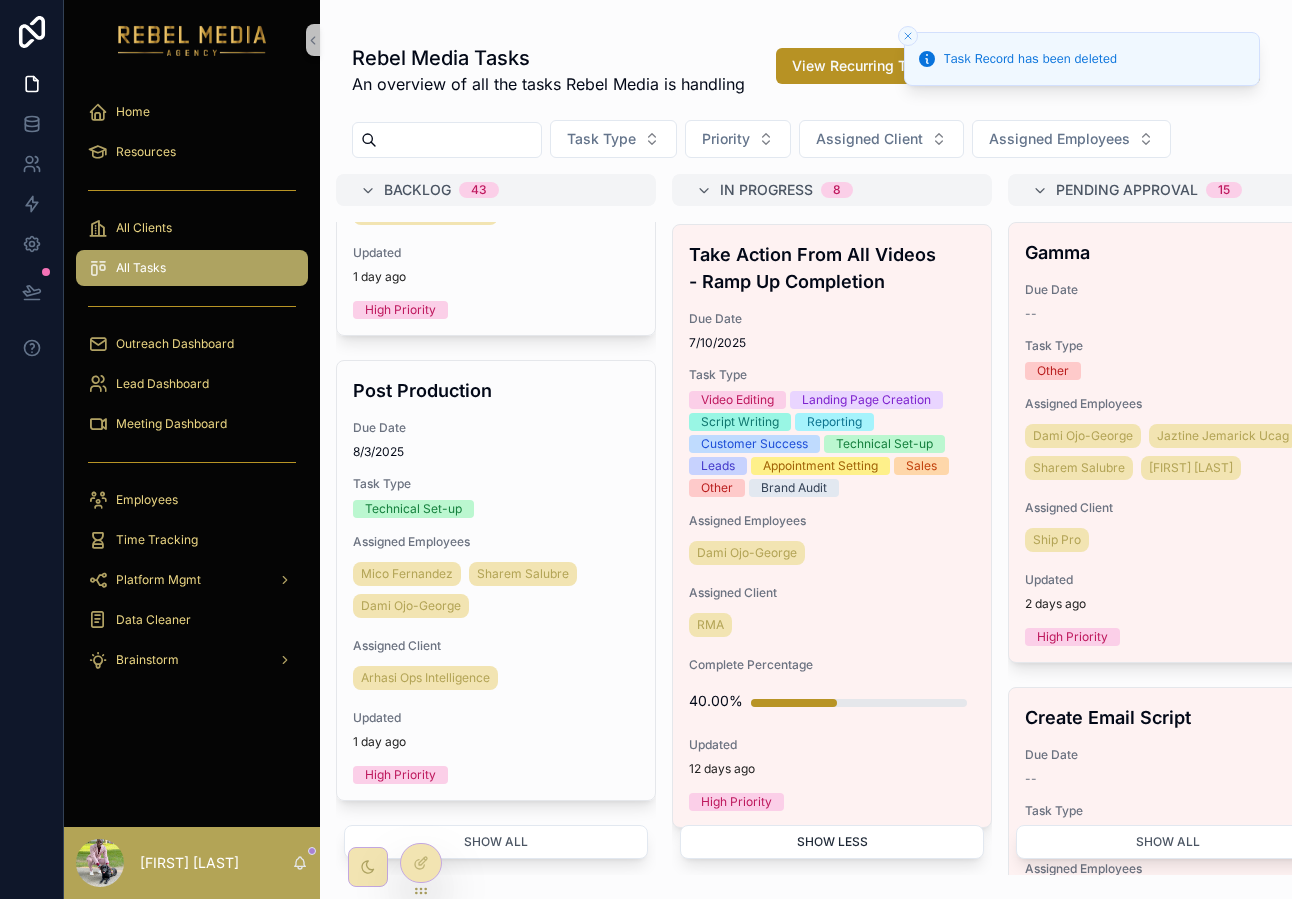 click on "Show less" at bounding box center (832, 842) 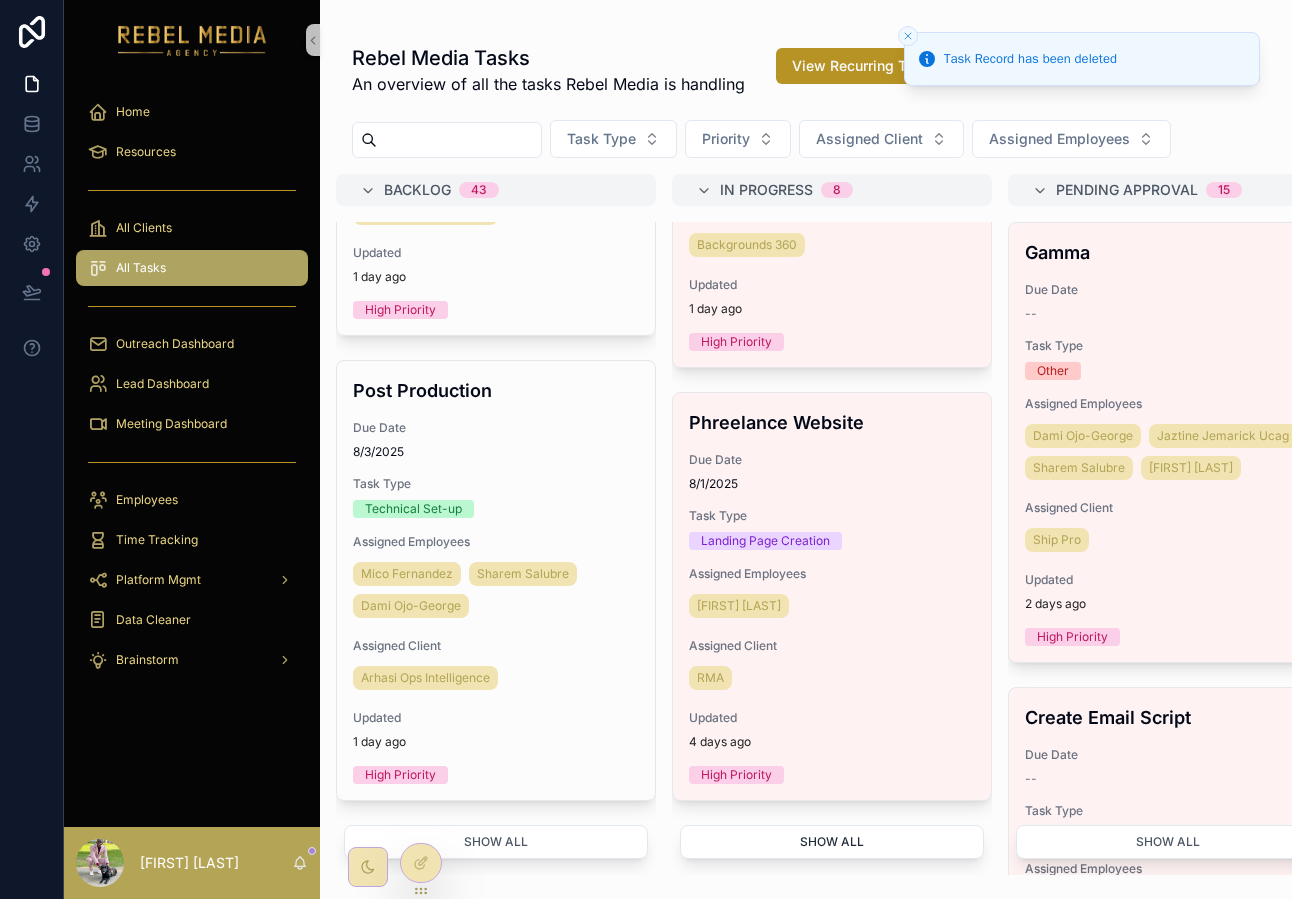 click on "Show all" at bounding box center [832, 842] 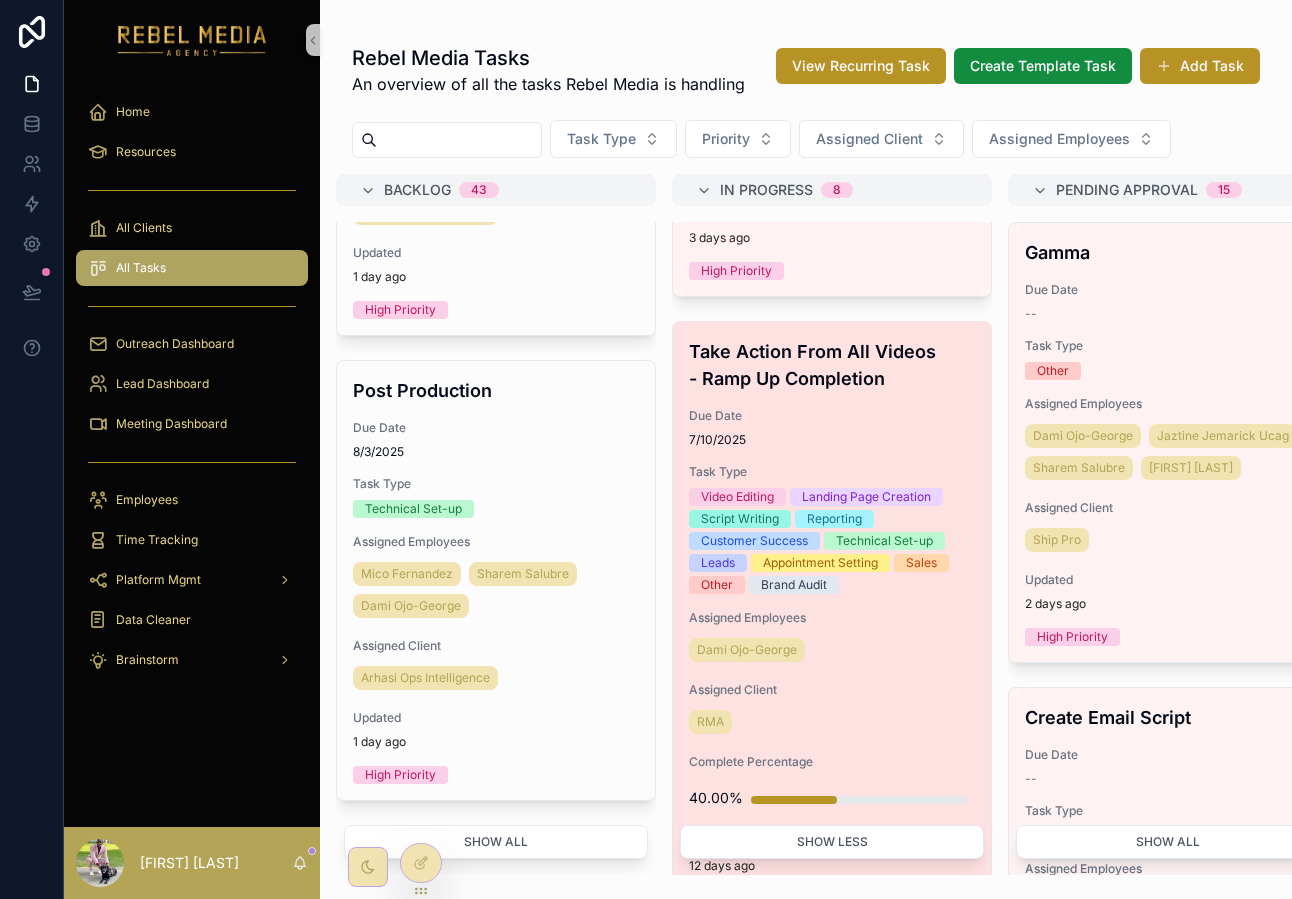 scroll, scrollTop: 3120, scrollLeft: 0, axis: vertical 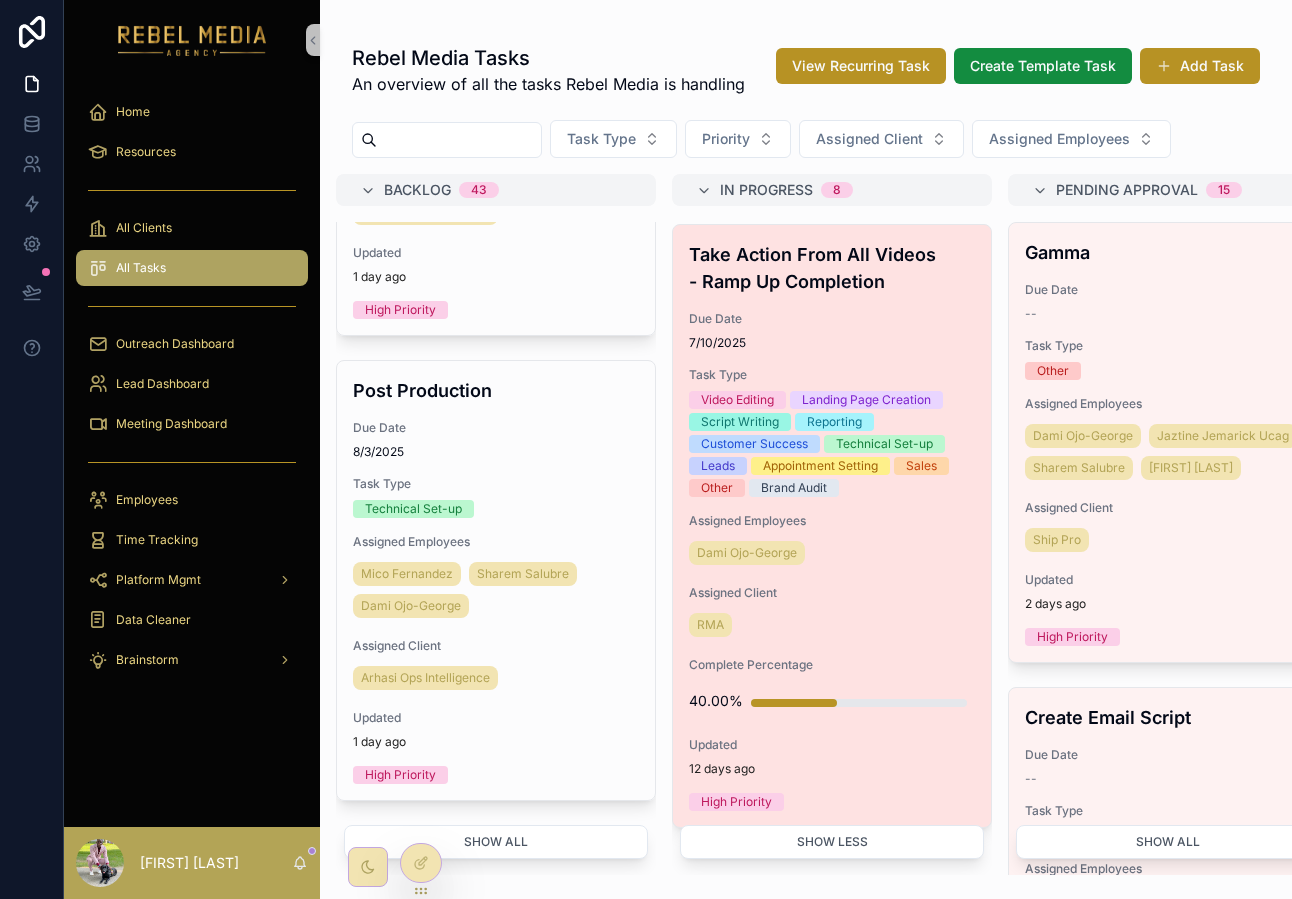 click on "Take Action From All Videos - Ramp Up Completion Due Date 7/10/2025 Task Type Video Editing Landing Page Creation Script Writing Reporting Customer Success Technical Set-up Leads Appointment Setting Sales Other Brand Audit Assigned Employees [FIRST] [LAST] Assigned Client RMA Complete Percentage 40.00% Updated 12 days ago High Priority" at bounding box center (832, 526) 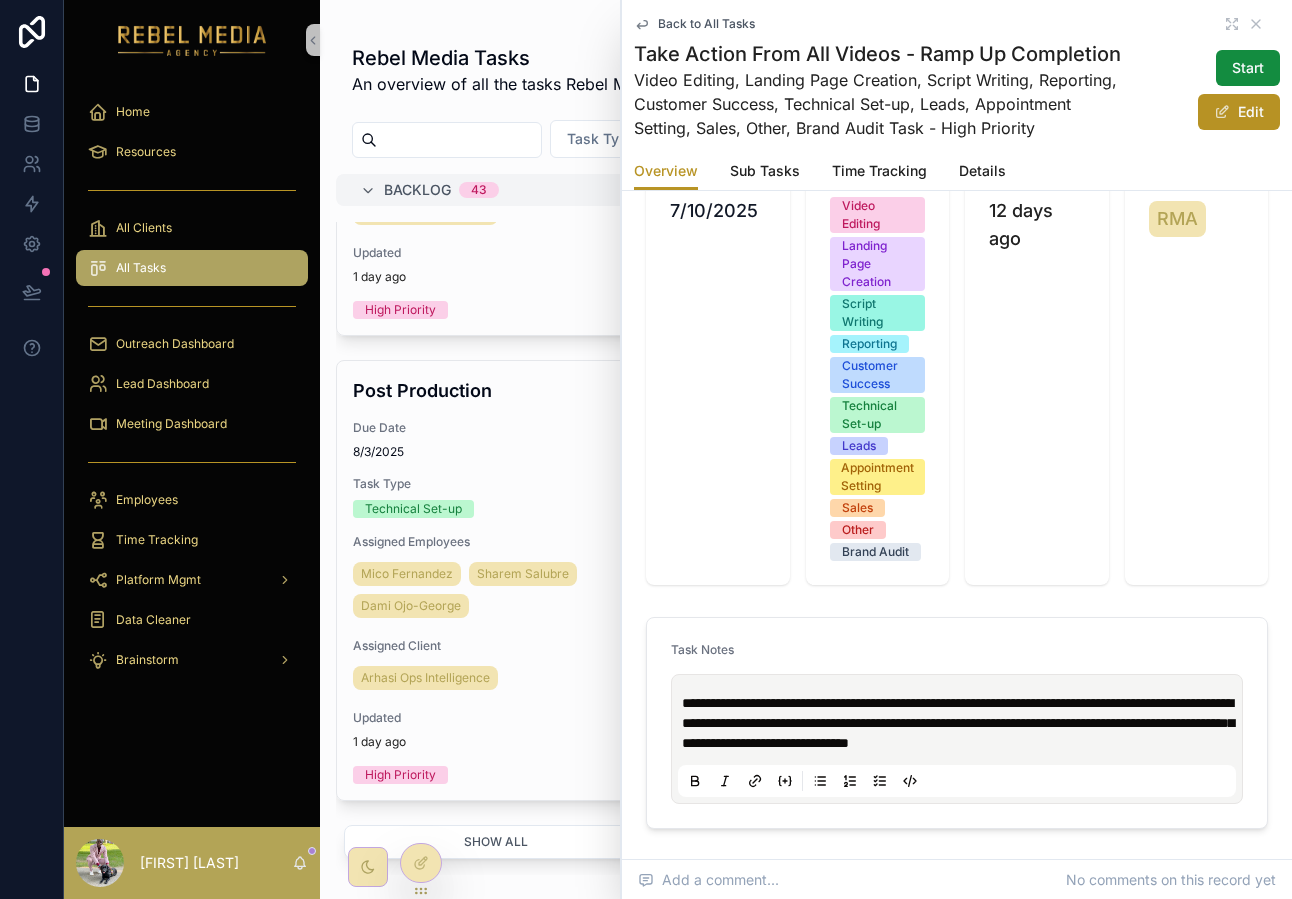 scroll, scrollTop: 730, scrollLeft: 0, axis: vertical 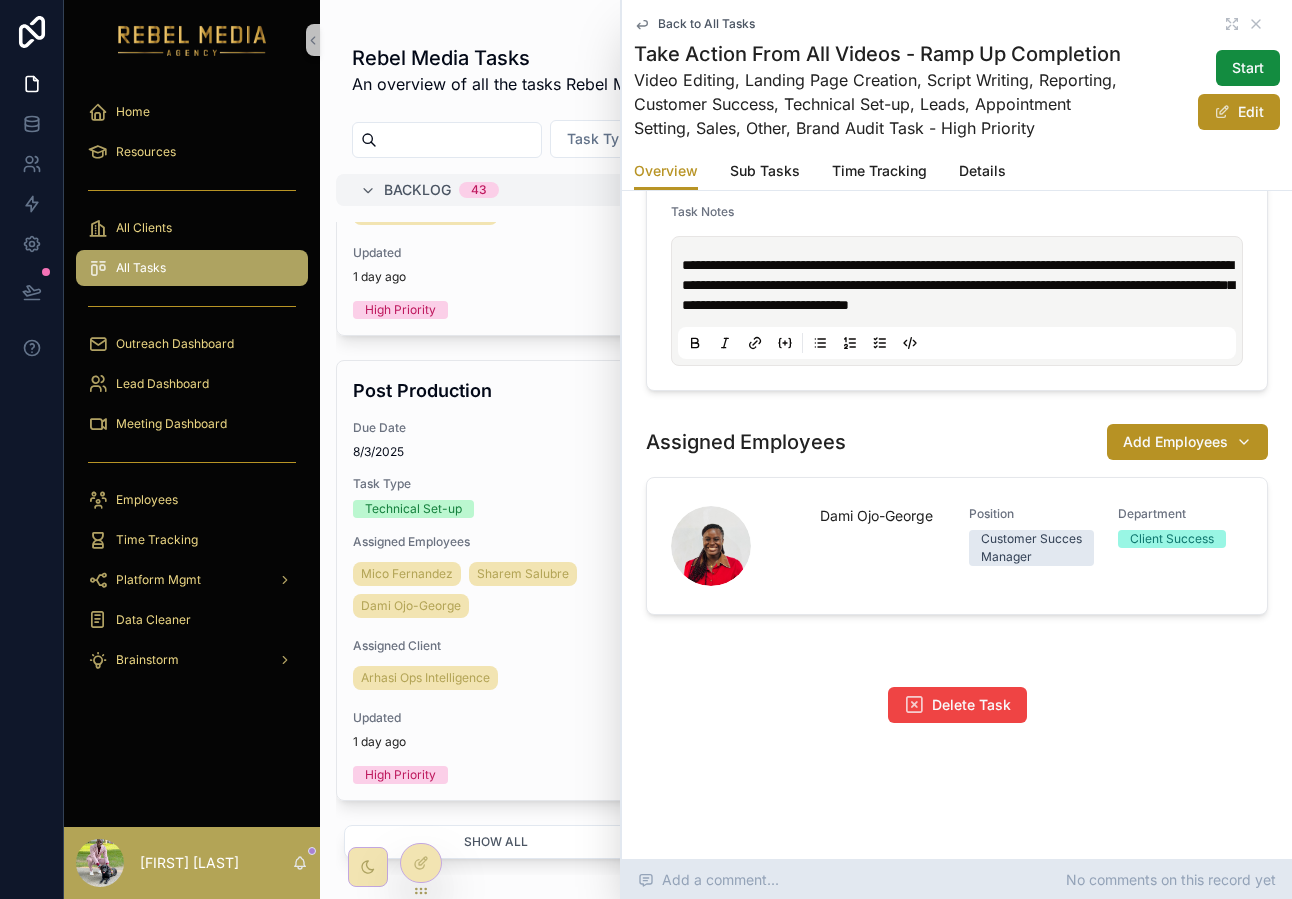 click on "Add a comment... No comments on this record yet" at bounding box center [957, 880] 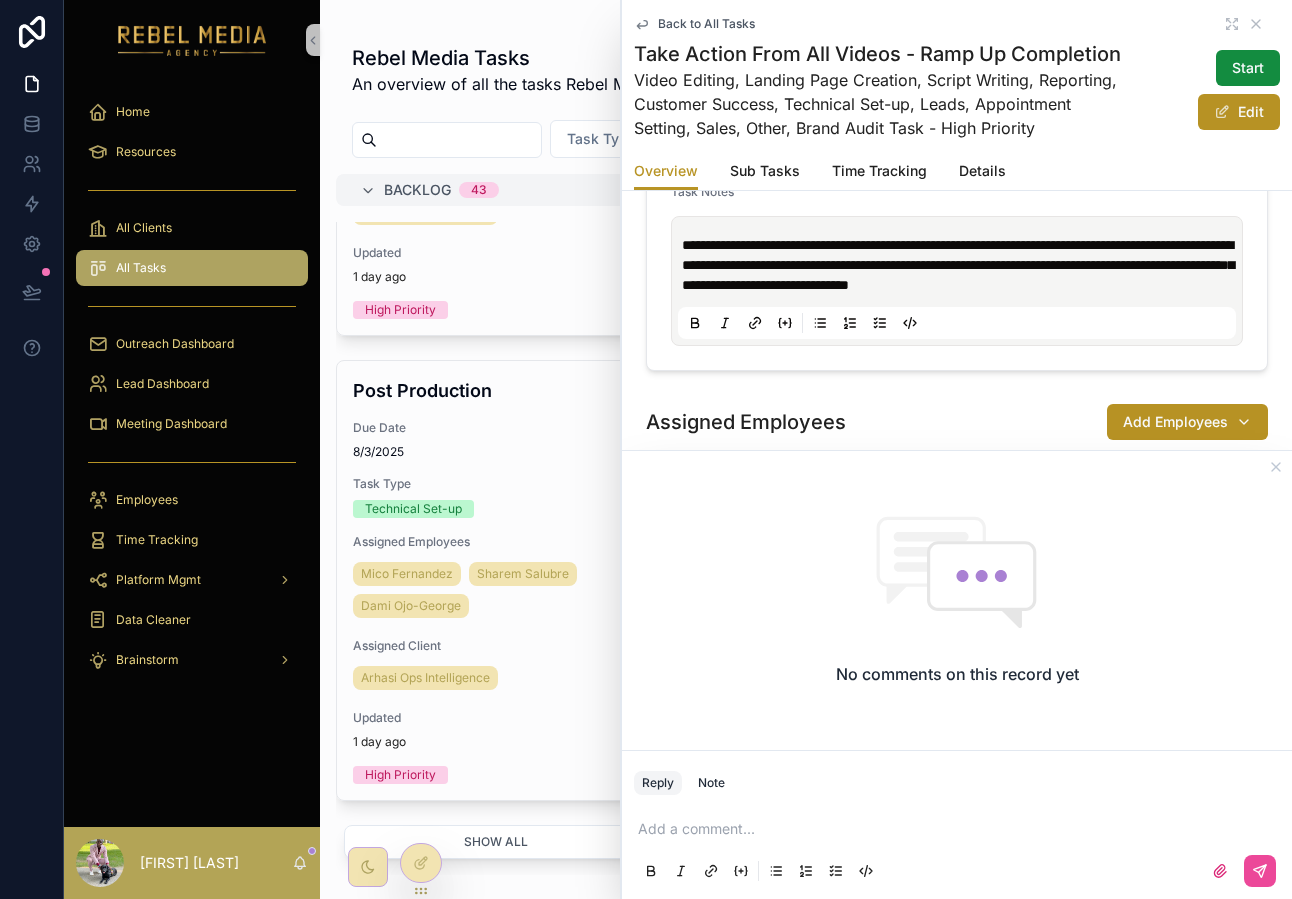 click at bounding box center [961, 829] 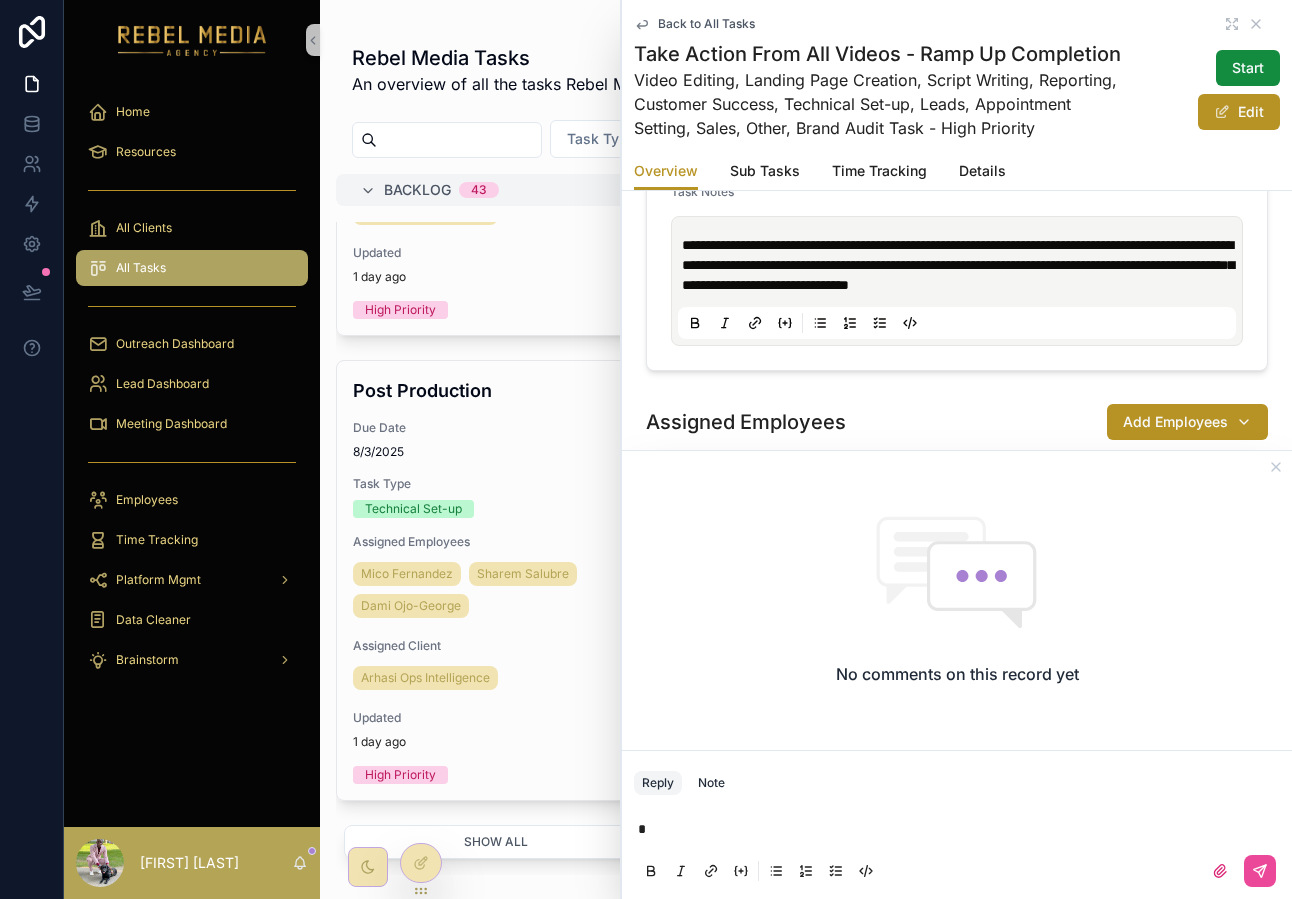 type 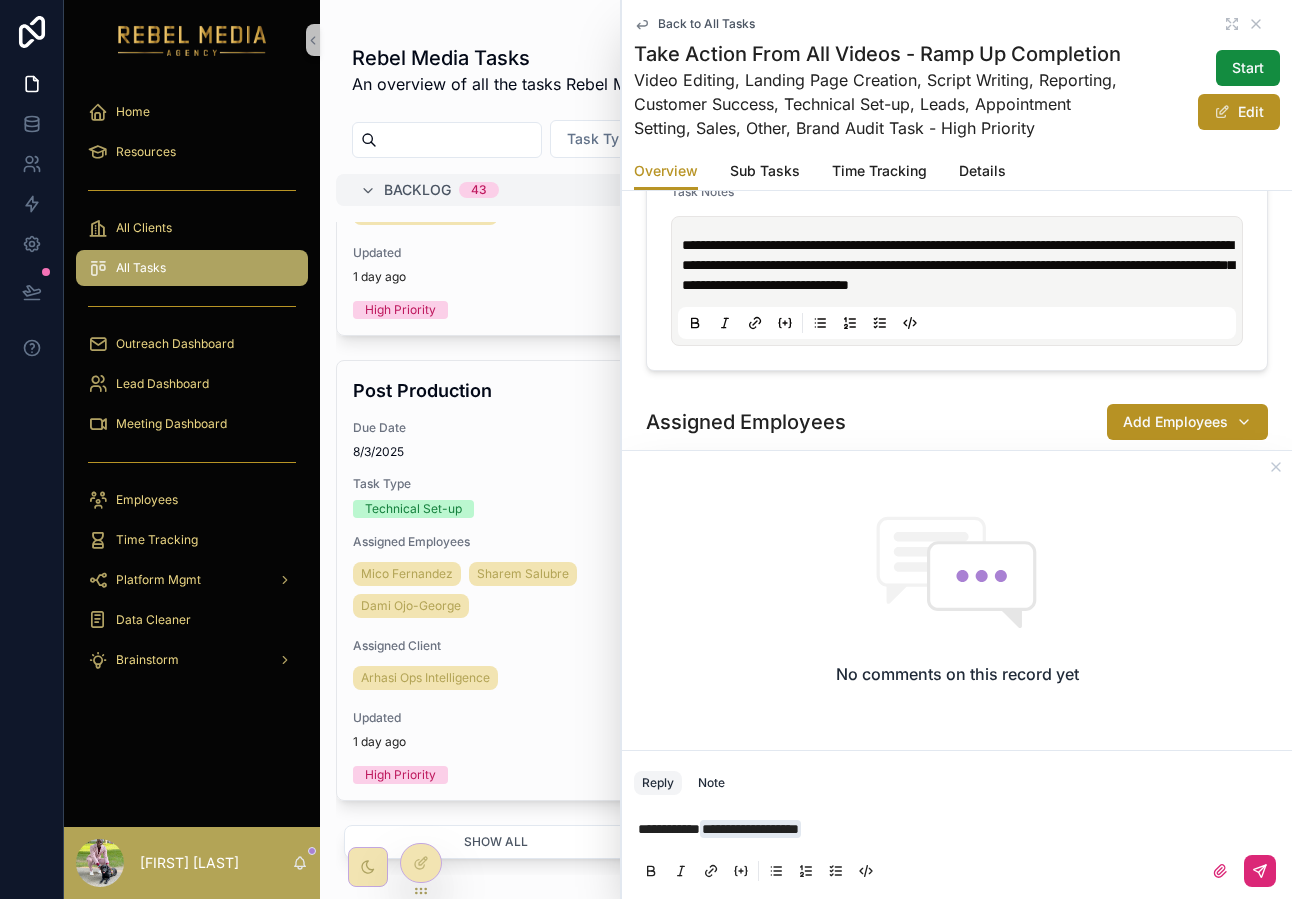 click 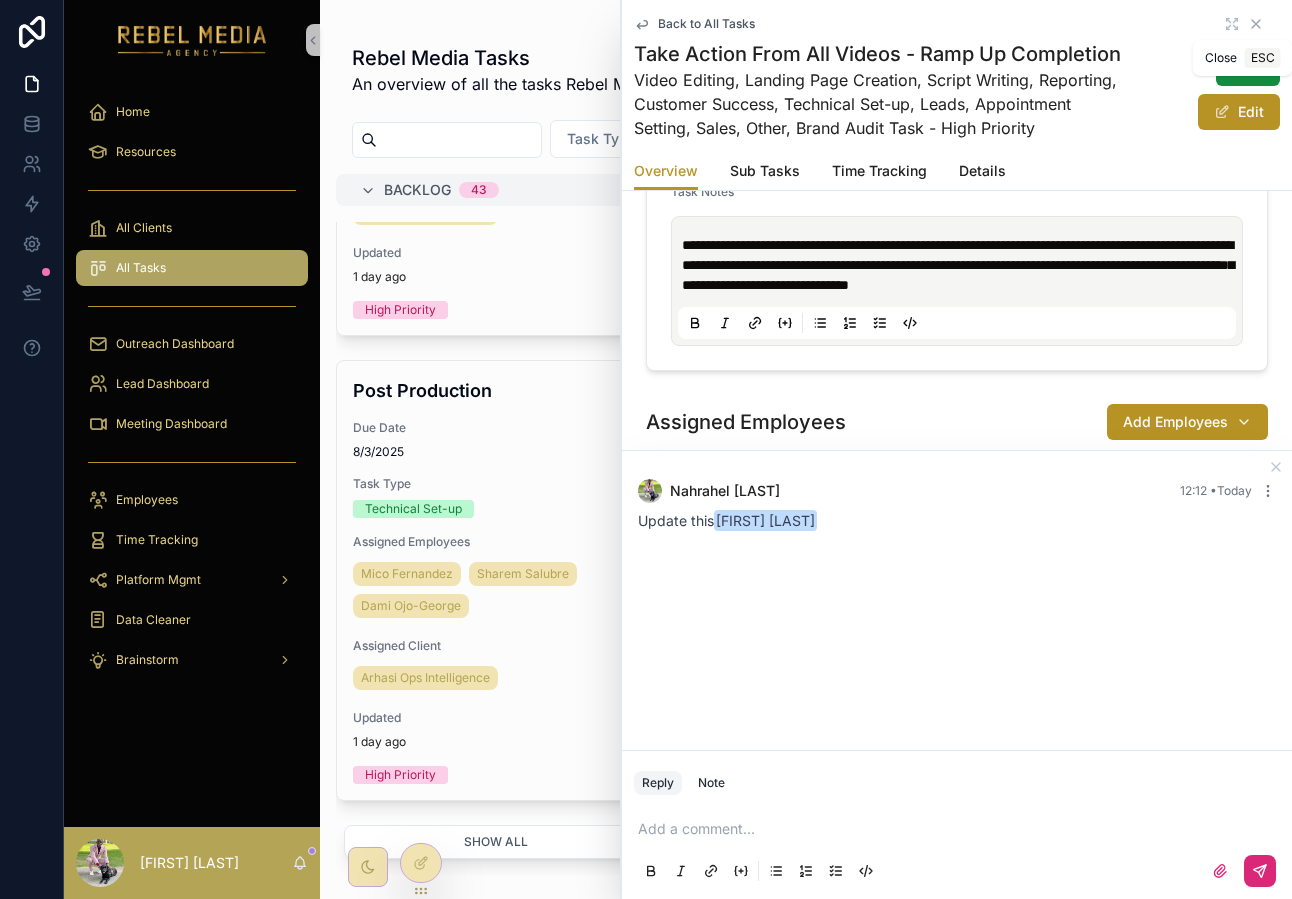 click 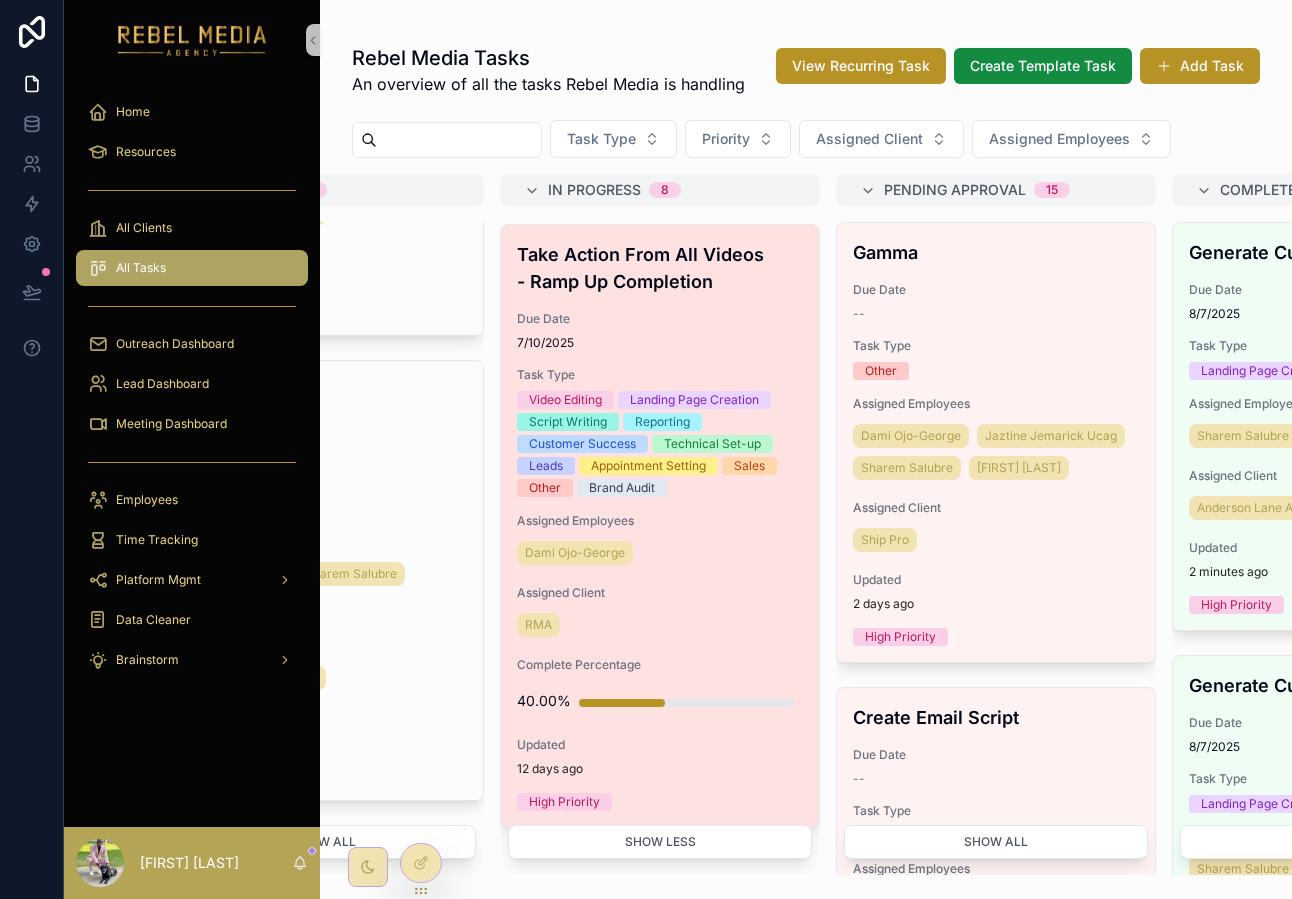 scroll, scrollTop: 0, scrollLeft: 182, axis: horizontal 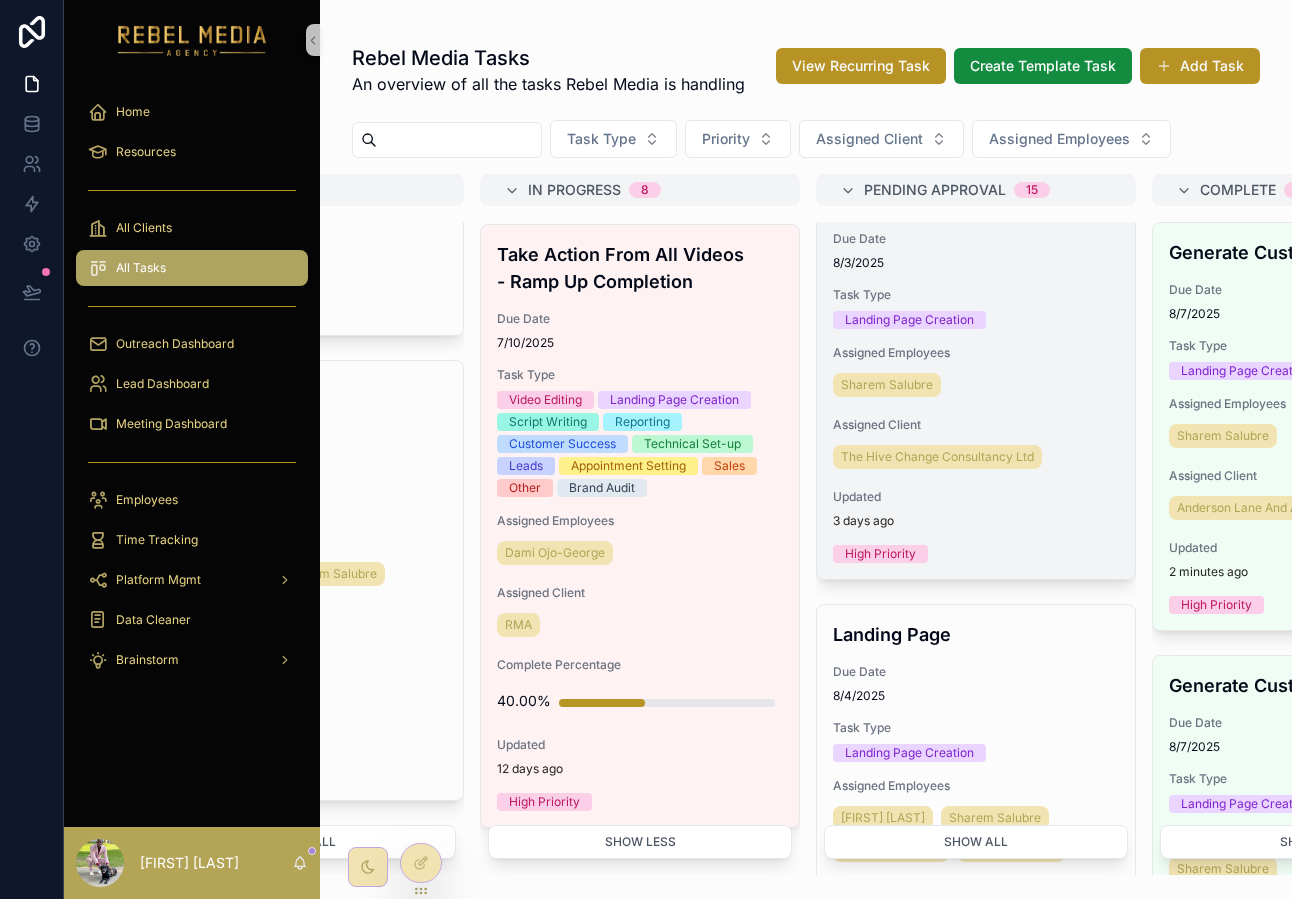 click on "Sharem Salubre" at bounding box center [976, 385] 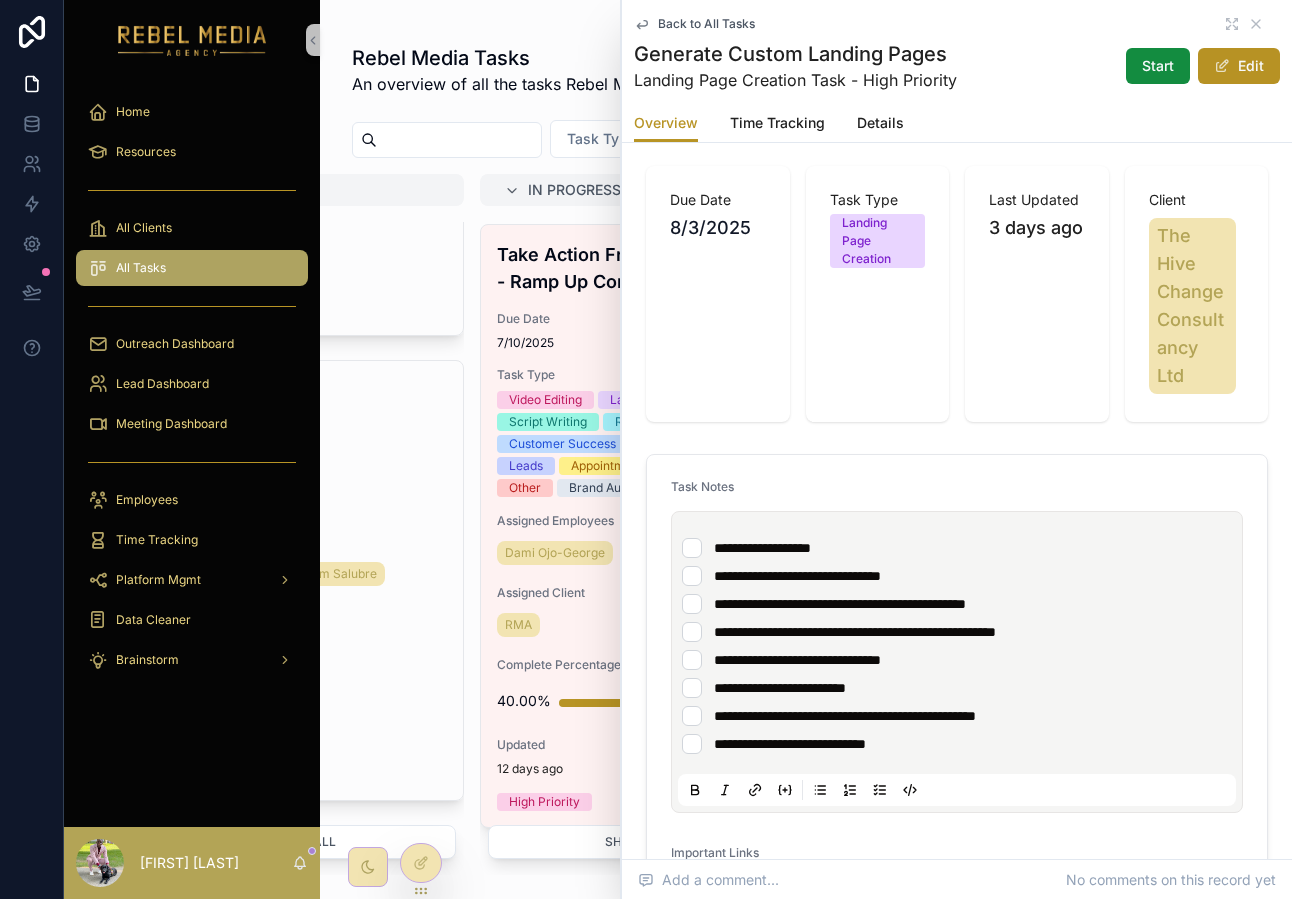 scroll, scrollTop: 0, scrollLeft: 0, axis: both 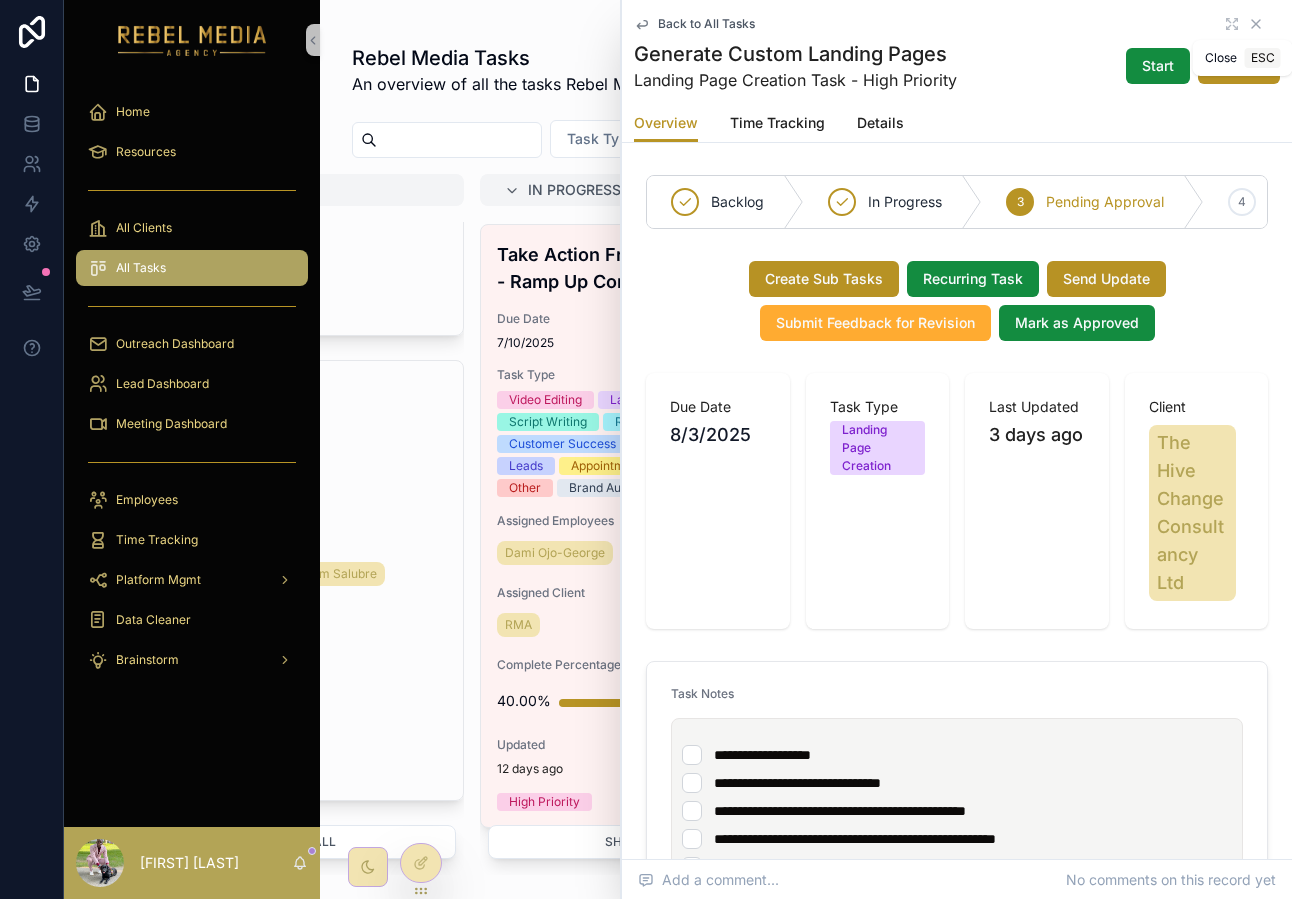 click 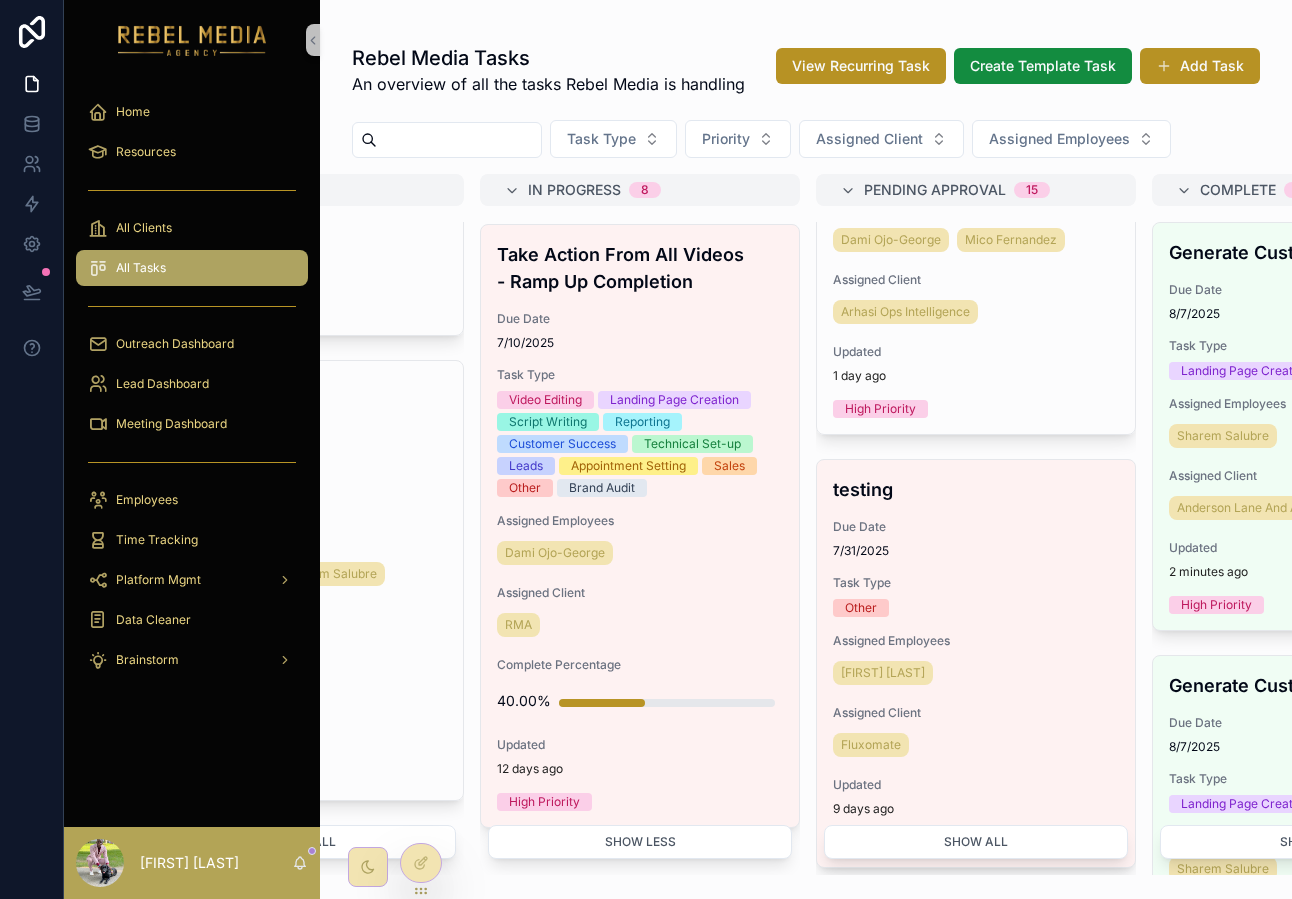 scroll, scrollTop: 1658, scrollLeft: 0, axis: vertical 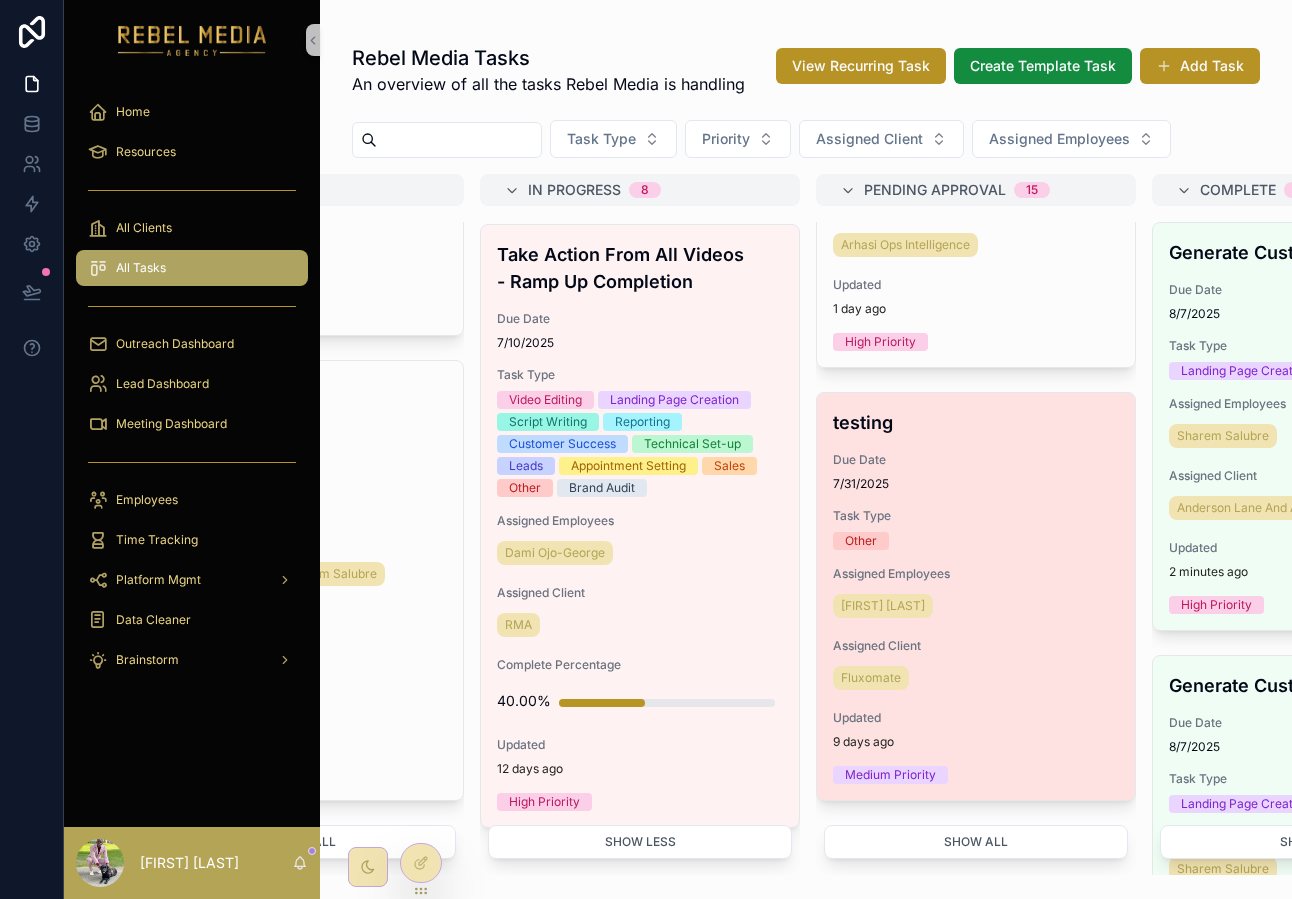 click on "Task Type" at bounding box center [976, 516] 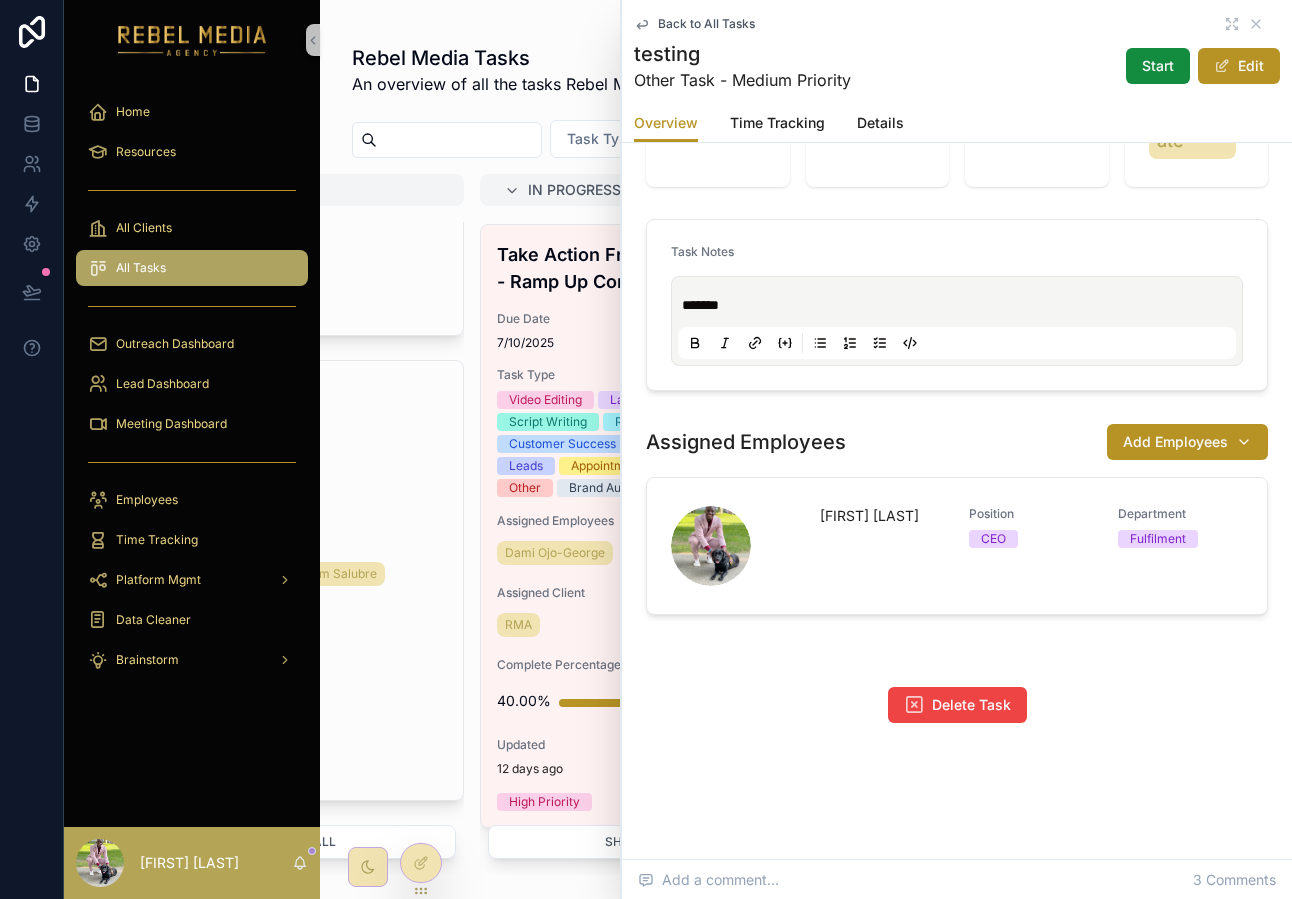 scroll, scrollTop: 0, scrollLeft: 0, axis: both 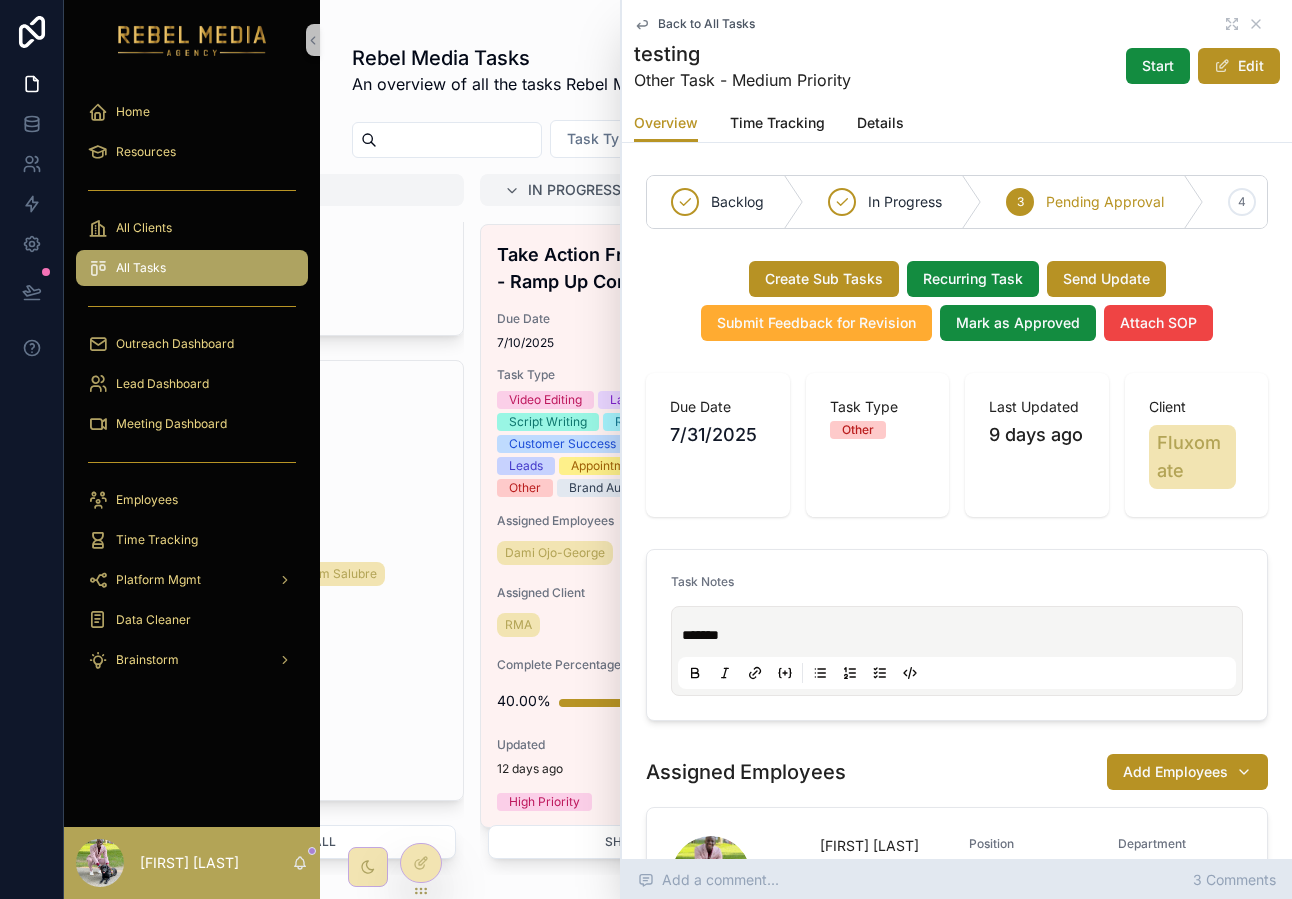 click on "Add a comment... 3 Comments" at bounding box center [957, 880] 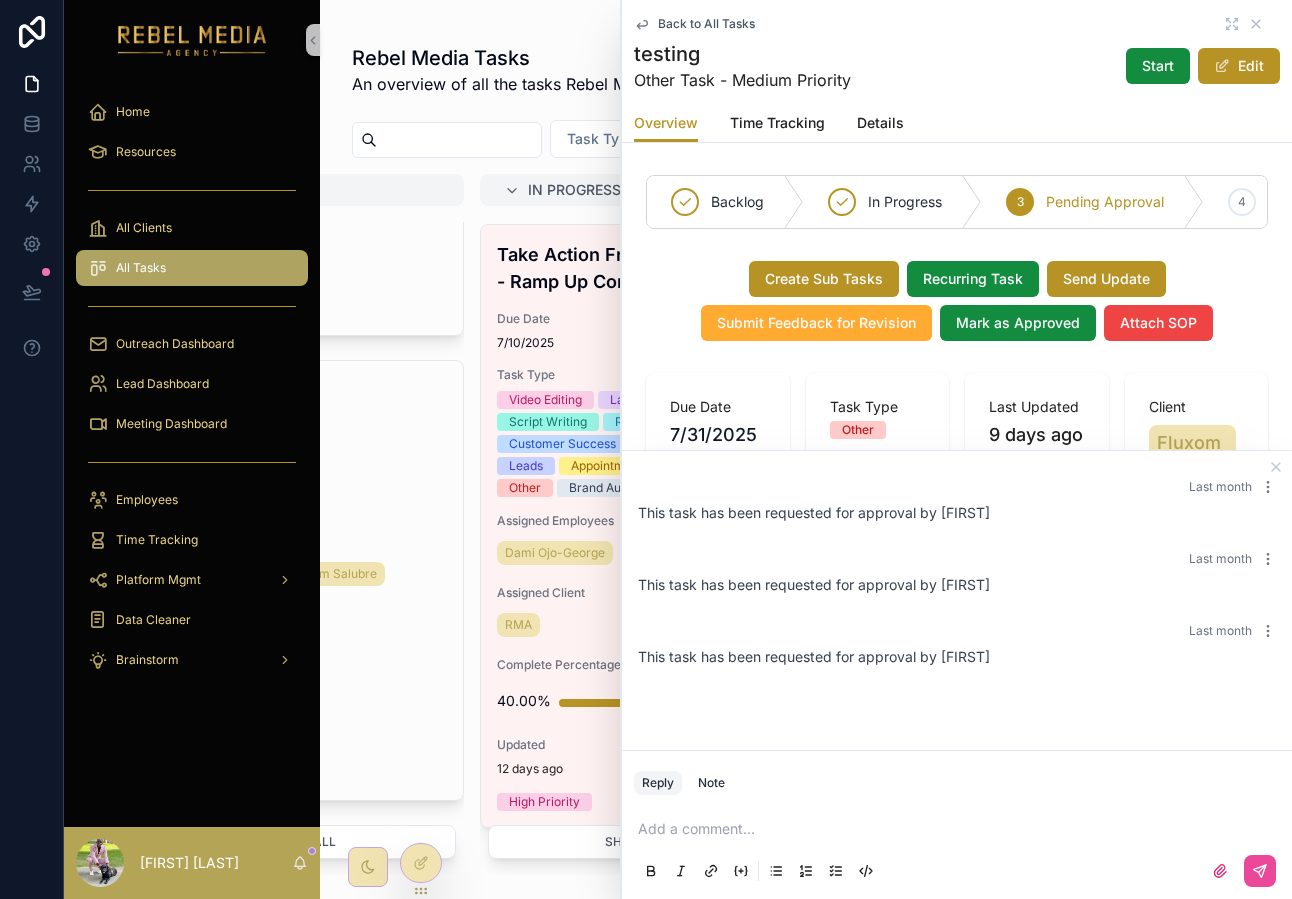 click on "Back to All Tasks testing Other Task - Medium Priority Start Edit" at bounding box center (957, 52) 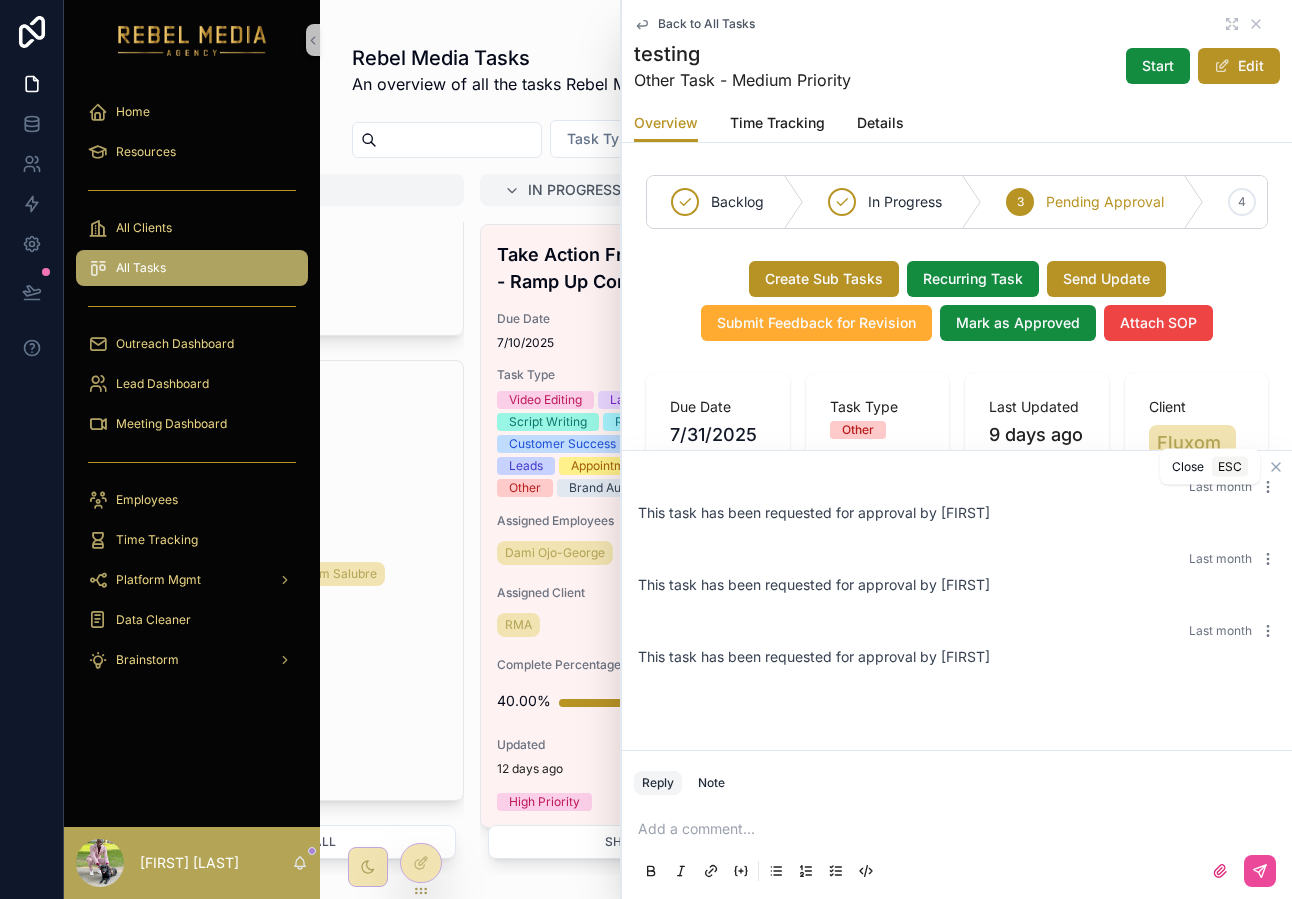 click 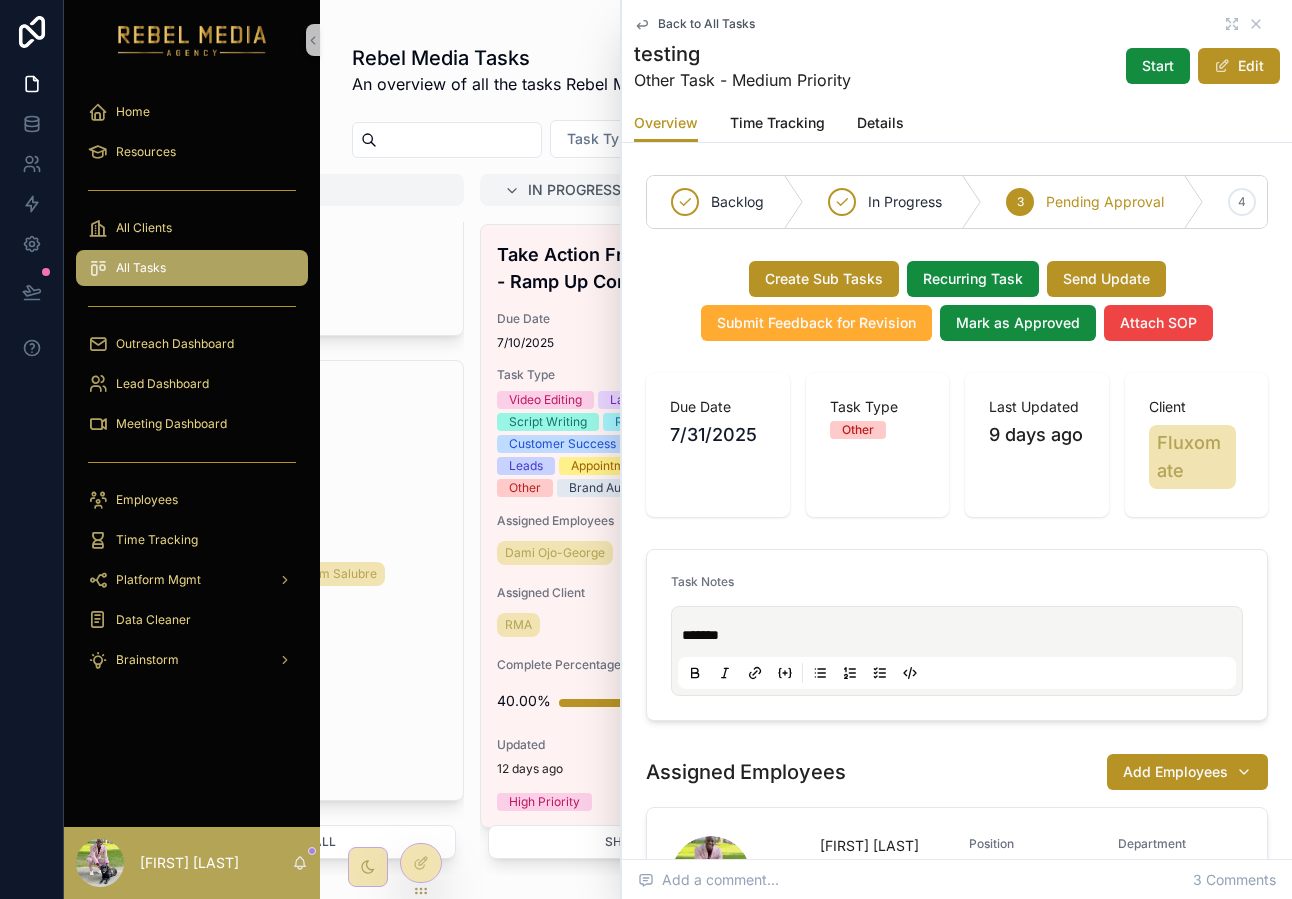 scroll, scrollTop: 330, scrollLeft: 0, axis: vertical 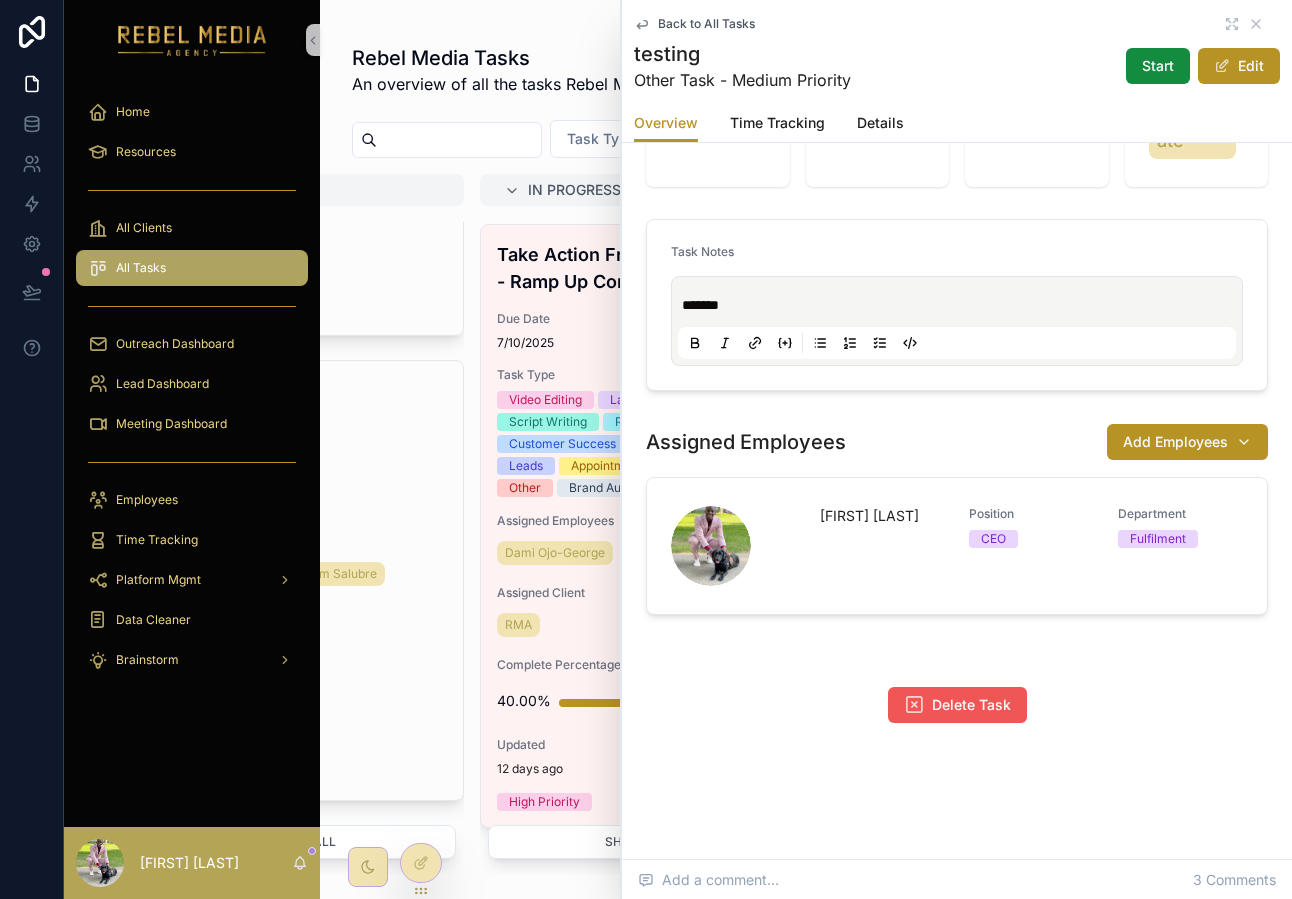 click on "Delete Task" at bounding box center (971, 705) 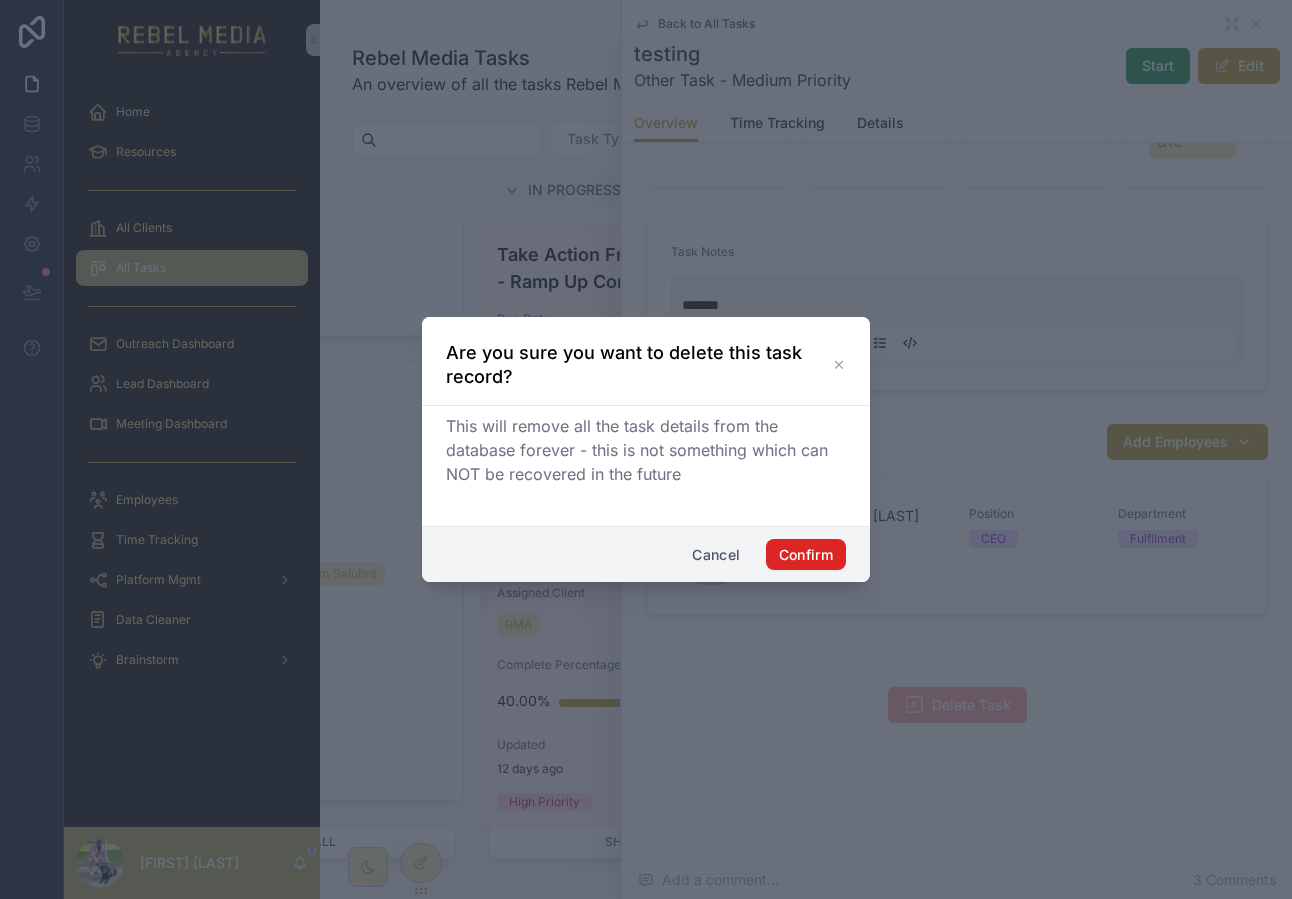 click on "Confirm" at bounding box center (806, 555) 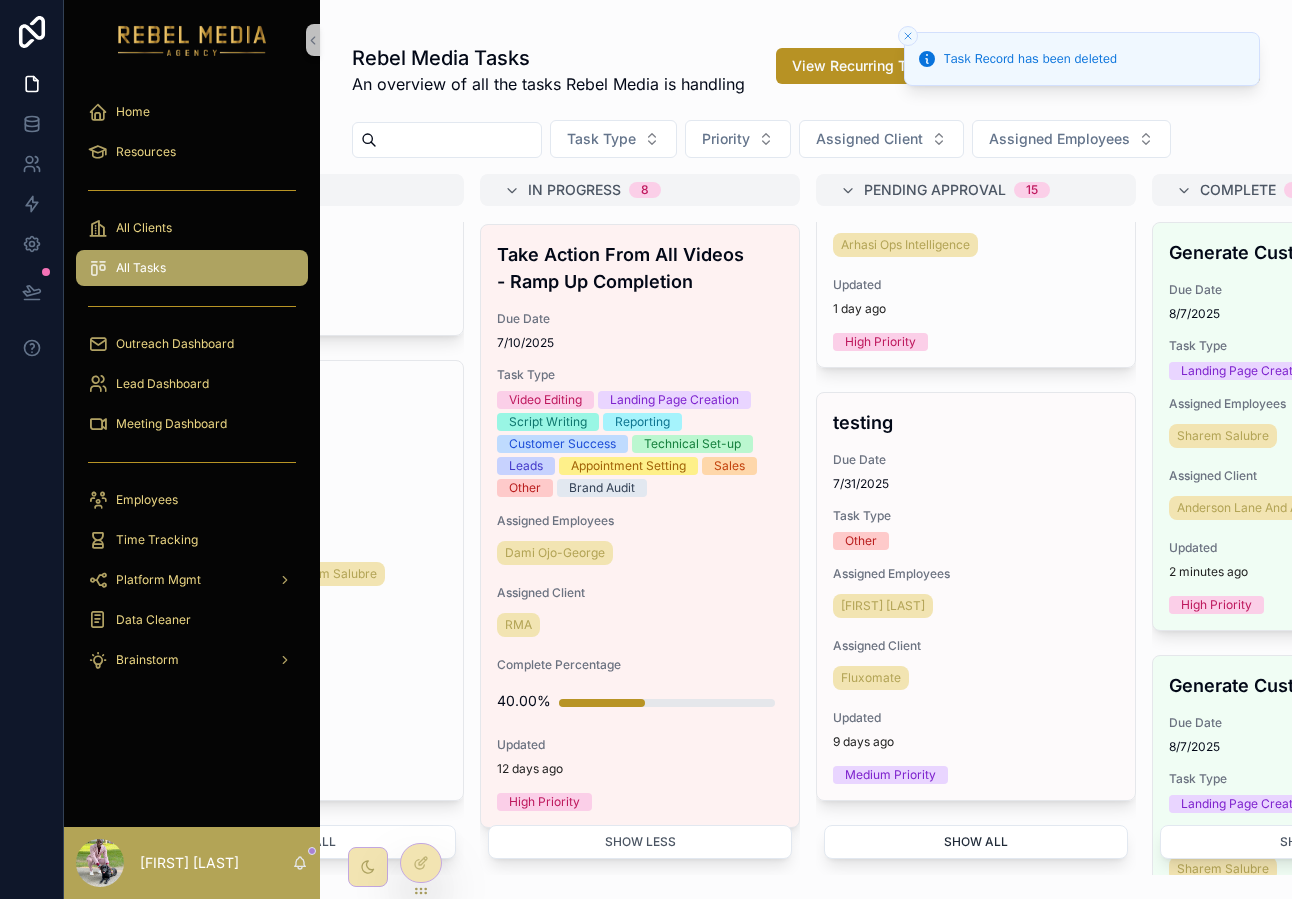 click on "Show all" at bounding box center (976, 842) 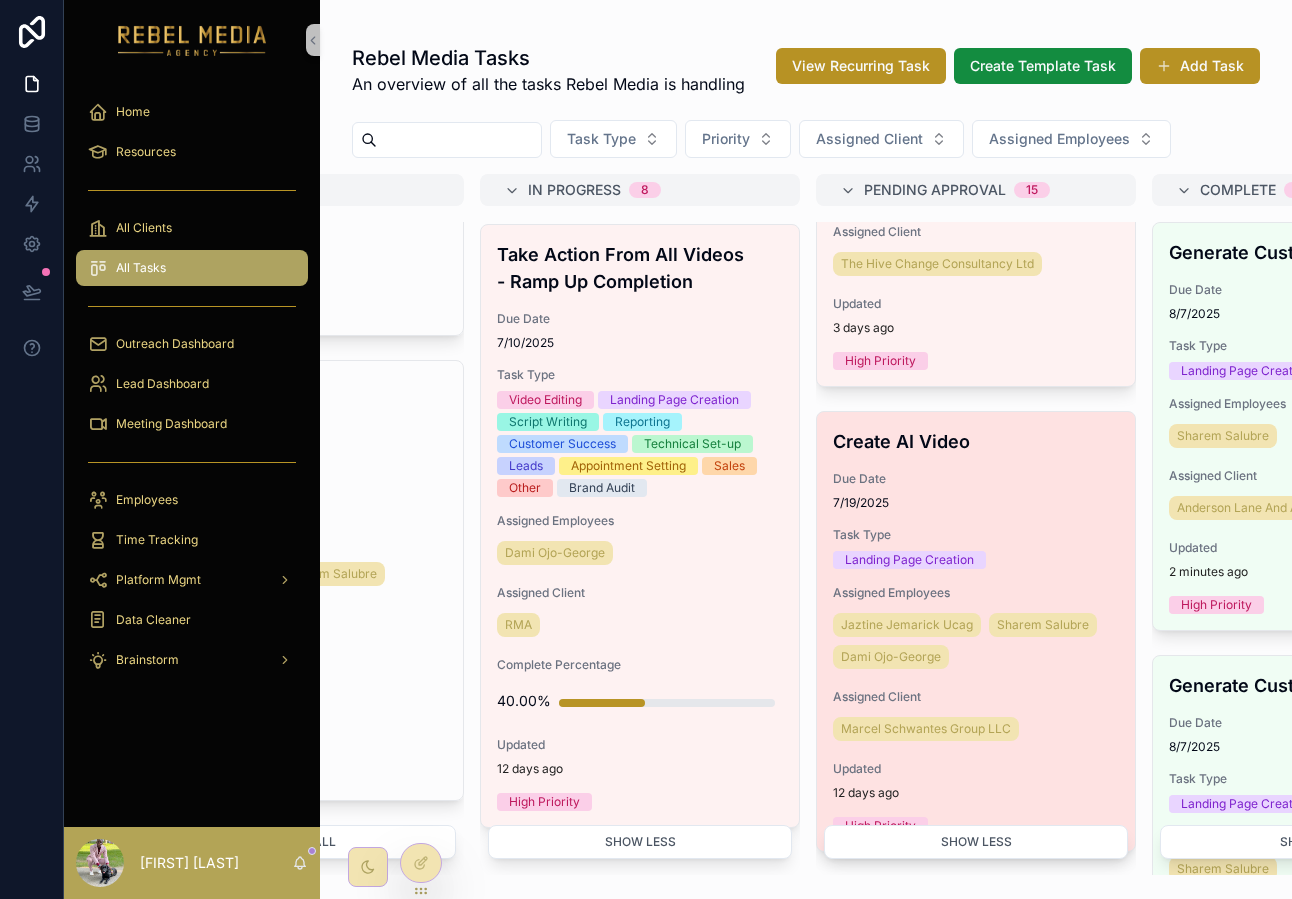 scroll, scrollTop: 2378, scrollLeft: 0, axis: vertical 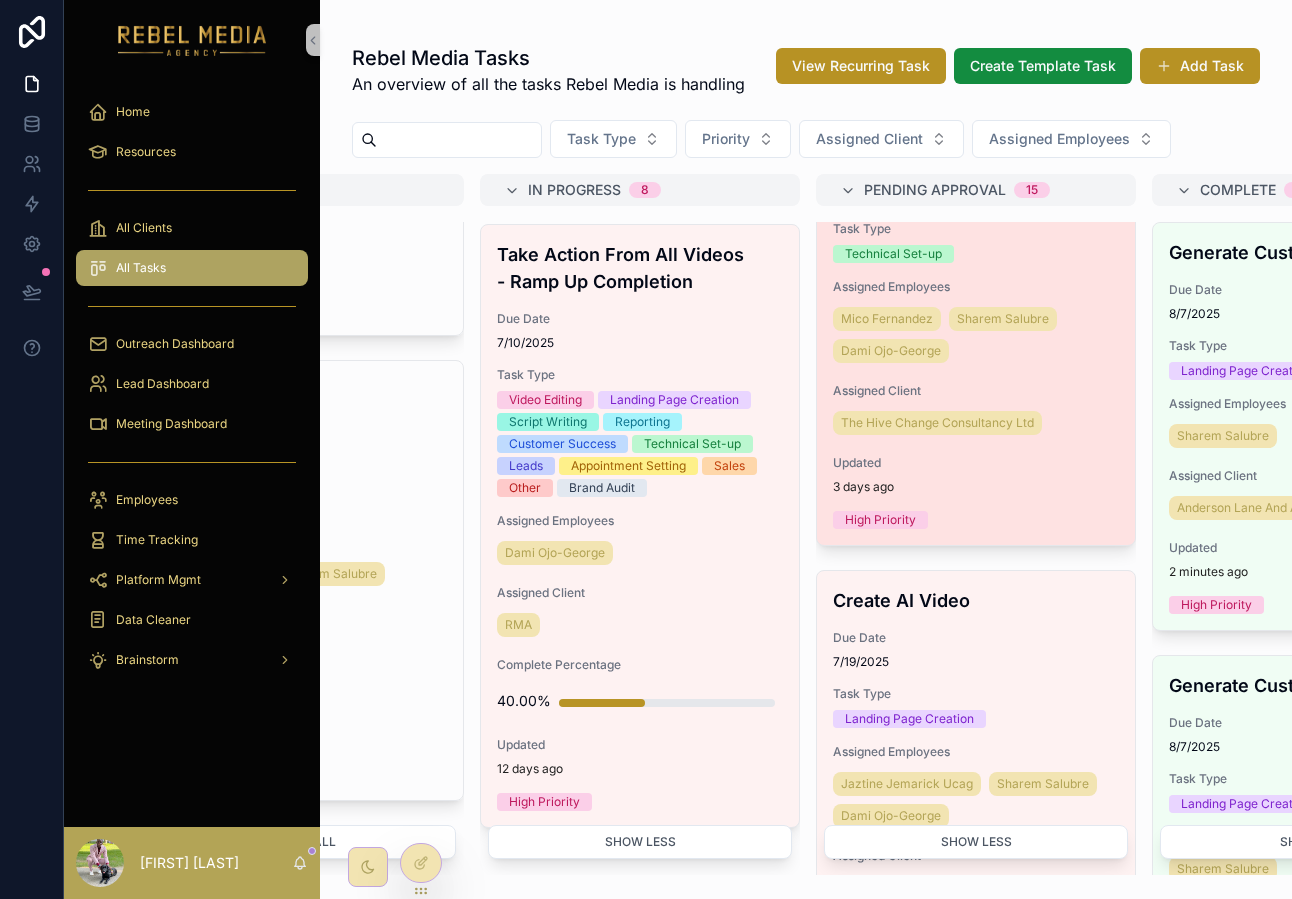 click on "Assigned Client" at bounding box center (976, 391) 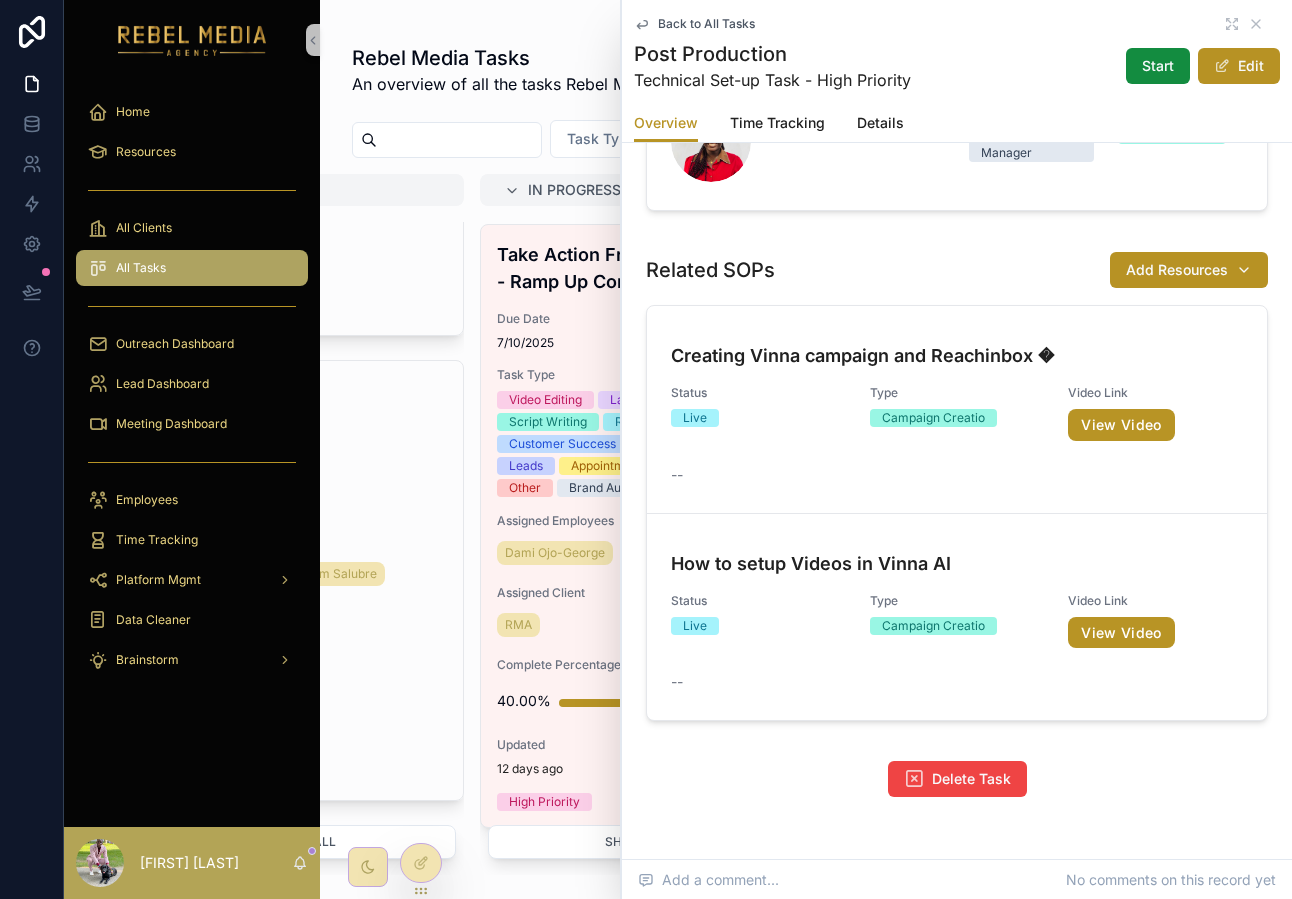 scroll, scrollTop: 1511, scrollLeft: 0, axis: vertical 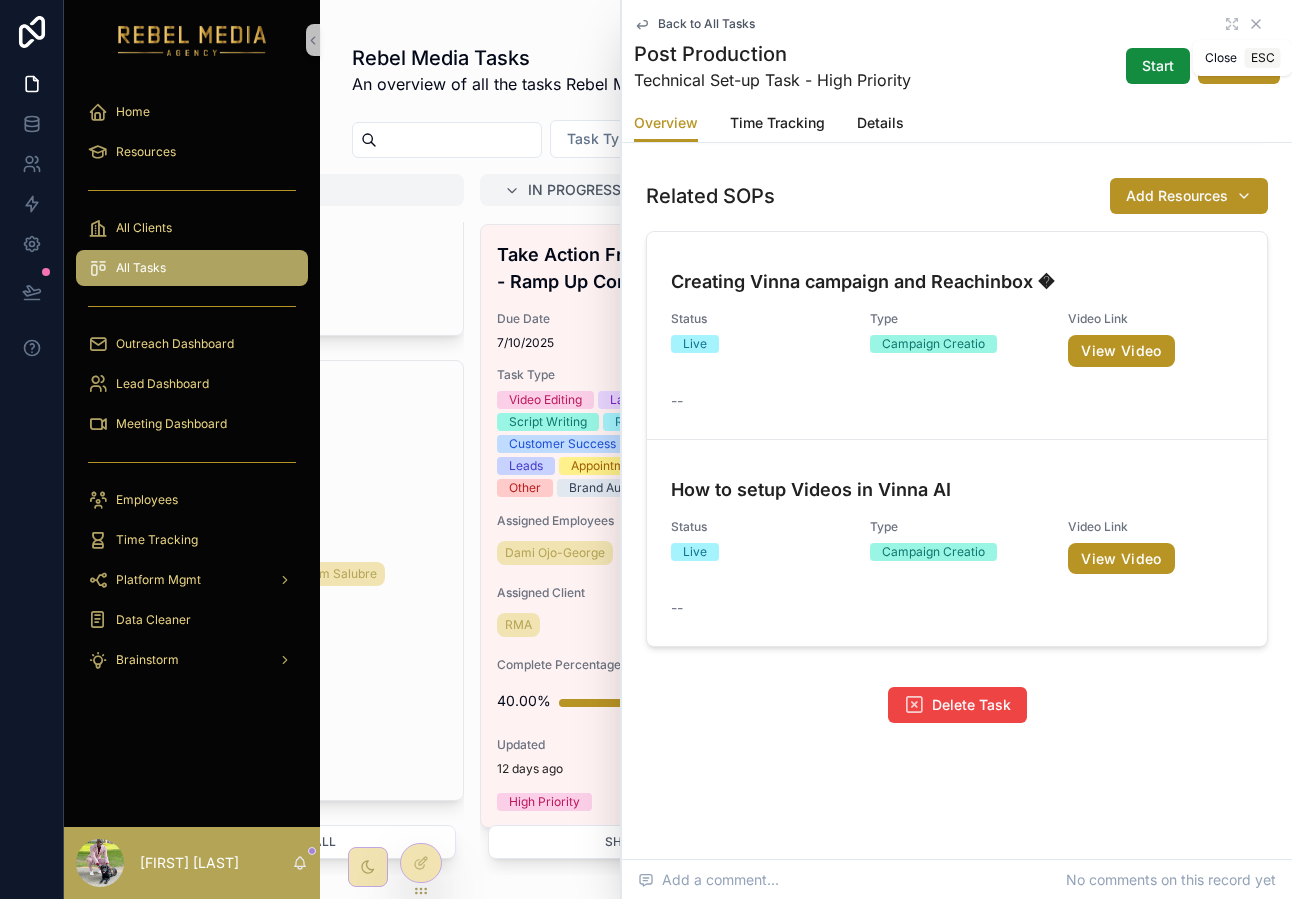 click 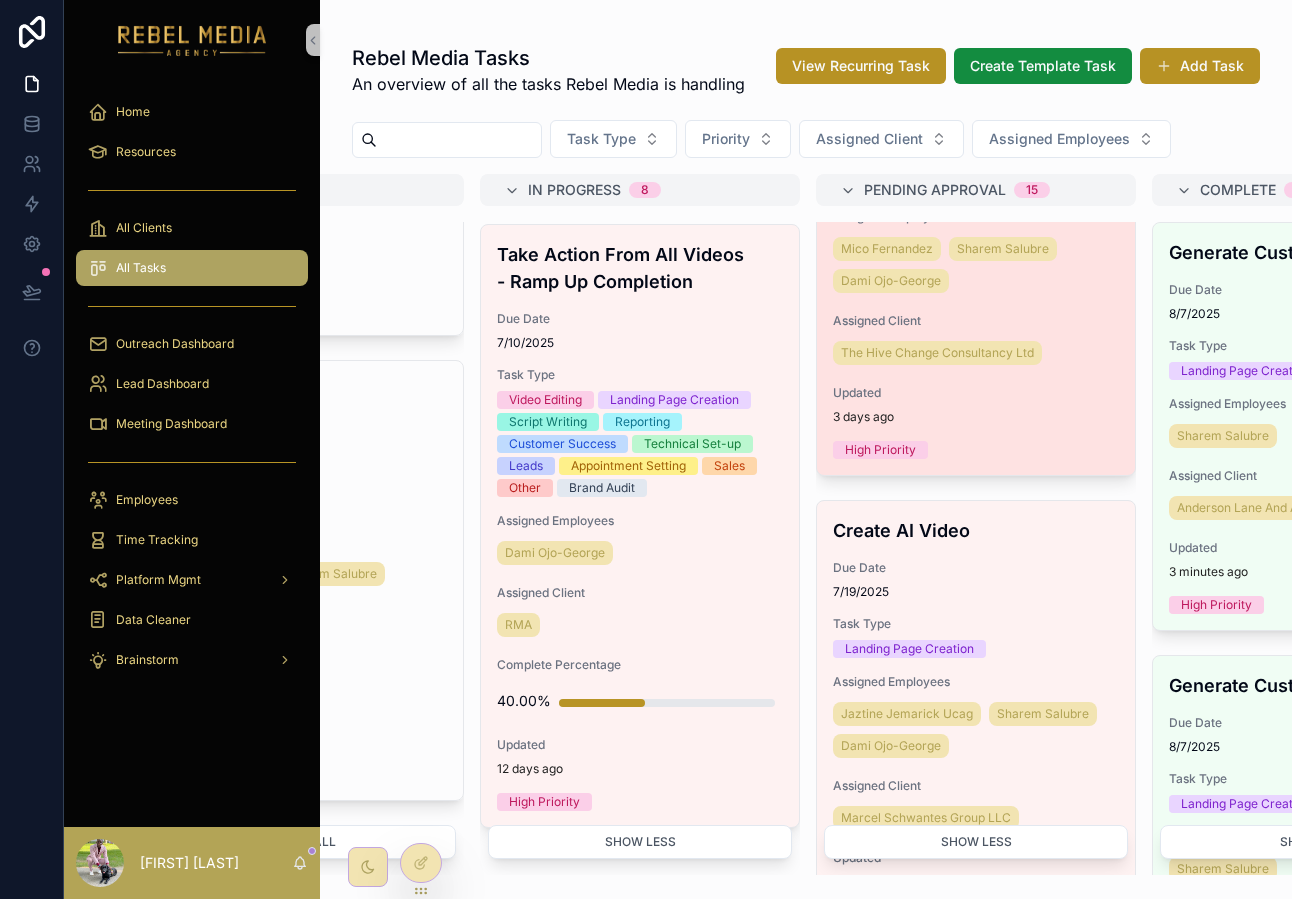scroll, scrollTop: 2459, scrollLeft: 0, axis: vertical 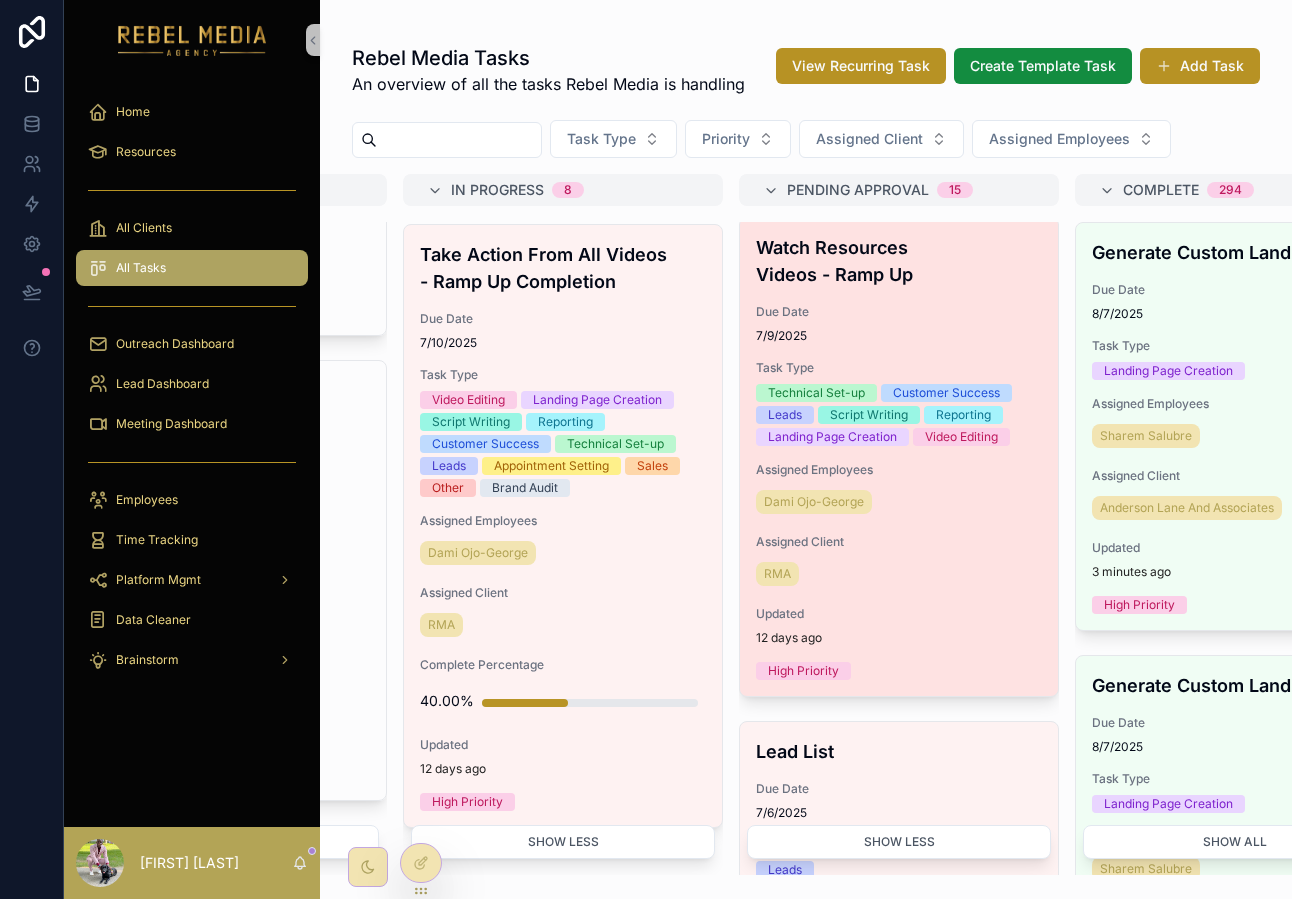 click on "7/9/2025" at bounding box center (899, 336) 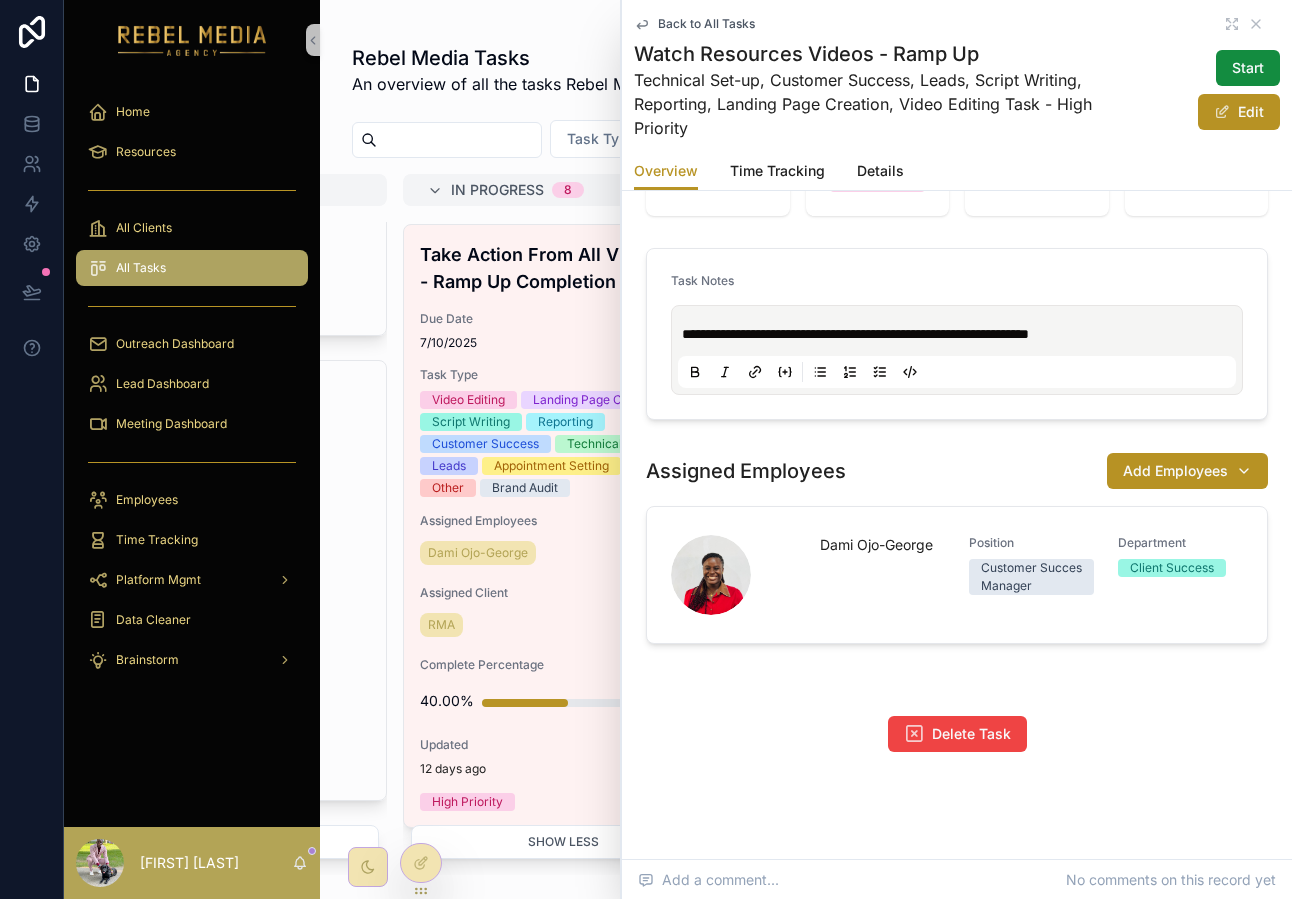 scroll, scrollTop: 564, scrollLeft: 0, axis: vertical 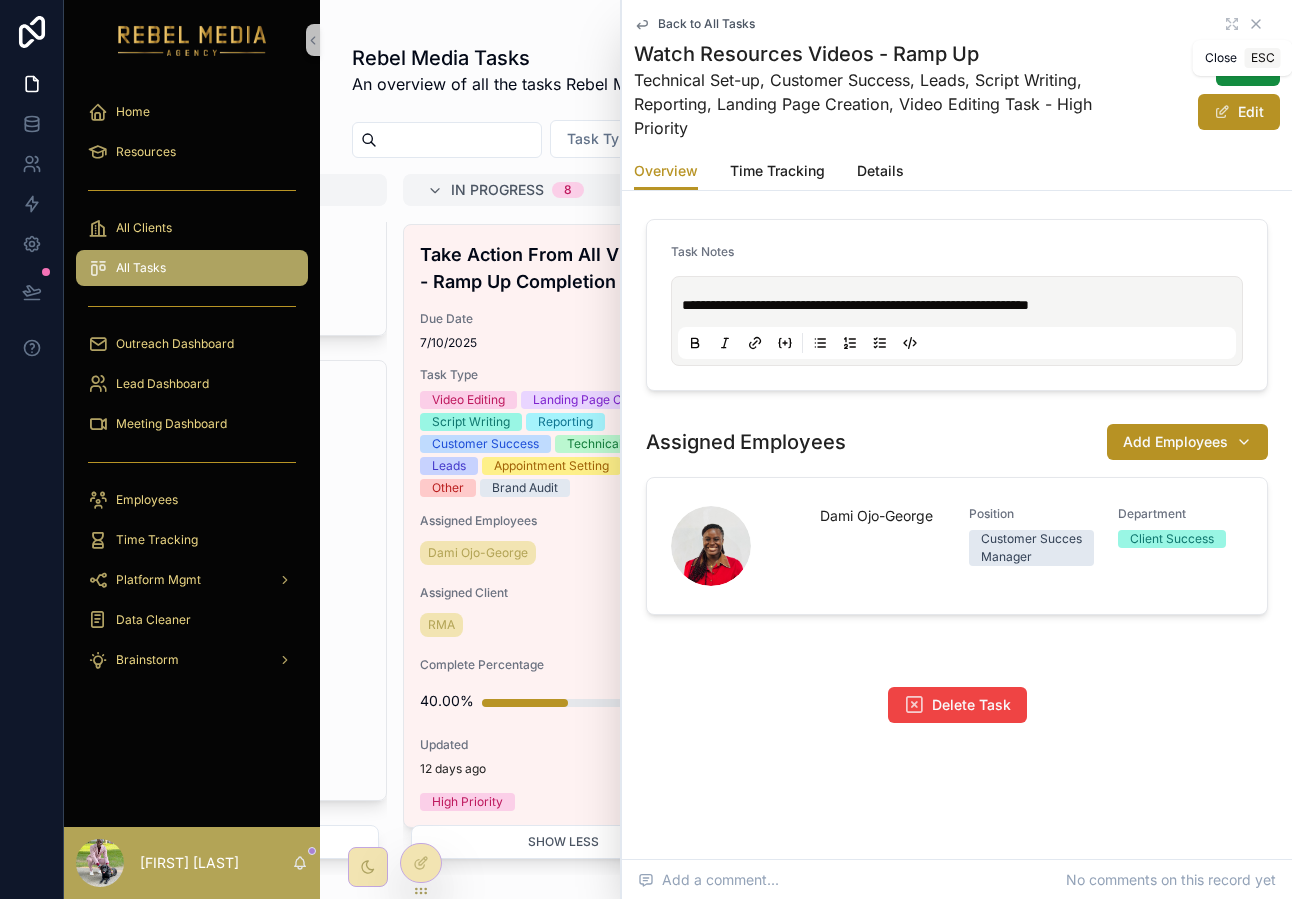 click 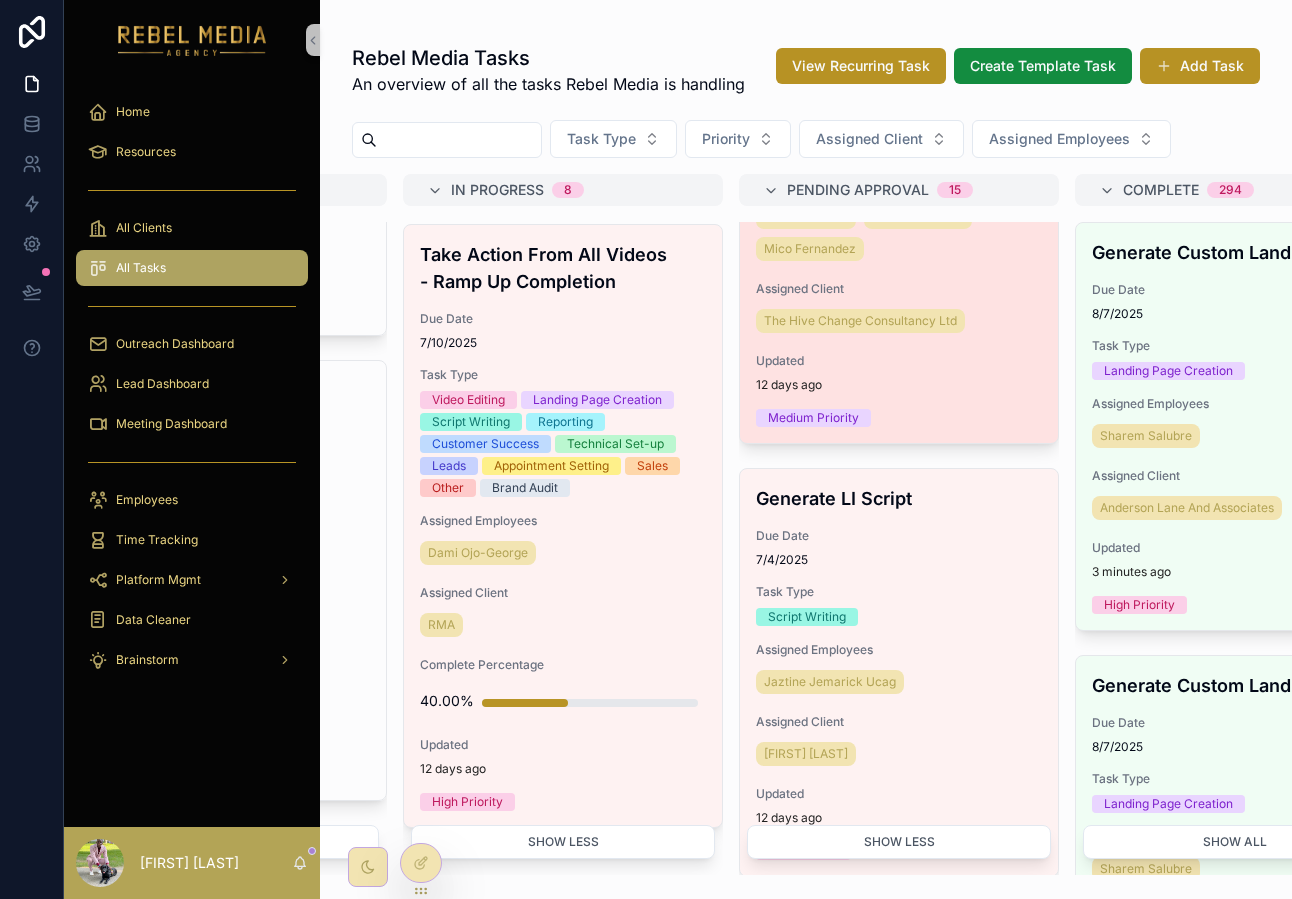 scroll, scrollTop: 3915, scrollLeft: 0, axis: vertical 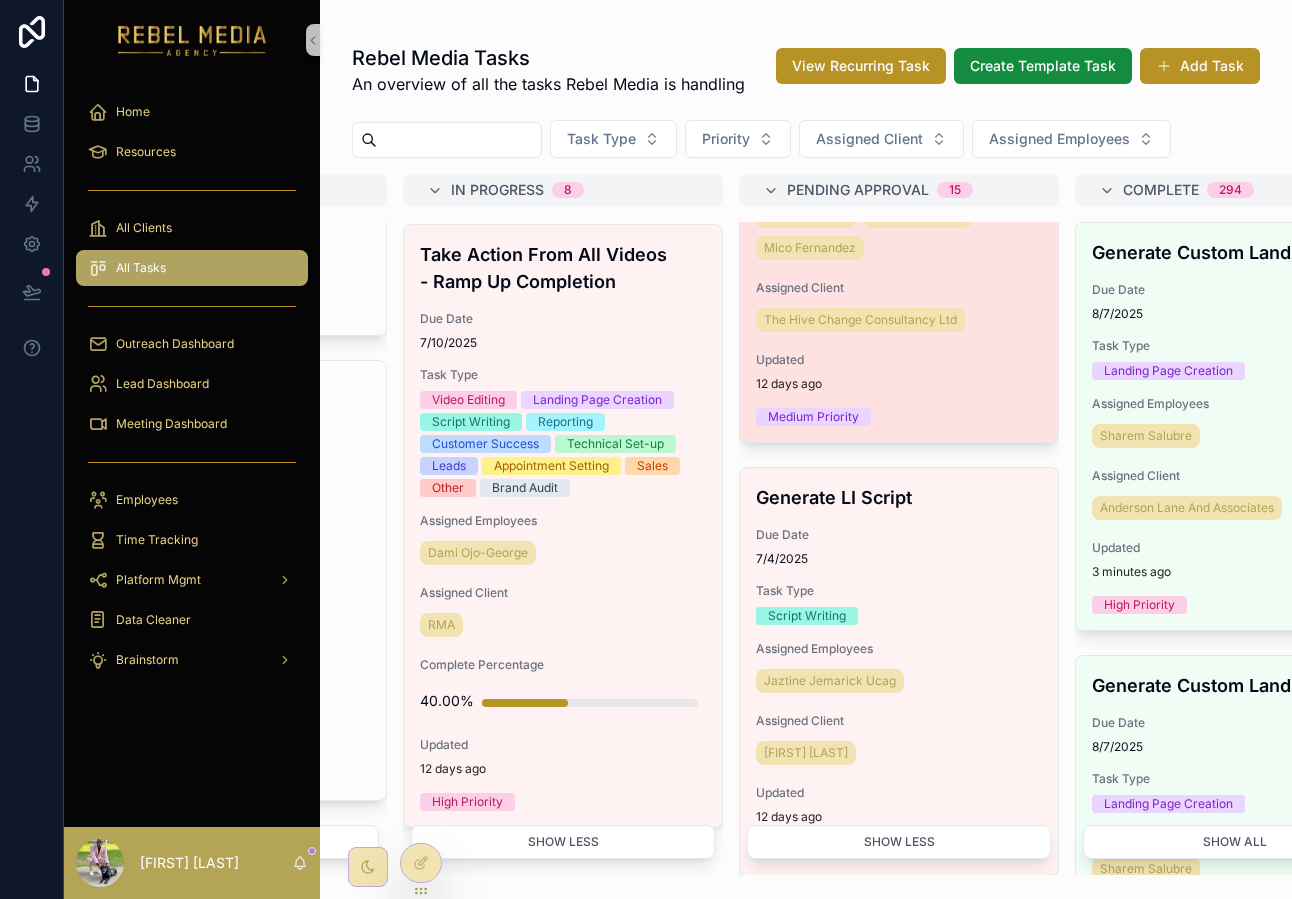 click on "Lead List Due Date 7/6/2025 Task Type Leads Assigned Employees [FIRST] [LAST] [FIRST] [LAST] [FIRST] [LAST] Assigned Client The Hive Change Consultancy Ltd Updated 12 days ago Medium Priority" at bounding box center (899, 222) 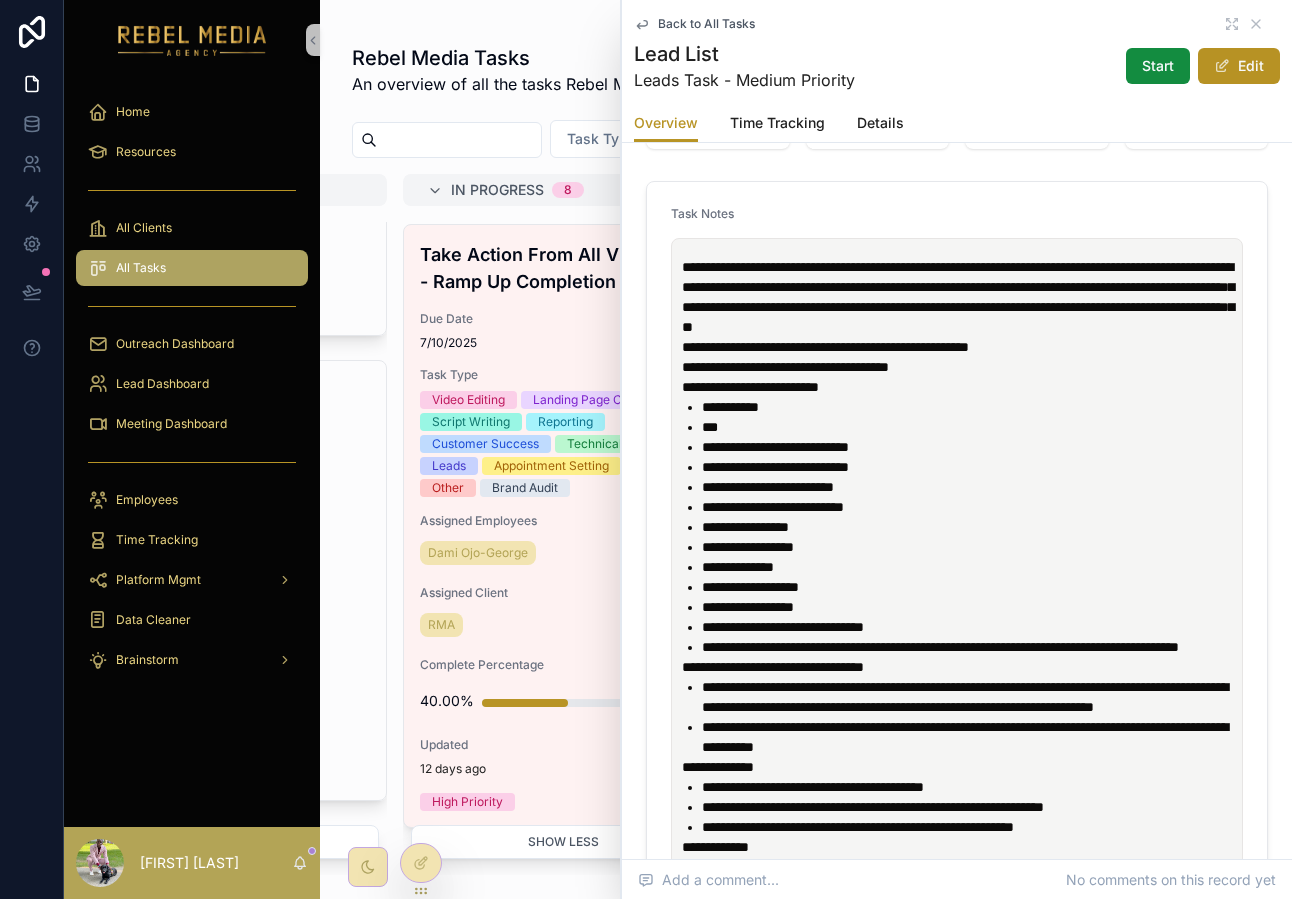 scroll, scrollTop: 0, scrollLeft: 0, axis: both 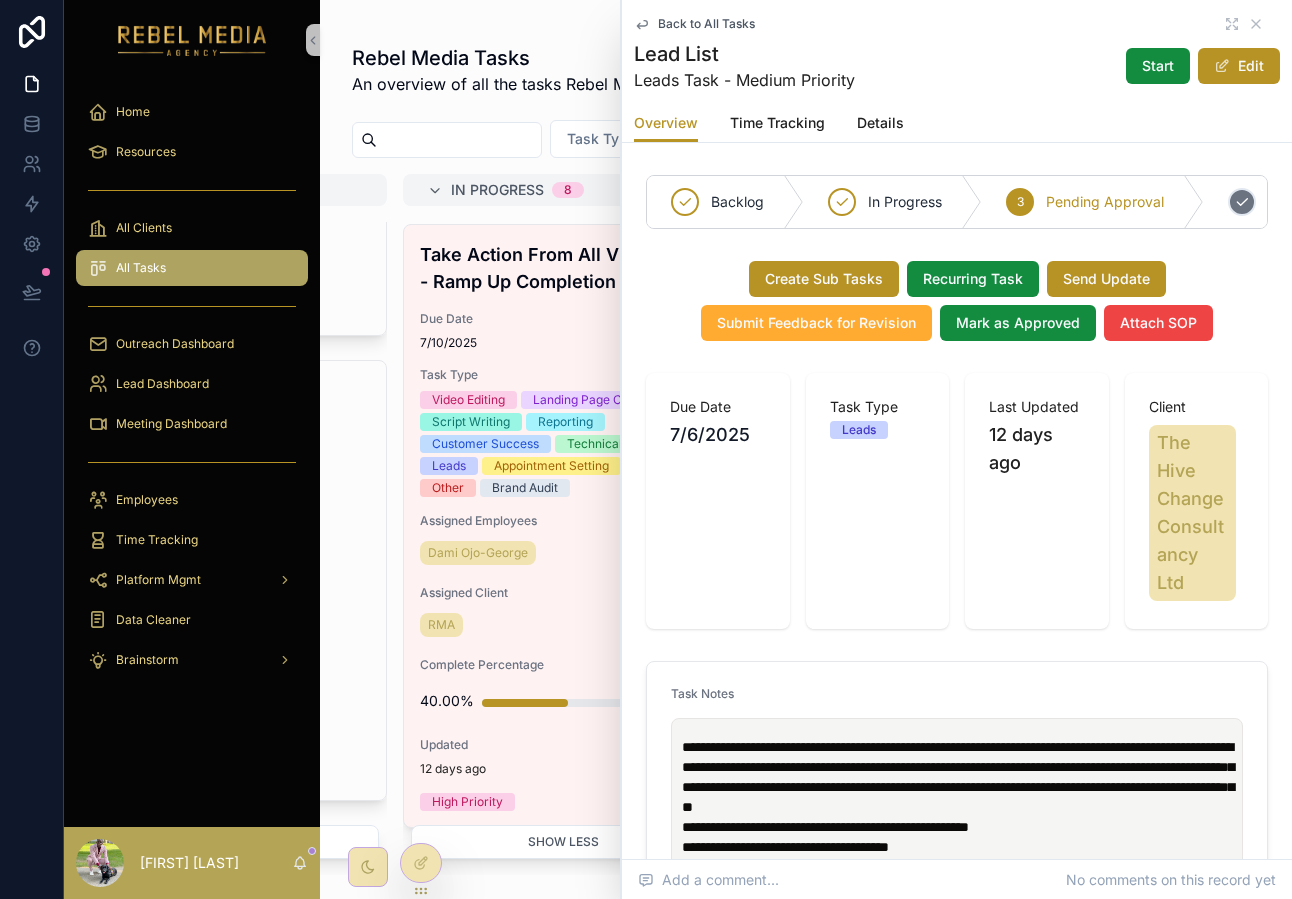 click on "4 Complete" at bounding box center [1287, 202] 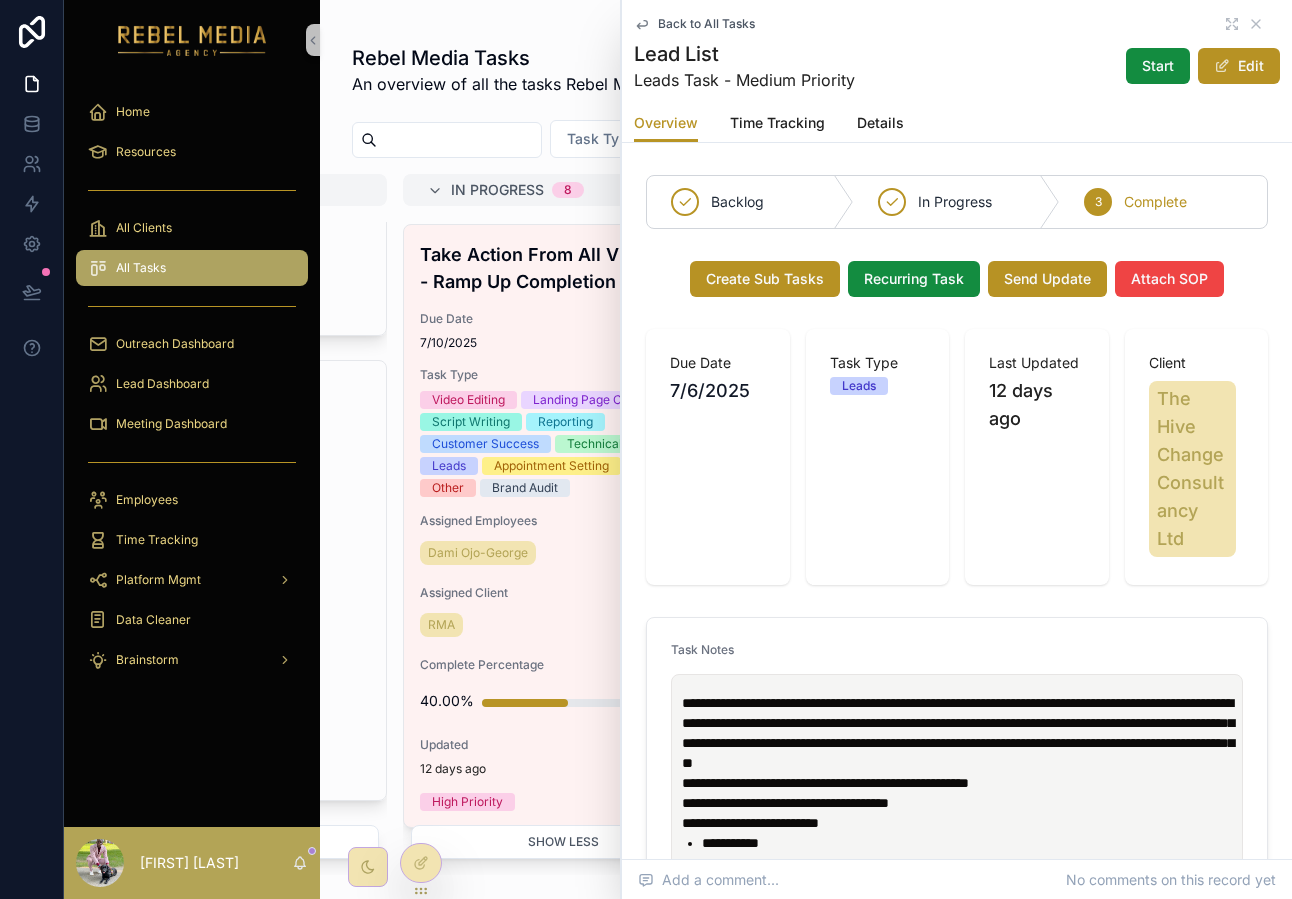 scroll, scrollTop: 3450, scrollLeft: 0, axis: vertical 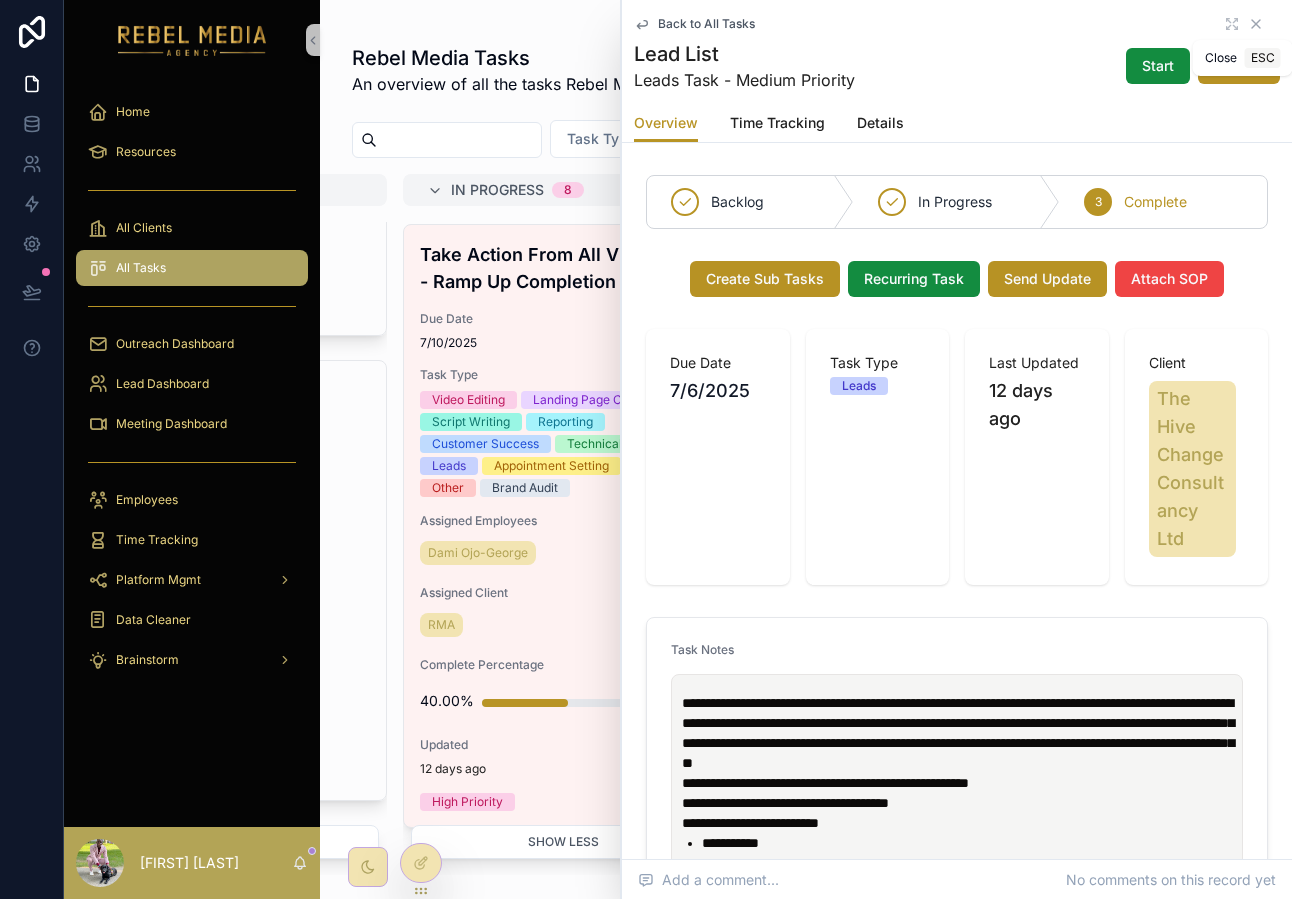 click 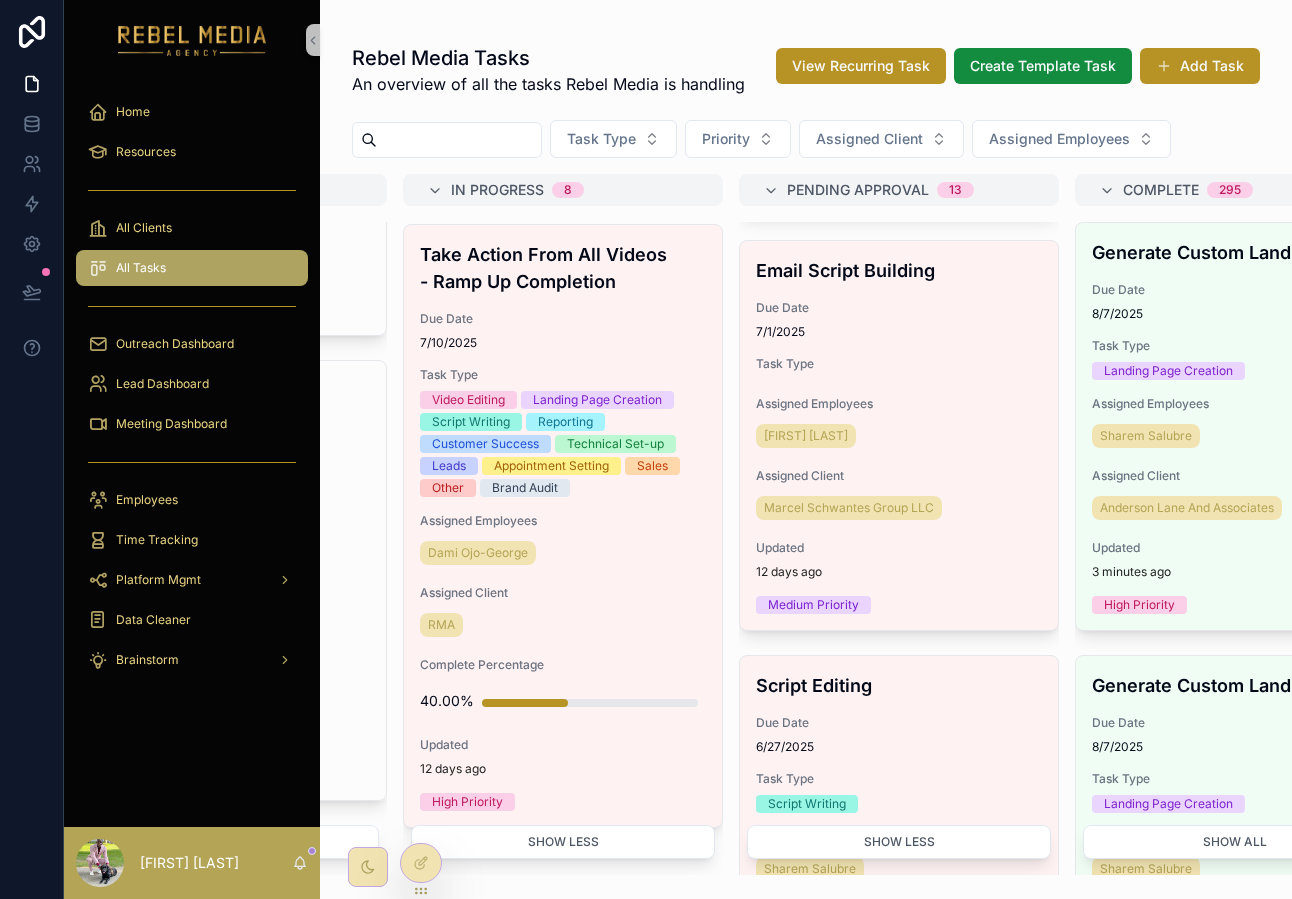 scroll, scrollTop: 3244, scrollLeft: 0, axis: vertical 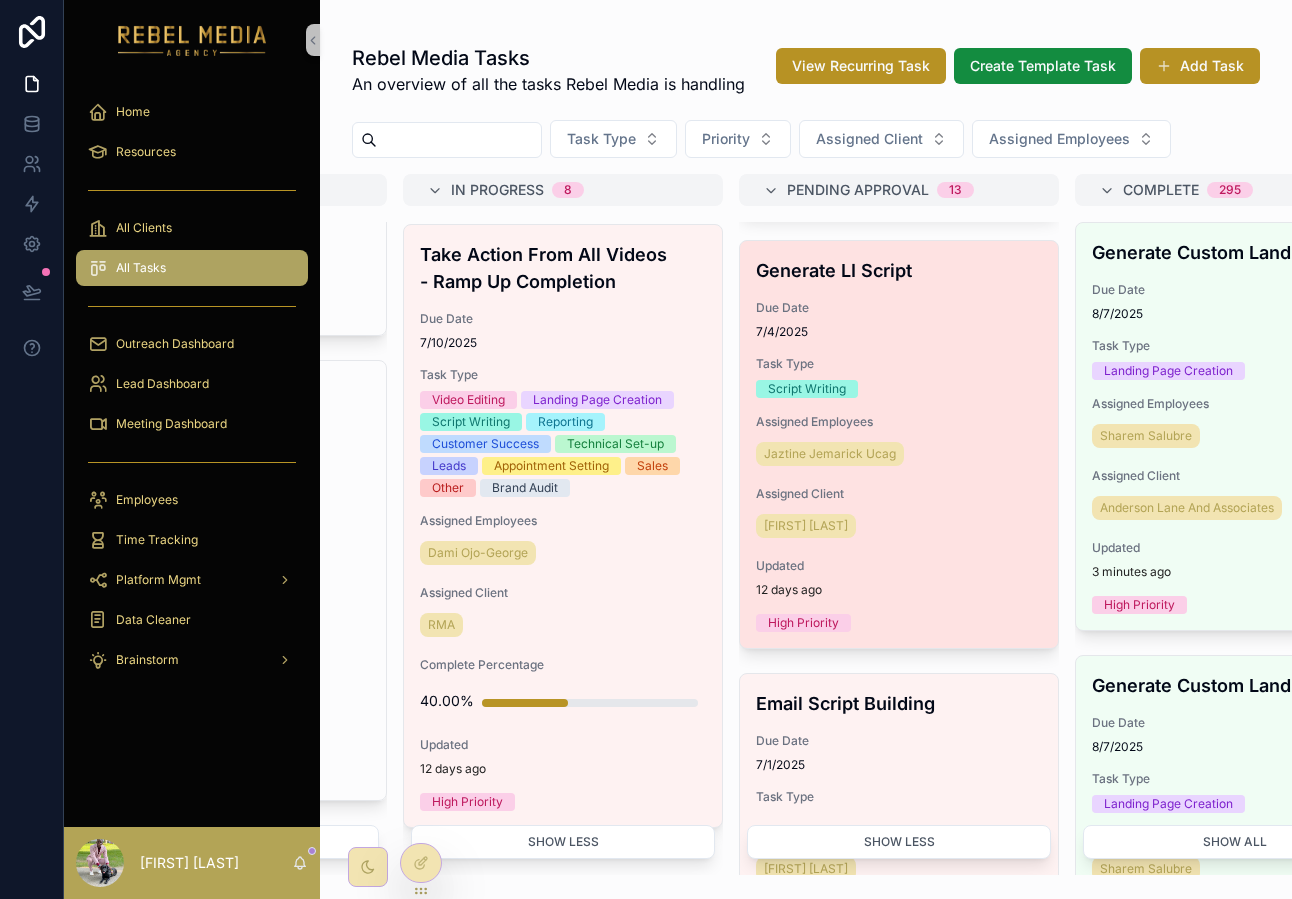 click on "12 days ago" at bounding box center [899, 590] 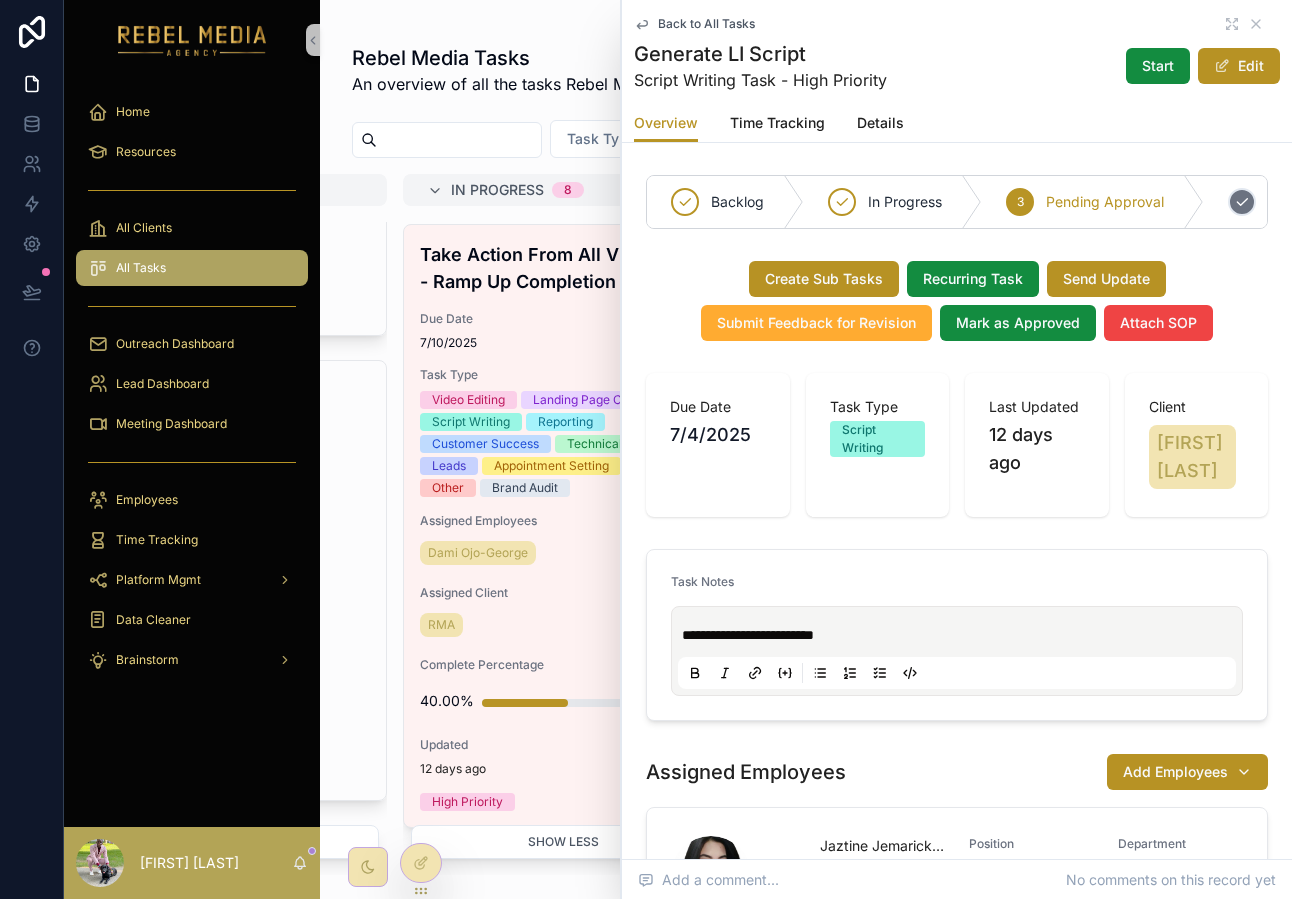 click on "4 Complete" at bounding box center (1287, 202) 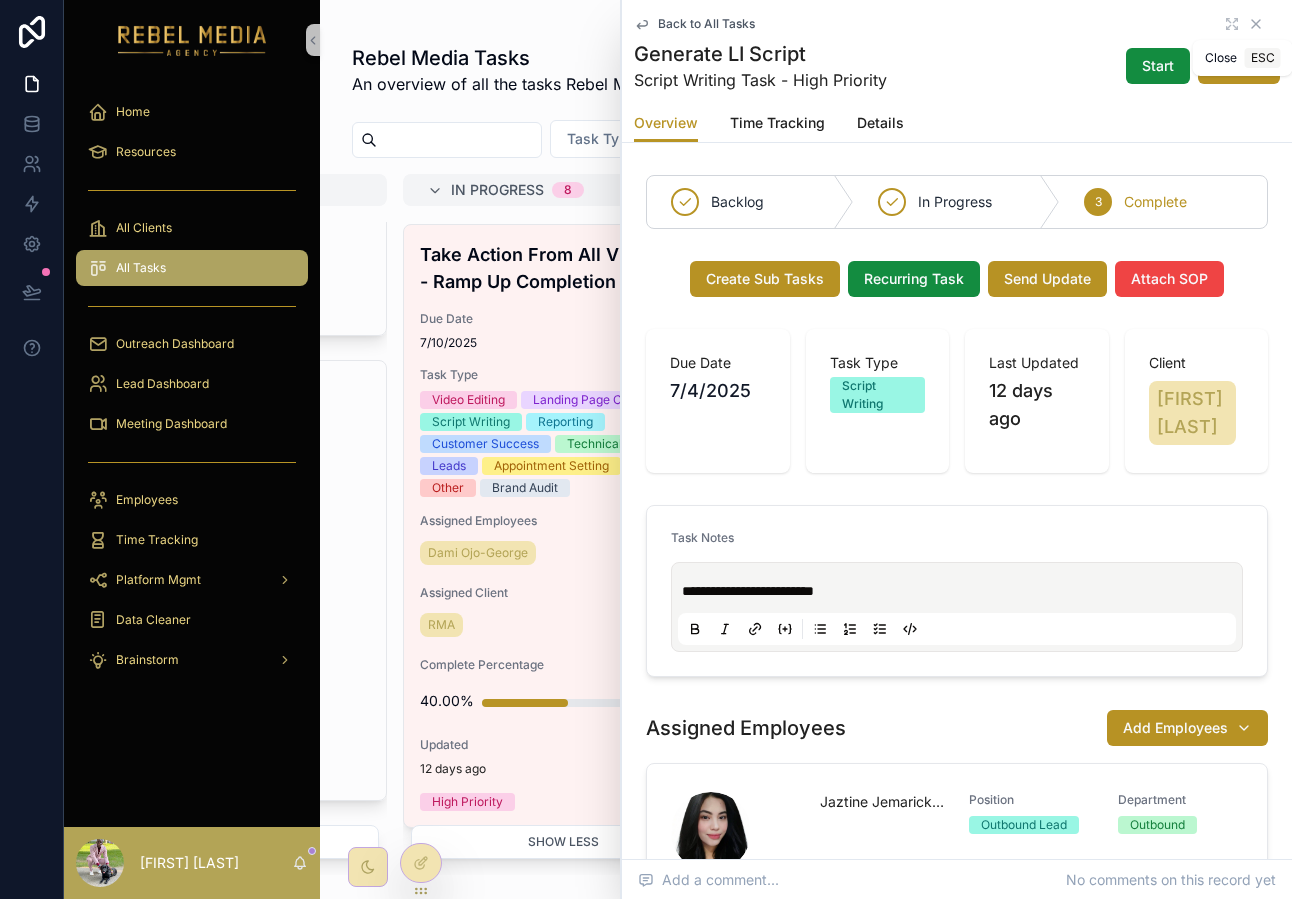 click 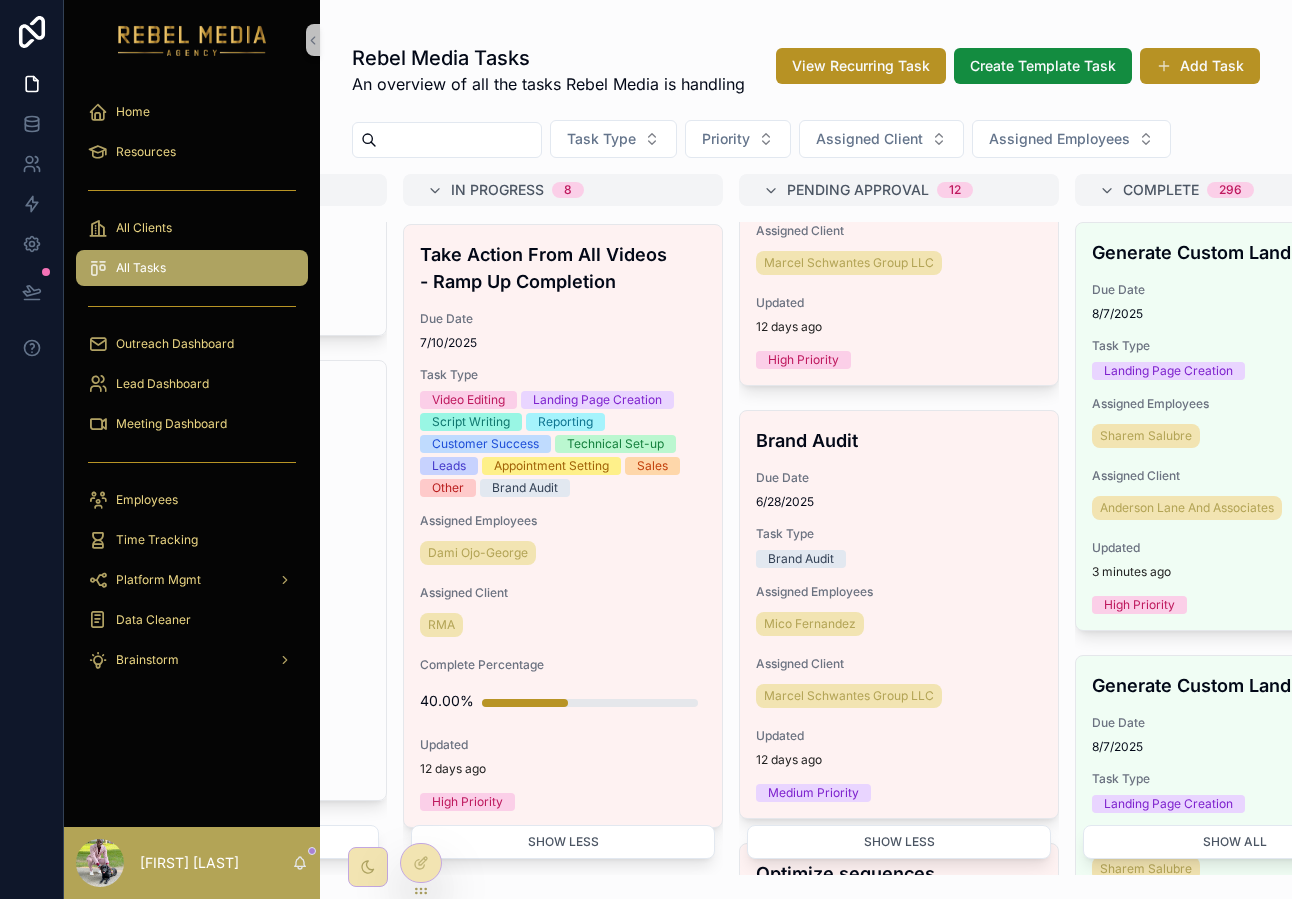 scroll, scrollTop: 4024, scrollLeft: 0, axis: vertical 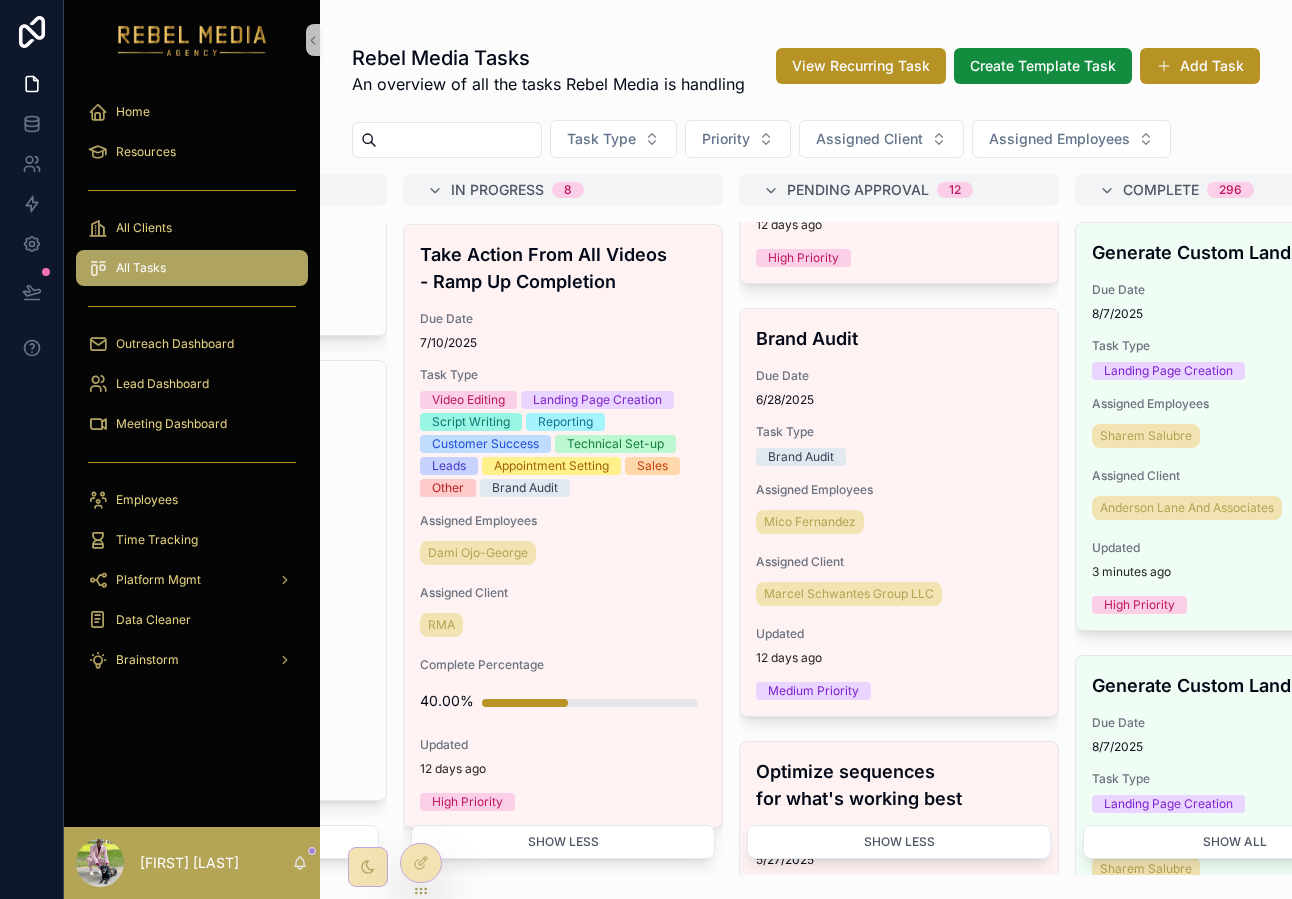 click on "Mico Fernandez" at bounding box center [899, 522] 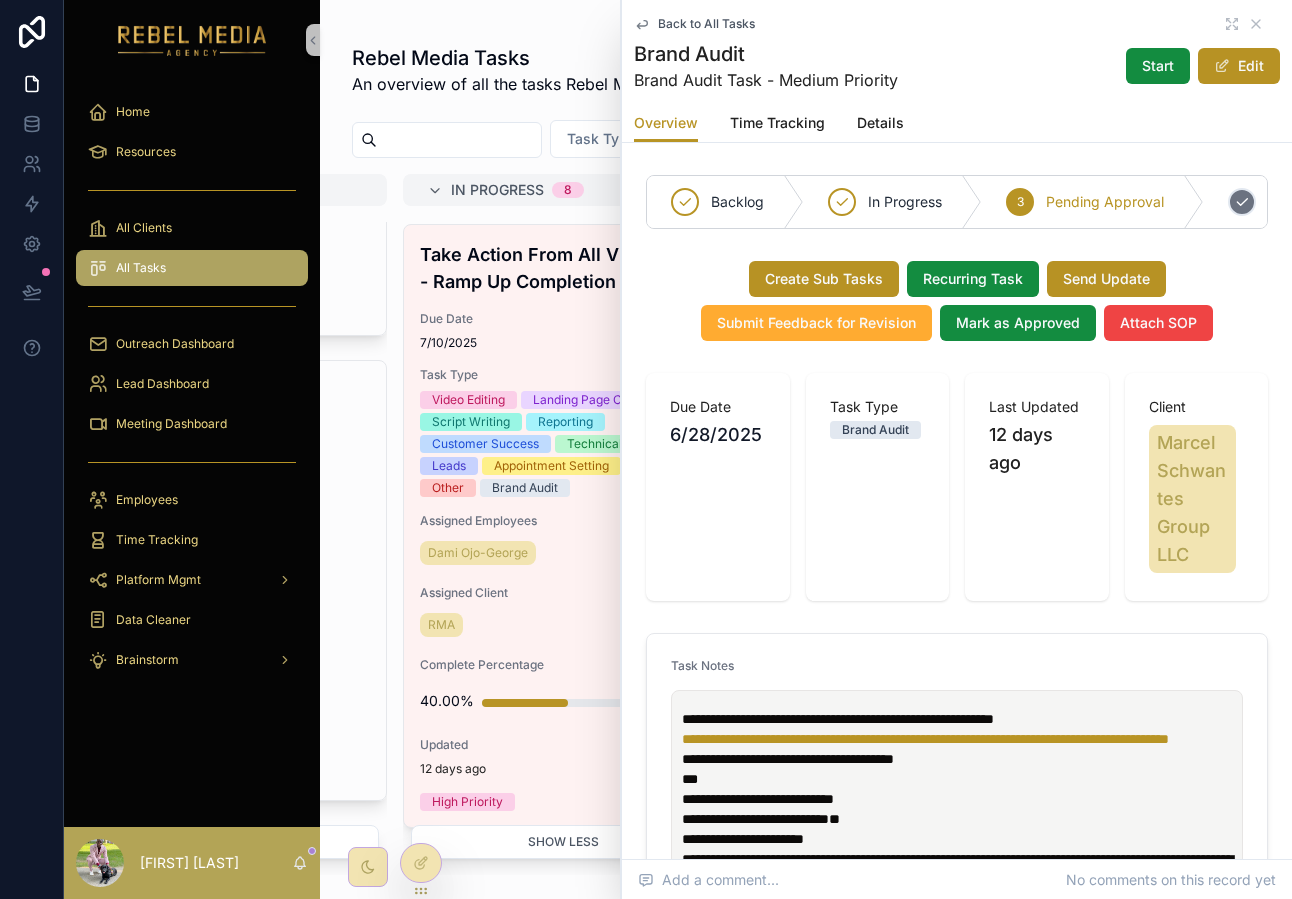 click on "4 Complete" at bounding box center [1287, 202] 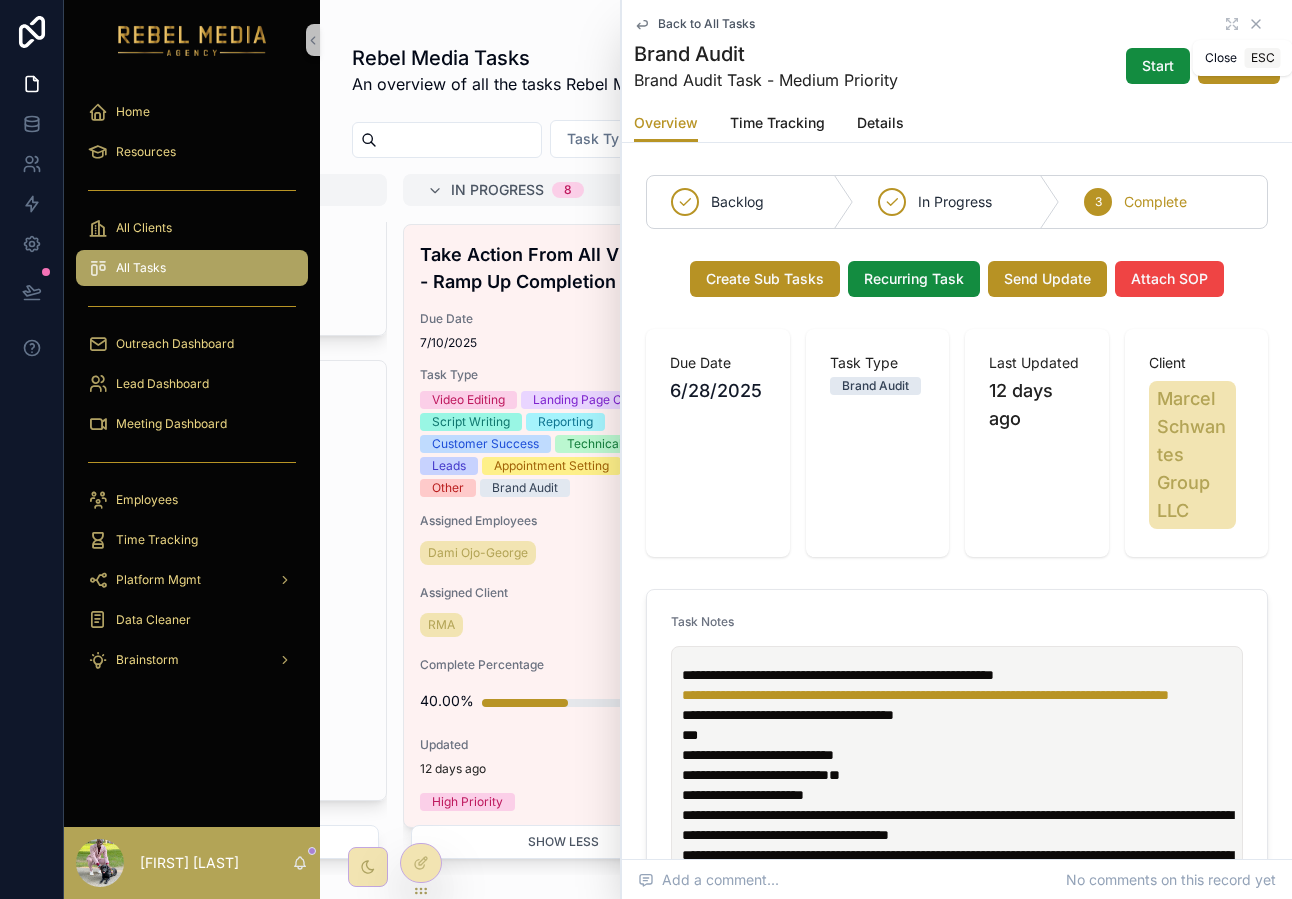 click 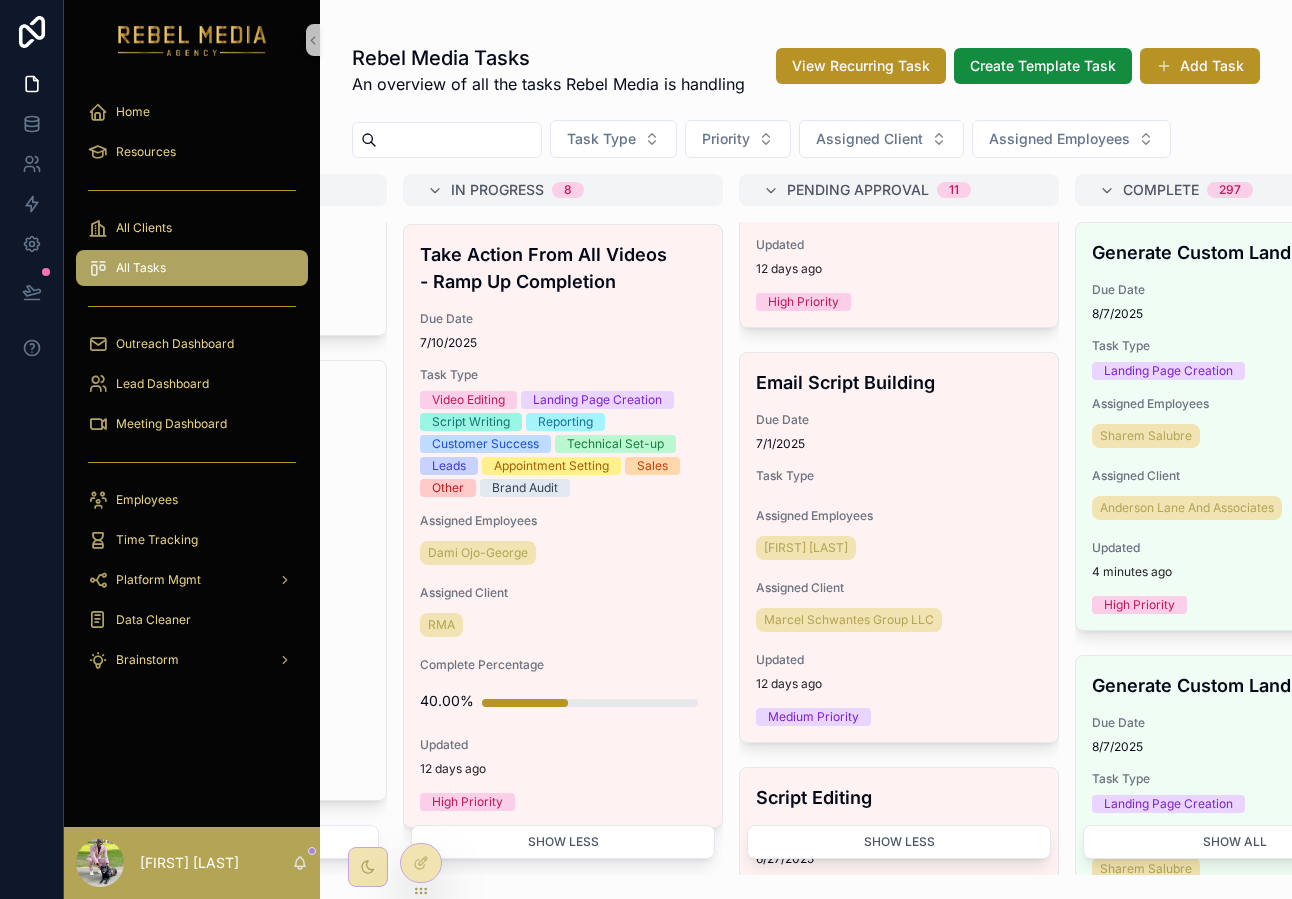 scroll, scrollTop: 3133, scrollLeft: 0, axis: vertical 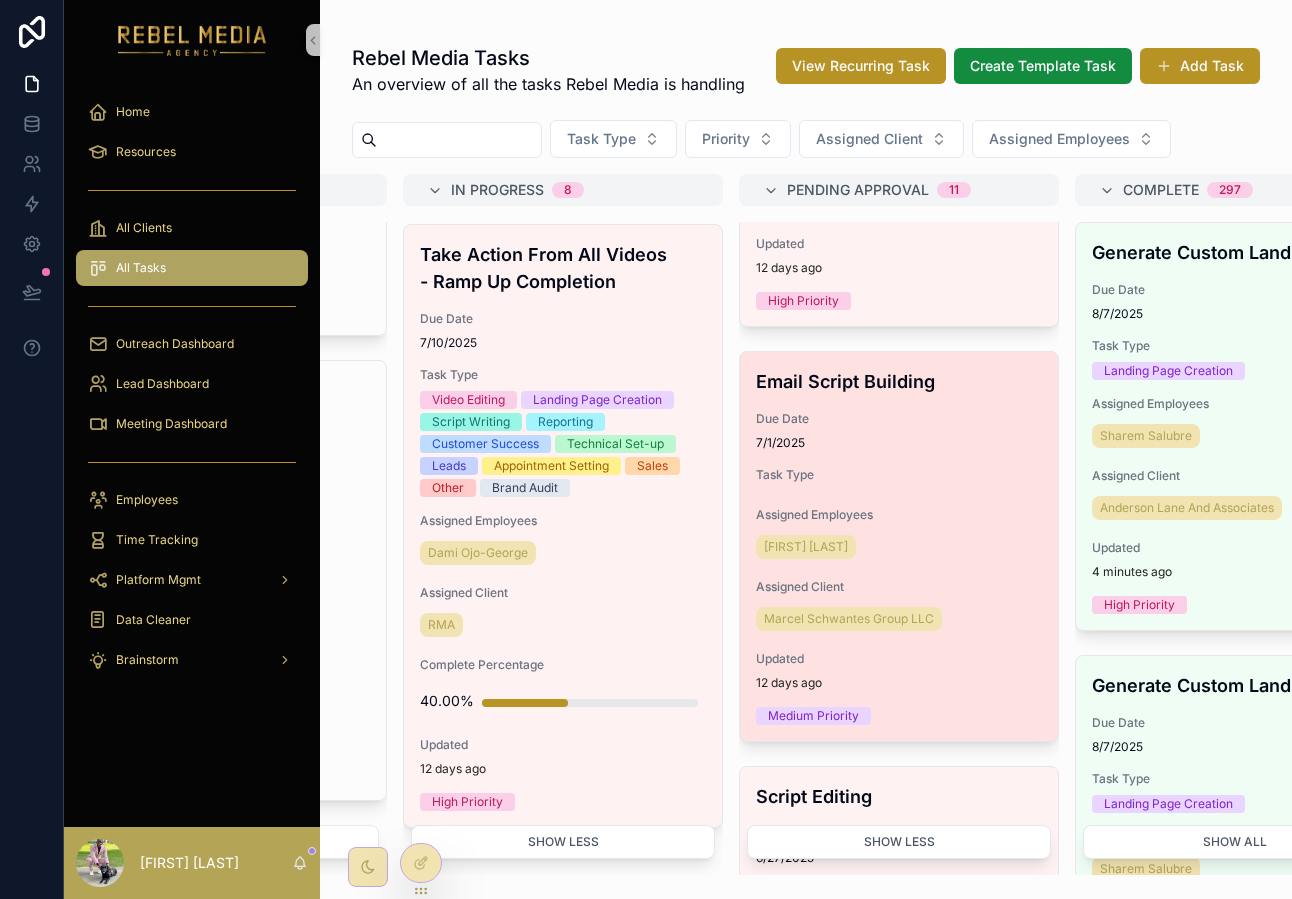 click on "Email Script Building Due Date 7/1/2025 Task Type Assigned Employees [FIRST] [LAST] Assigned Client Marcel Schwantes Group LLC Updated 12 days ago Medium Priority" at bounding box center (899, 546) 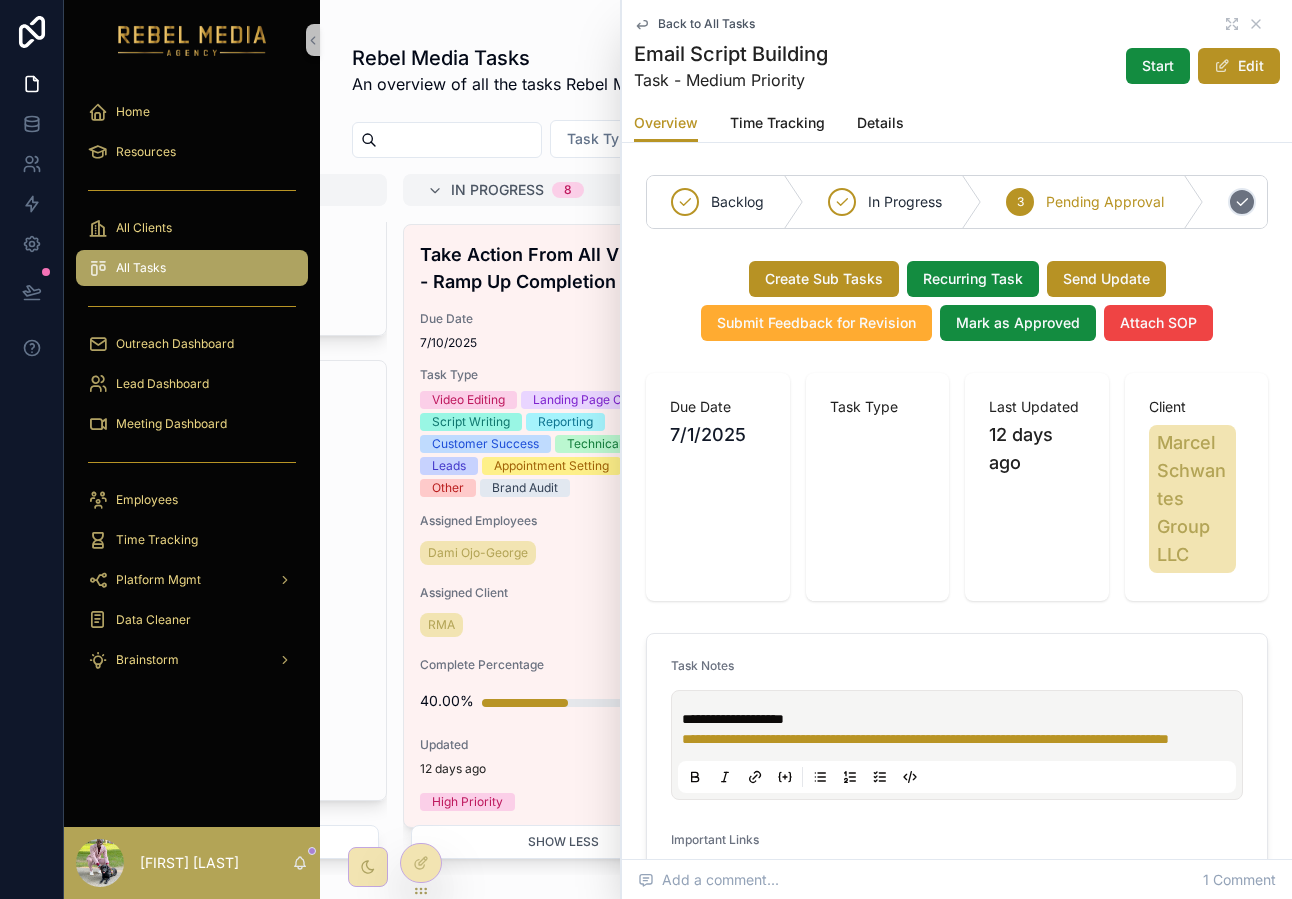 click on "4 Complete" at bounding box center [1287, 202] 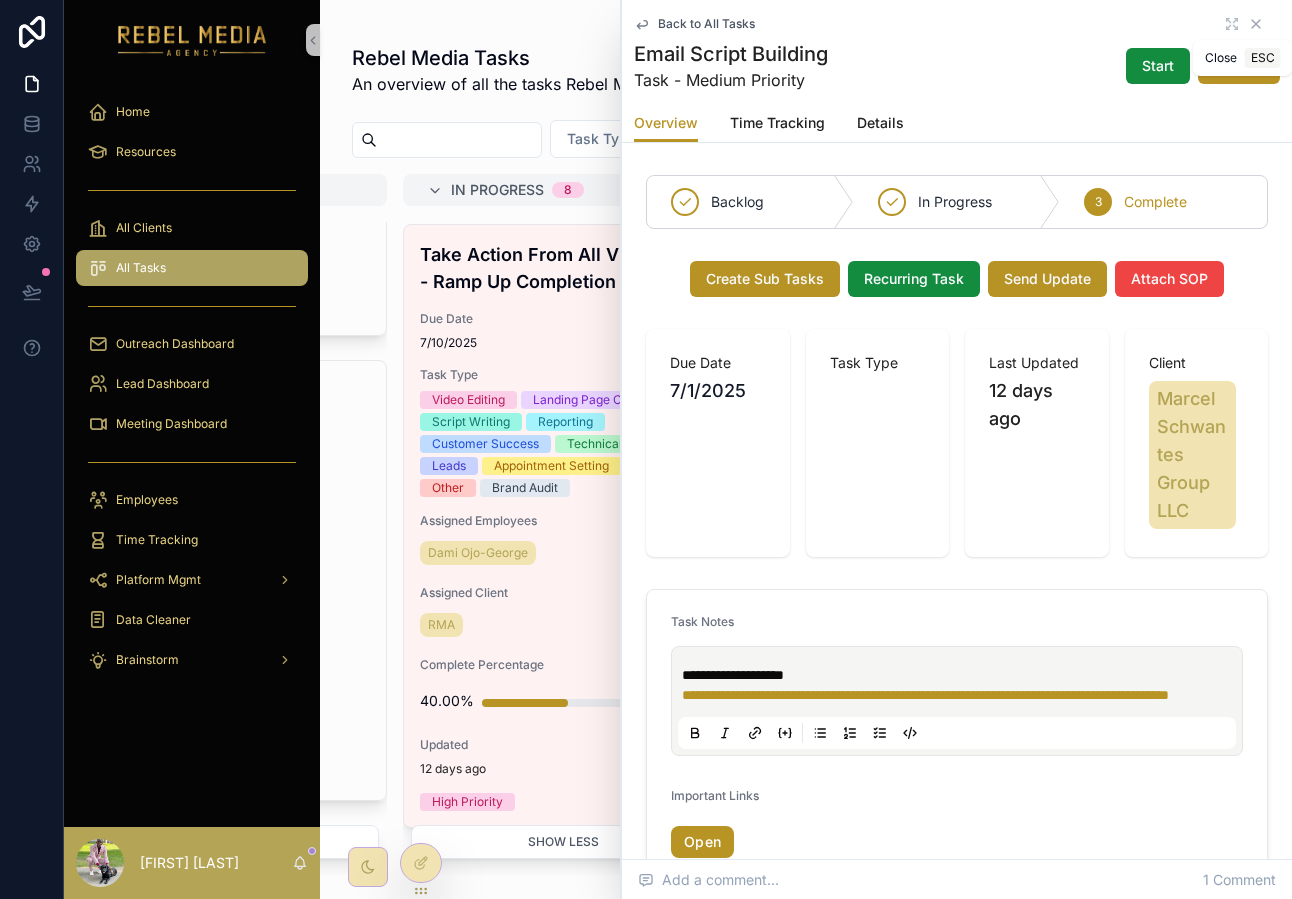click 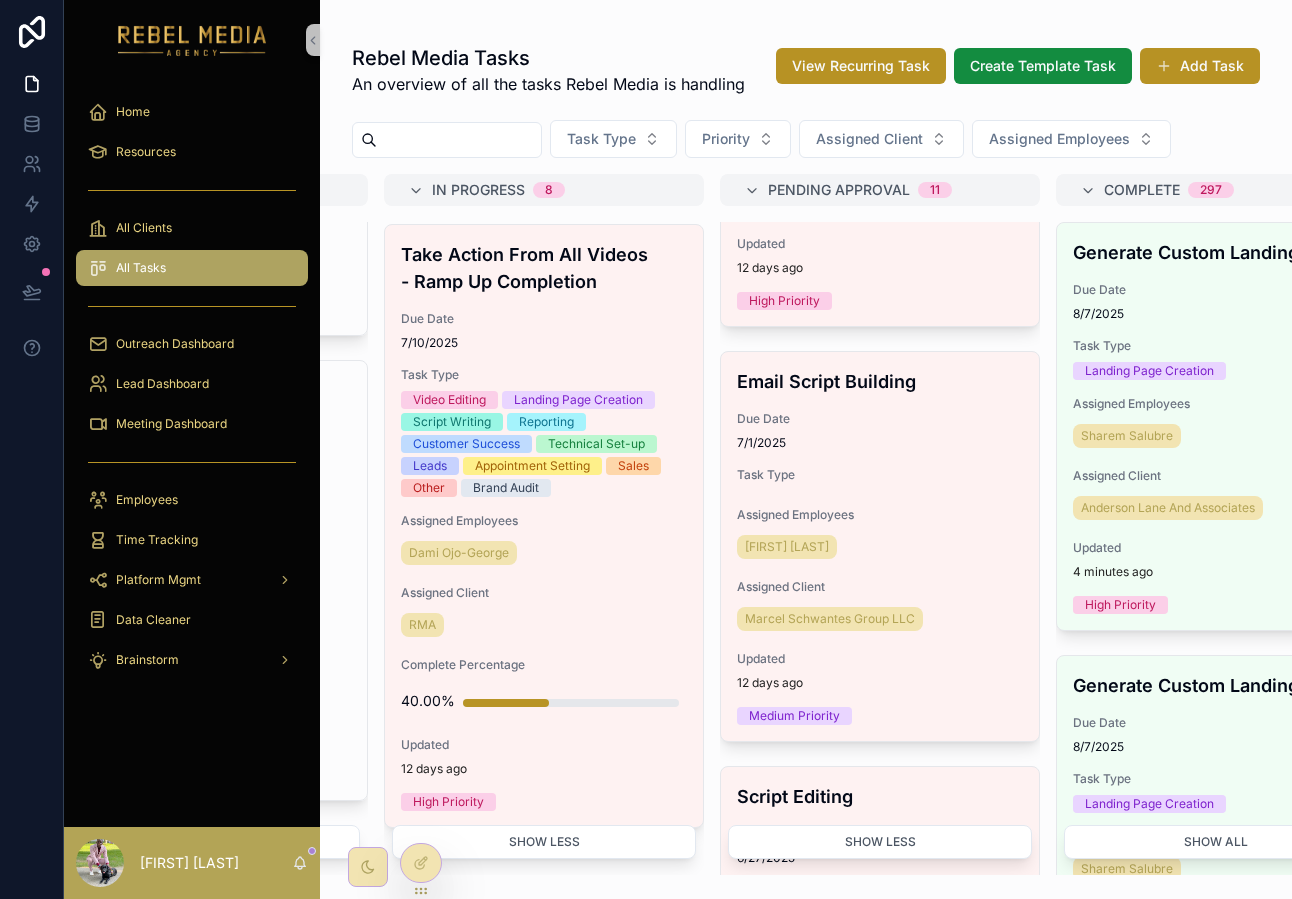 scroll, scrollTop: 0, scrollLeft: 292, axis: horizontal 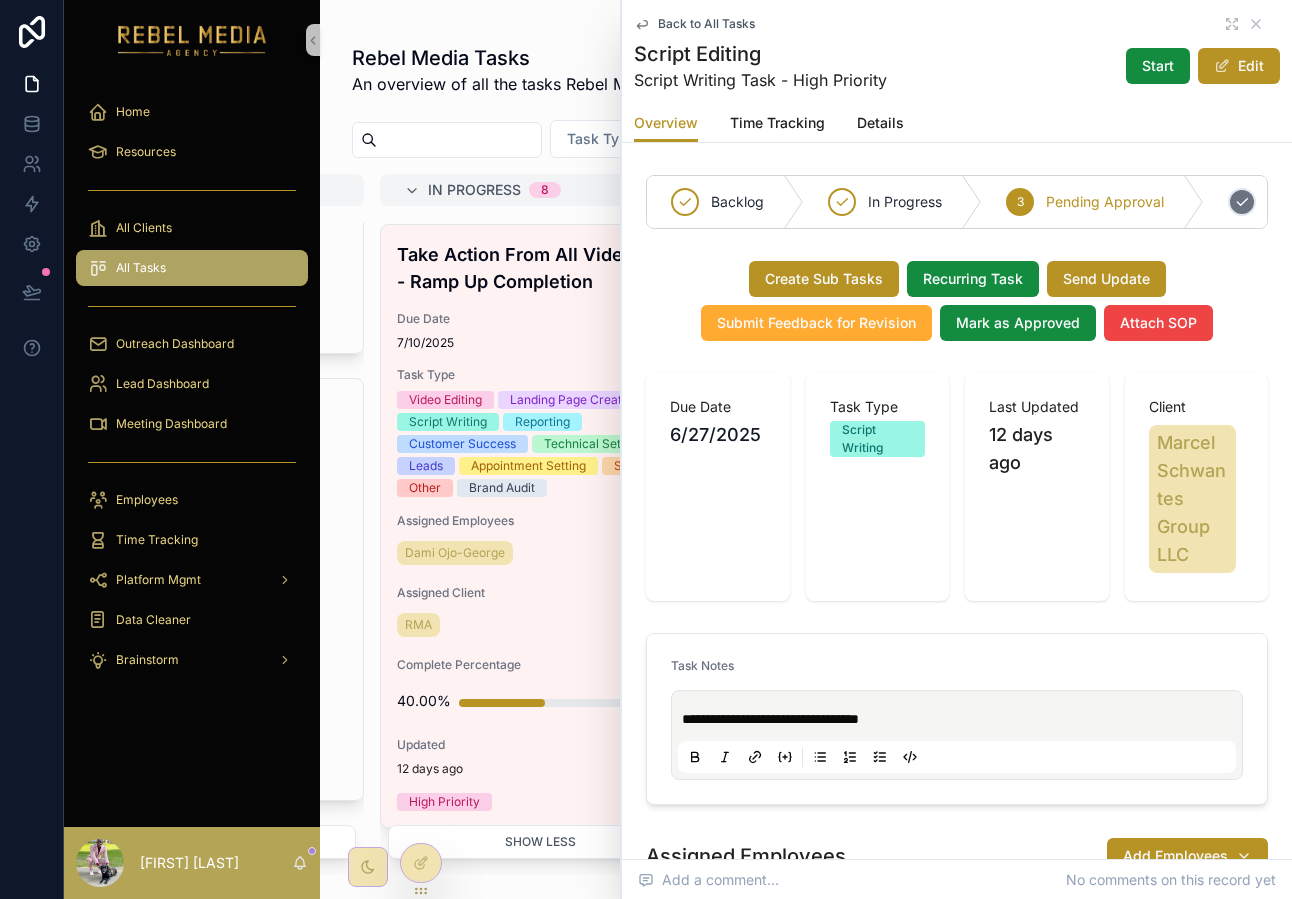 click on "4 Complete" at bounding box center [1287, 202] 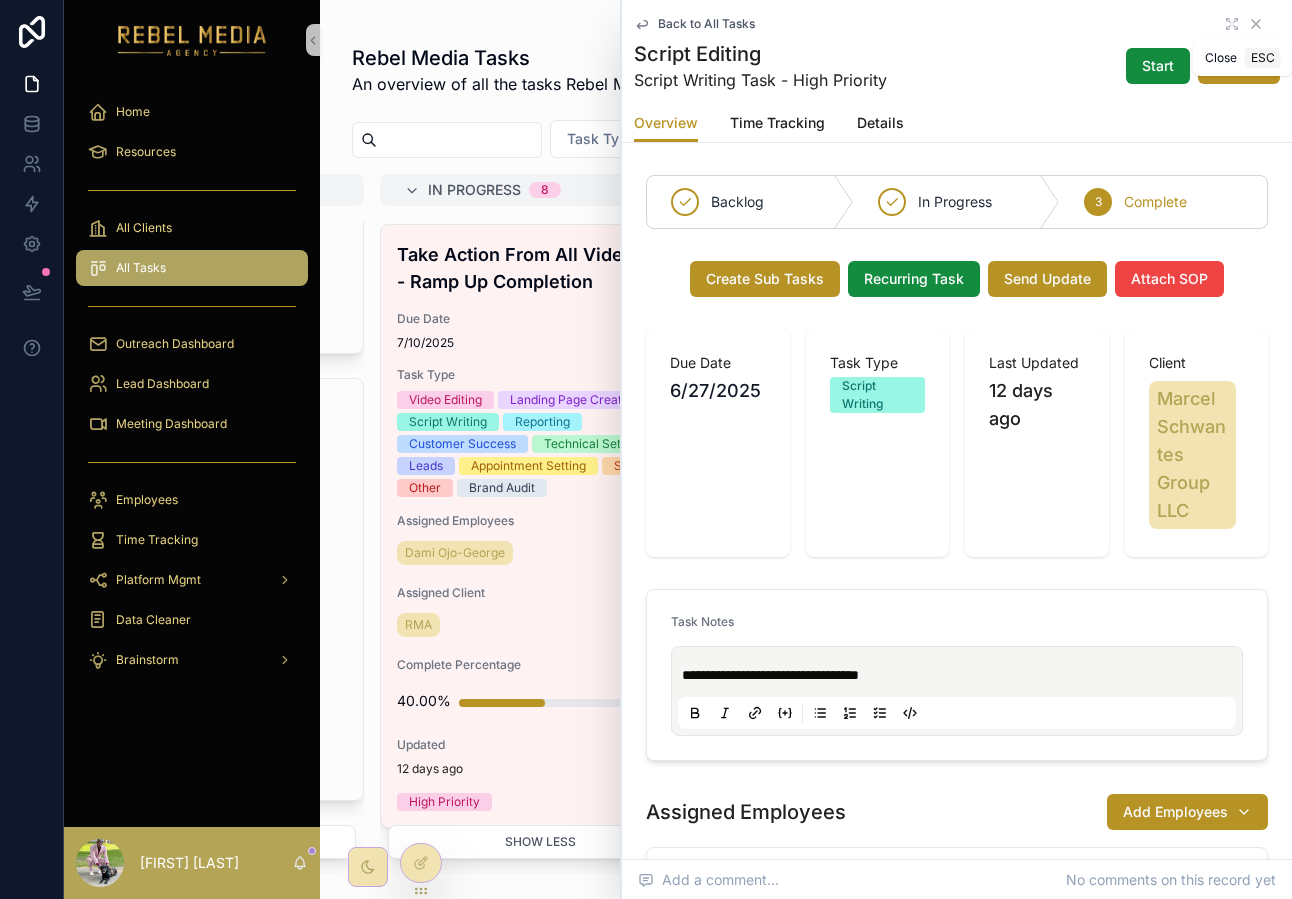 click 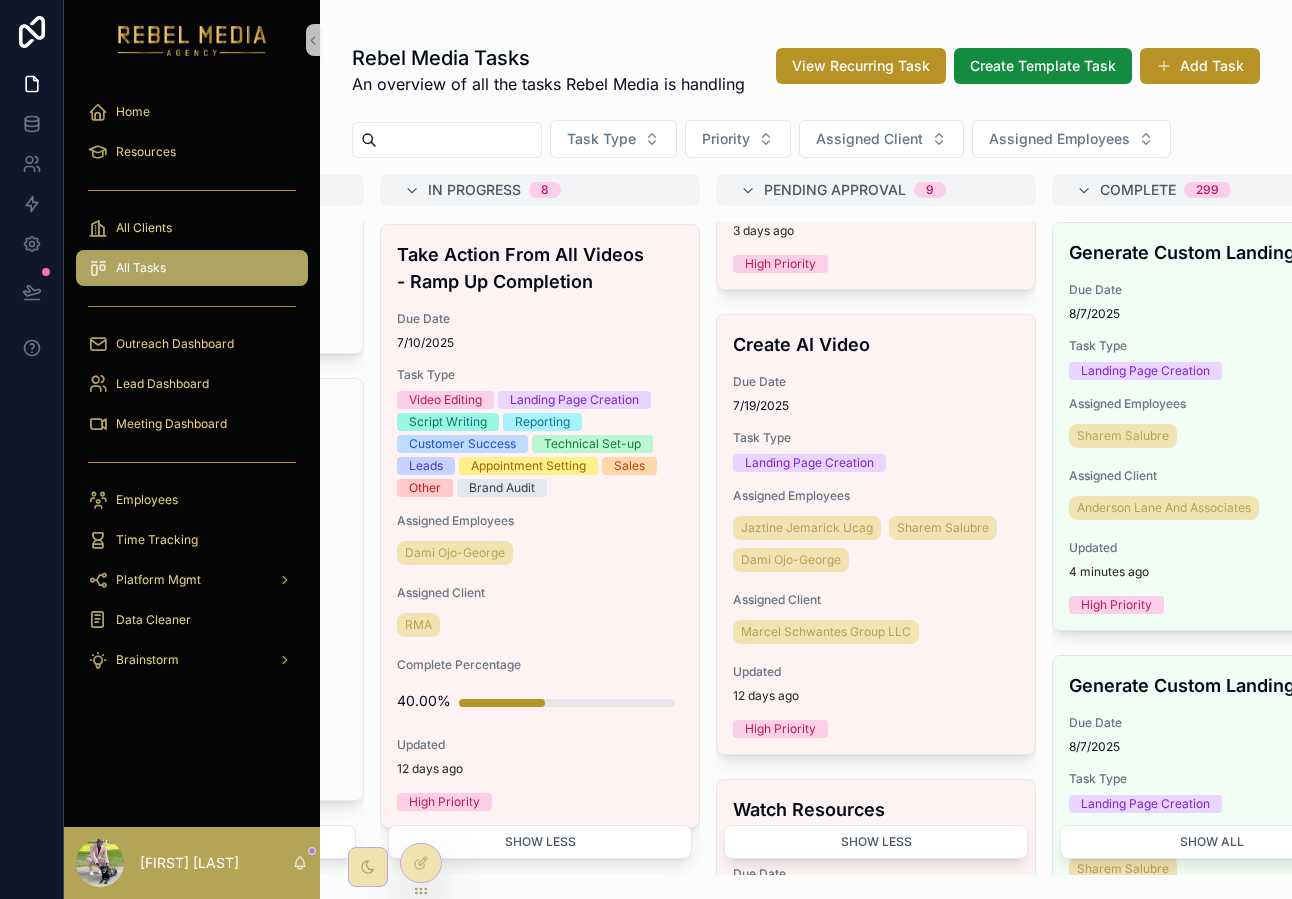 scroll, scrollTop: 2157, scrollLeft: 0, axis: vertical 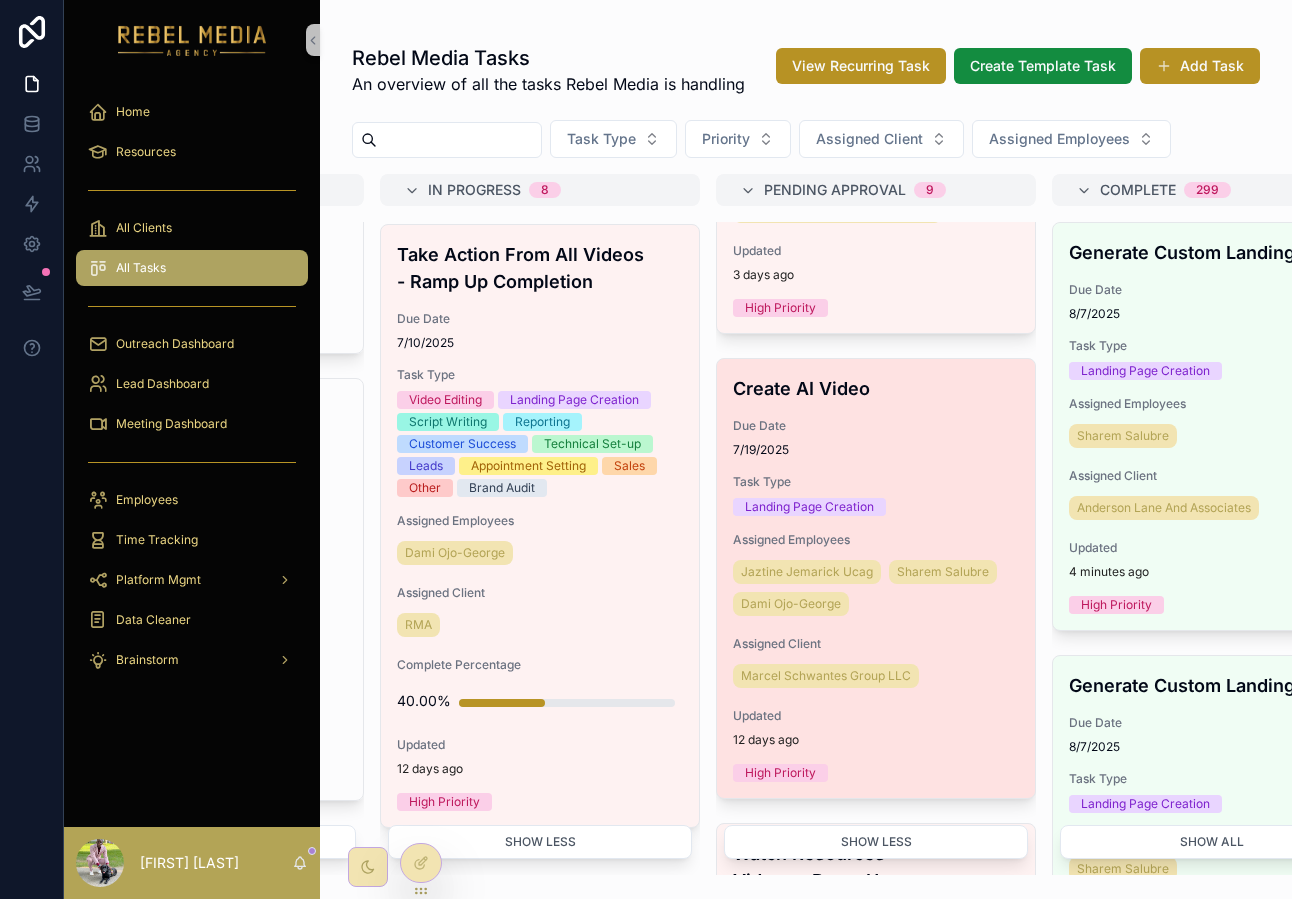 click on "Create AI Video Due Date [DATE] Task Type Landing Page Creation Assigned Employees [FIRST] [LAST] [FIRST] [LAST] [FIRST] [LAST] Assigned Client [COMPANY] Updated 12 days ago High Priority" at bounding box center (876, 578) 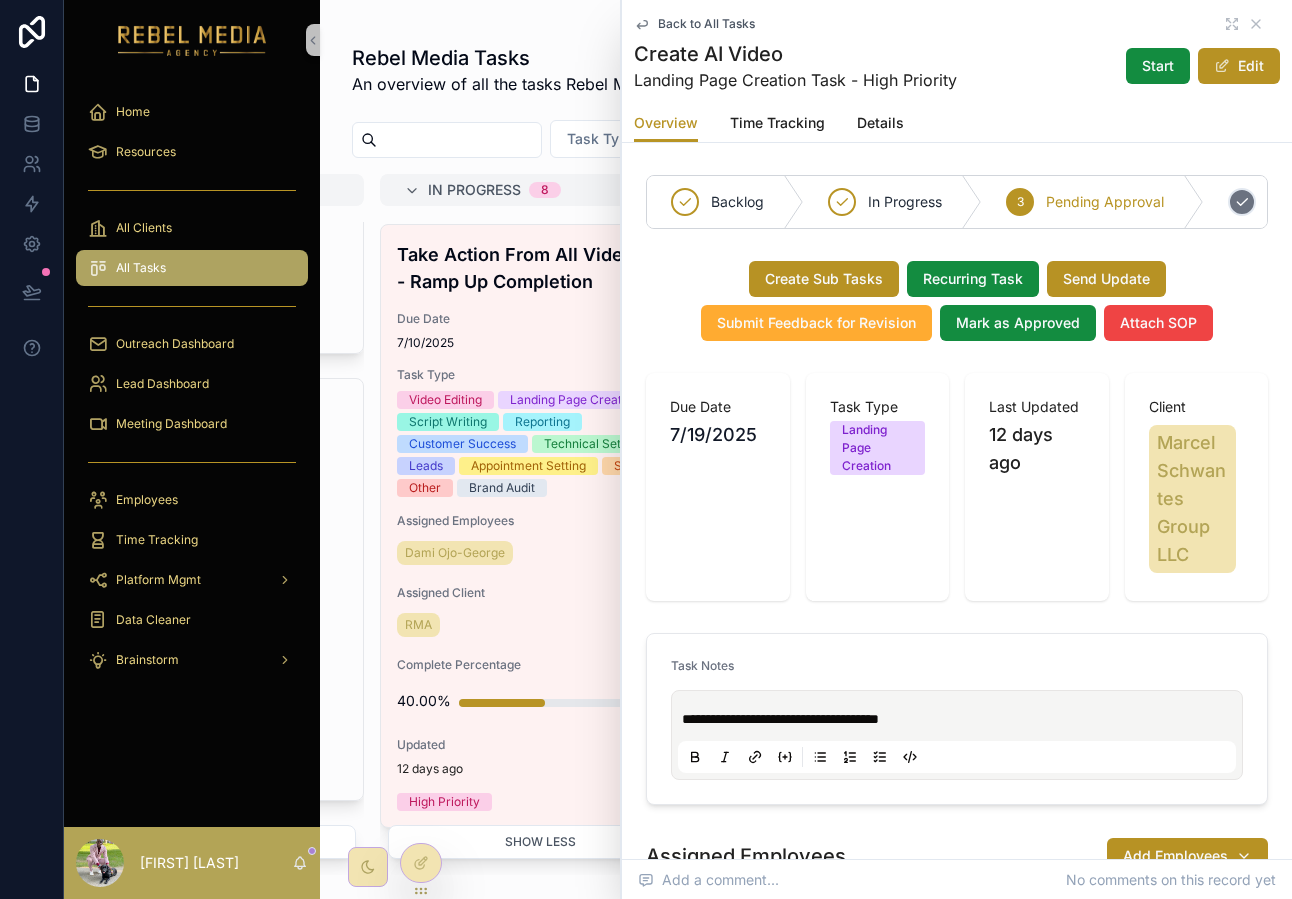 click on "4 Complete" at bounding box center [1287, 202] 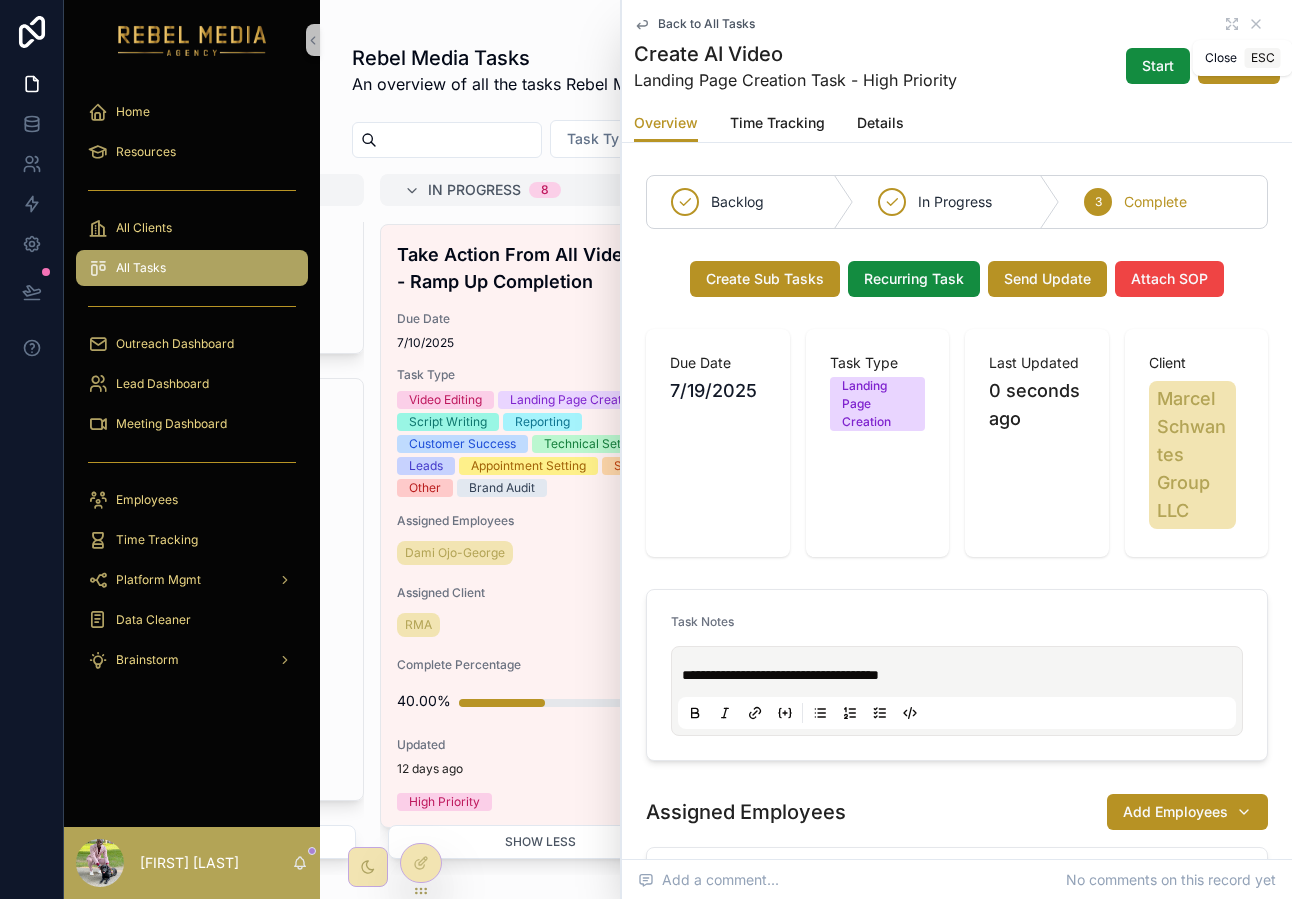 click 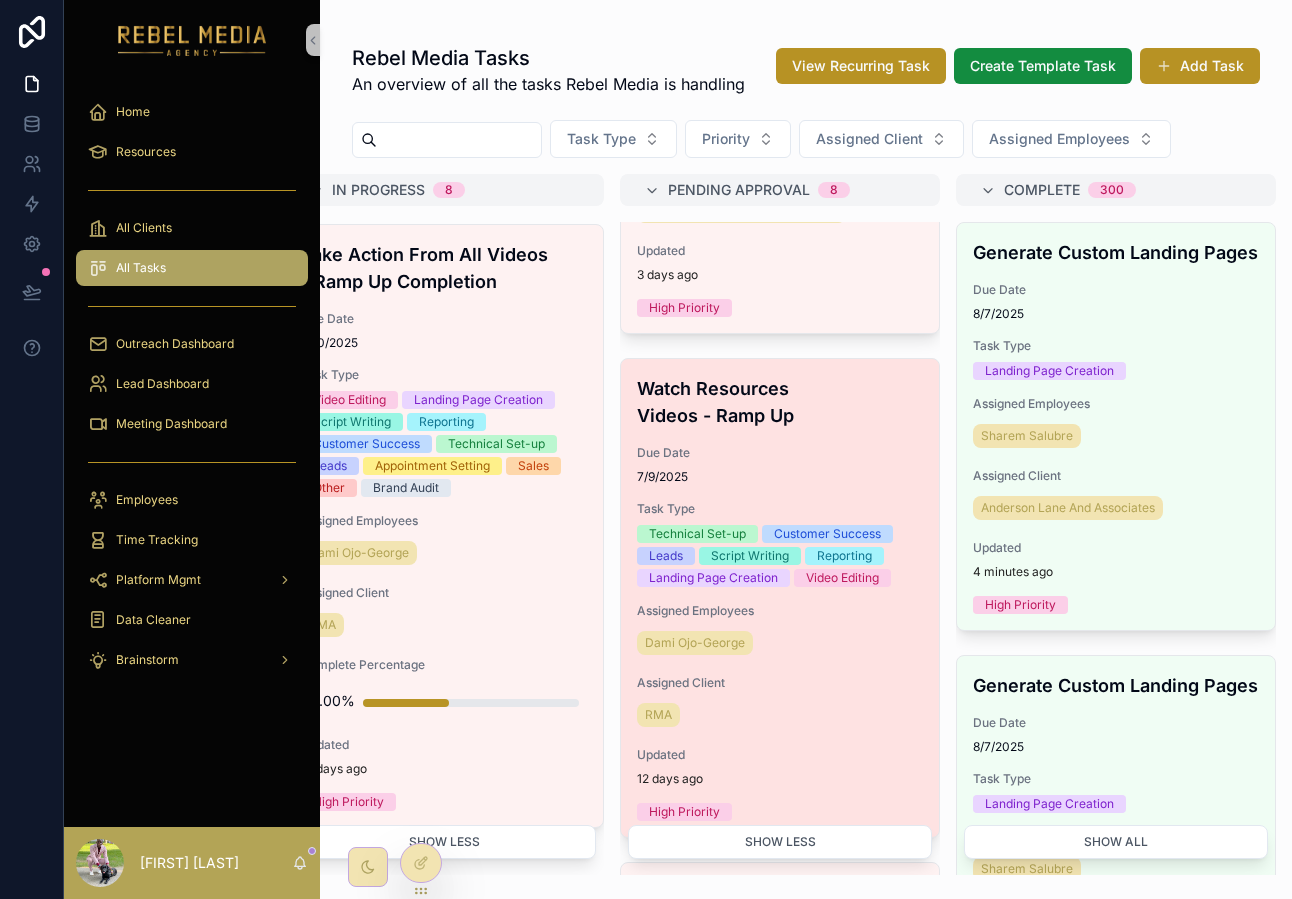 scroll, scrollTop: 0, scrollLeft: 389, axis: horizontal 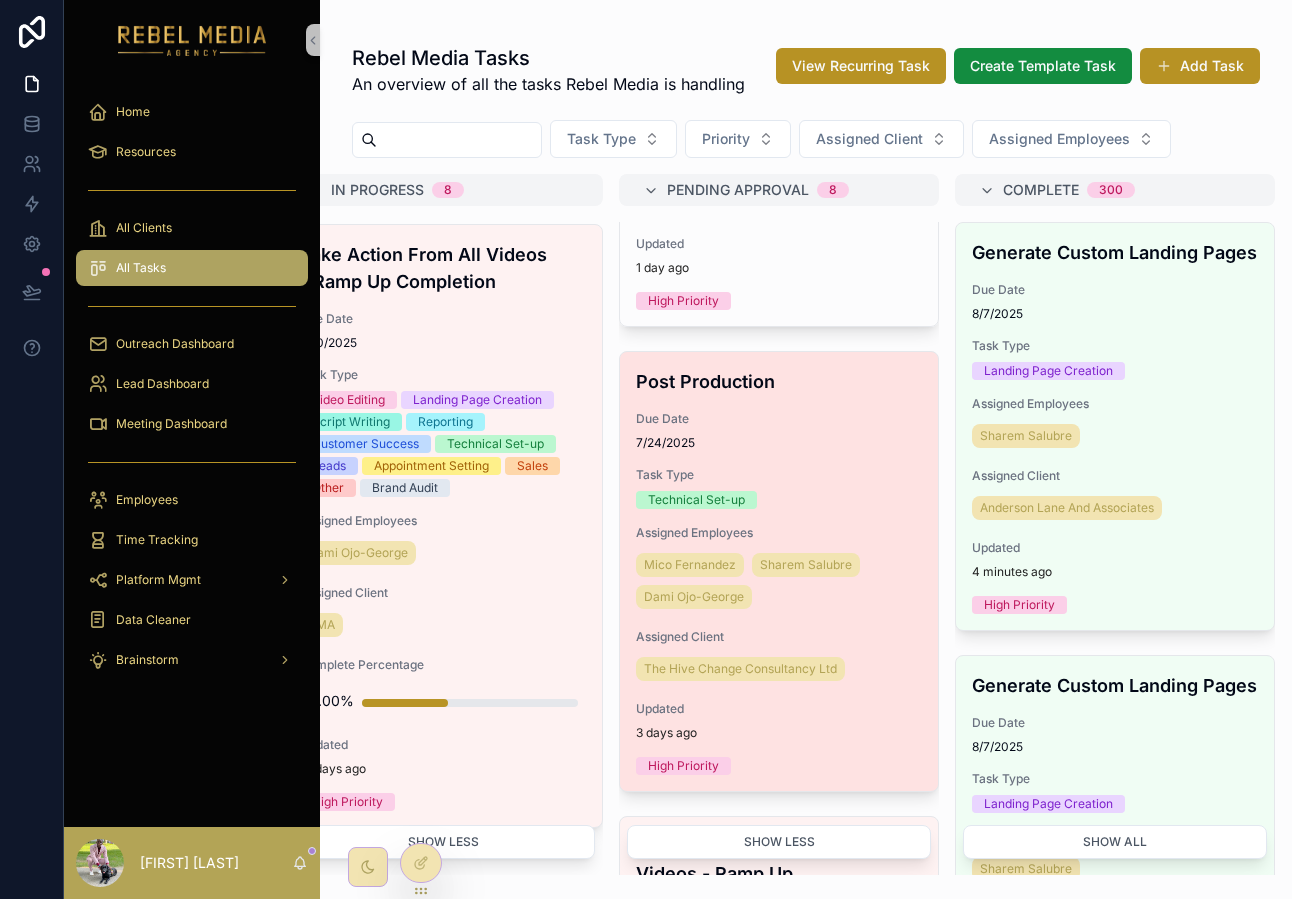 click on "Post Production Due Date [DATE] Task Type Technical Set-up Assigned Employees [FIRST] [LAST] [FIRST] [LAST] [FIRST] [LAST] Assigned Client [COMPANY] Updated 3 days ago High Priority" at bounding box center (779, 571) 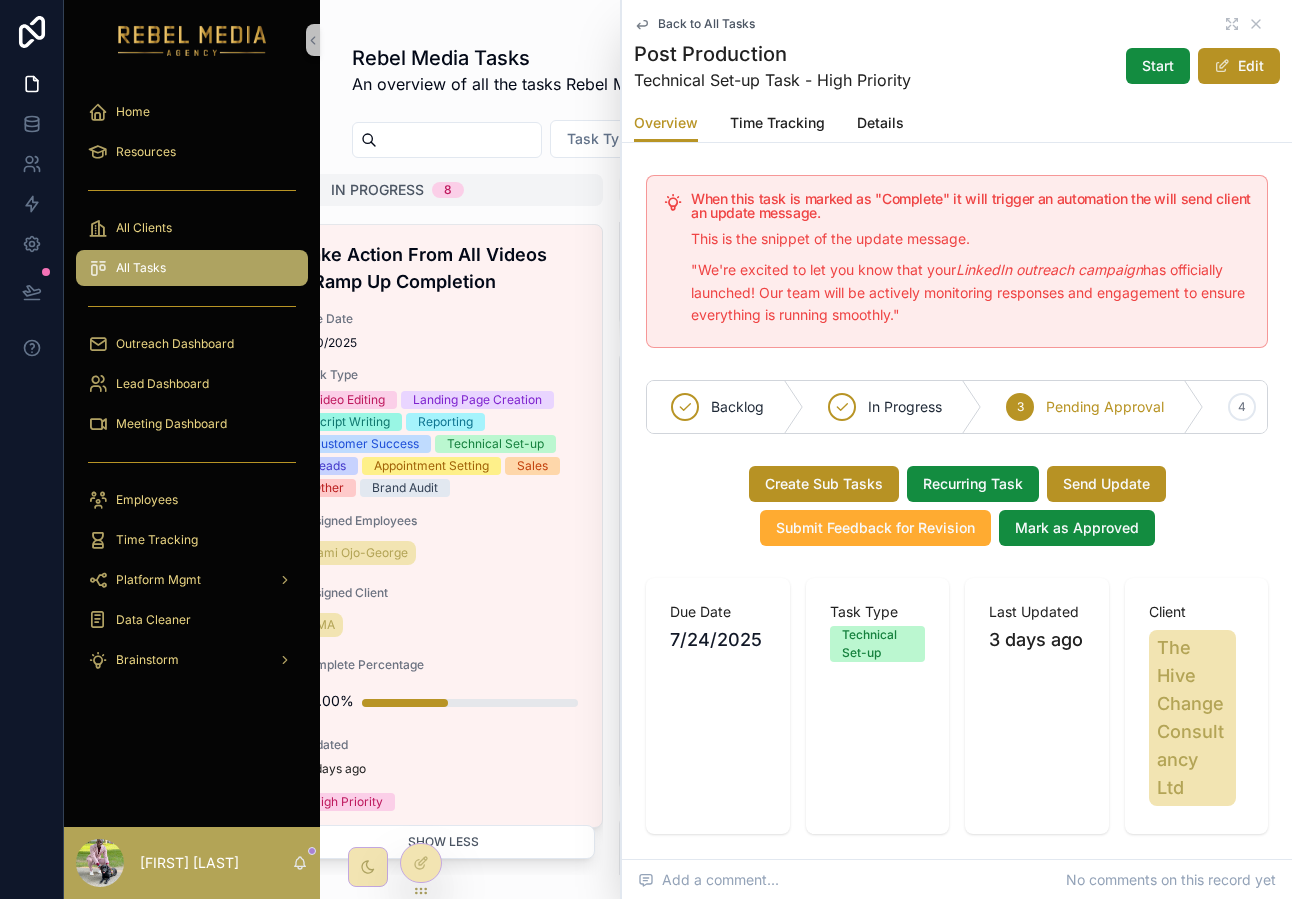 scroll, scrollTop: 1, scrollLeft: 0, axis: vertical 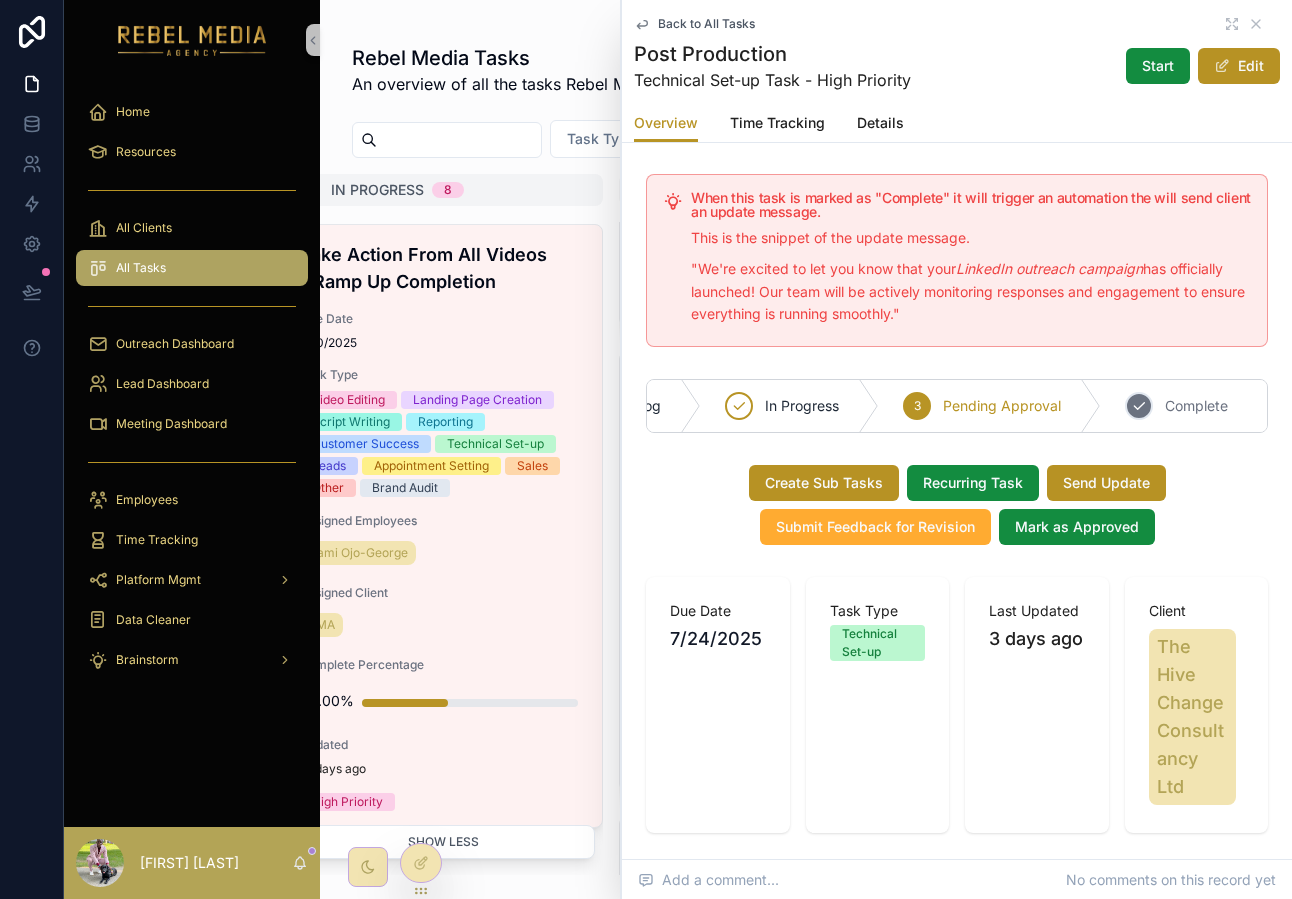 click on "Complete" at bounding box center [1196, 406] 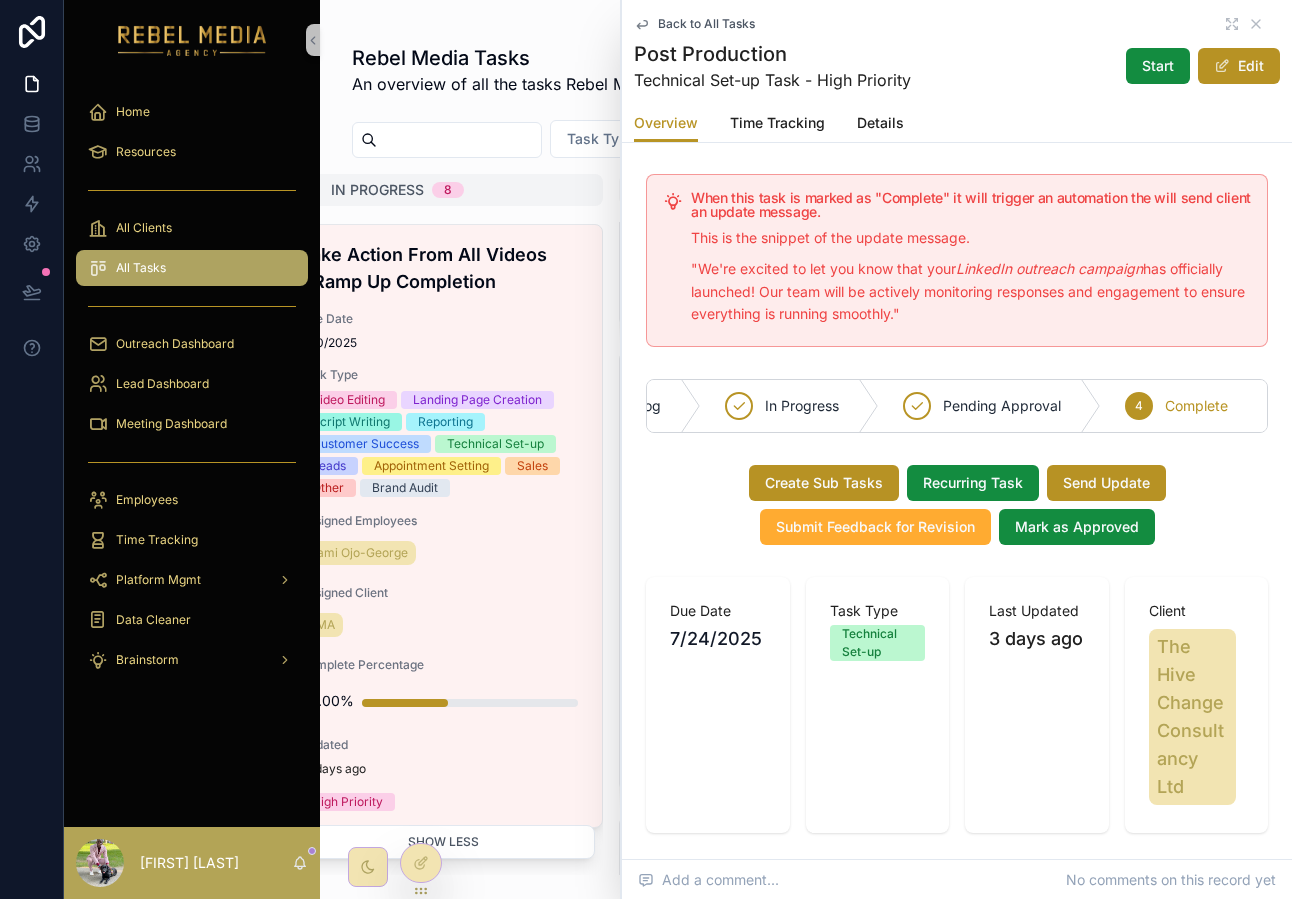 scroll, scrollTop: 0, scrollLeft: 0, axis: both 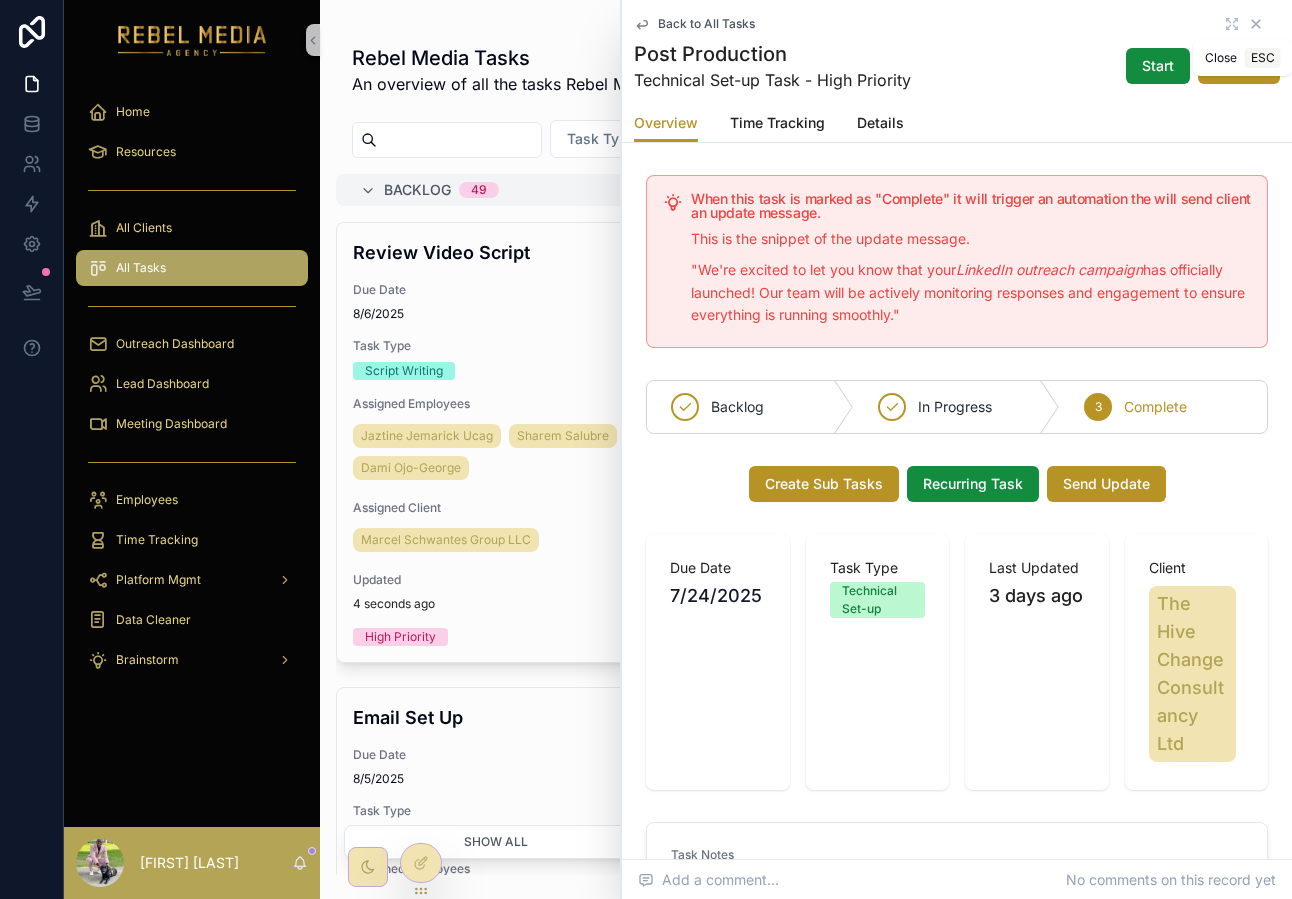 click 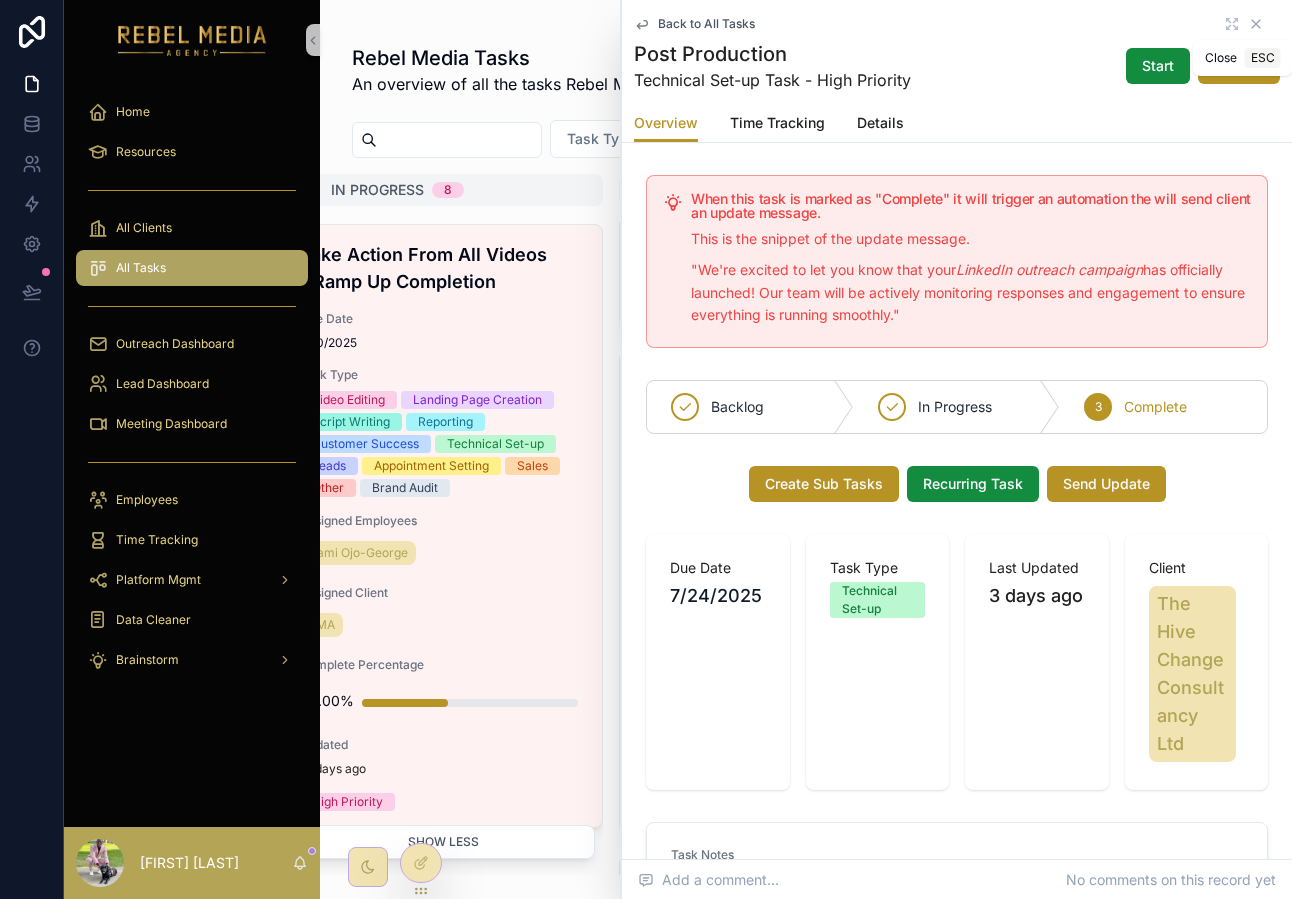 scroll, scrollTop: 0, scrollLeft: 0, axis: both 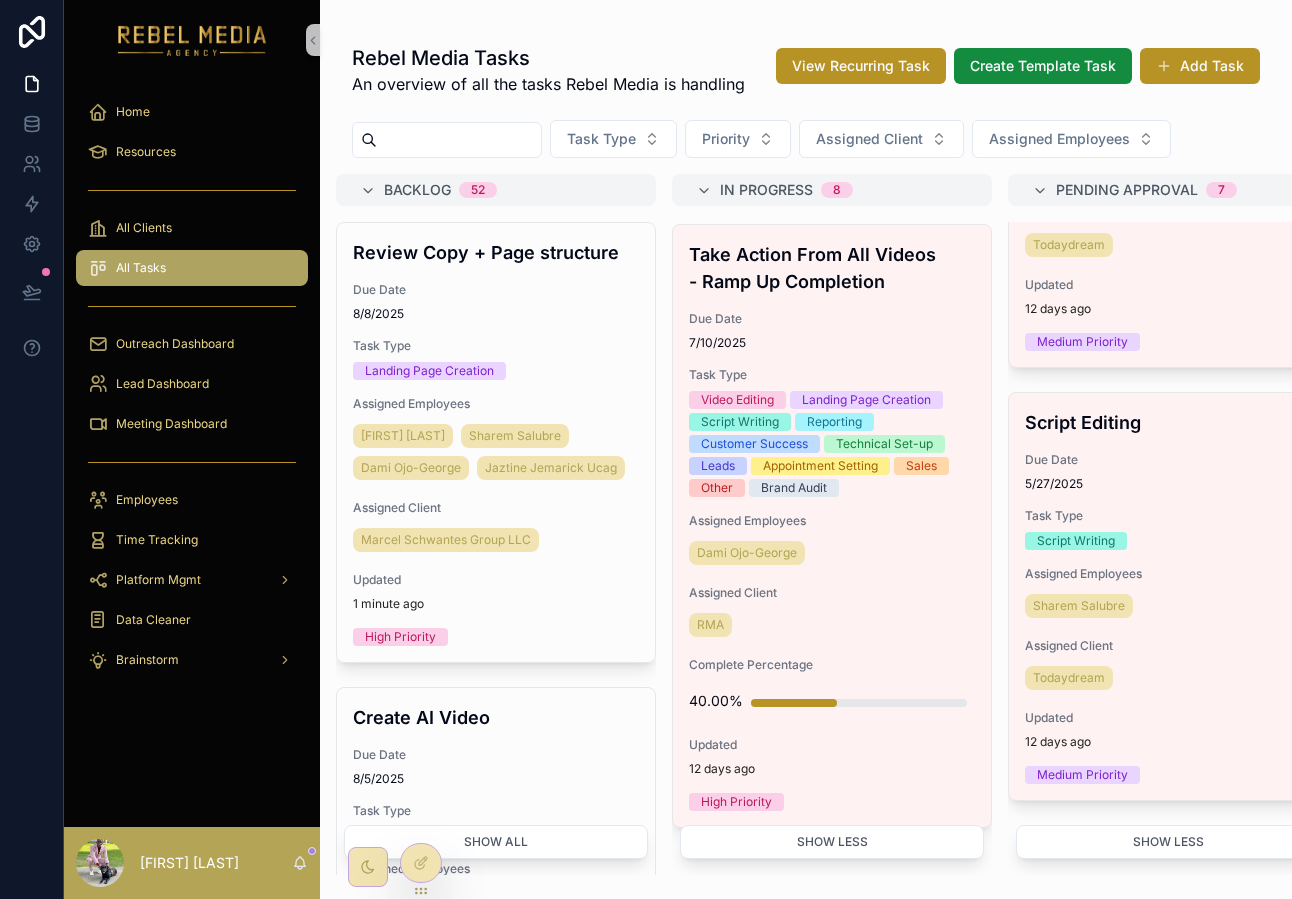 click on "Rebel Media Tasks" at bounding box center [548, 58] 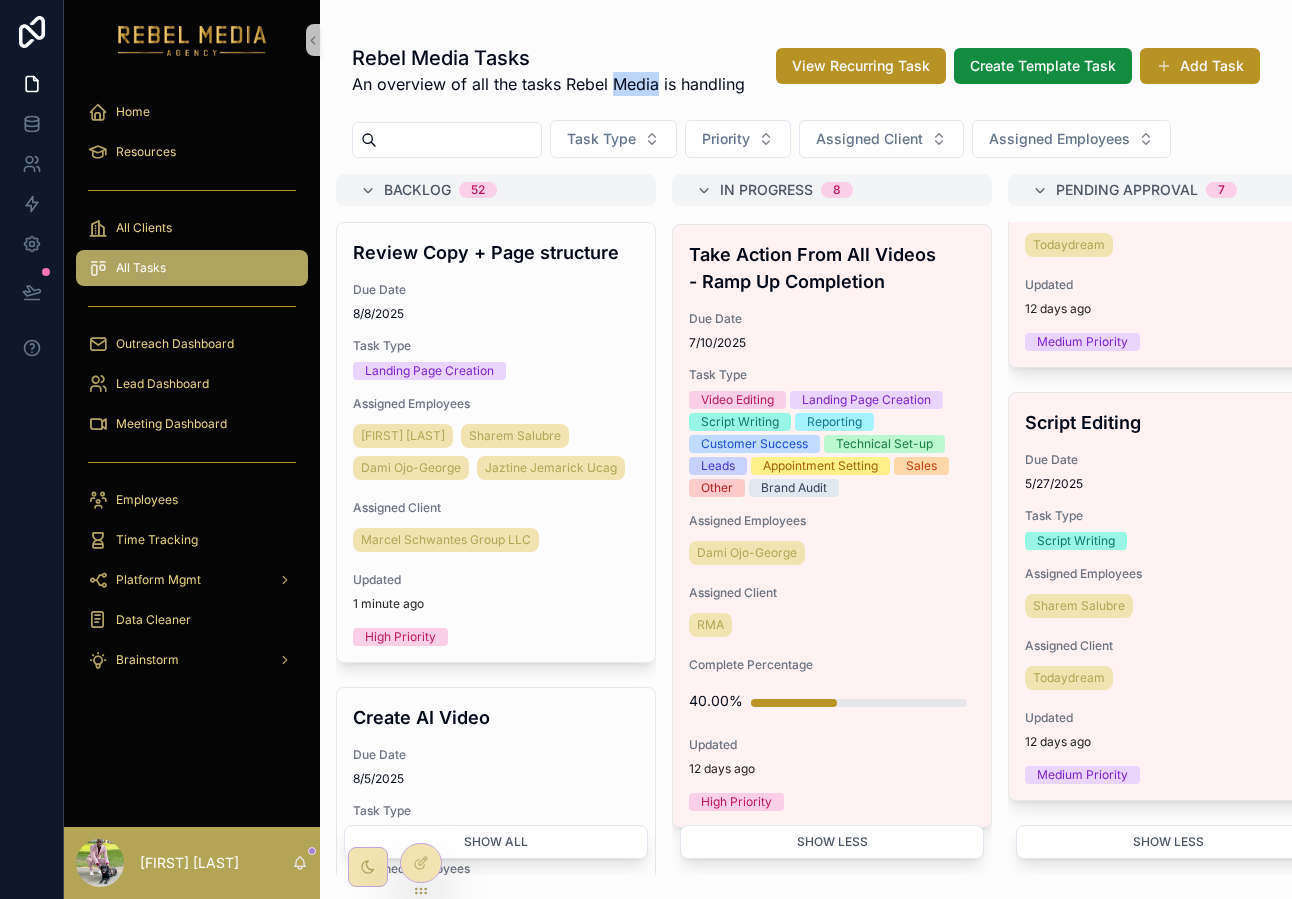 click on "An overview of all the tasks Rebel Media is handling" at bounding box center [548, 84] 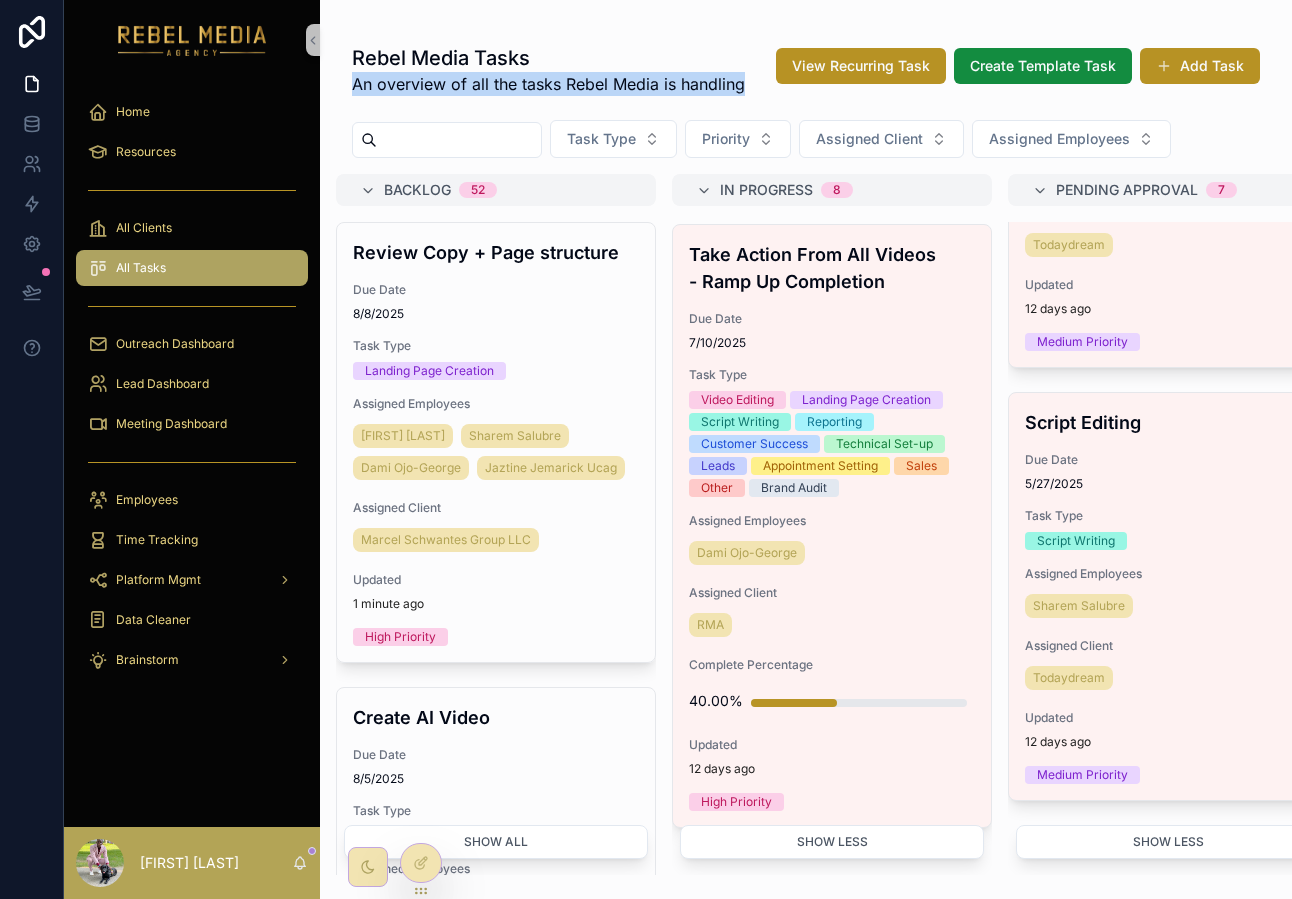 click on "An overview of all the tasks Rebel Media is handling" at bounding box center (548, 84) 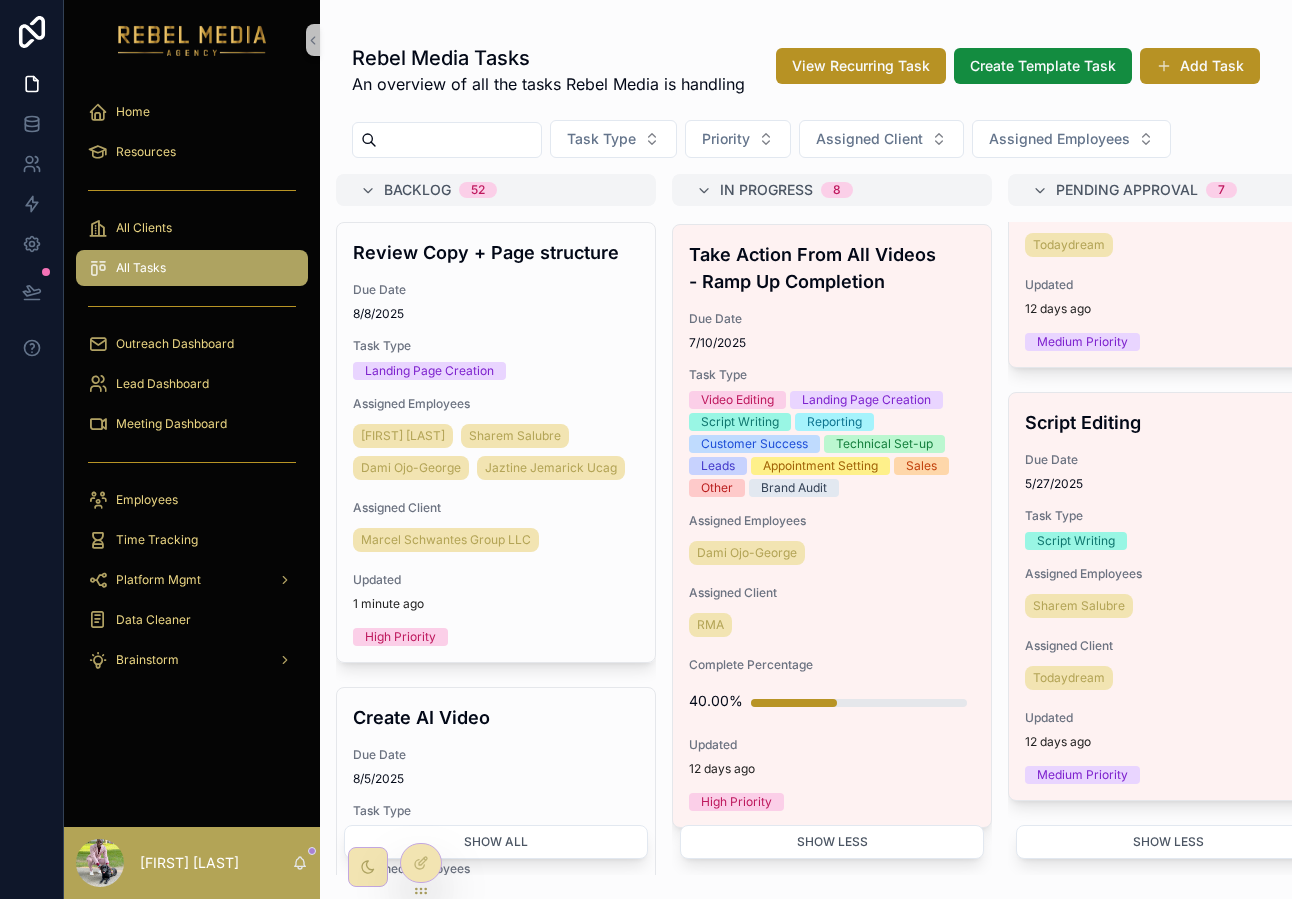 click on "Task Type Priority Assigned Client Assigned Employees" at bounding box center [806, 143] 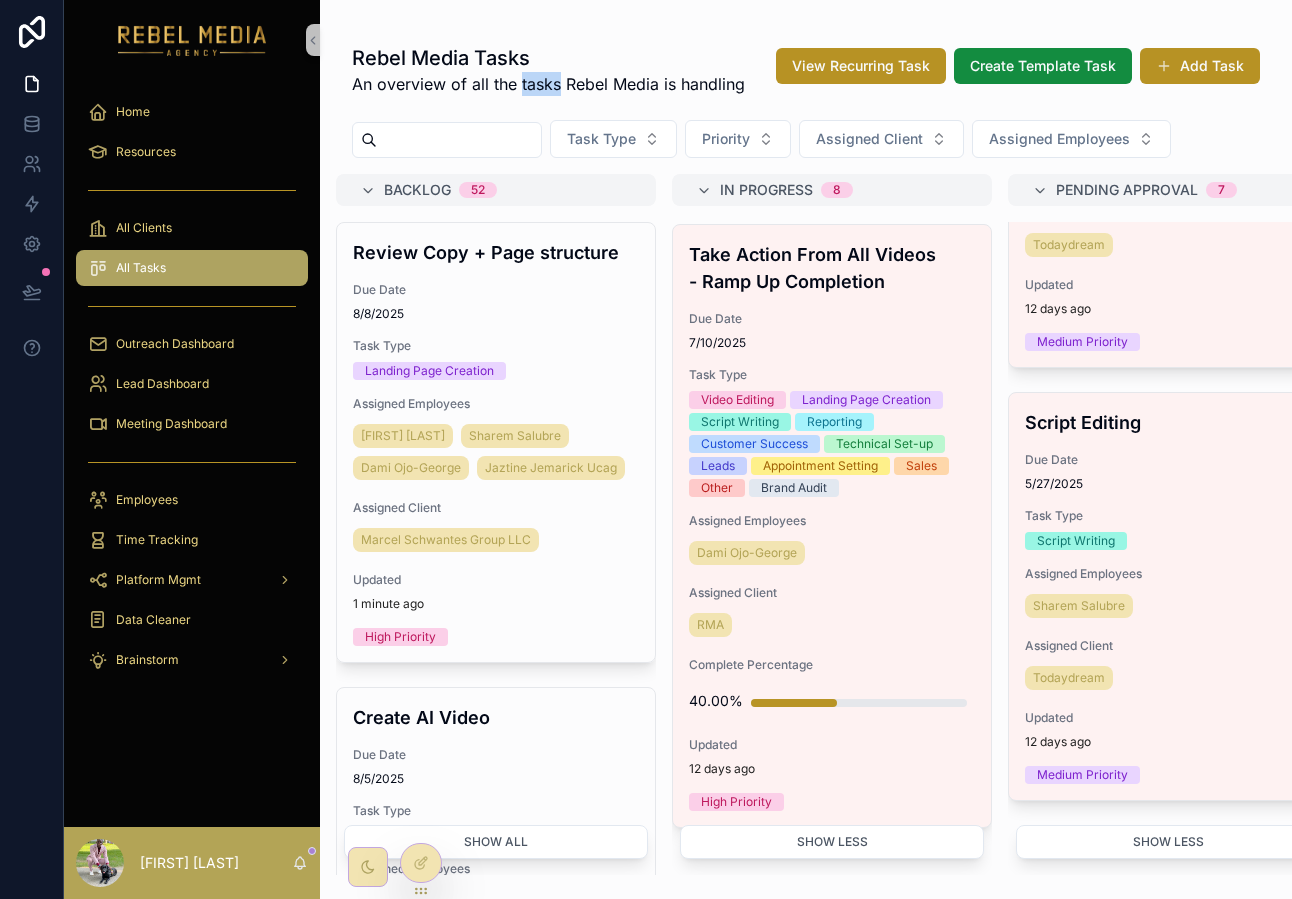 click on "An overview of all the tasks Rebel Media is handling" at bounding box center (548, 84) 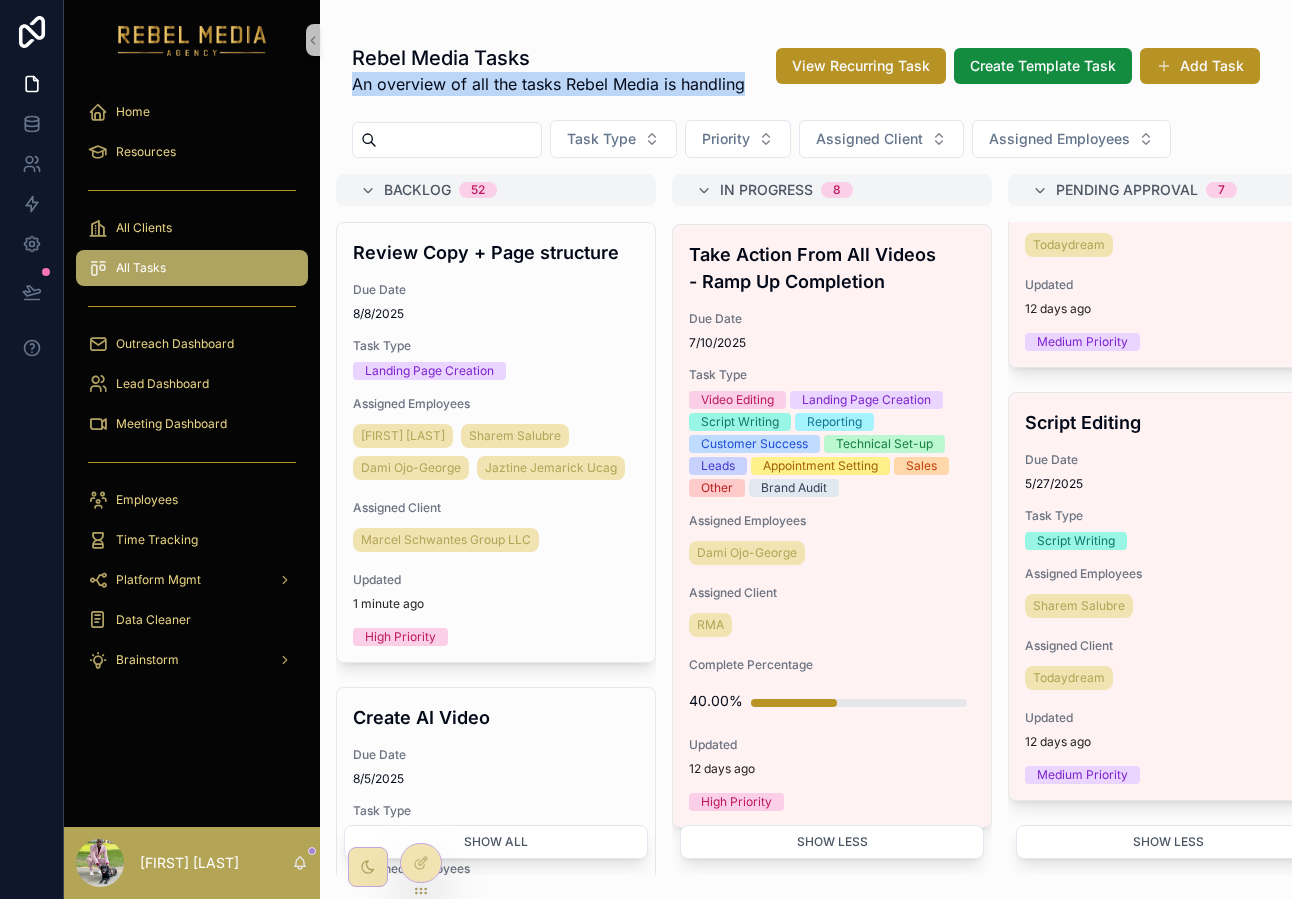 click on "An overview of all the tasks Rebel Media is handling" at bounding box center (548, 84) 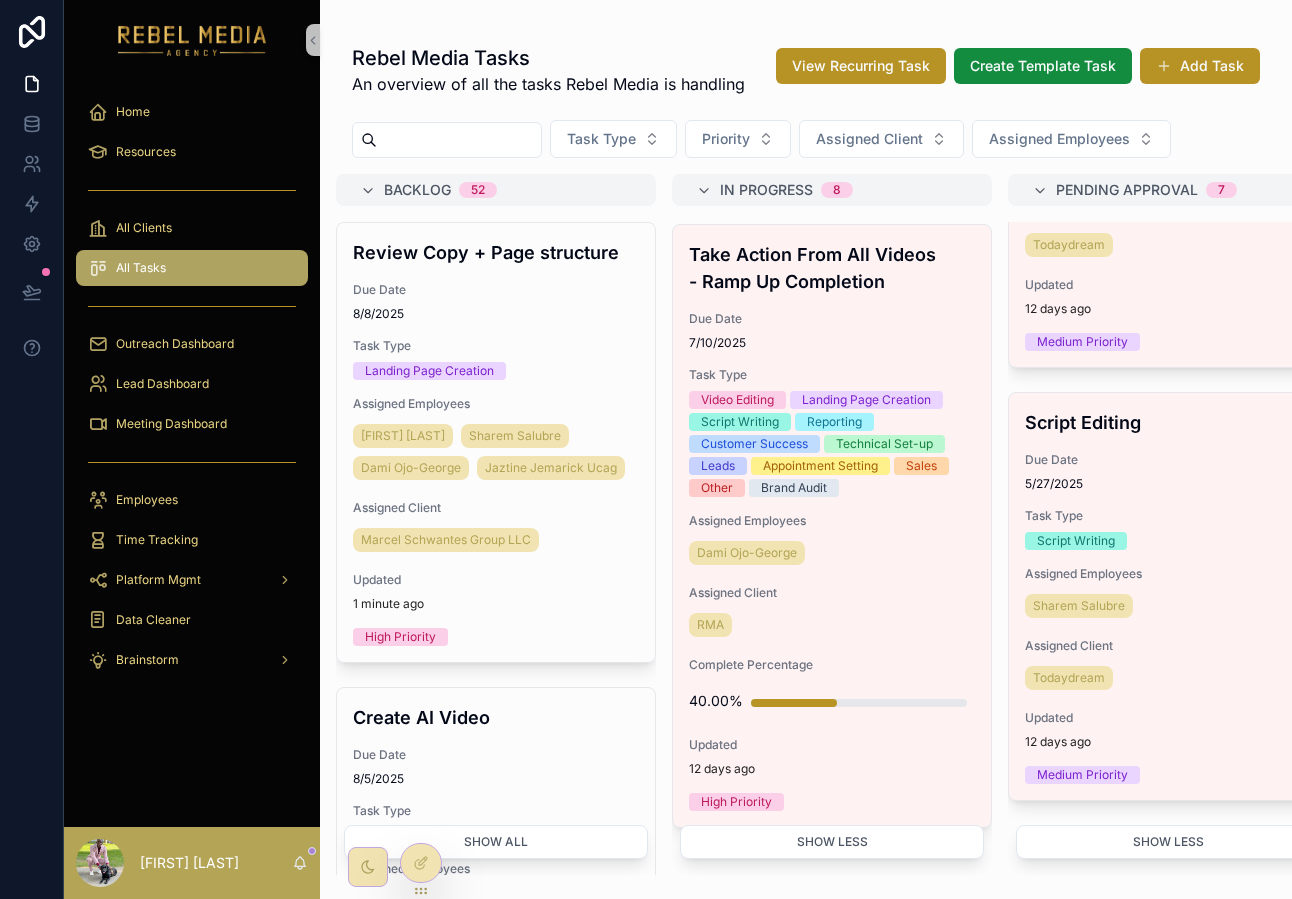 click on "Rebel Media Tasks An overview of all the tasks Rebel Media is handling View Recurring Task Create Template Task Add Task Task Type Priority Assigned Client Assigned Employees Backlog 52 Review Copy + Page structure Due Date 8/8/2025 Task Type Landing Page Creation Assigned Employees Sahil Ghodasara Sharem Salubre Dami Ojo-George Jaztine Jemarick Ucag Assigned Client Marcel Schwantes Group LLC Updated 1 minute ago High Priority Create AI Video Due Date 8/5/2025 Task Type Landing Page Creation Assigned Employees Mico Fernandez Sharem Salubre Dami Ojo-George Assigned Client The Hive Change Consultancy Ltd Updated 2 minutes ago High Priority Generate LI Script Due Date 8/5/2025 Task Type Script Writing Assigned Employees Jaztine Jemarick Ucag Sharem Salubre Dami Ojo-George Assigned Client Marcel Schwantes Group LLC Updated 2 minutes ago High Priority Review Video Script Due Date 8/6/2025 Task Type Script Writing Assigned Employees Jaztine Jemarick Ucag Sharem Salubre Dami Ojo-George Assigned Client Updated 8 -- 7" at bounding box center (806, 453) 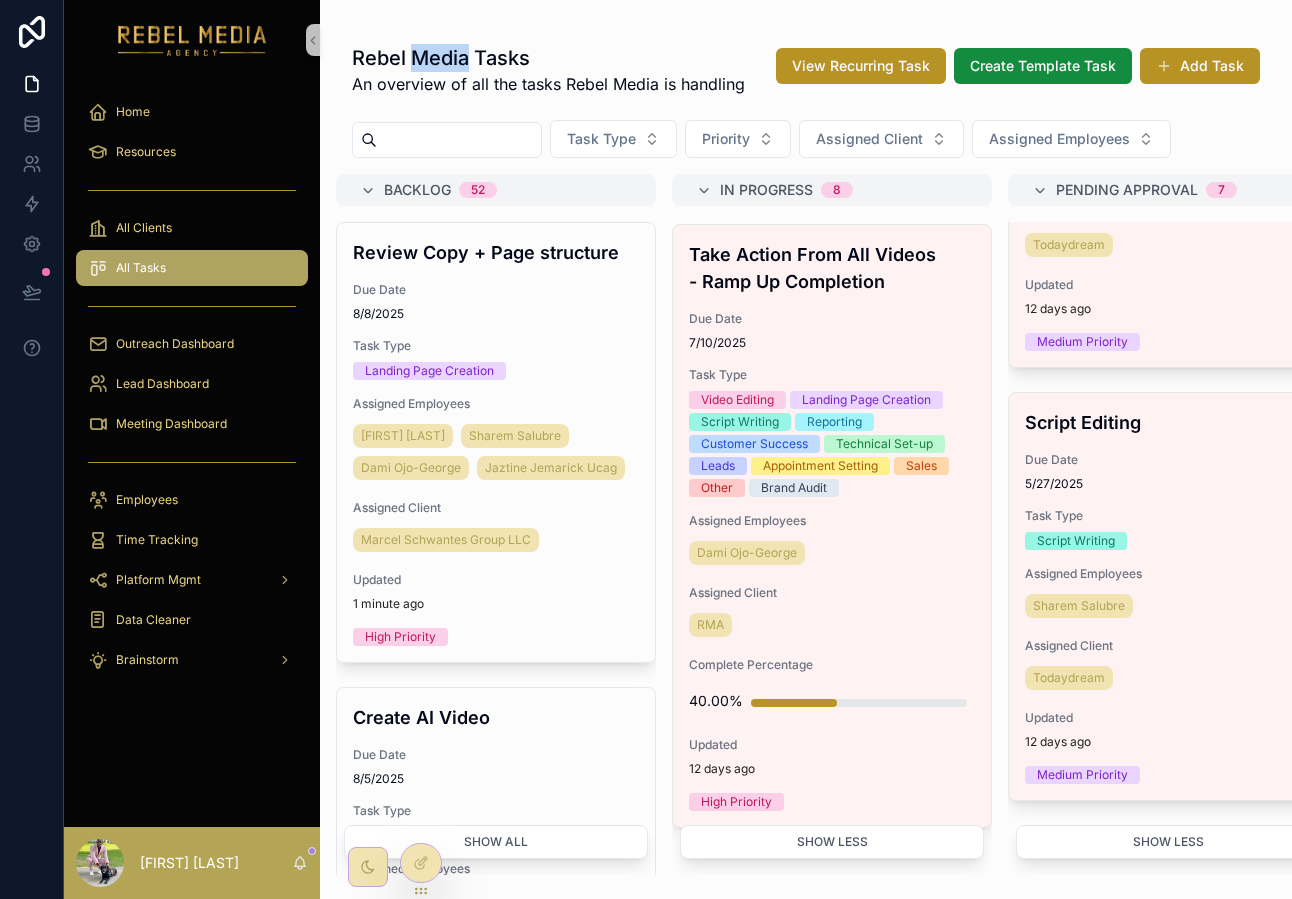 click on "Rebel Media Tasks" at bounding box center [548, 58] 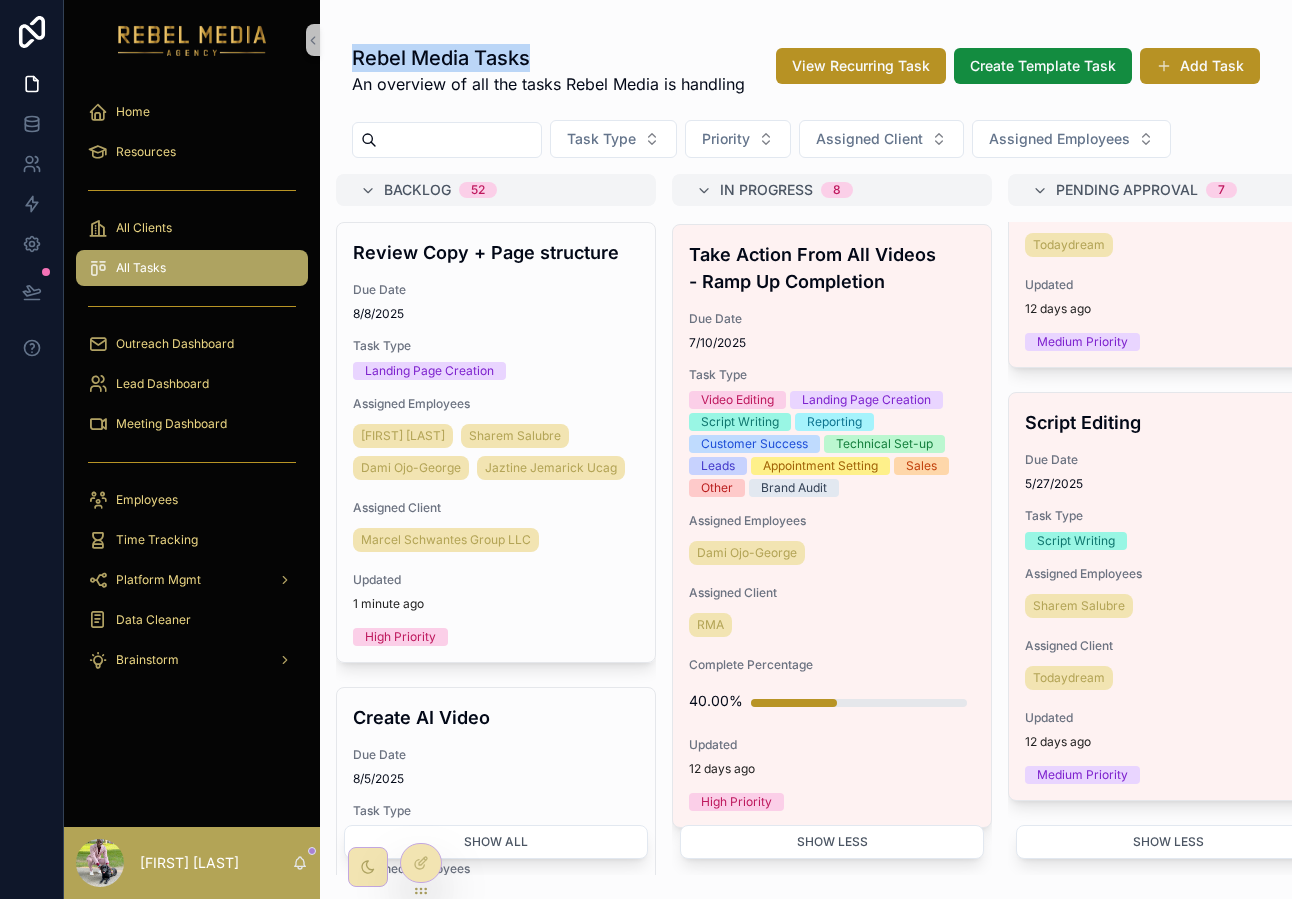 click on "Rebel Media Tasks" at bounding box center [548, 58] 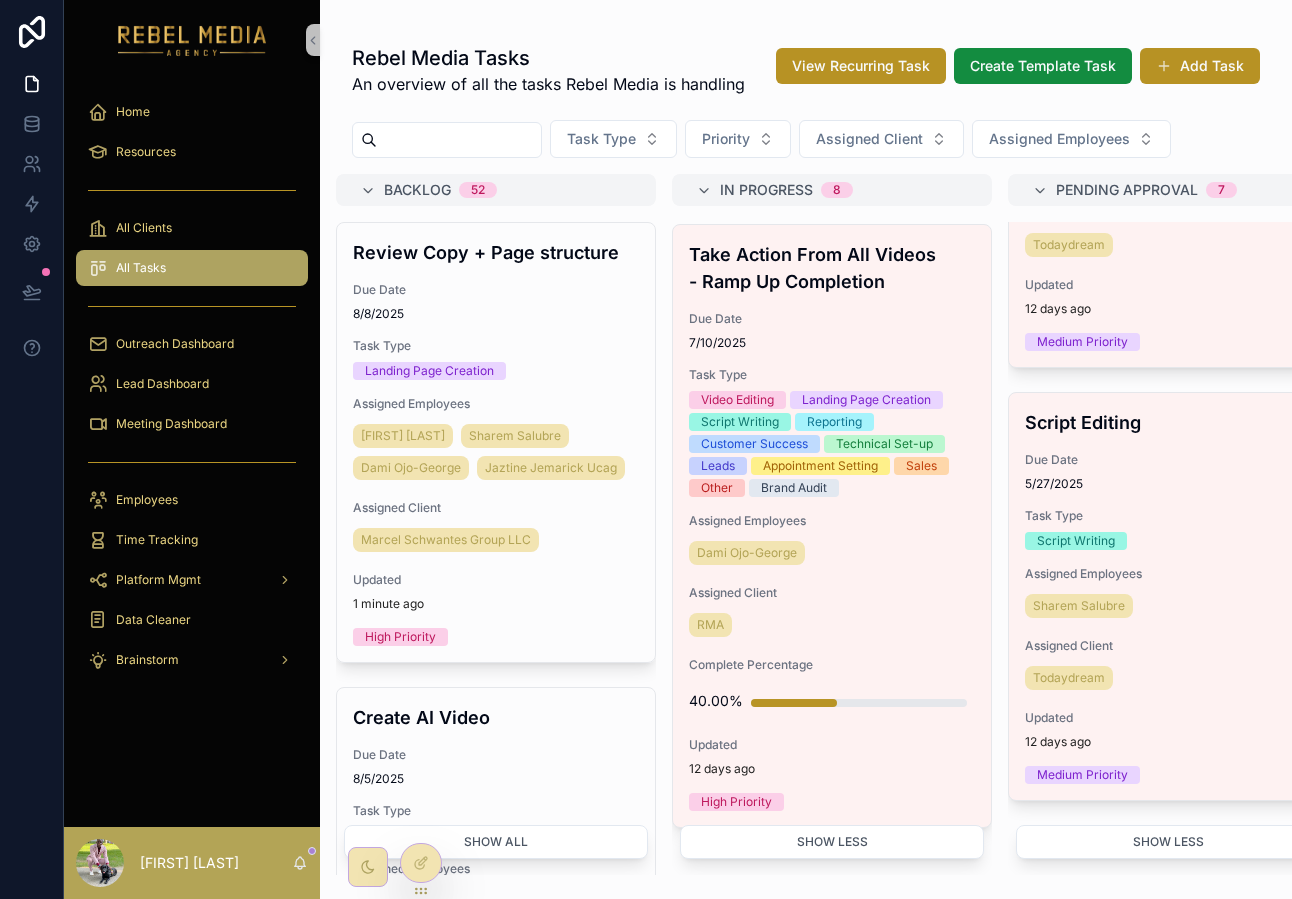 click on "Task Type Priority Assigned Client Assigned Employees" at bounding box center (806, 143) 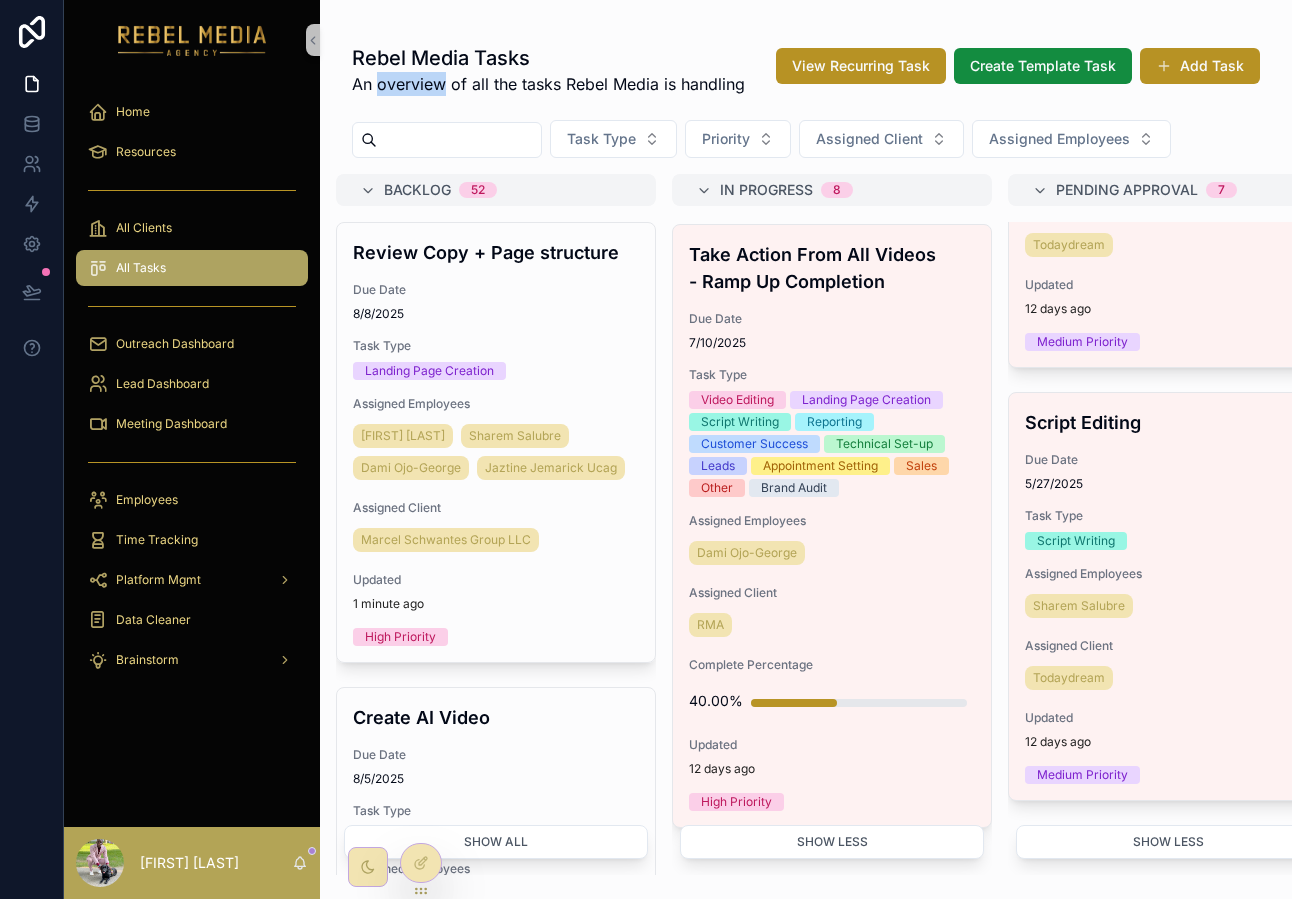 click on "An overview of all the tasks Rebel Media is handling" at bounding box center (548, 84) 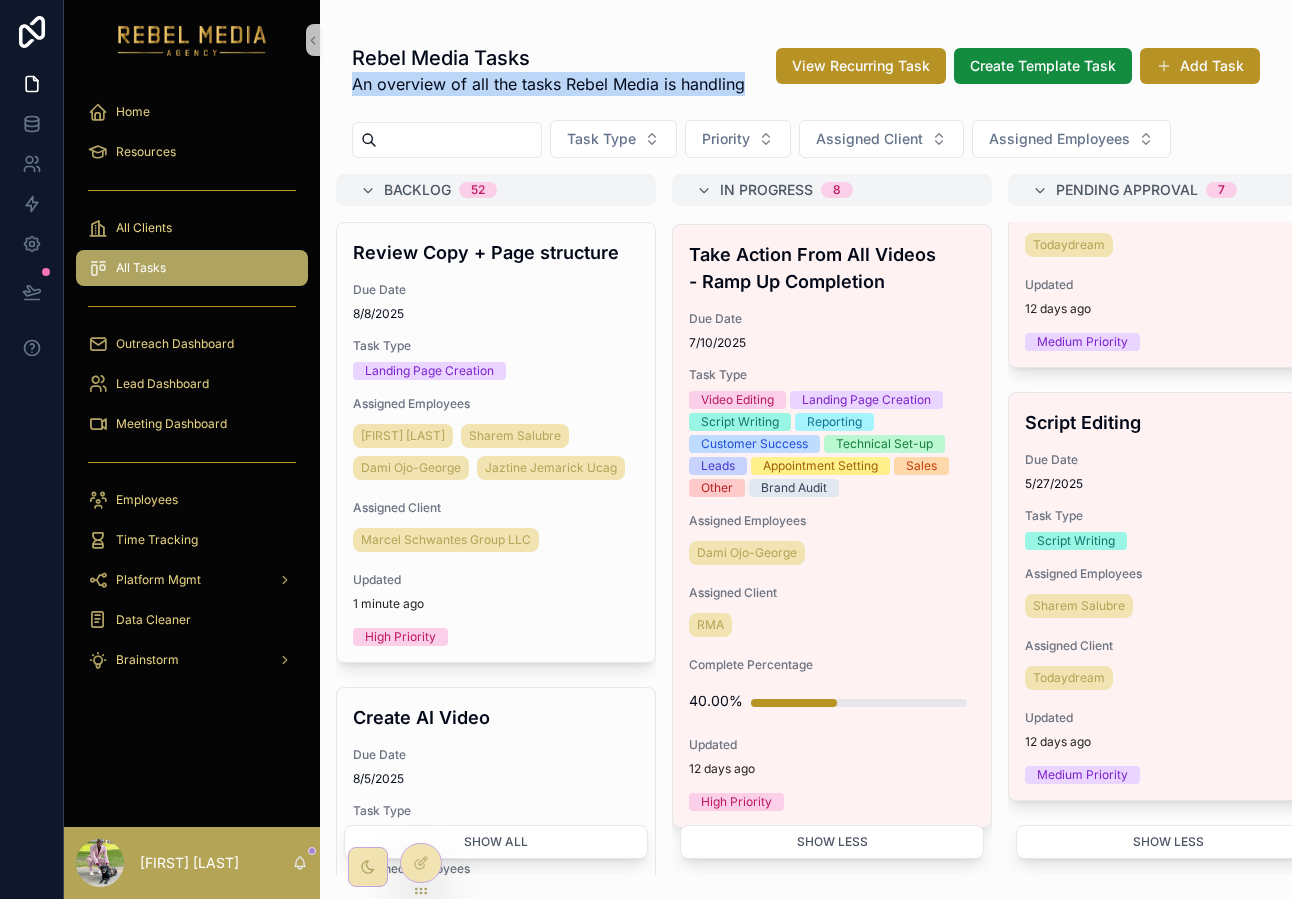 click on "An overview of all the tasks Rebel Media is handling" at bounding box center (548, 84) 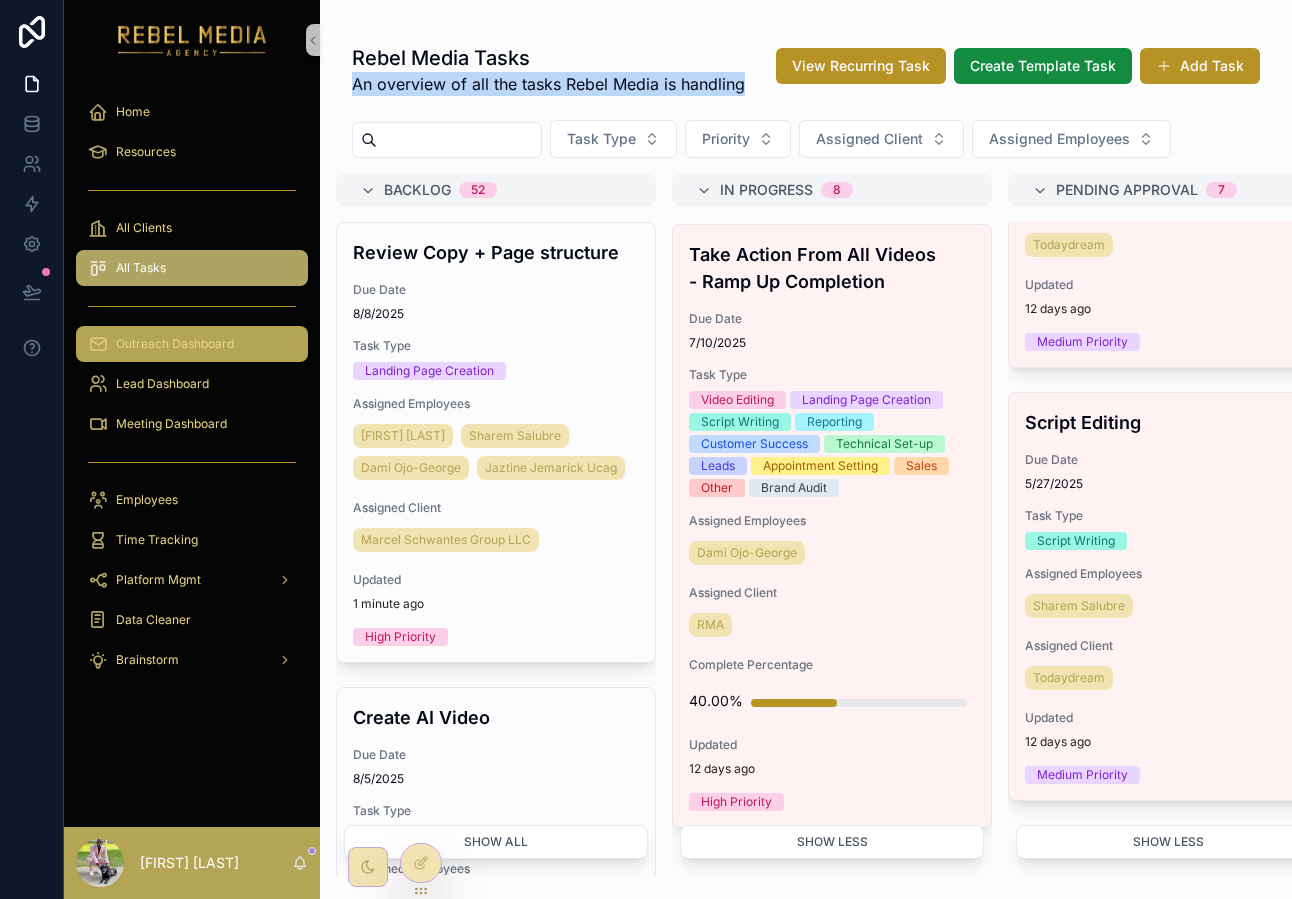 click on "Outreach Dashboard" at bounding box center [175, 344] 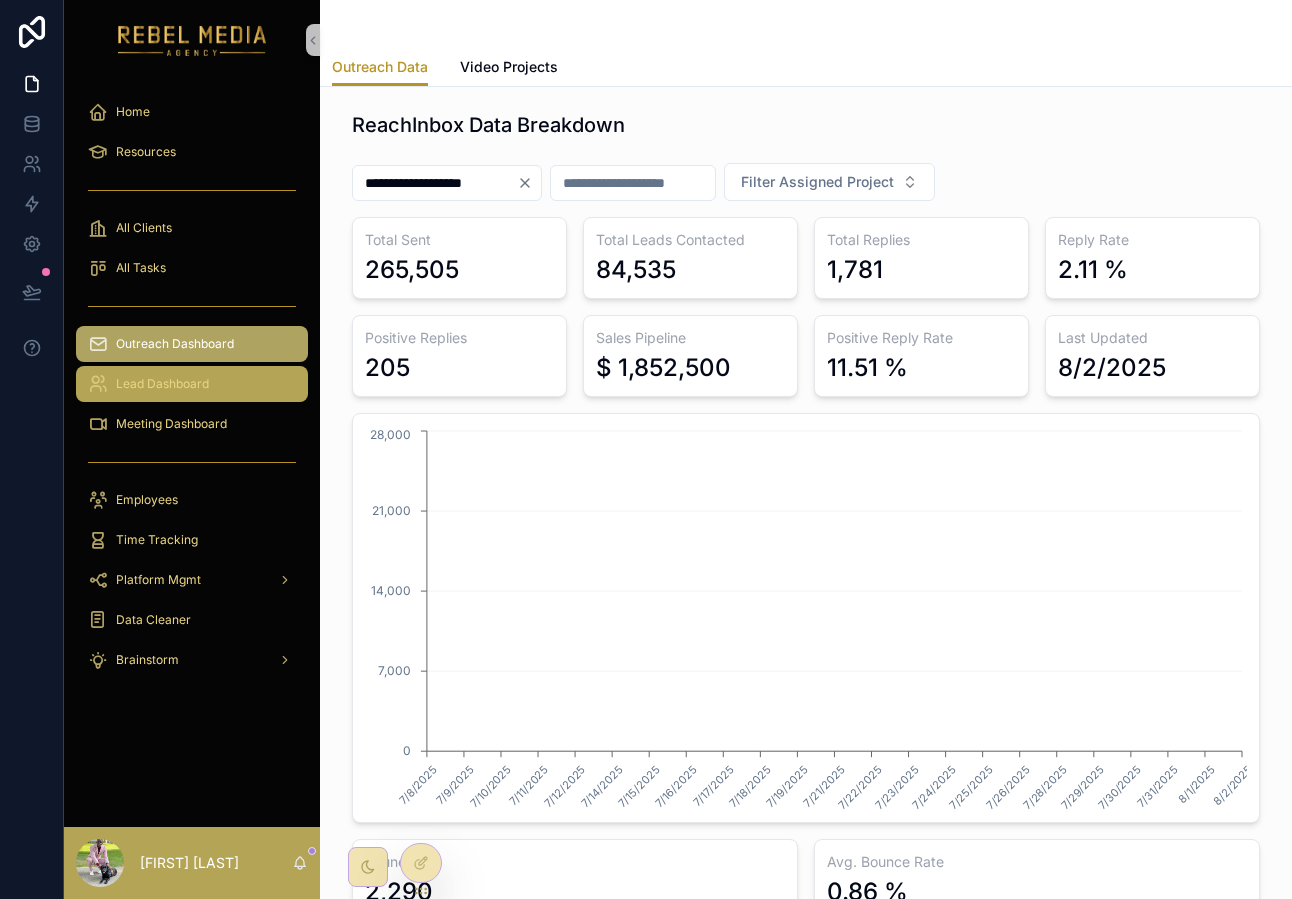 click on "Lead Dashboard" at bounding box center [162, 384] 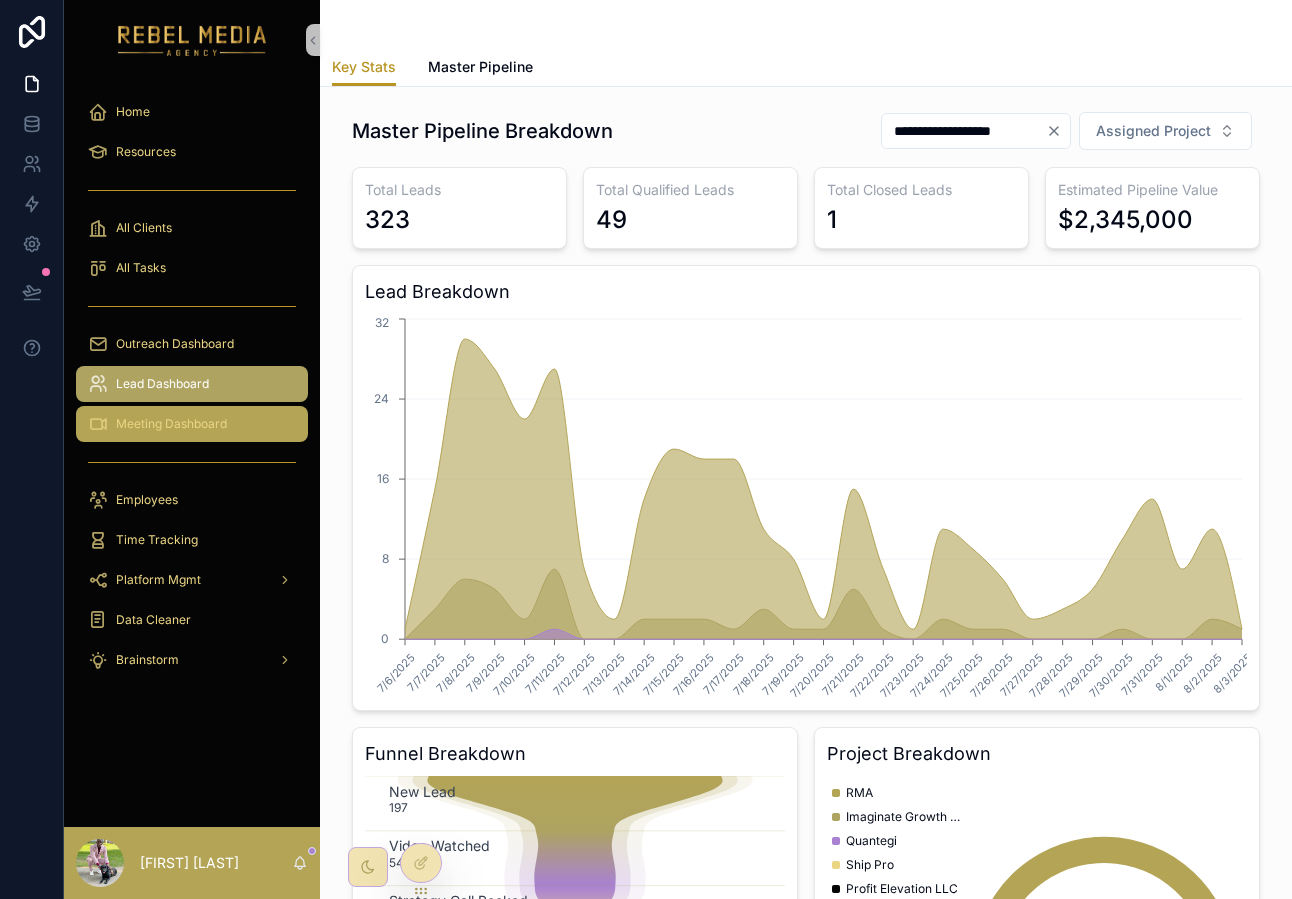 click on "Meeting Dashboard" at bounding box center [171, 424] 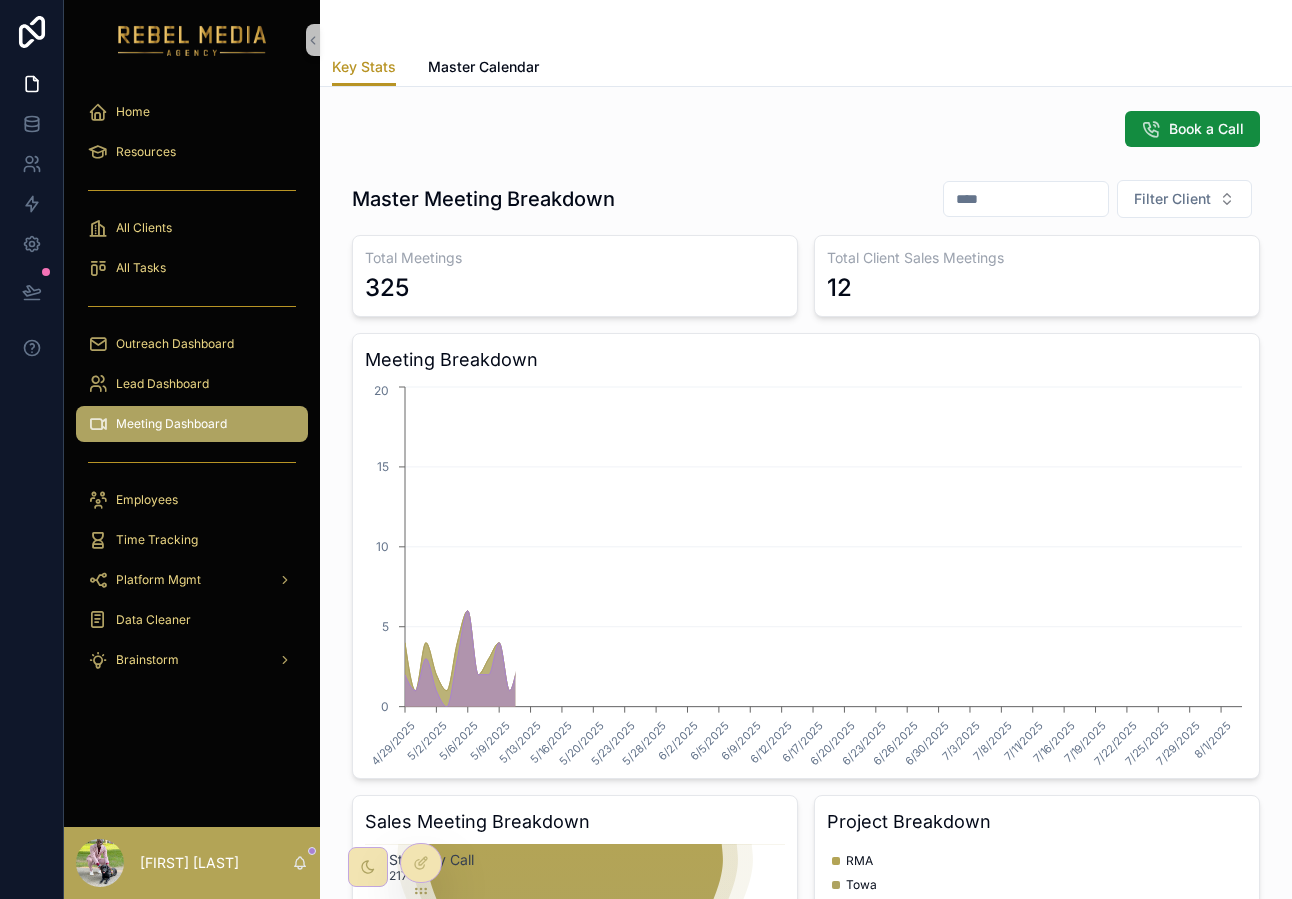click at bounding box center [192, 306] 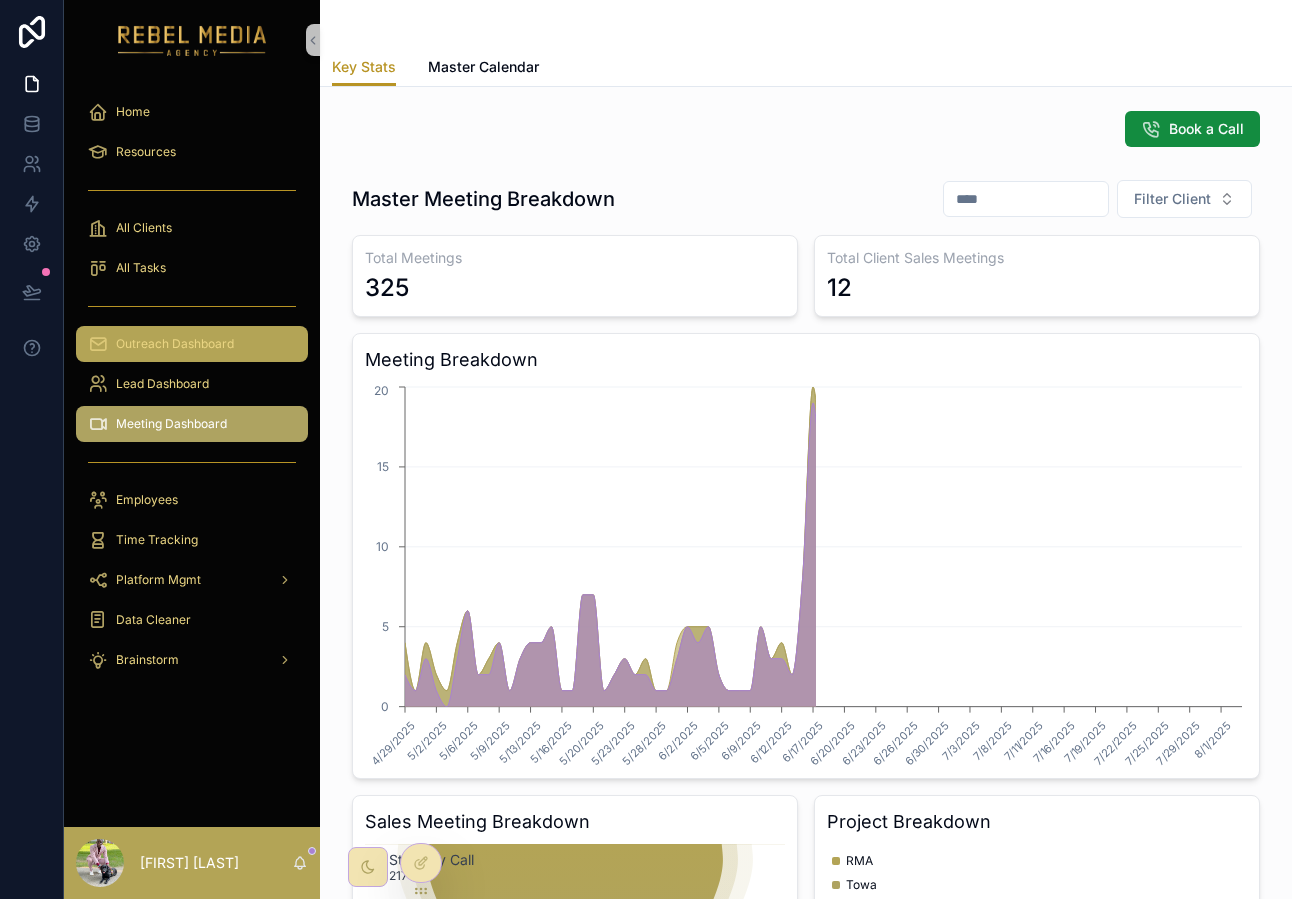 click on "Outreach Dashboard" at bounding box center [175, 344] 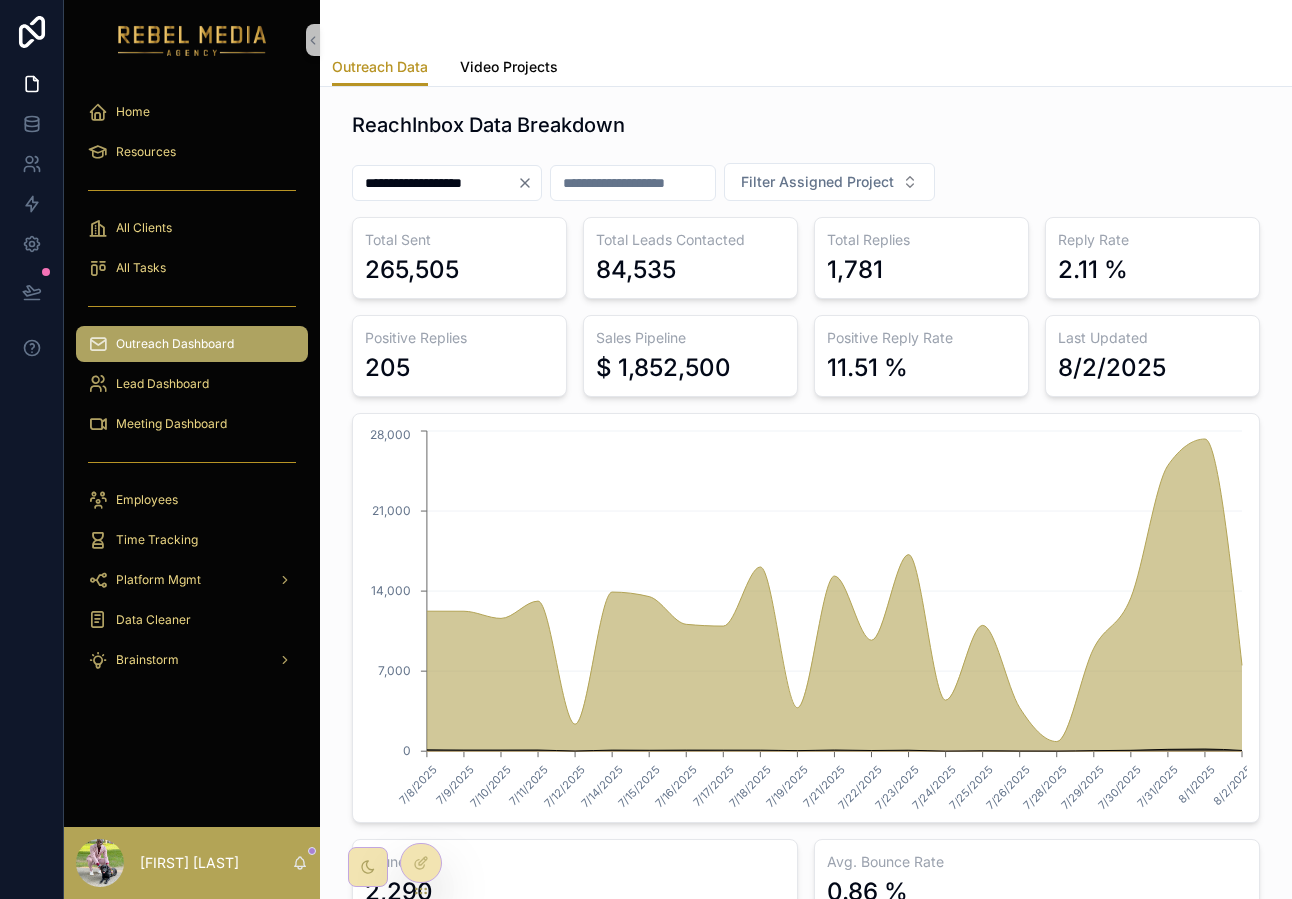 click on "Video Projects" at bounding box center [509, 67] 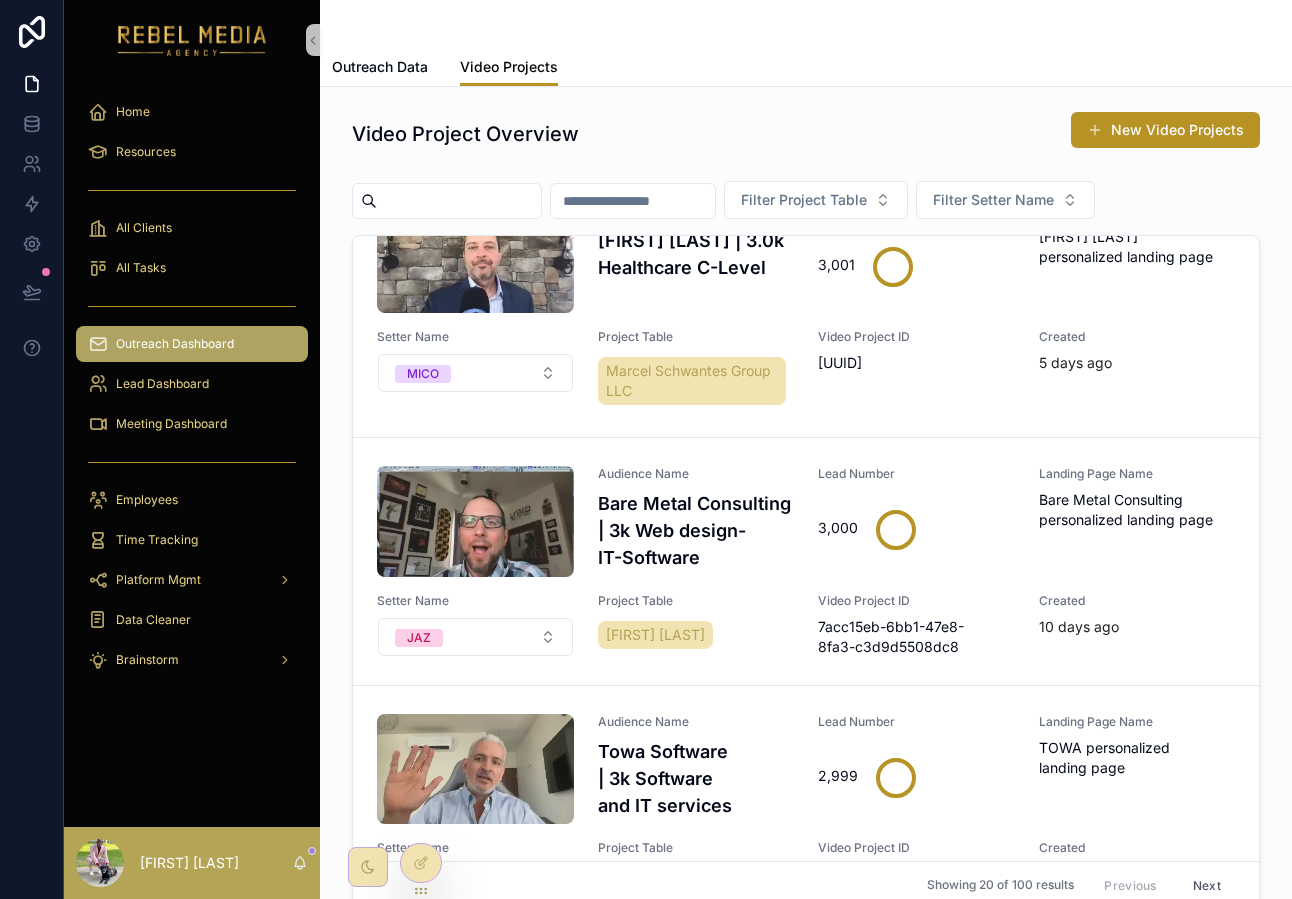 scroll, scrollTop: 1246, scrollLeft: 0, axis: vertical 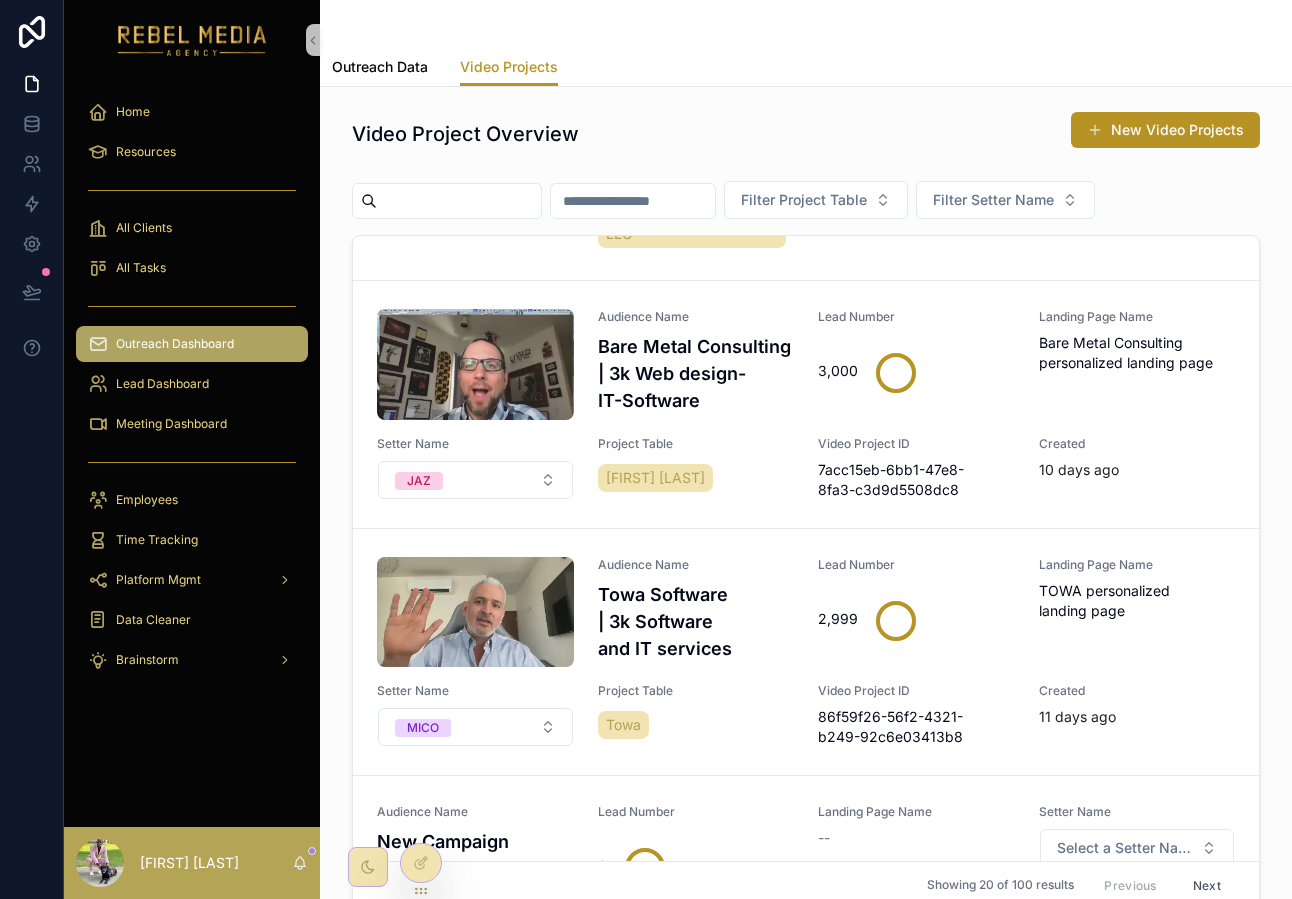 click on "Outreach Data" at bounding box center (380, 67) 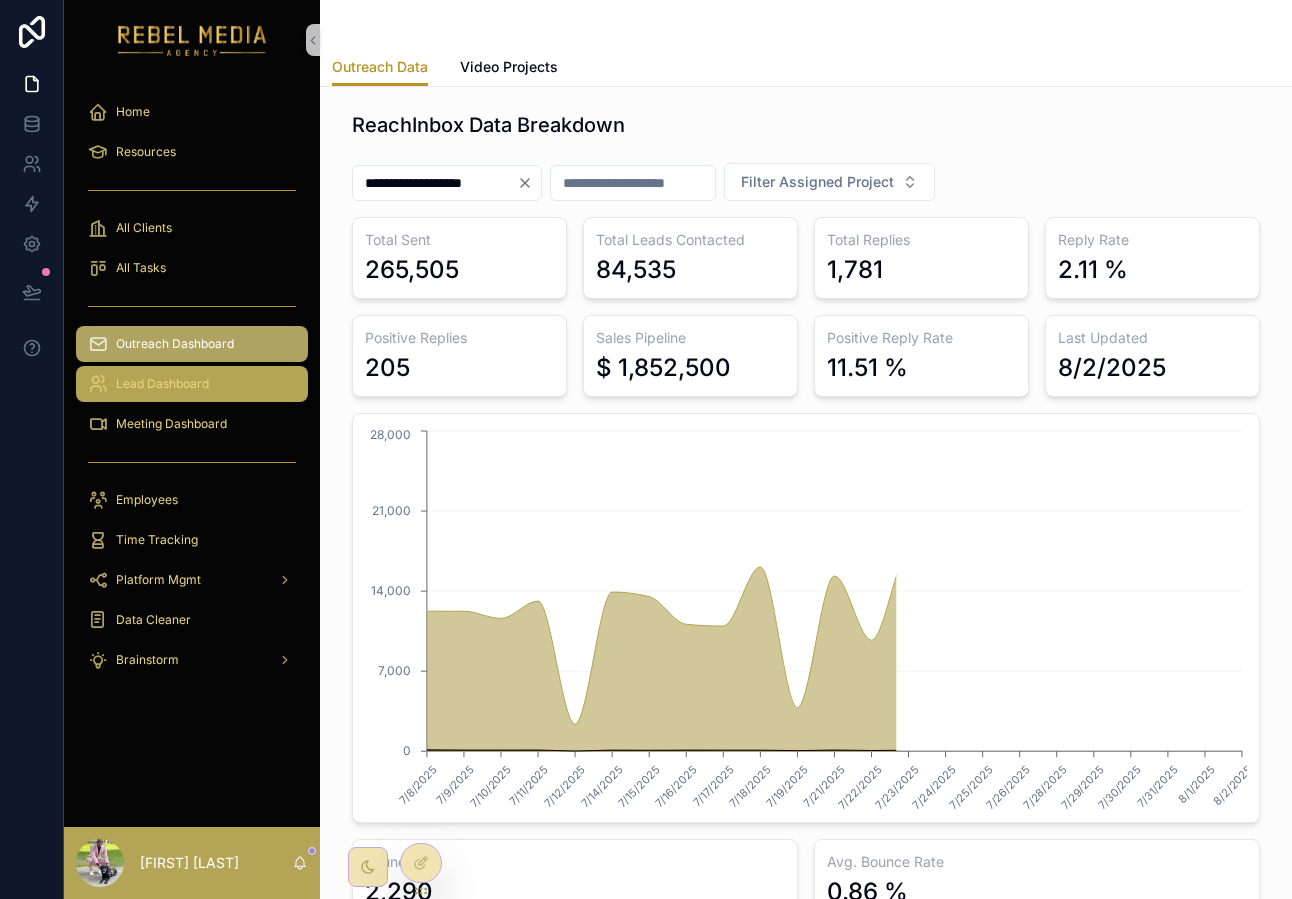 click on "Lead Dashboard" at bounding box center (162, 384) 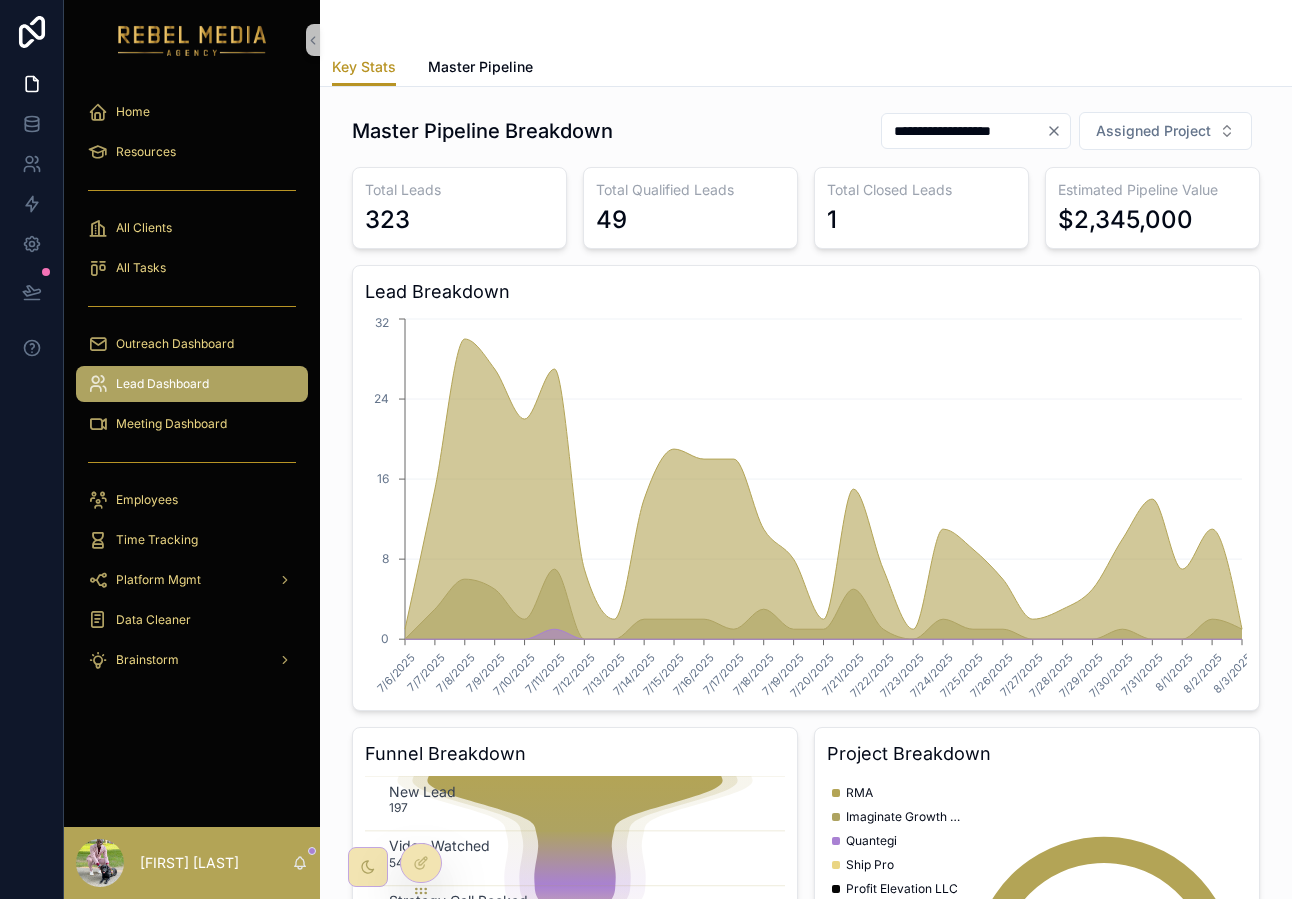 click at bounding box center [192, 462] 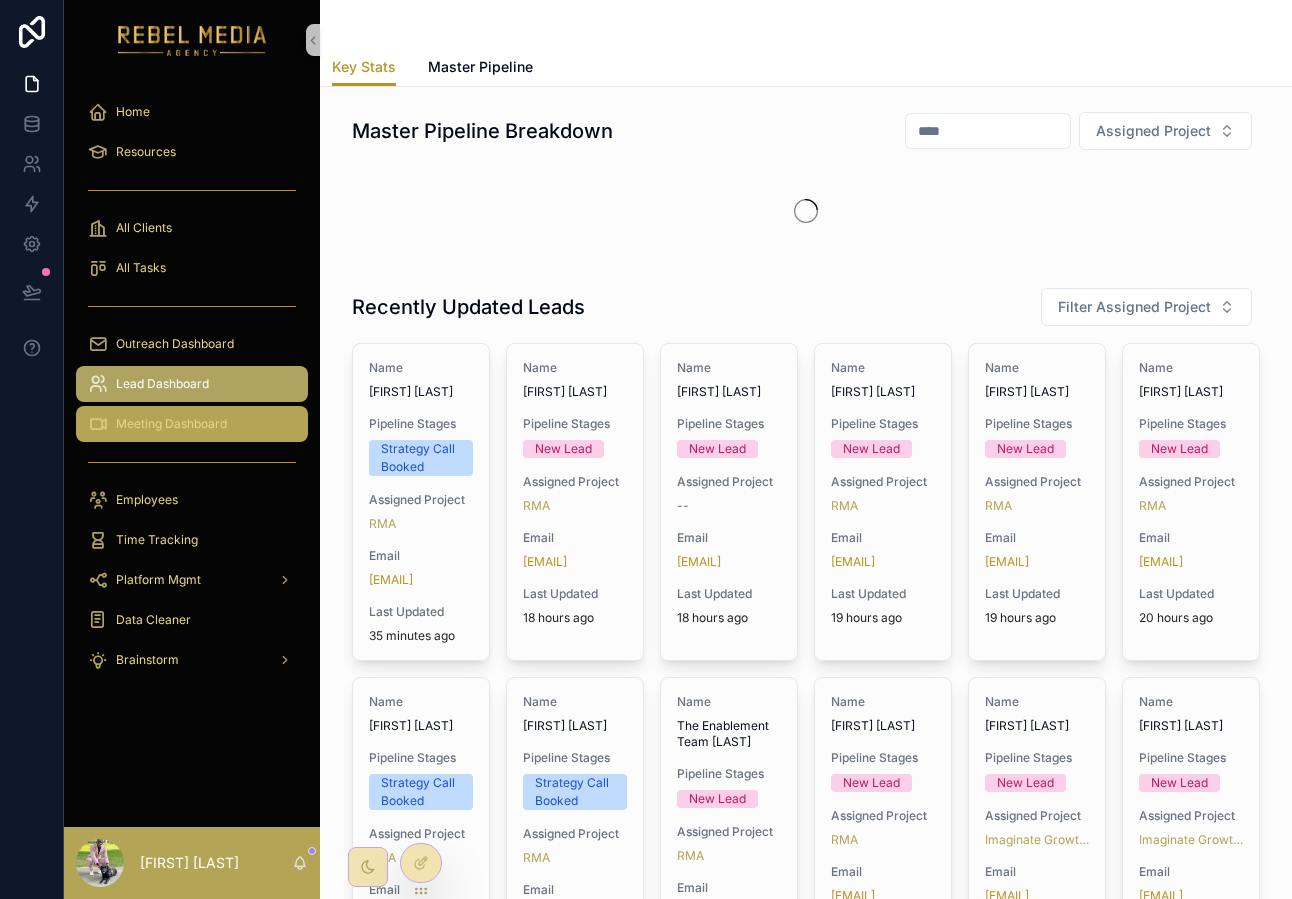 click on "Meeting Dashboard" at bounding box center [171, 424] 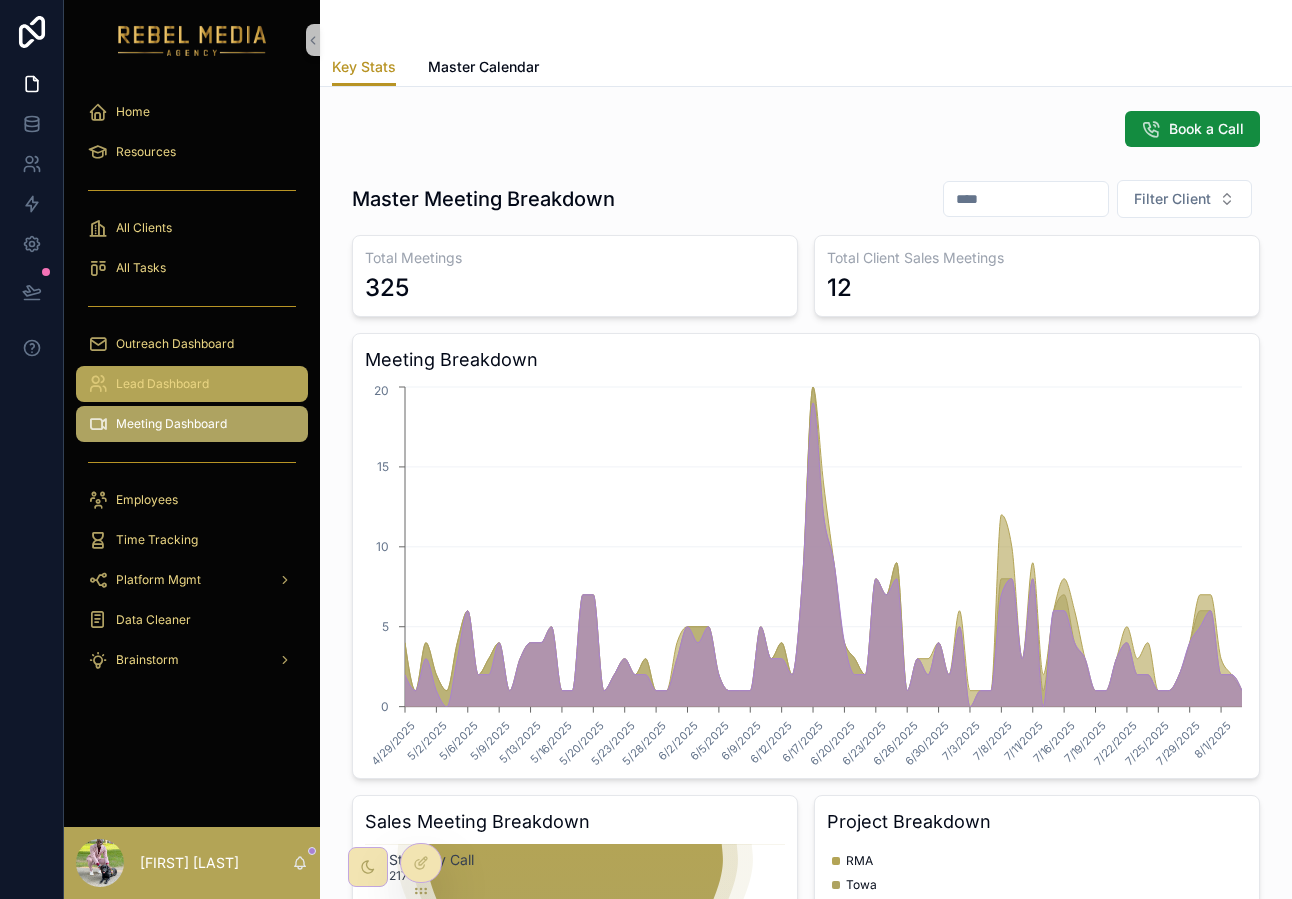 click on "Lead Dashboard" at bounding box center [162, 384] 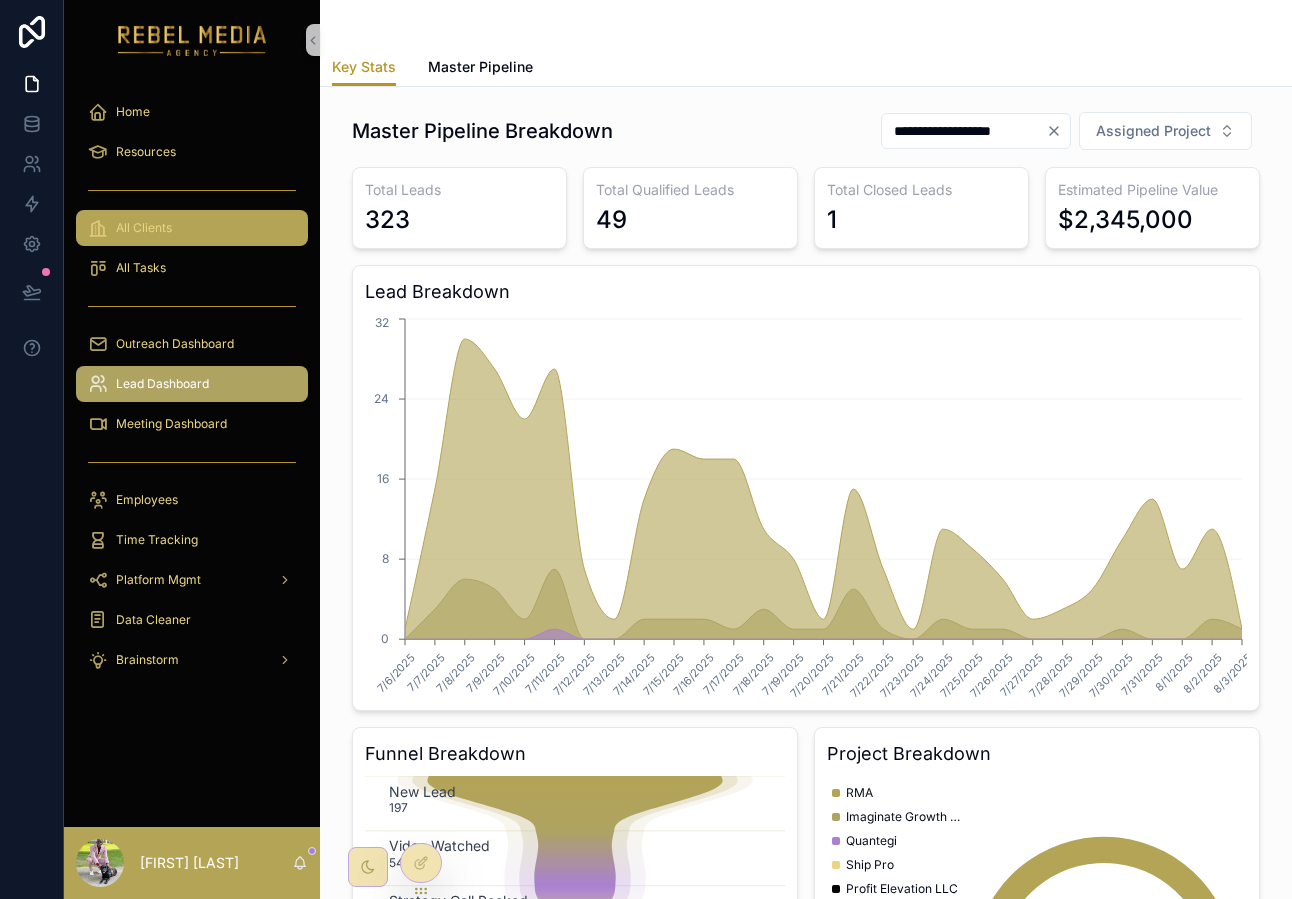 click on "All Clients" at bounding box center (192, 228) 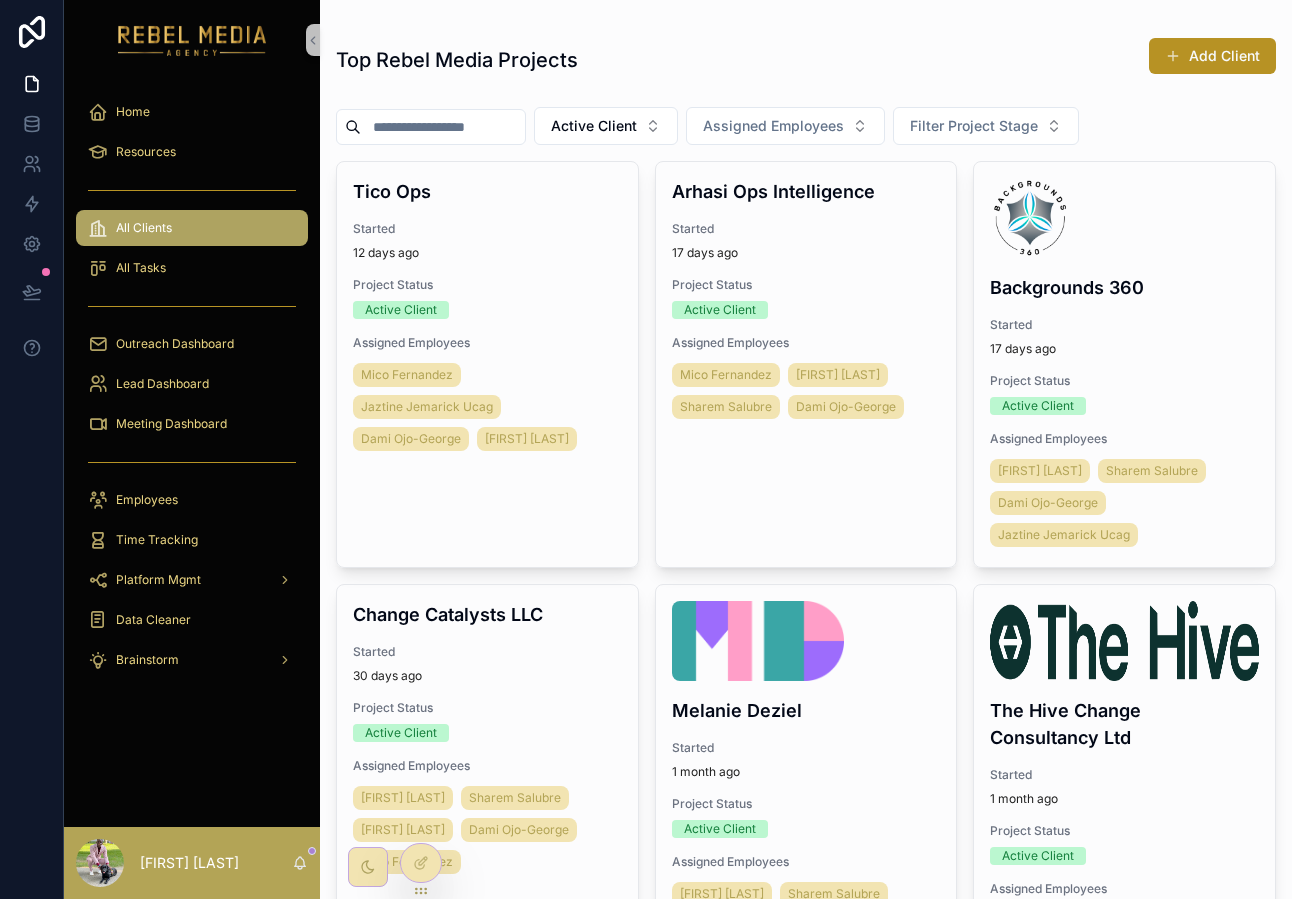 scroll, scrollTop: 5, scrollLeft: 0, axis: vertical 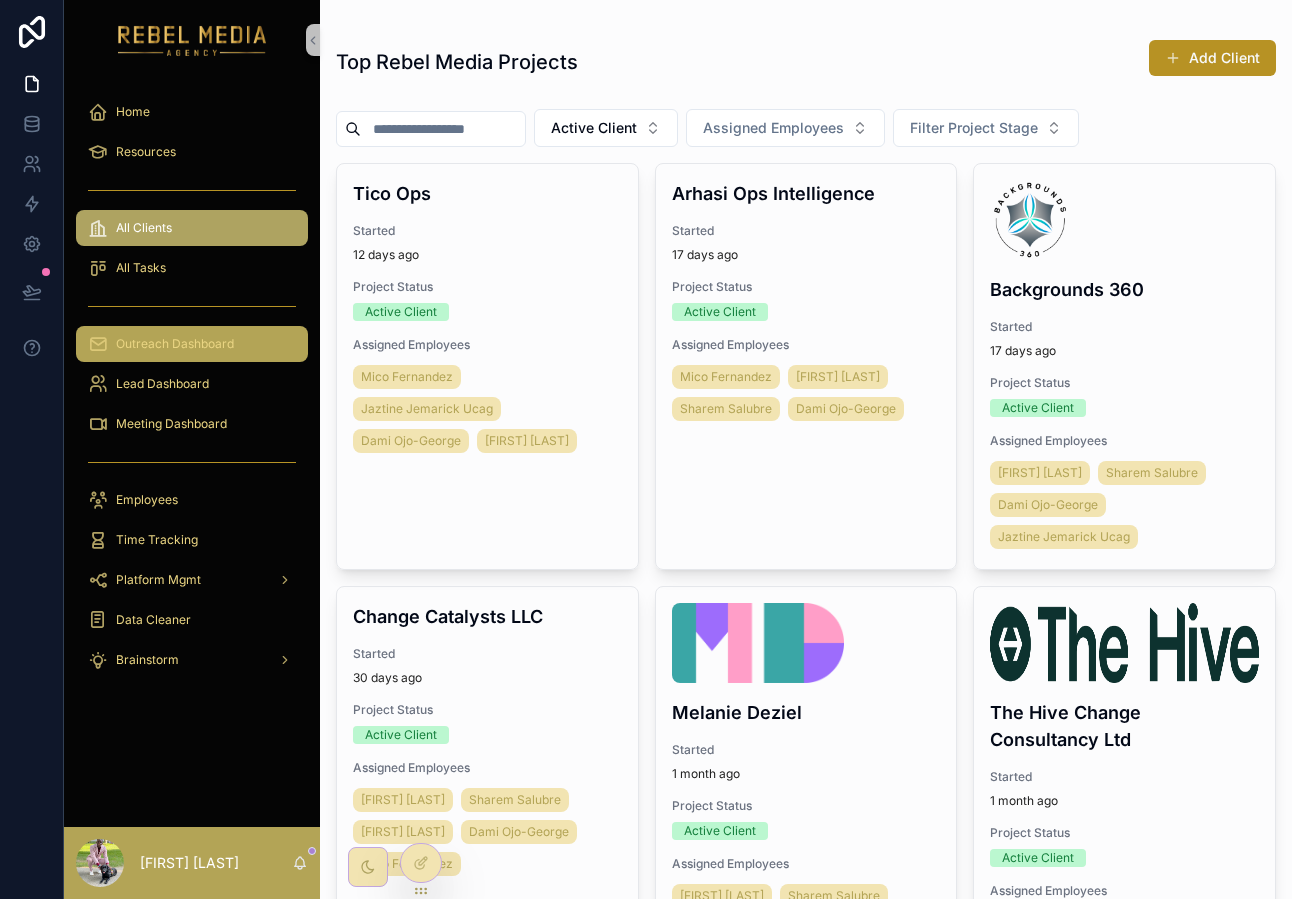 click on "Outreach Dashboard" at bounding box center [192, 344] 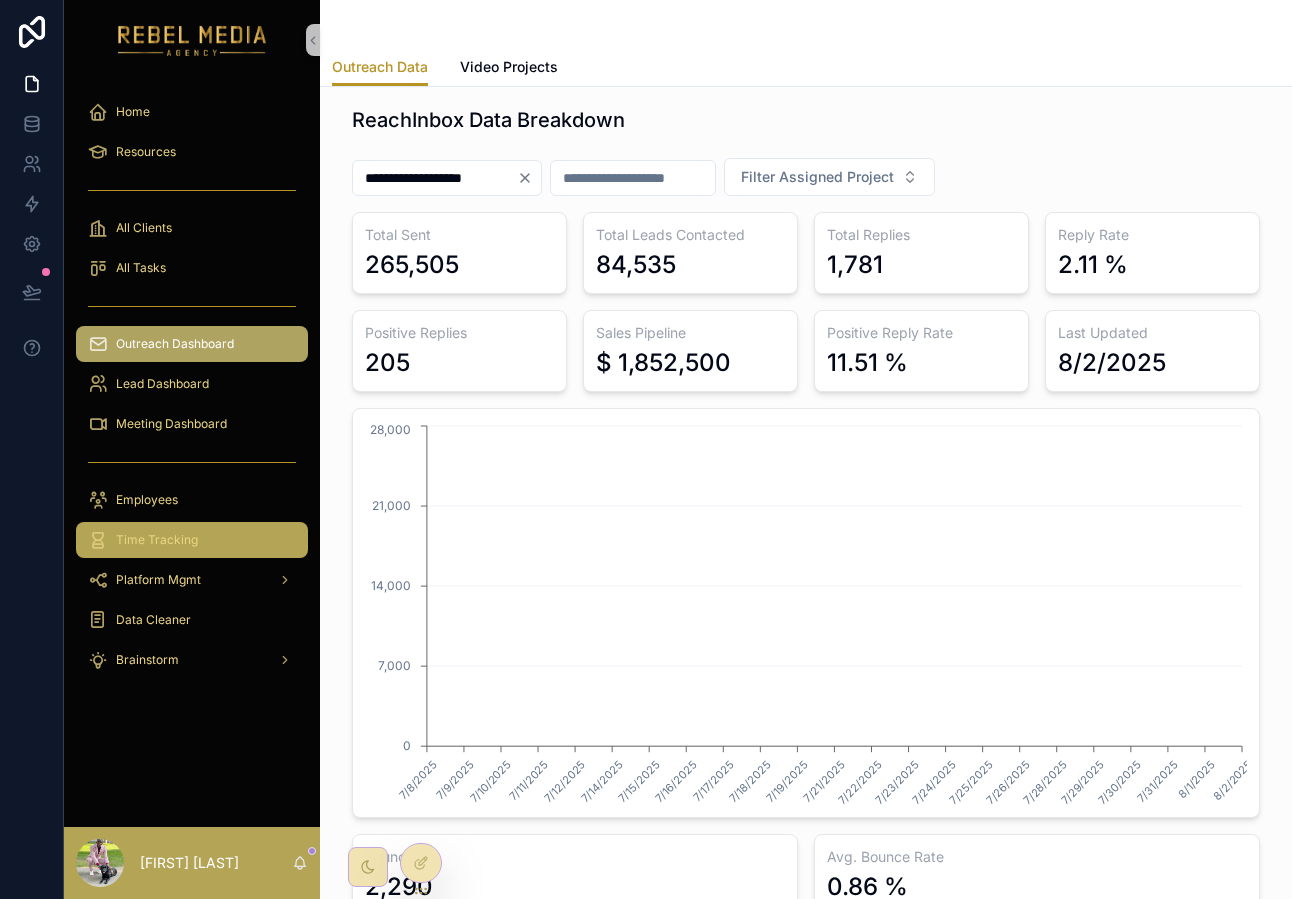 scroll, scrollTop: 0, scrollLeft: 0, axis: both 